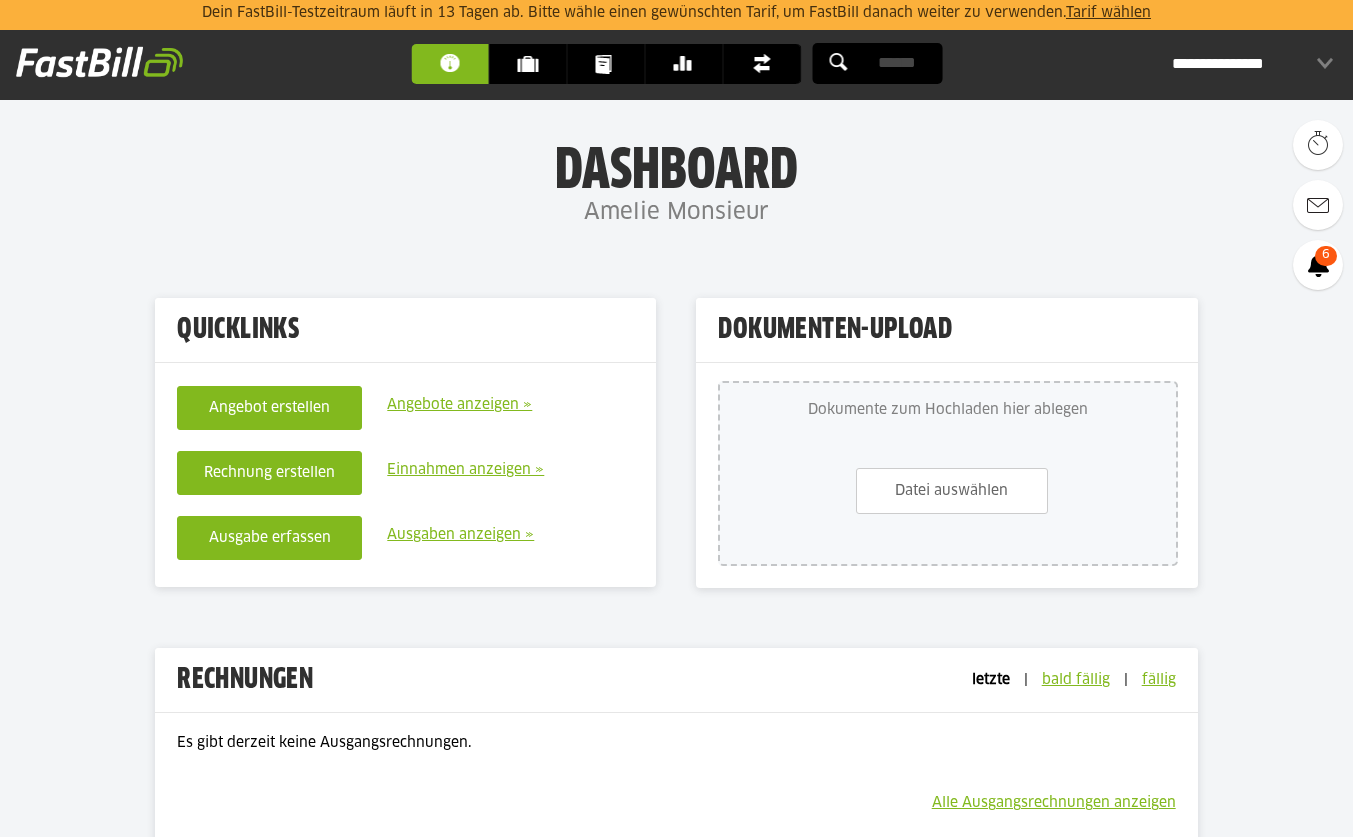 scroll, scrollTop: 0, scrollLeft: 0, axis: both 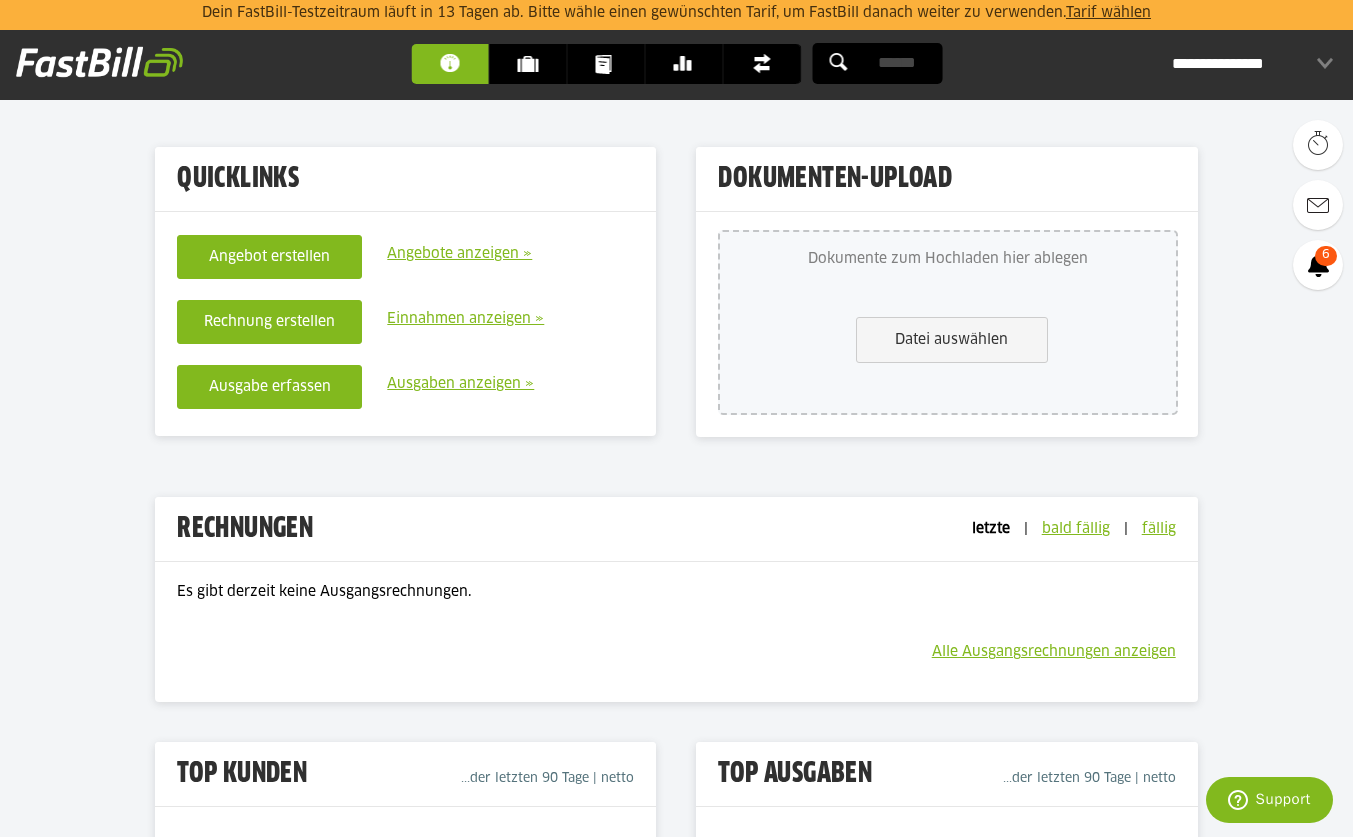 click on "Datei auswählen" at bounding box center [952, 340] 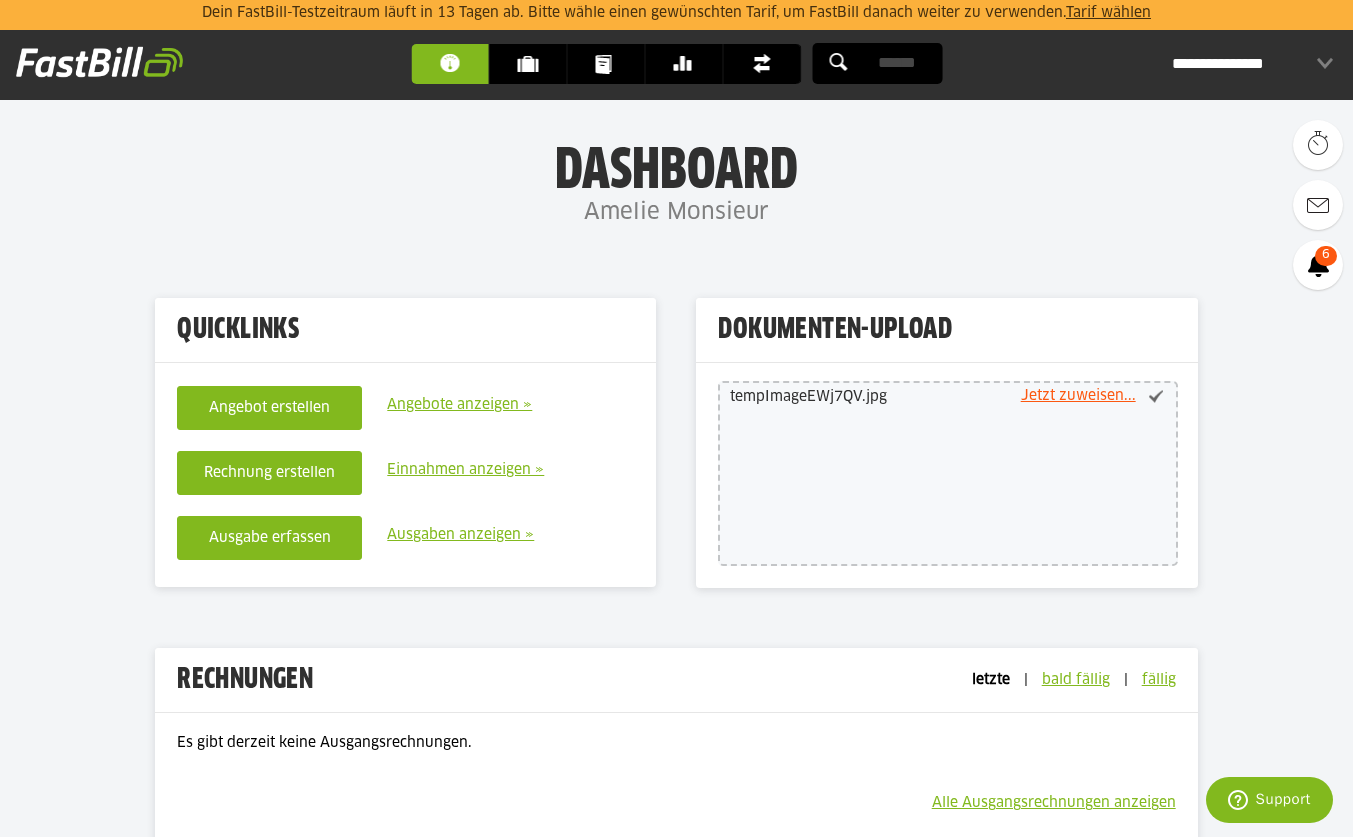 scroll, scrollTop: 0, scrollLeft: 0, axis: both 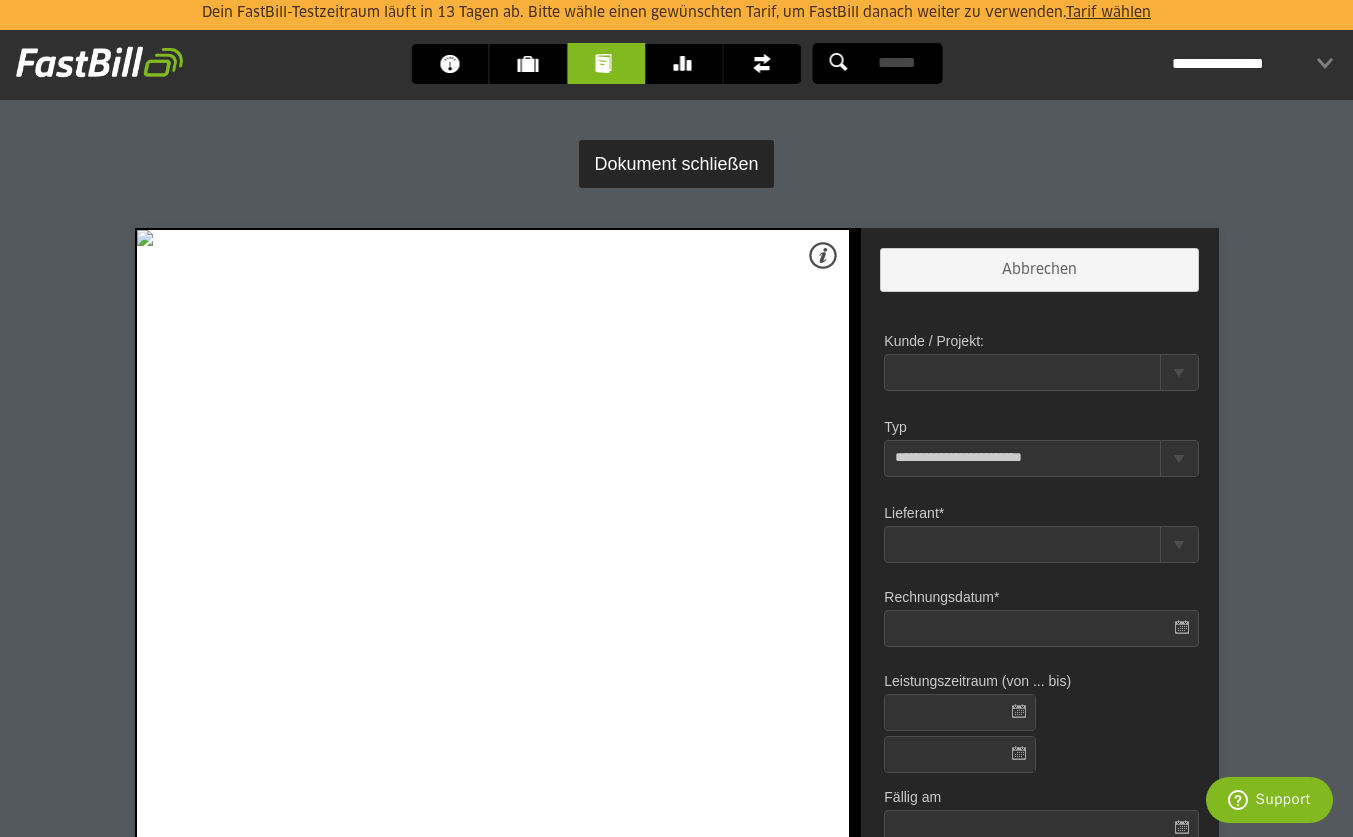 click on "Dokument schließen" at bounding box center (676, 164) 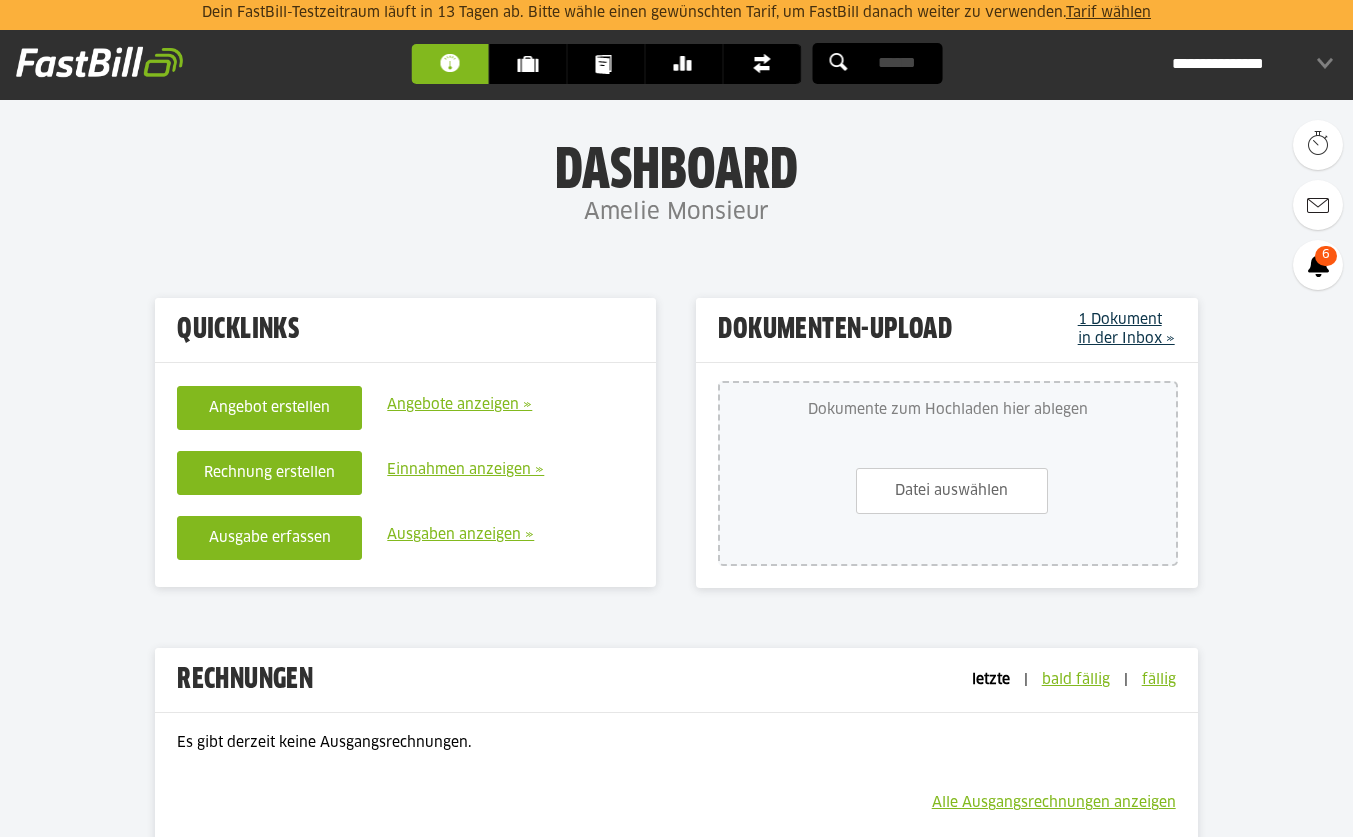 scroll, scrollTop: 0, scrollLeft: 0, axis: both 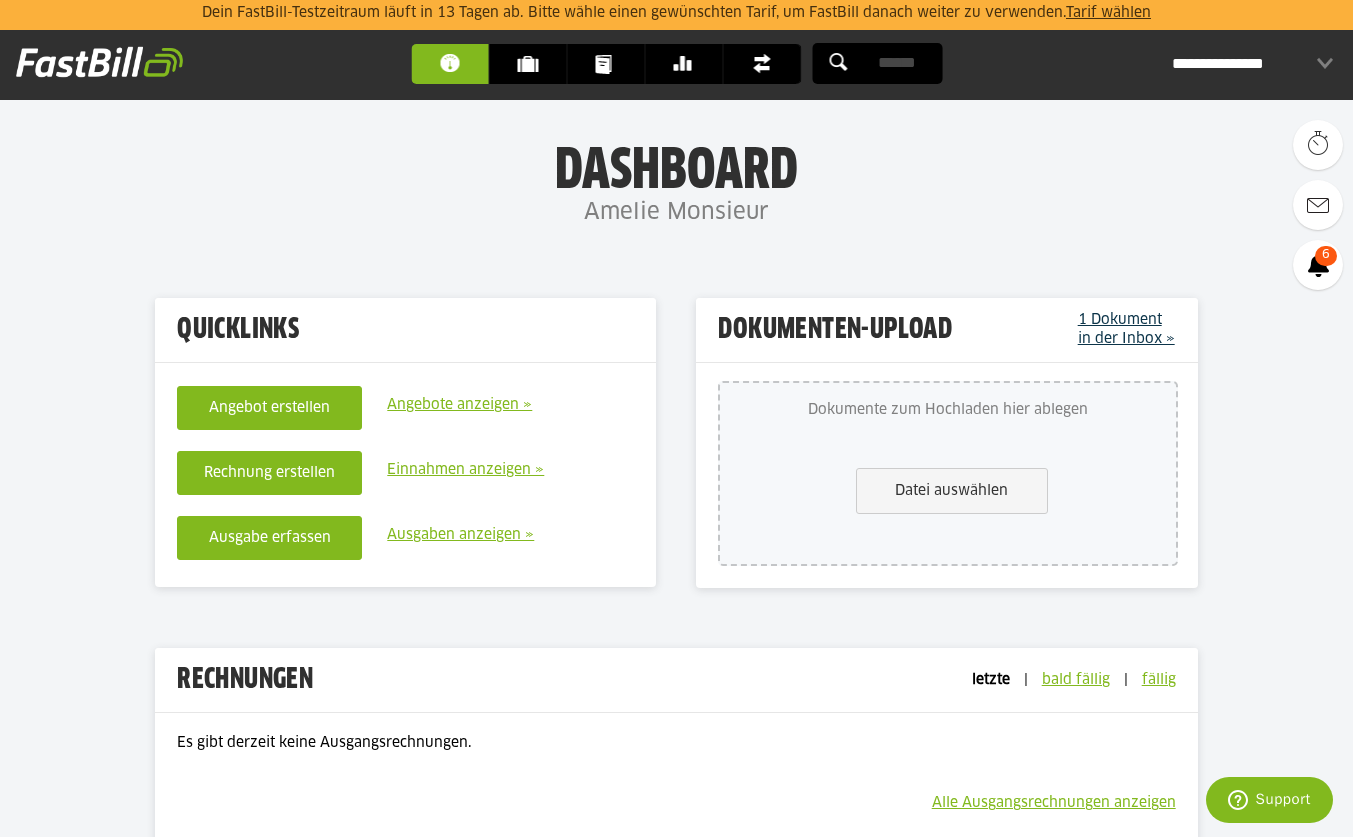 click on "Datei auswählen" at bounding box center [952, 491] 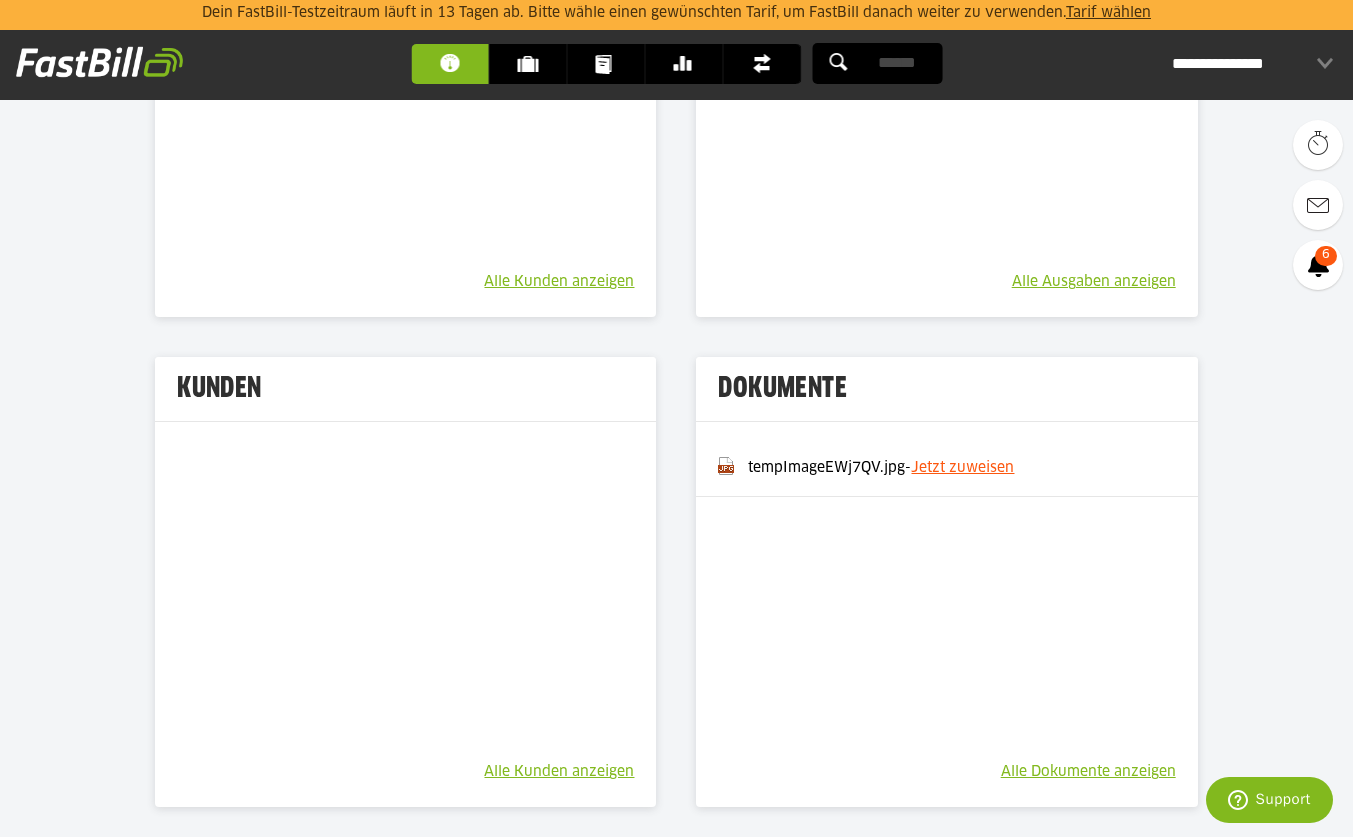 scroll, scrollTop: 1097, scrollLeft: 0, axis: vertical 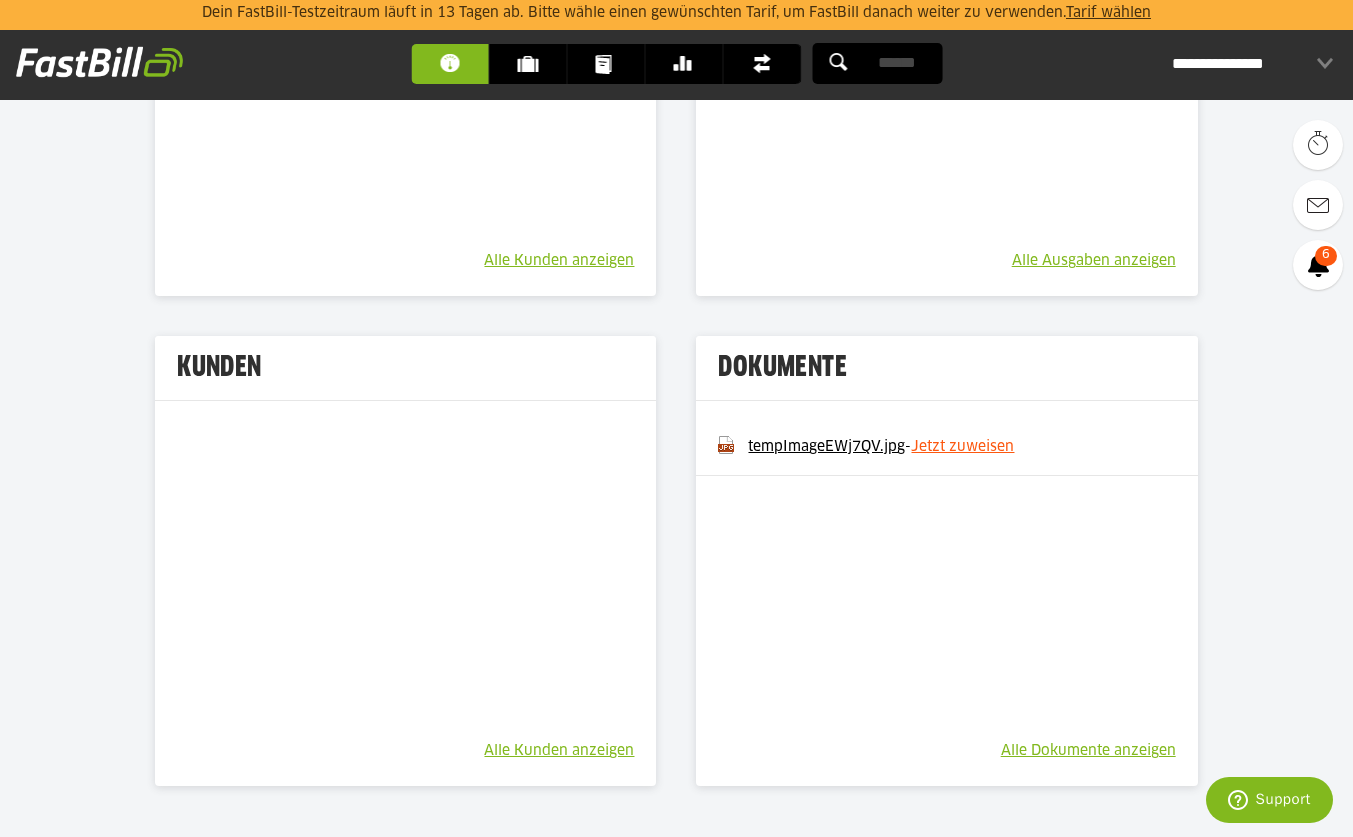 click on "tempImageEWj7QV.jpg" at bounding box center (826, 447) 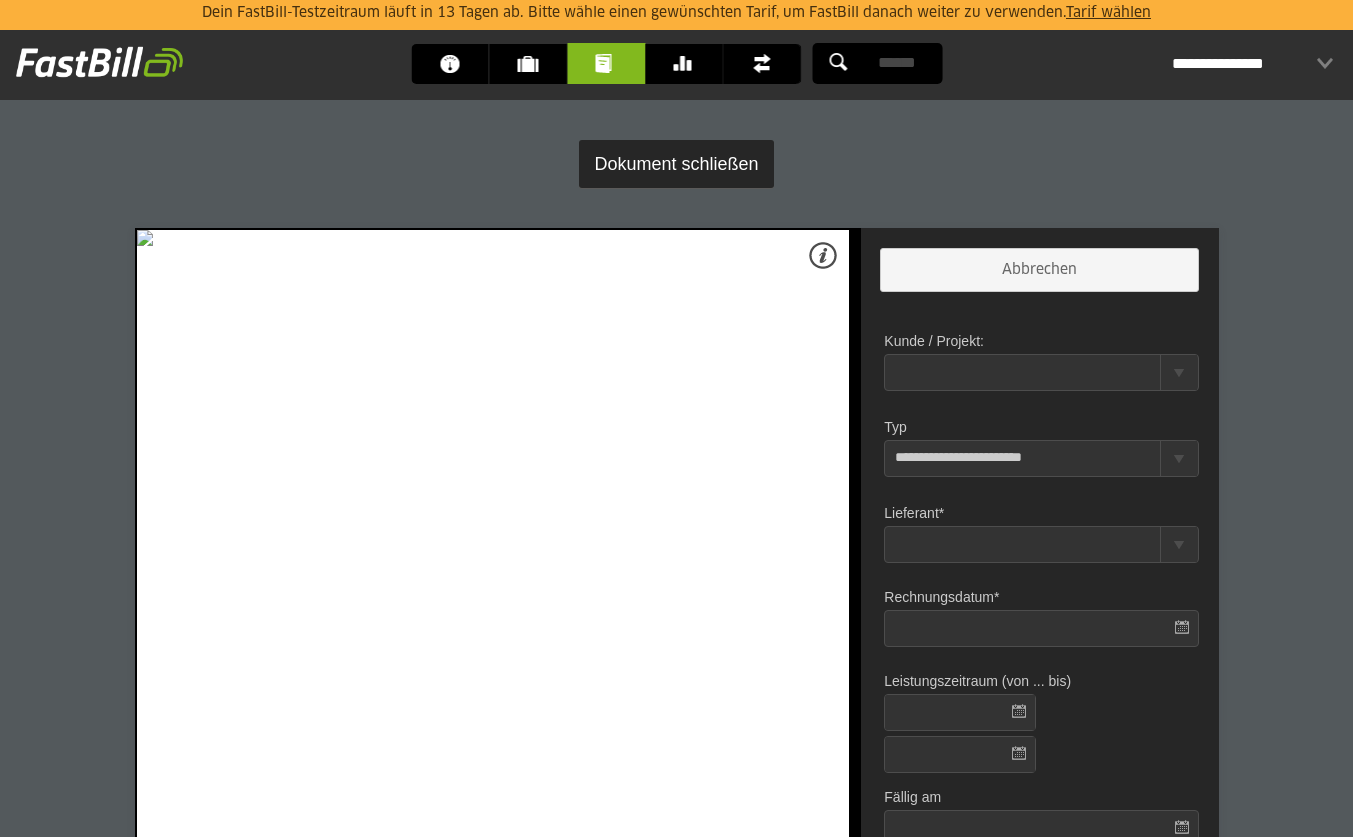 scroll, scrollTop: 0, scrollLeft: 0, axis: both 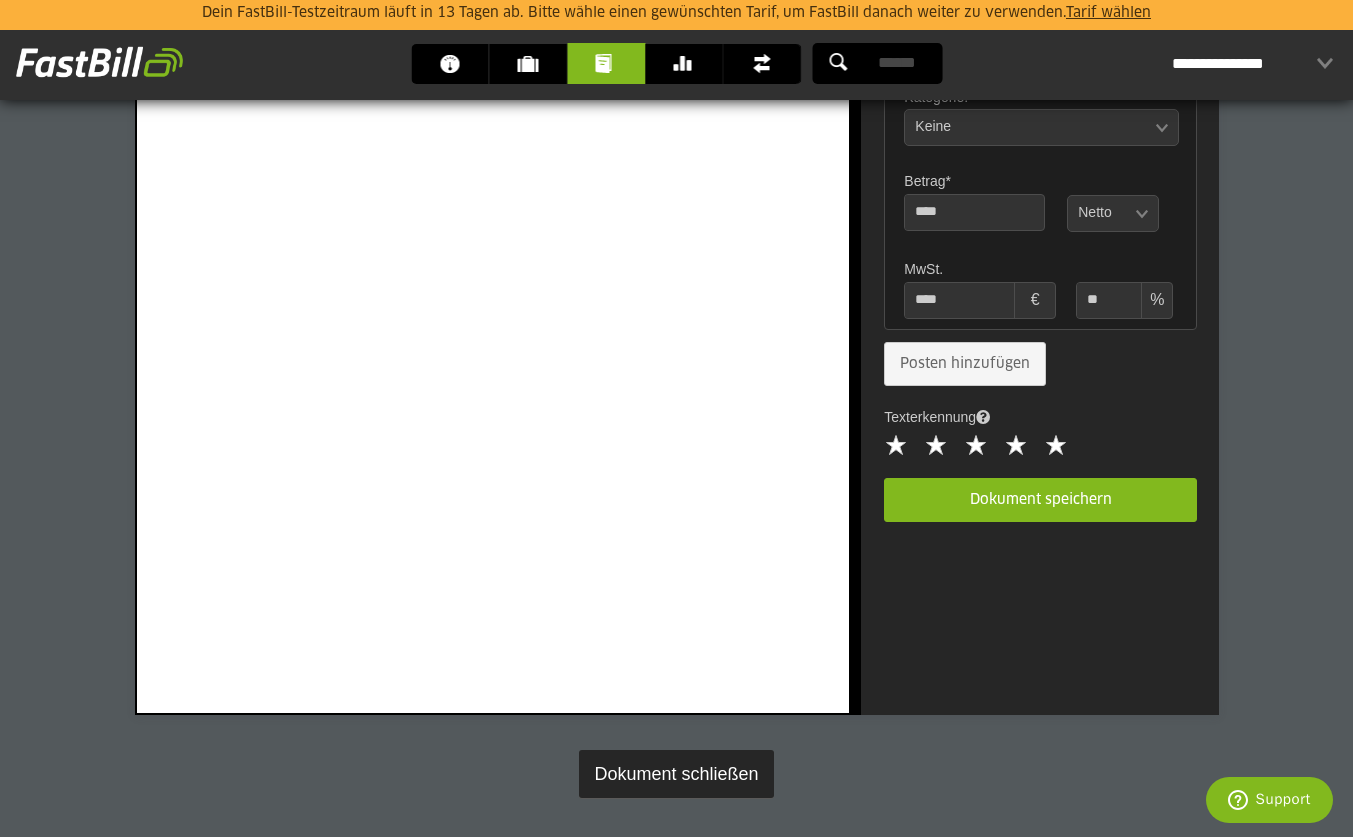 click on "Dokument schließen" at bounding box center [676, 774] 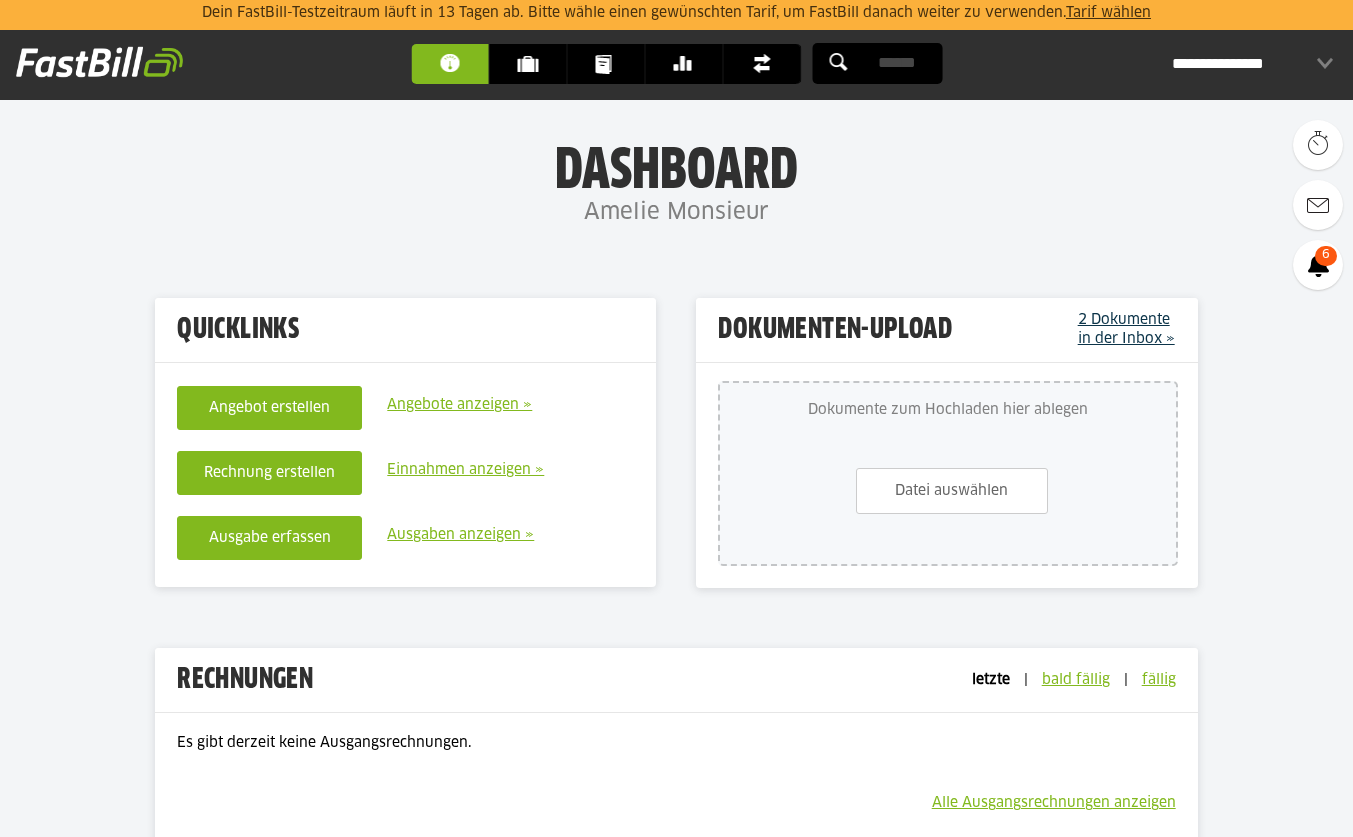 scroll, scrollTop: 0, scrollLeft: 0, axis: both 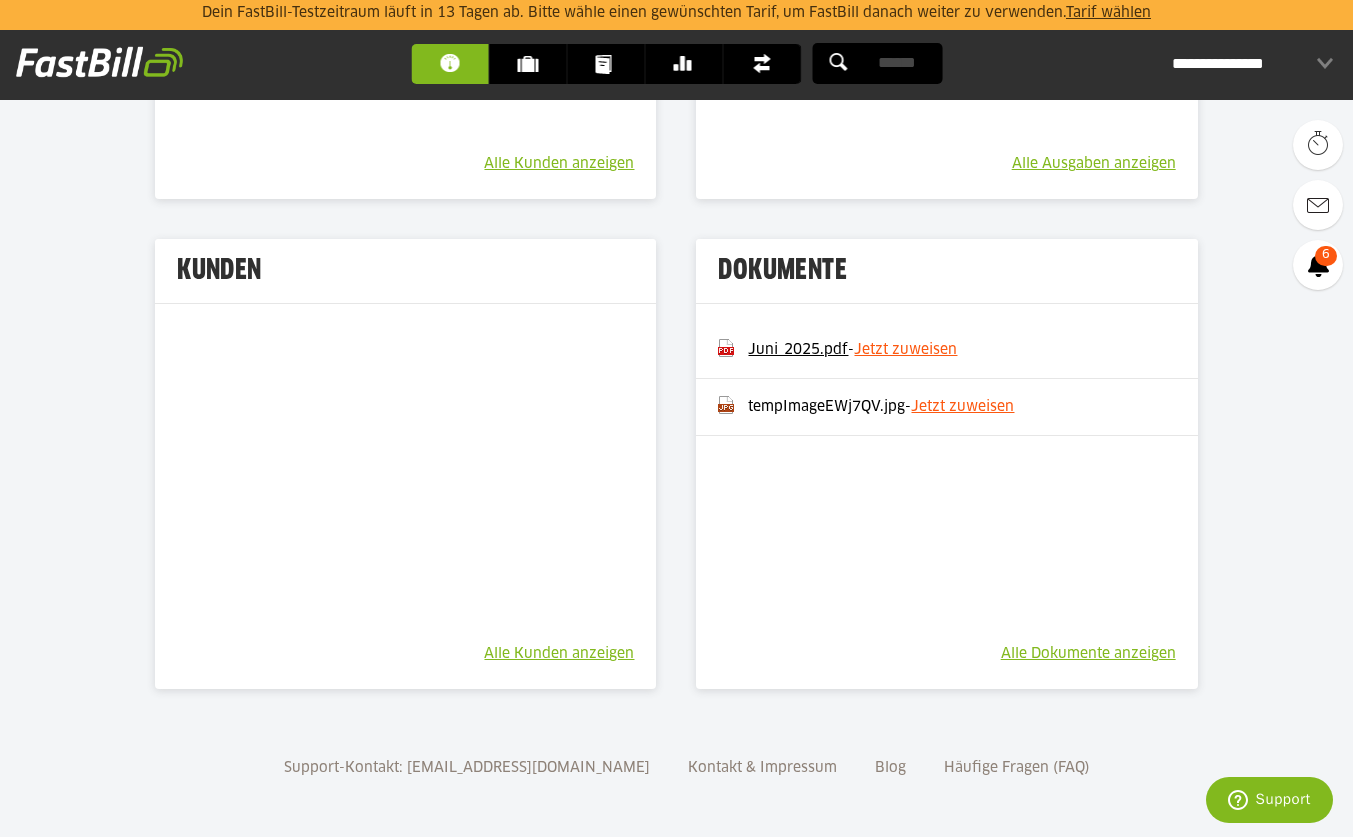 click on "Juni_2025.pdf" at bounding box center (798, 350) 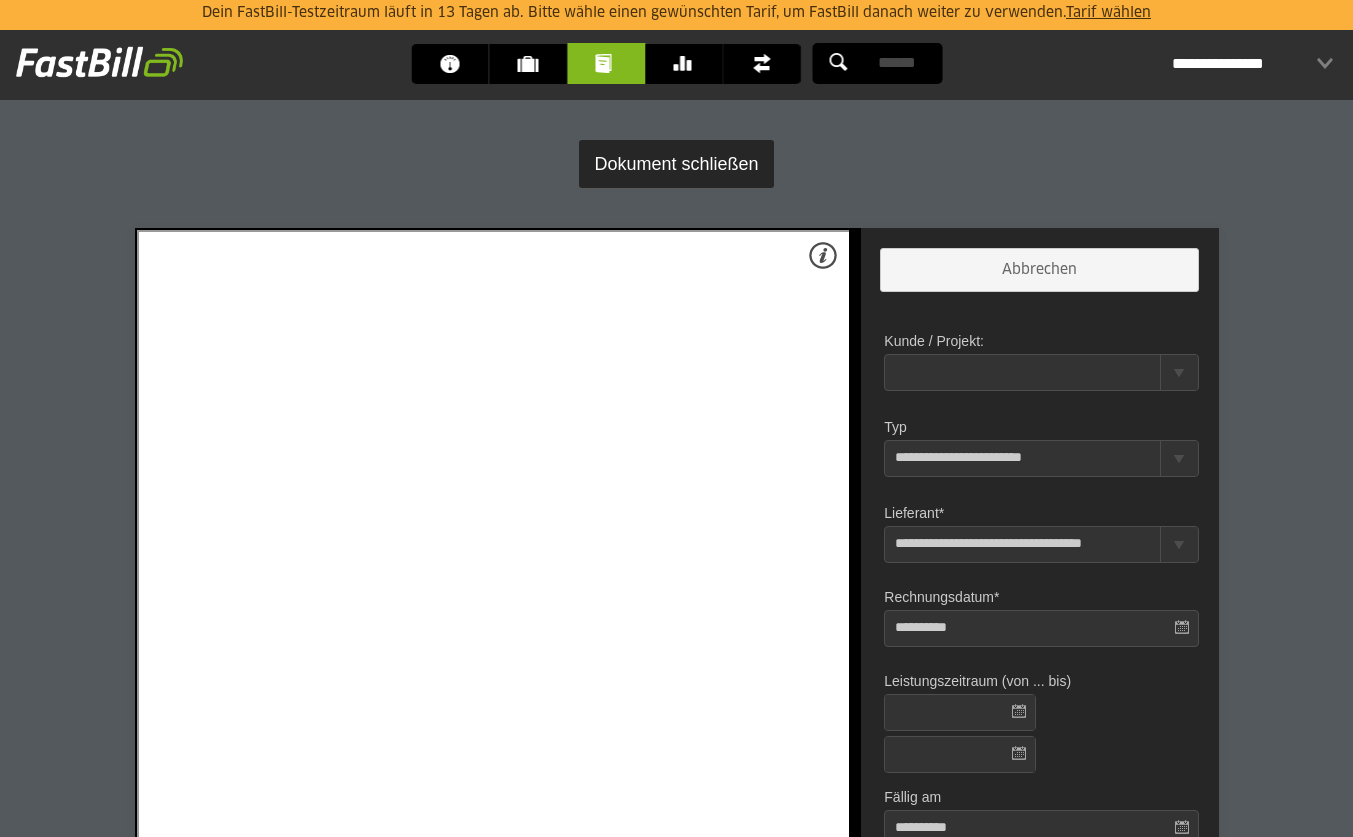 scroll, scrollTop: 0, scrollLeft: 0, axis: both 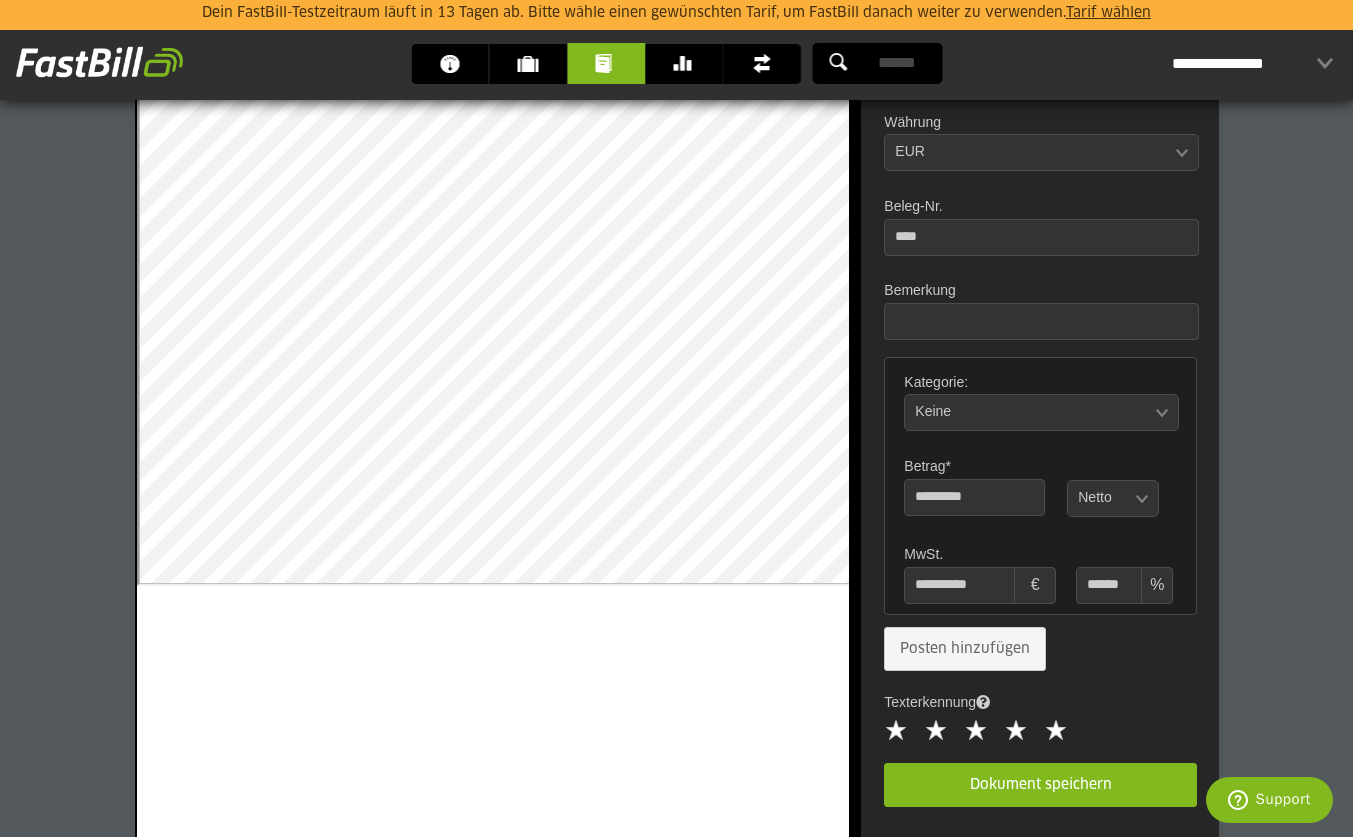 click on "******" at bounding box center (1107, 585) 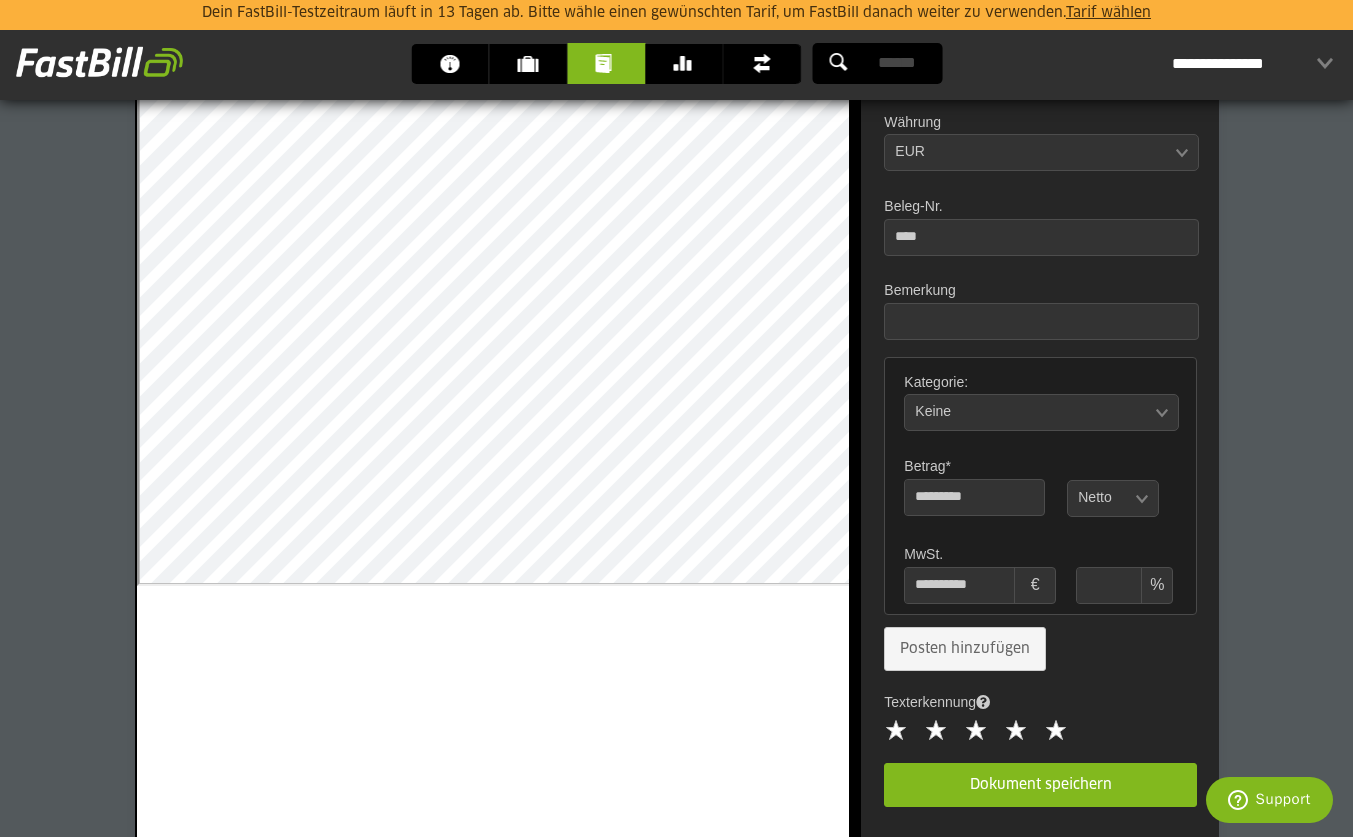 type on "*" 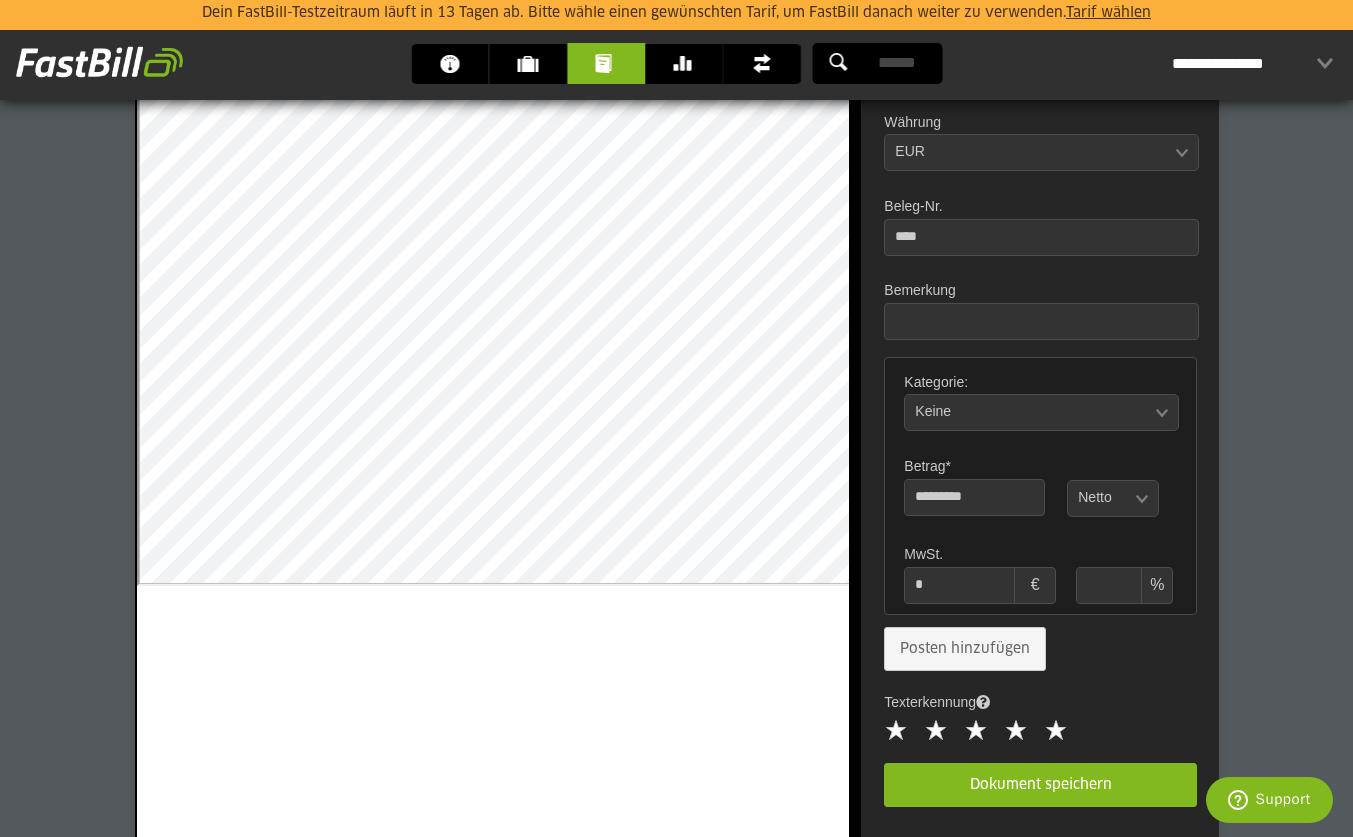 type on "*" 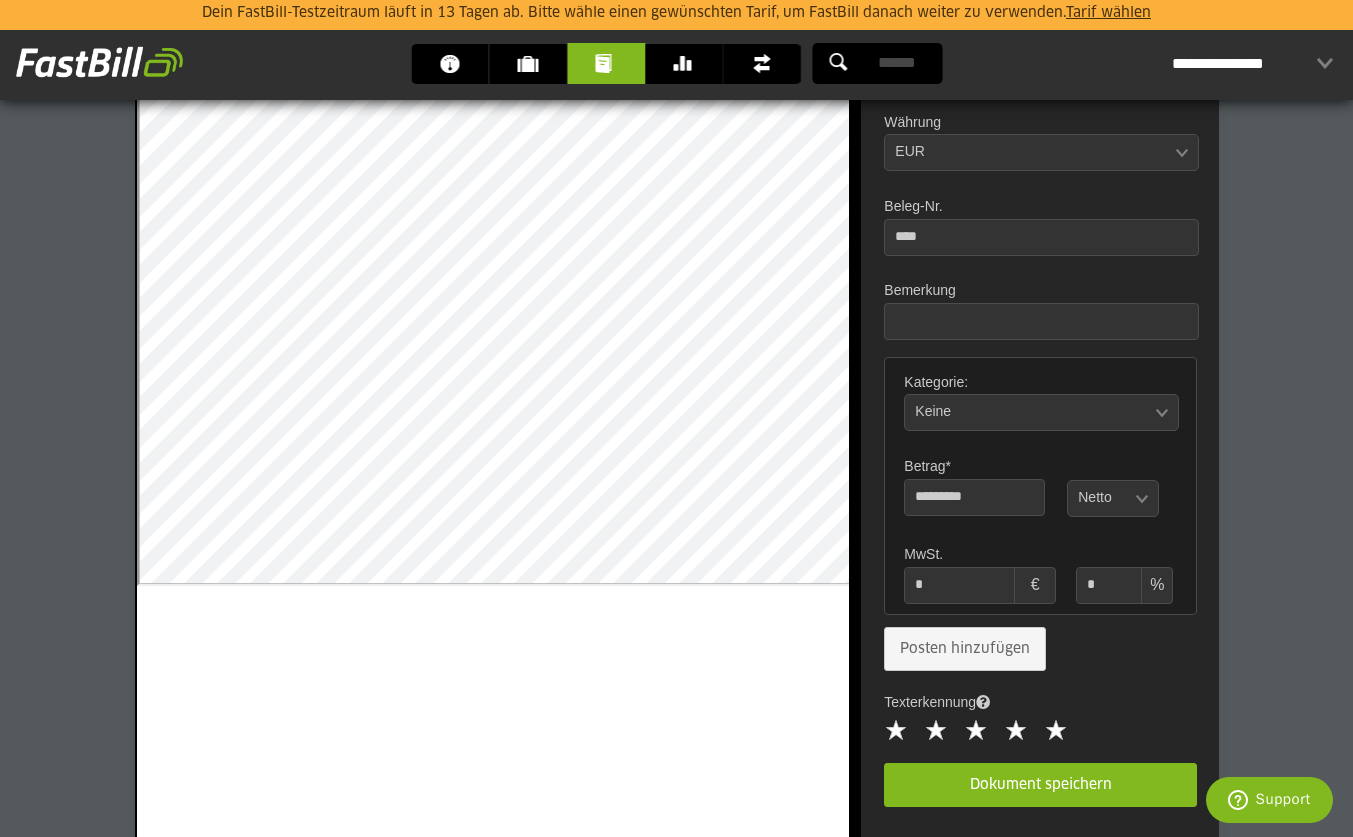 type on "******" 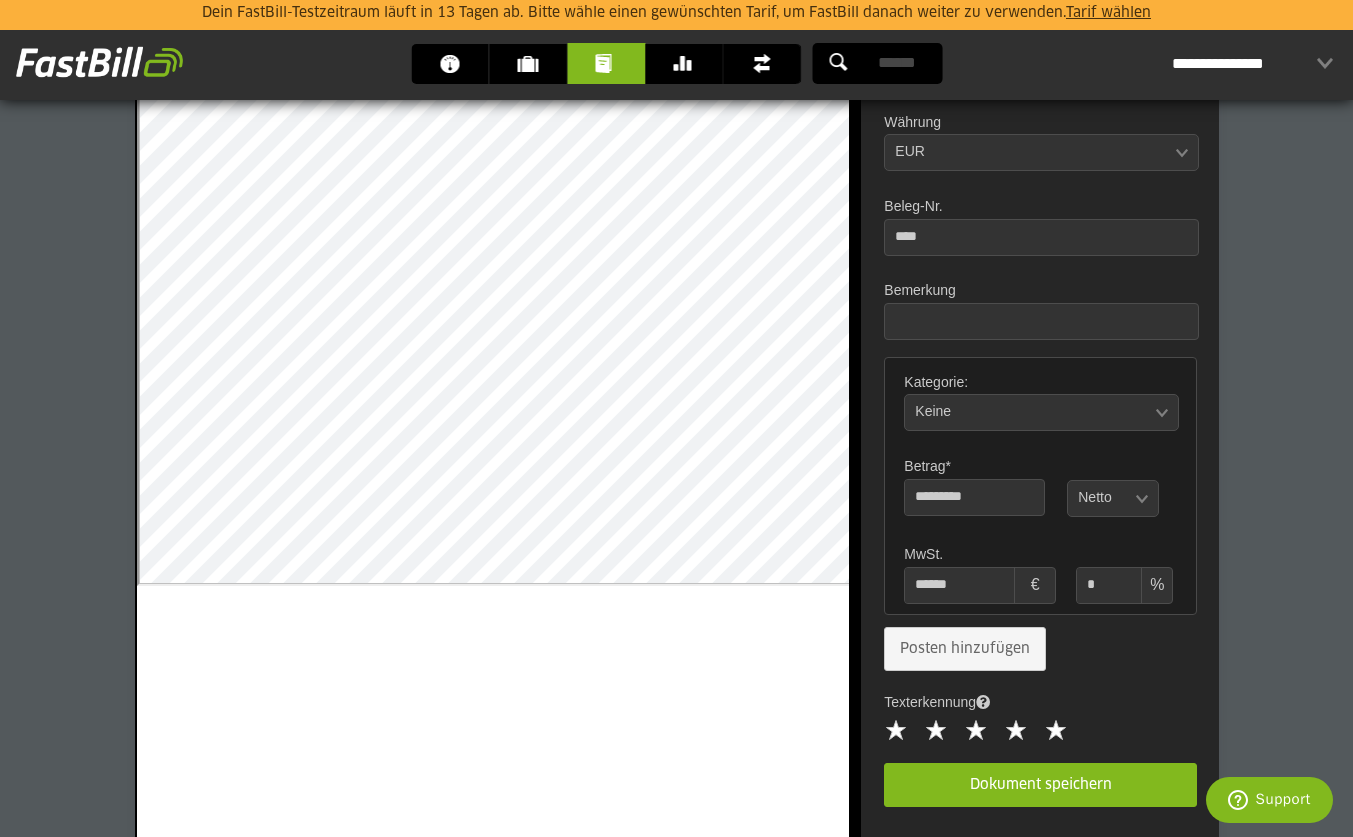 type on "**" 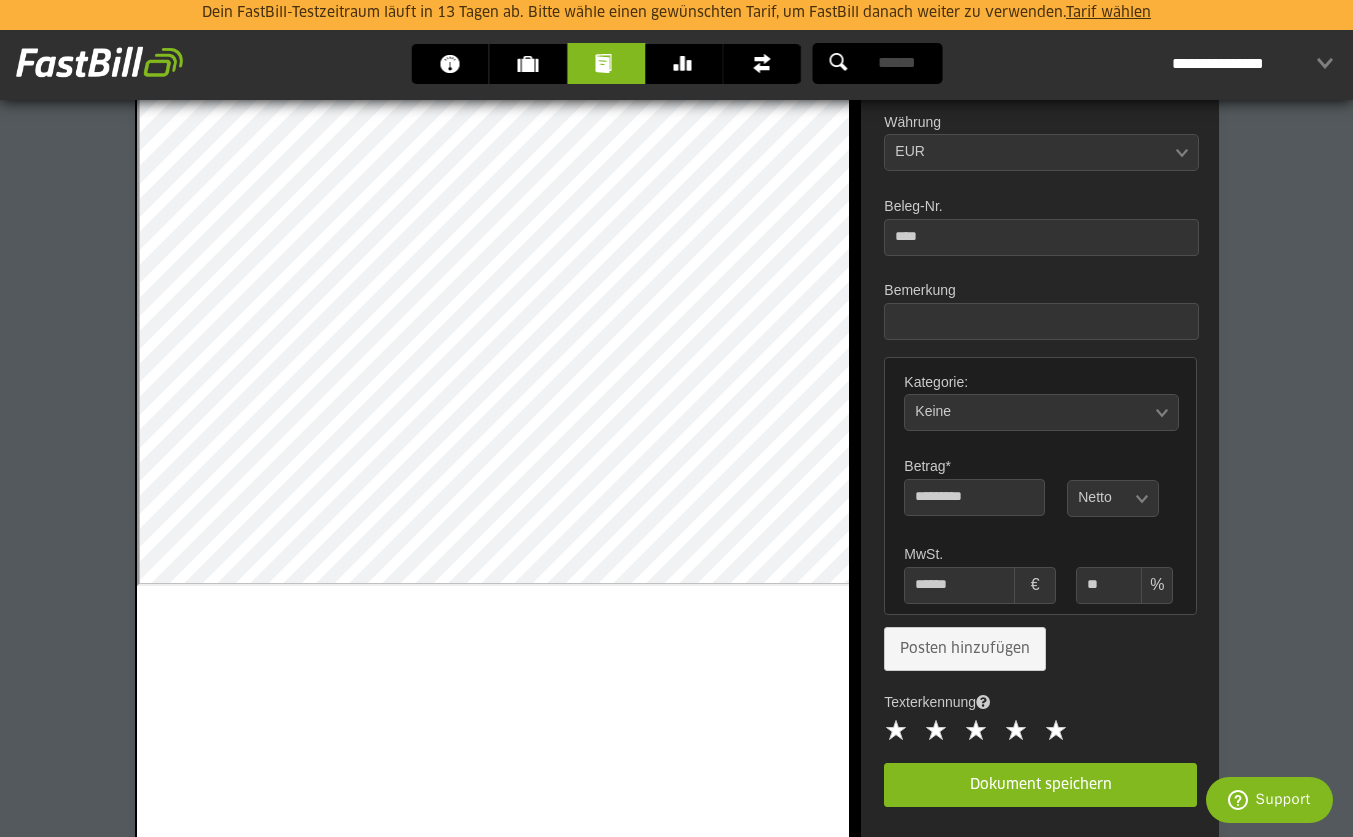 type on "*******" 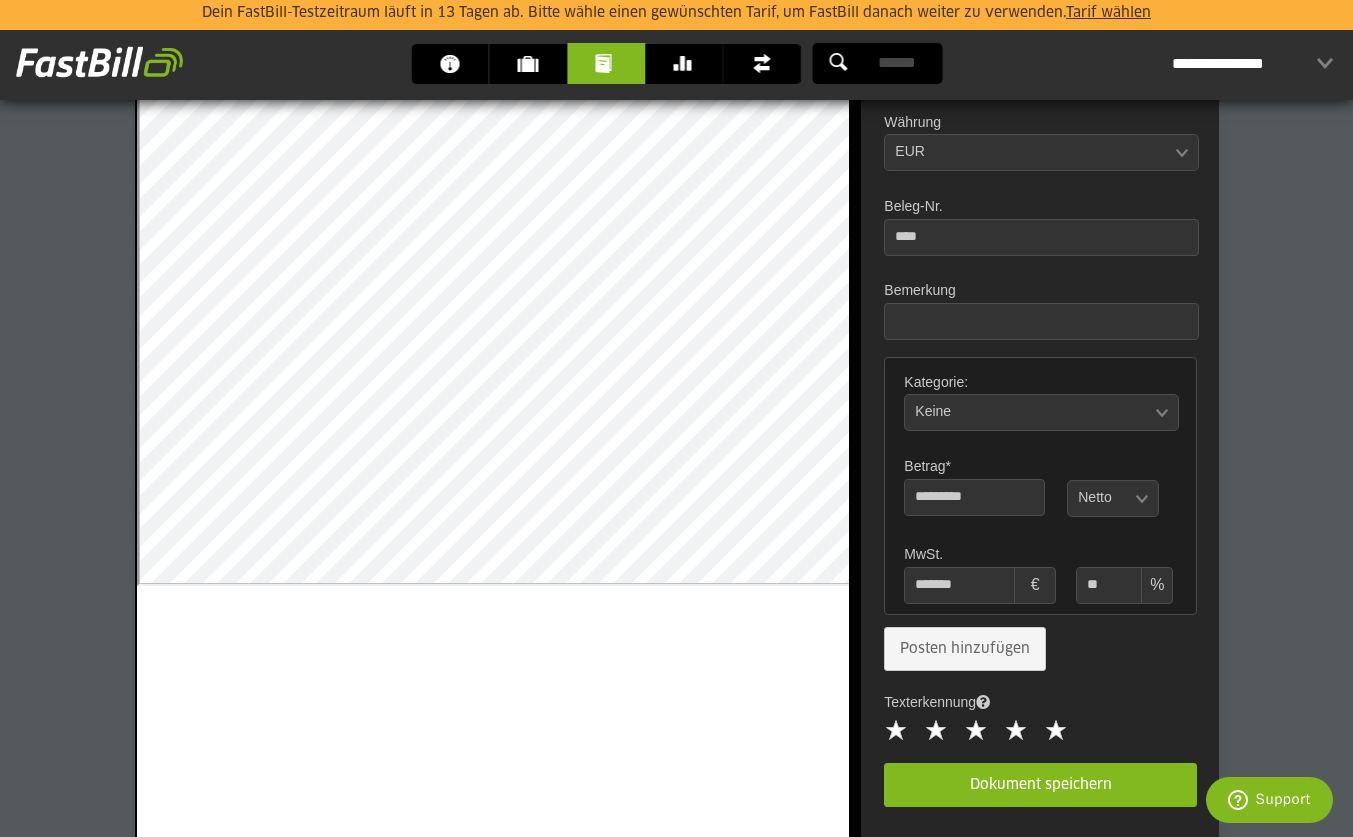 type on "**" 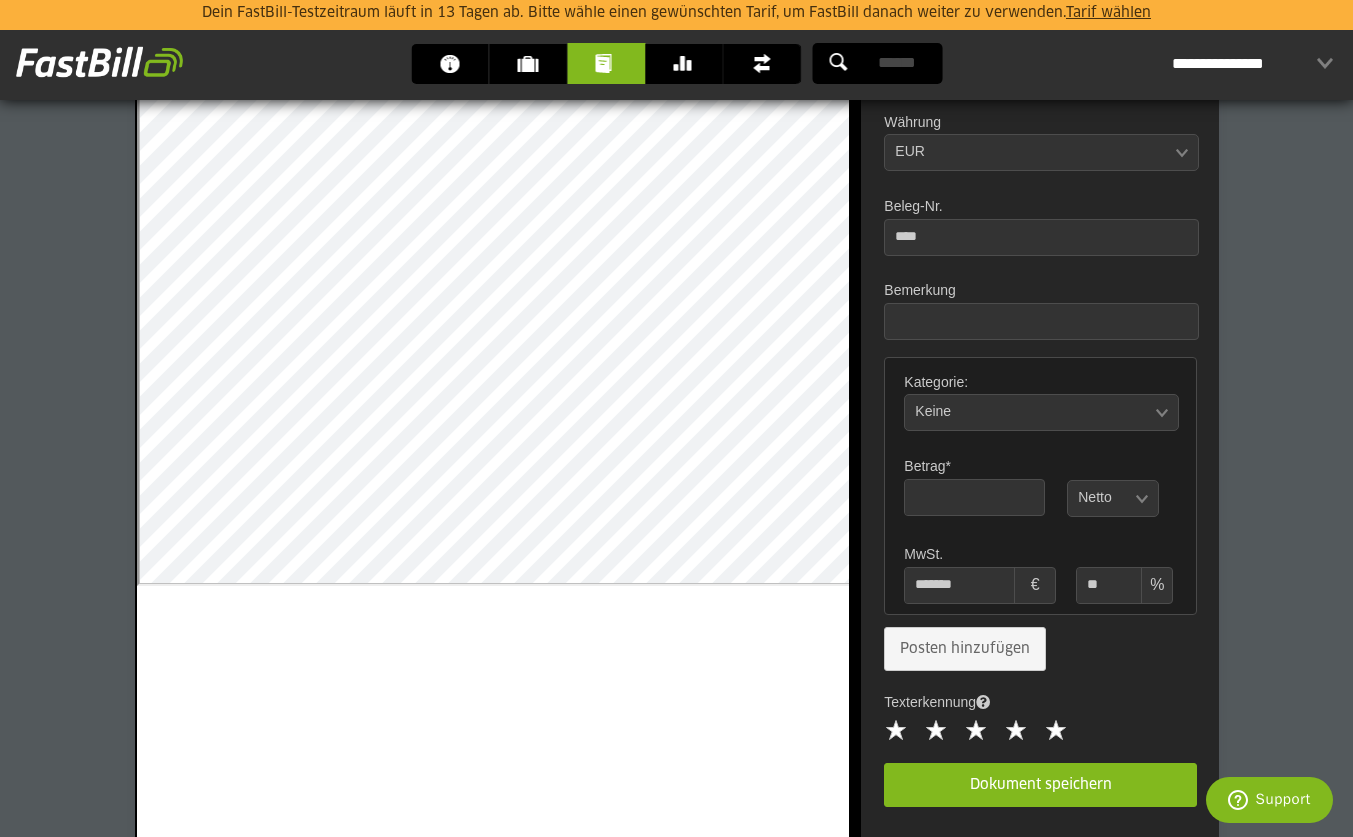 type on "*" 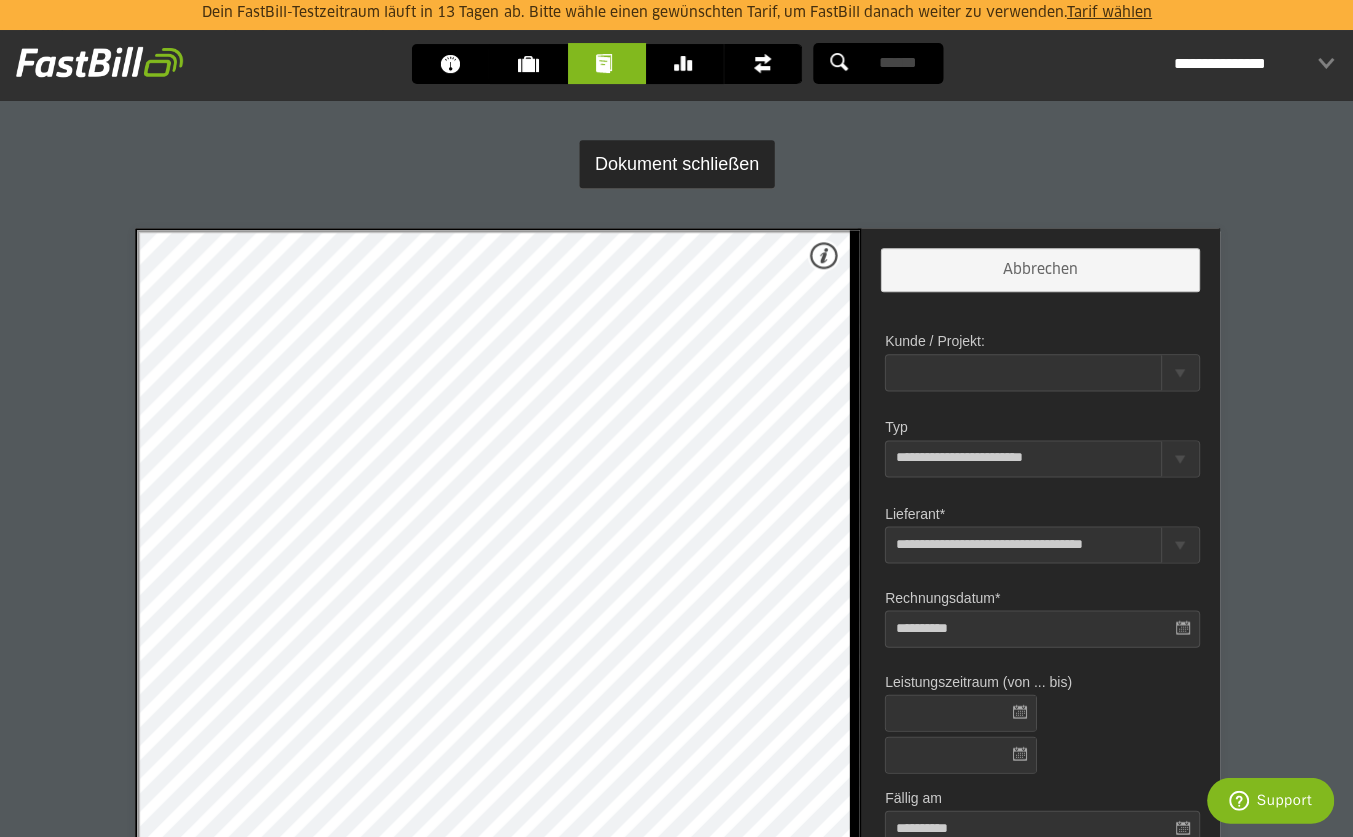 scroll, scrollTop: 0, scrollLeft: 0, axis: both 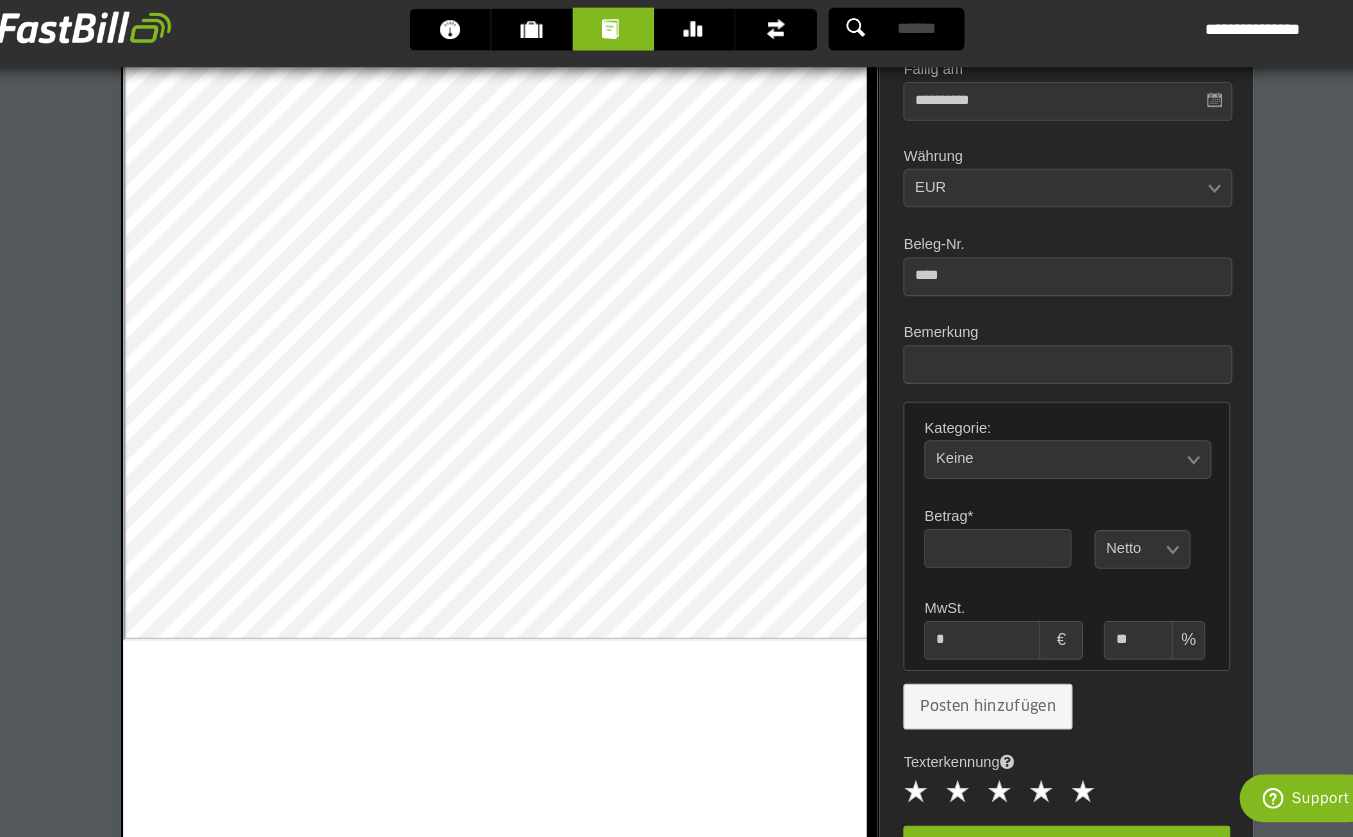 click at bounding box center [963, 560] 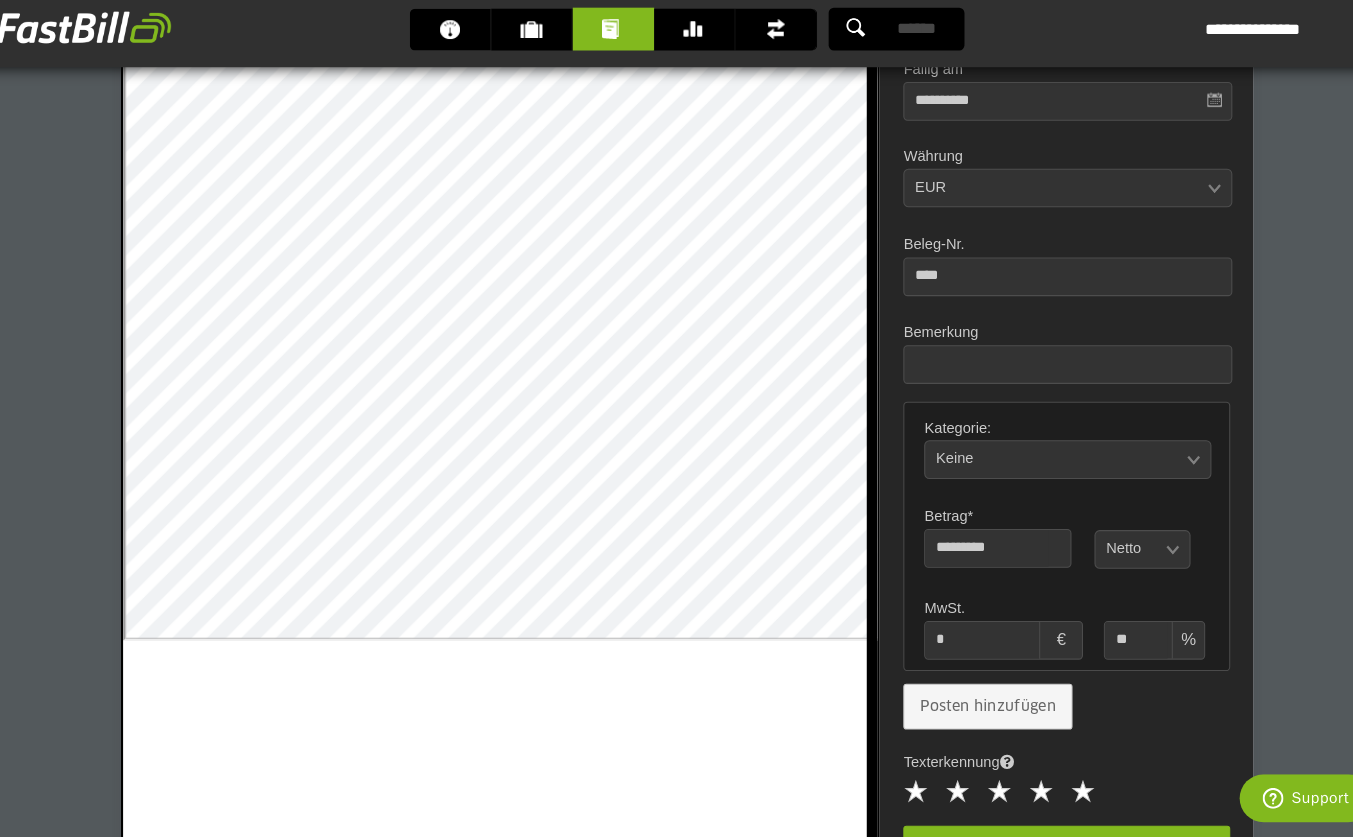 type on "********" 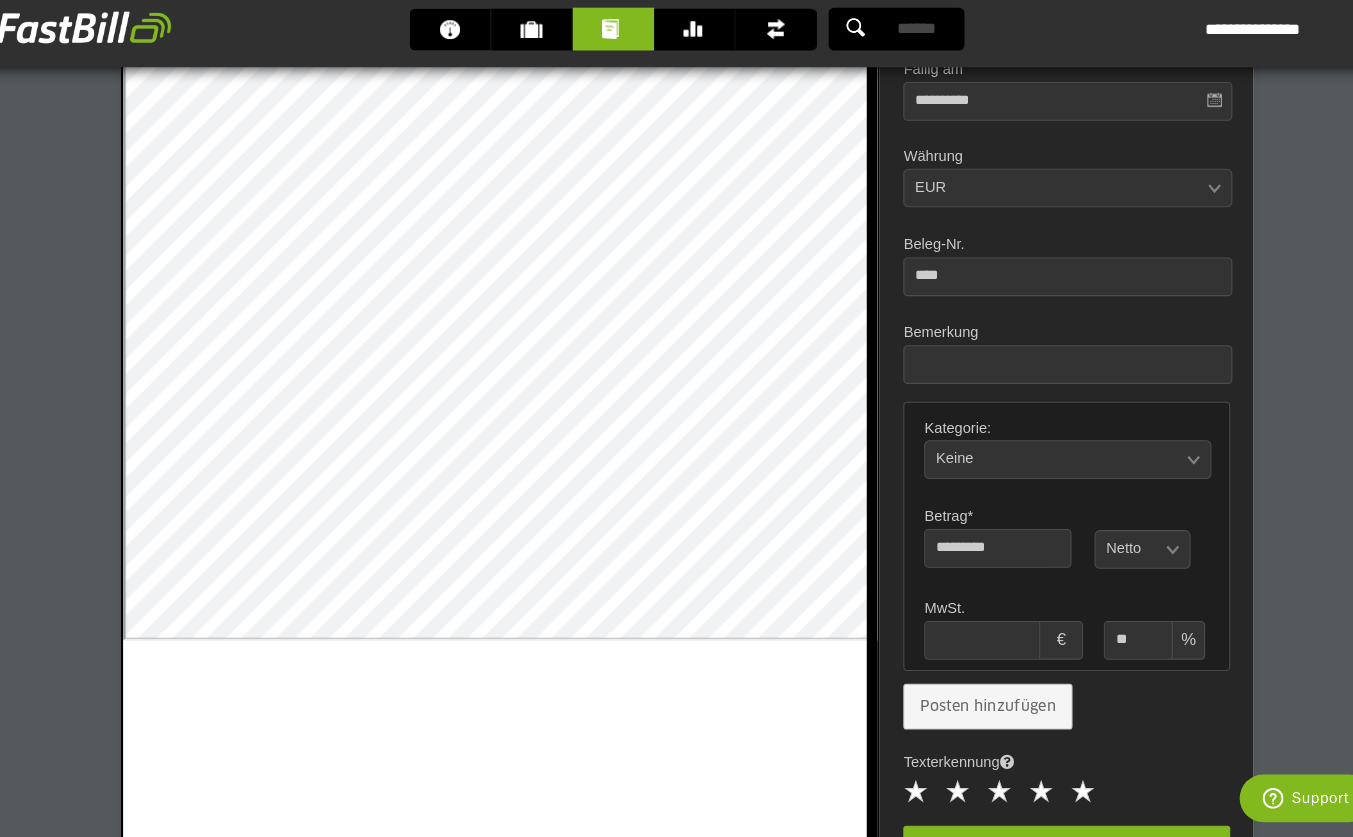 type on "*" 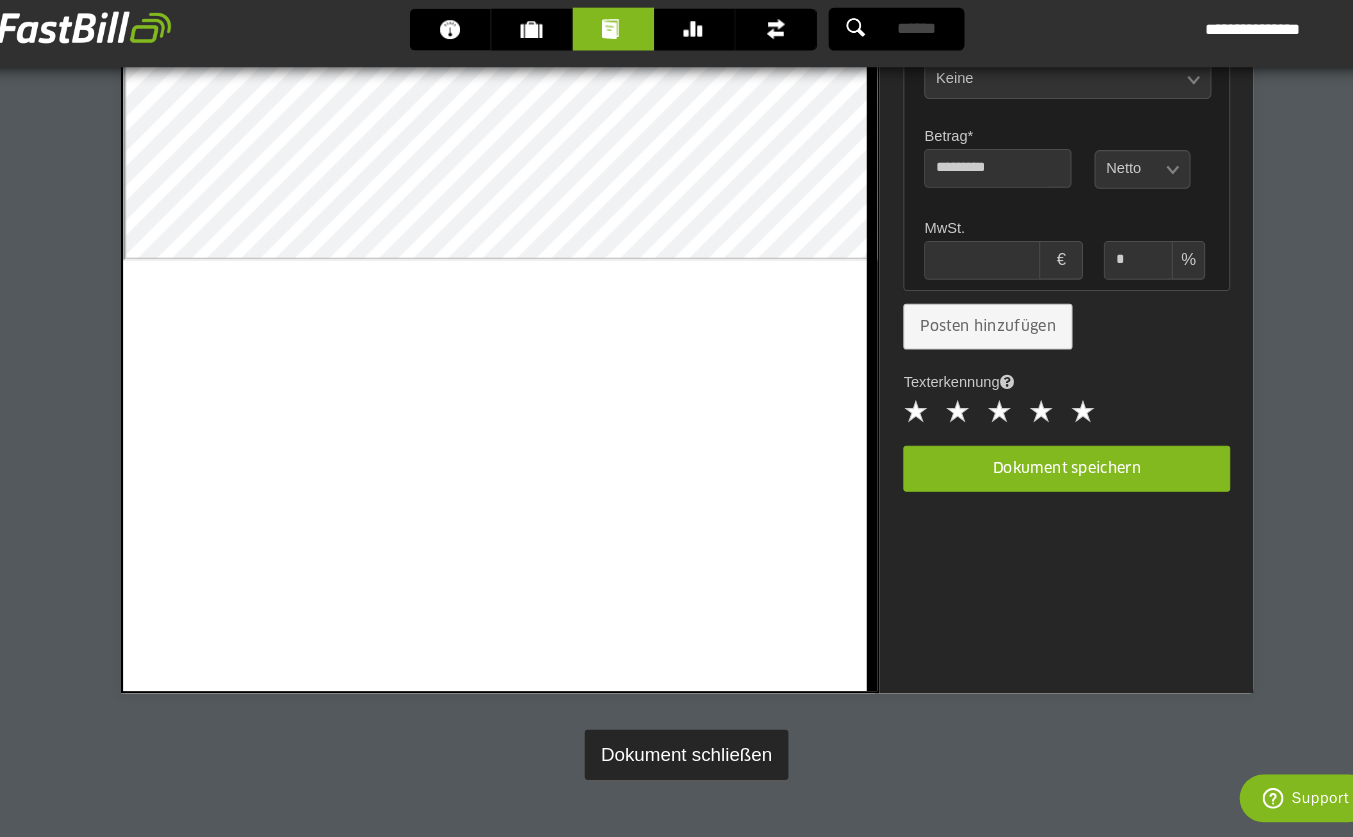 scroll, scrollTop: 1073, scrollLeft: 0, axis: vertical 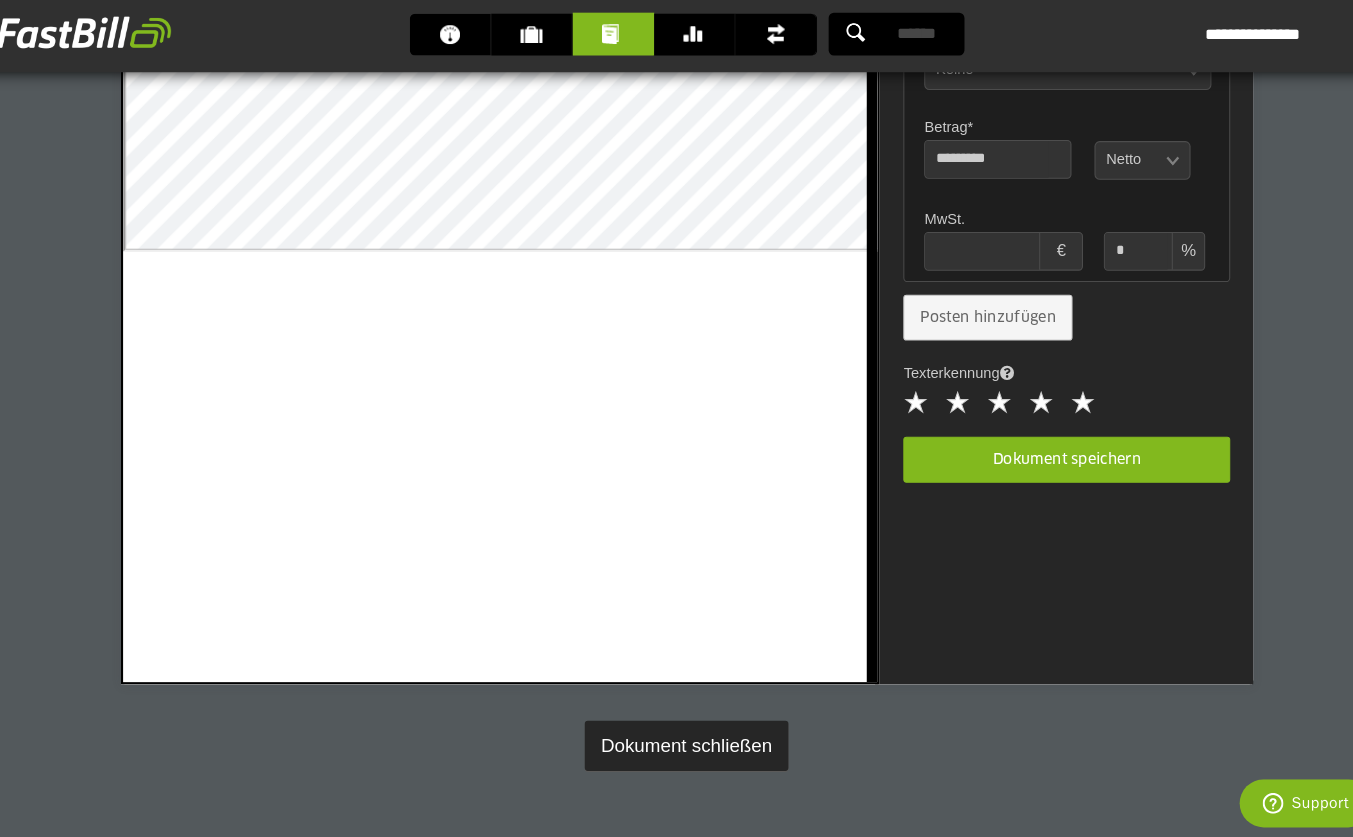 click at bounding box center [959, 271] 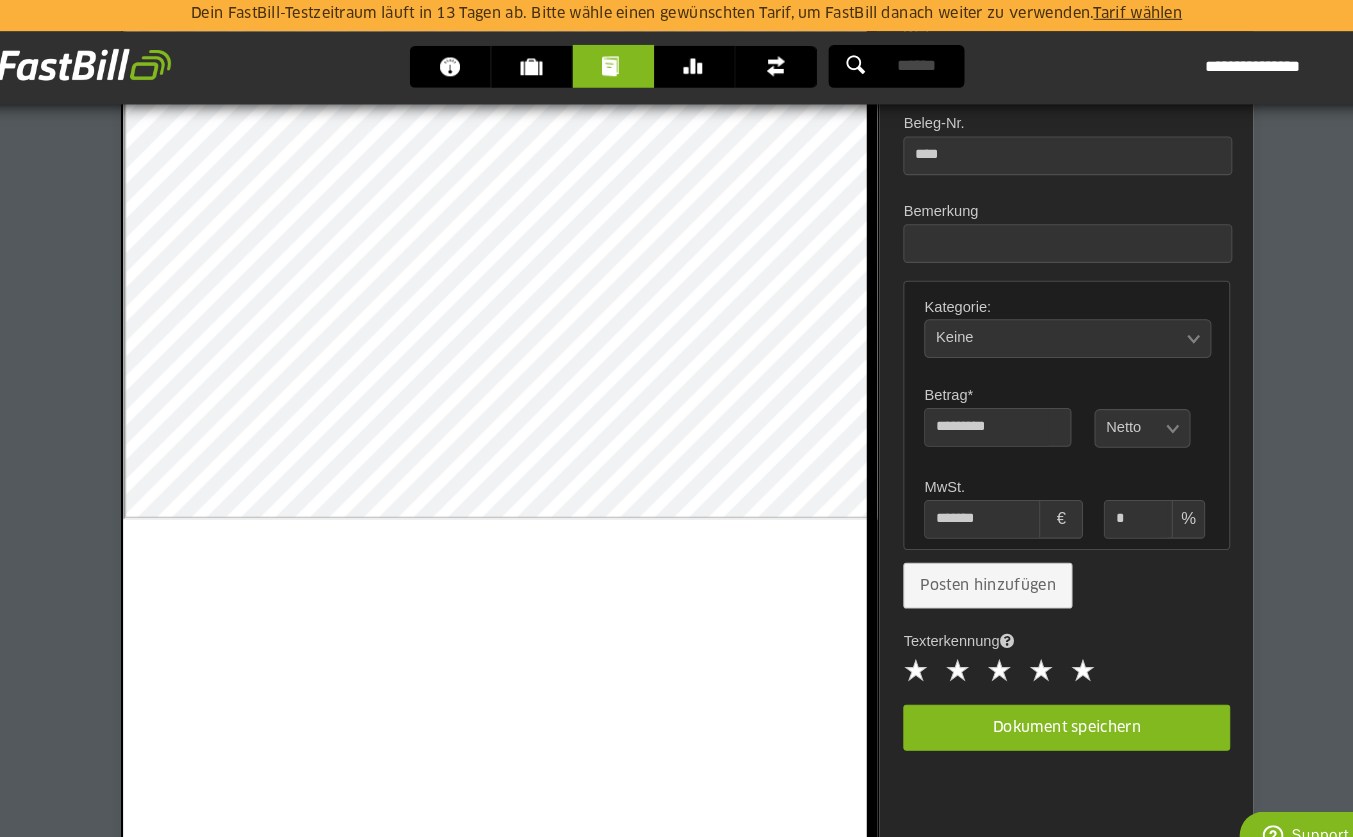 scroll, scrollTop: 839, scrollLeft: 0, axis: vertical 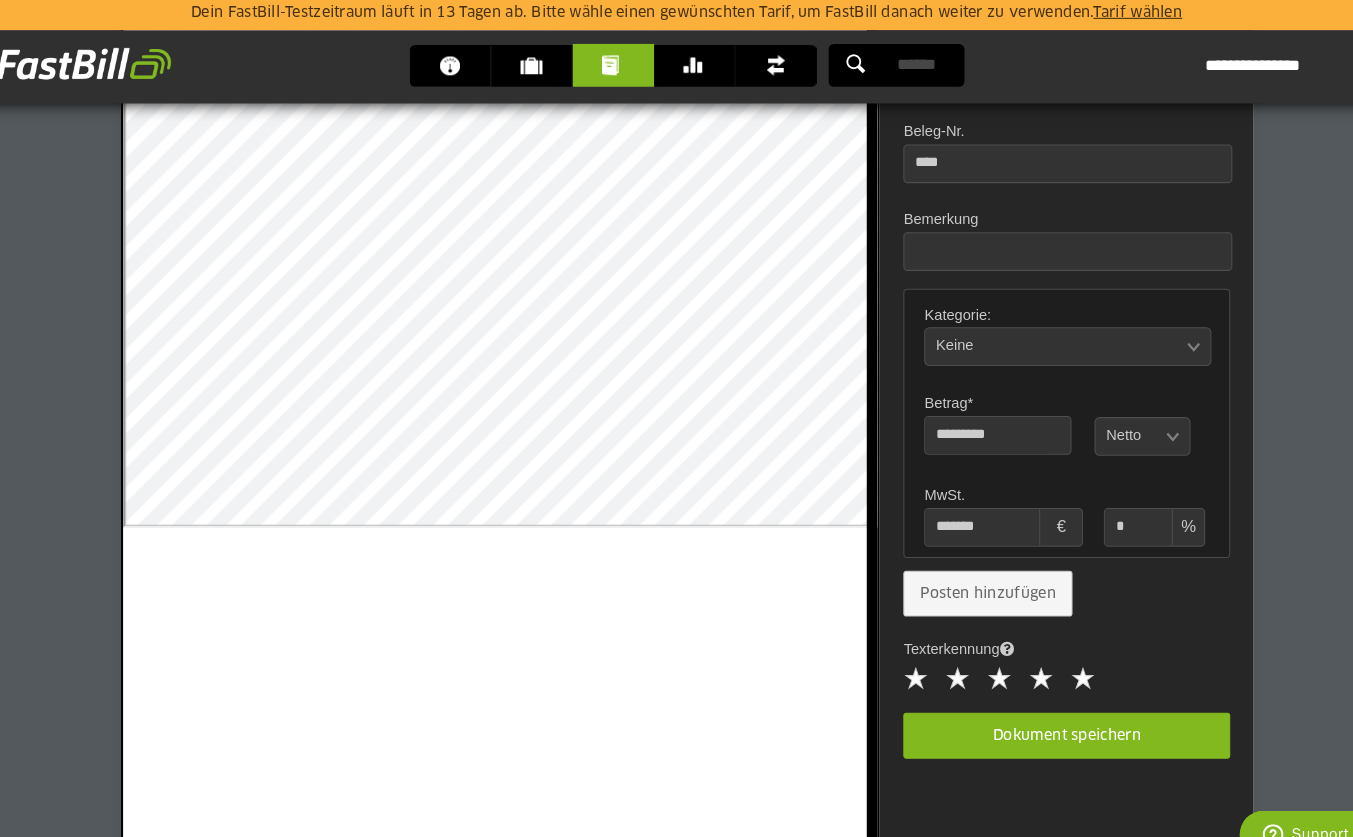 click at bounding box center [1103, 419] 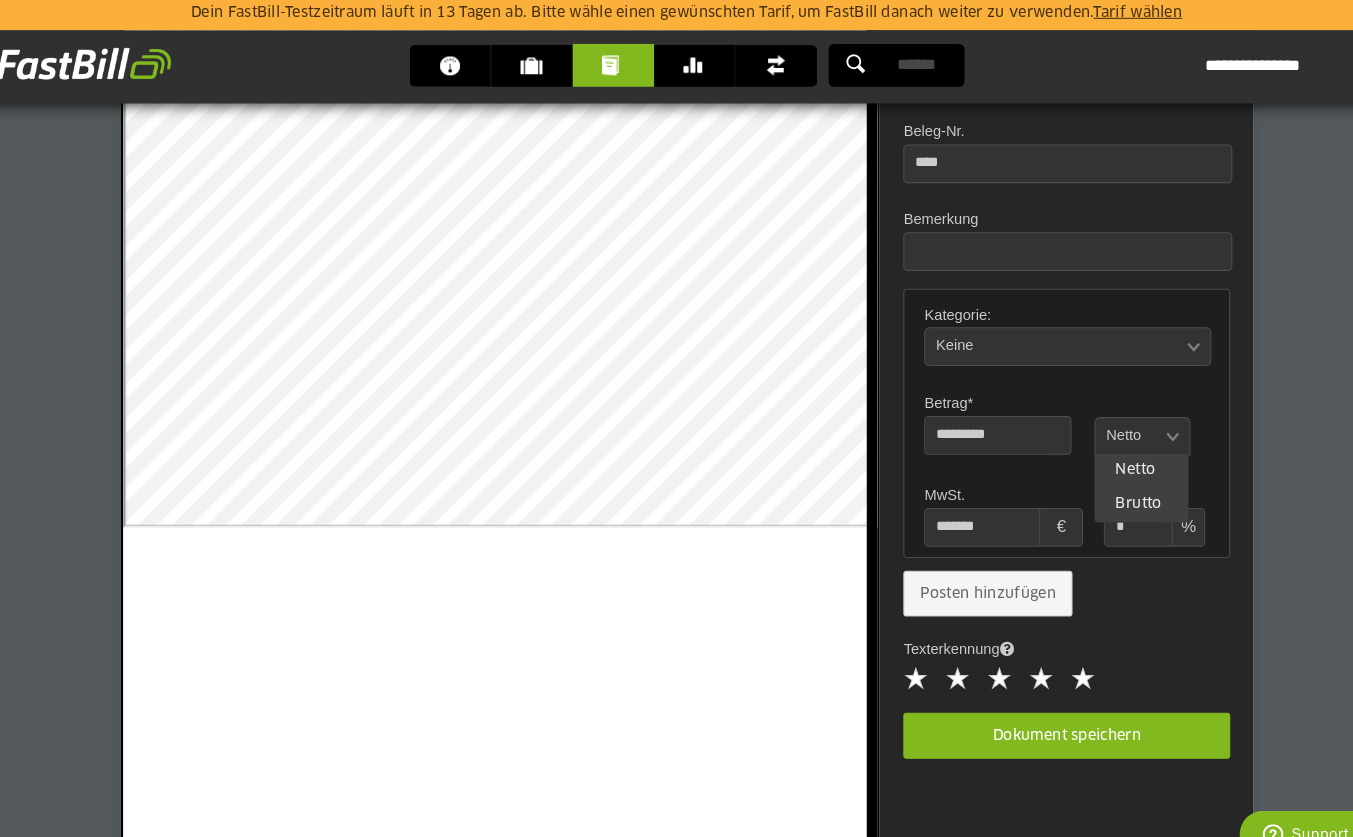 click on "Brutto" at bounding box center (1112, 484) 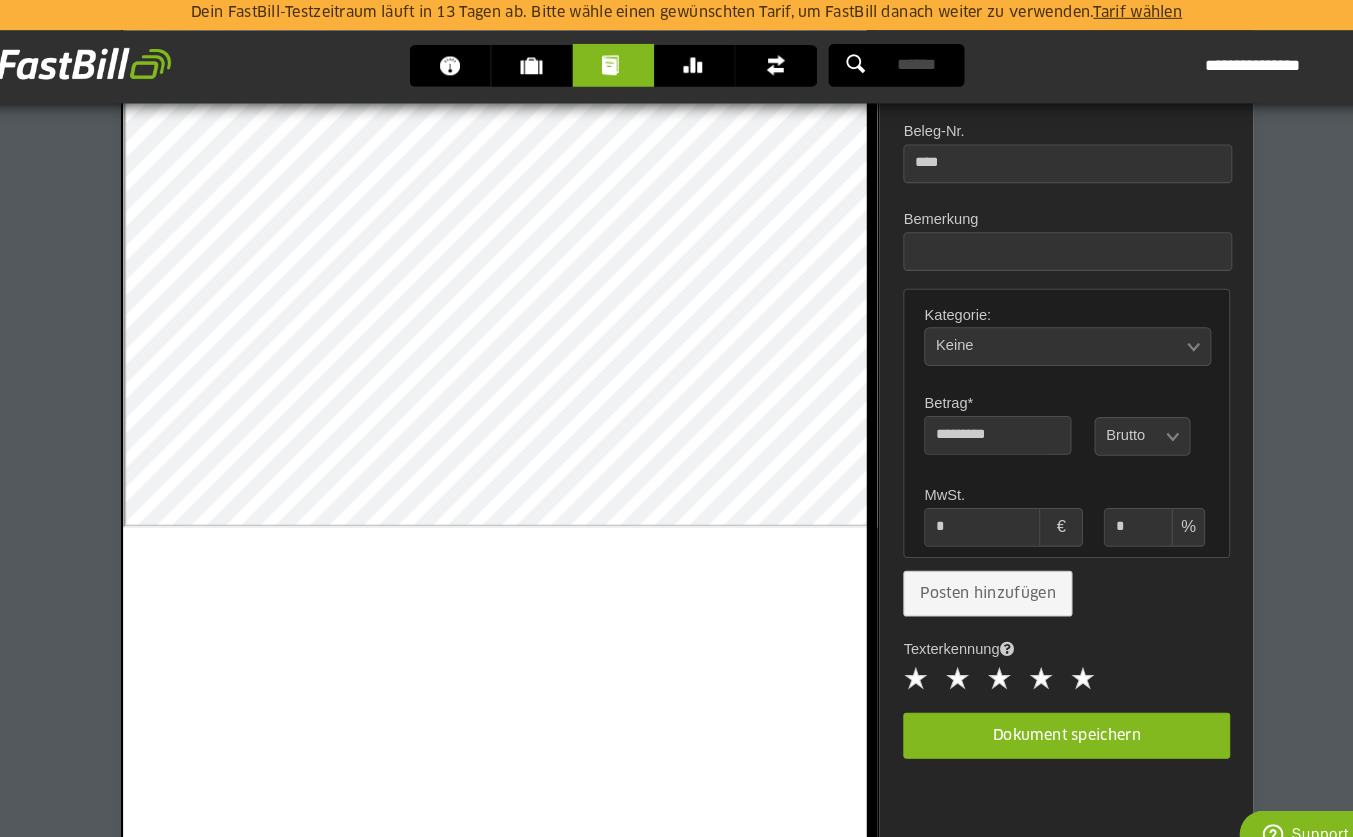 click on "*" at bounding box center (959, 505) 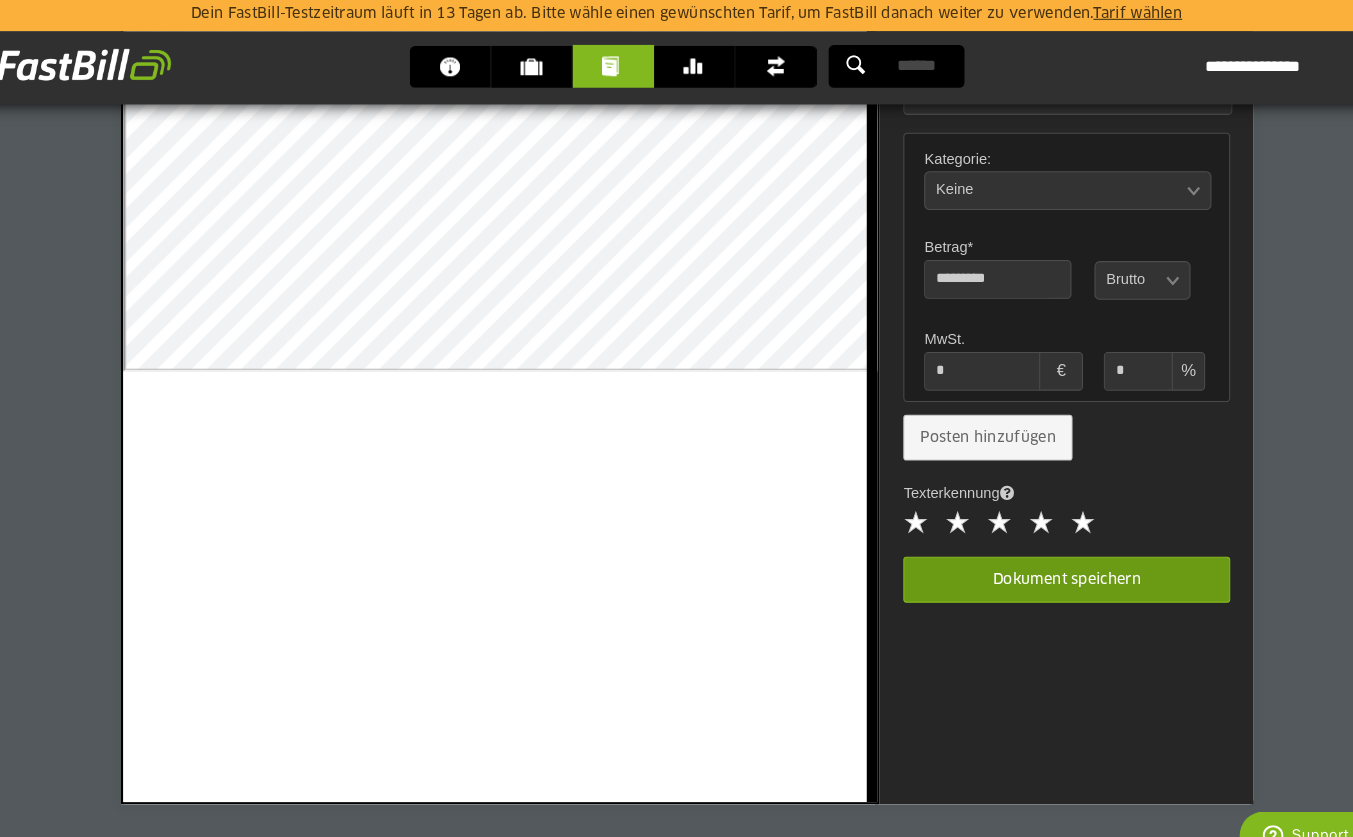 scroll, scrollTop: 981, scrollLeft: 0, axis: vertical 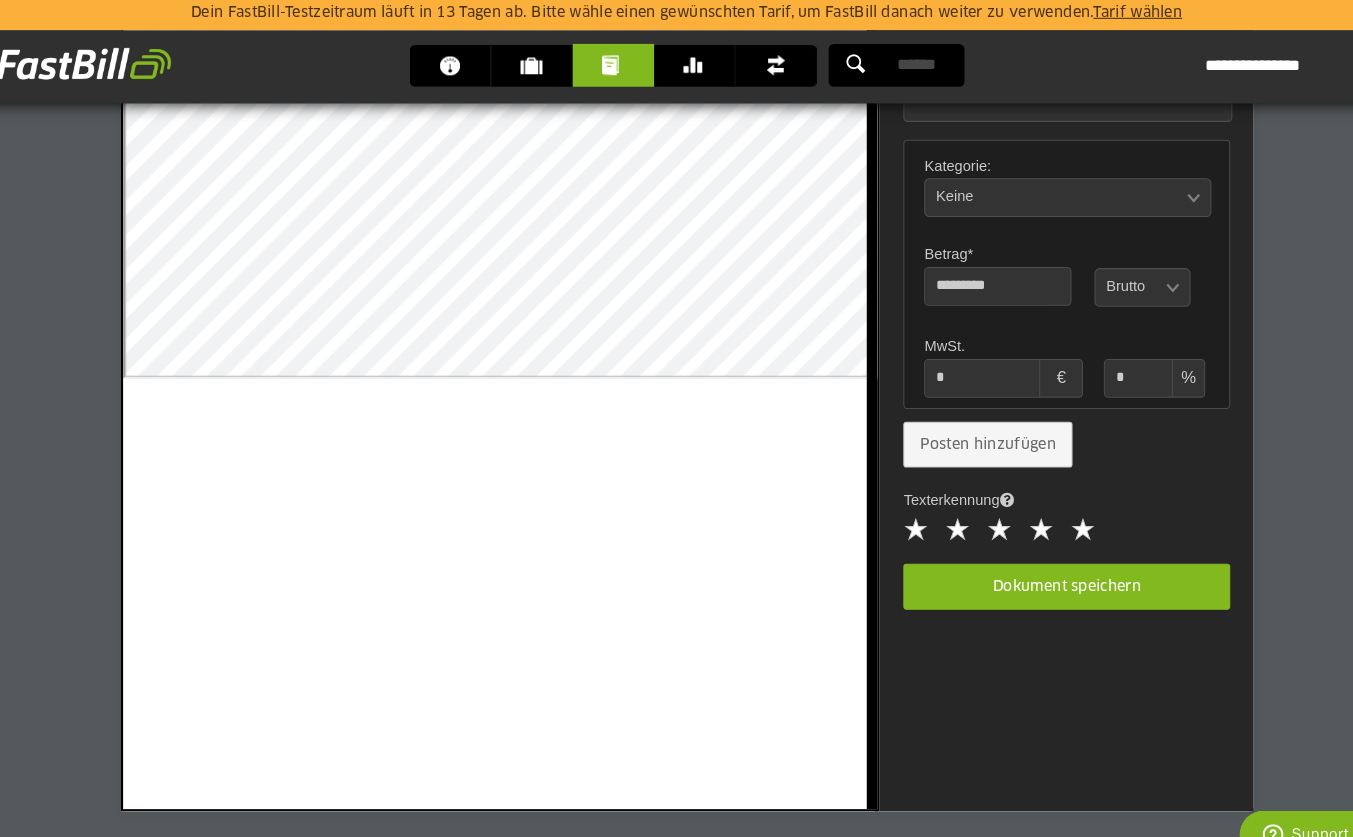 click on "*" at bounding box center (959, 363) 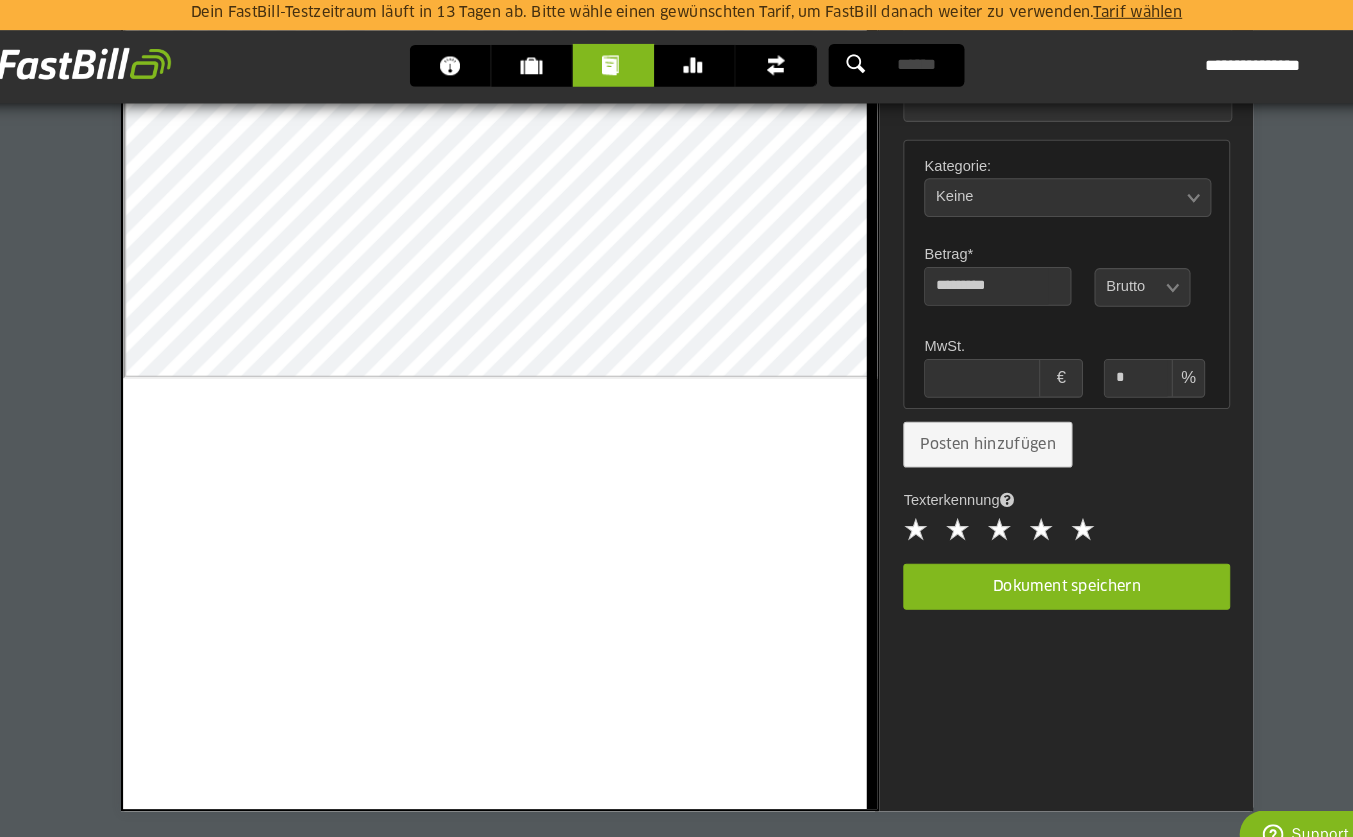 paste on "******" 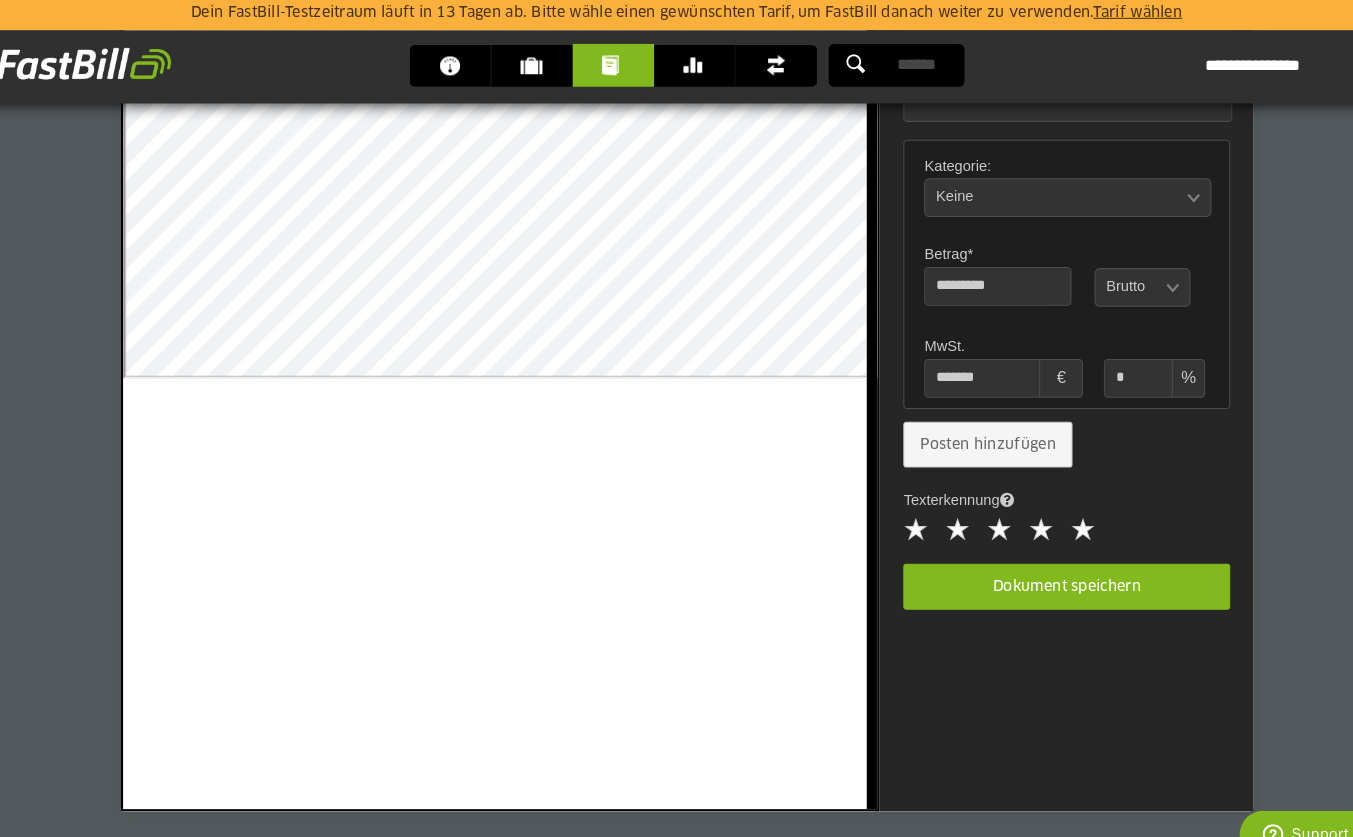 type on "******" 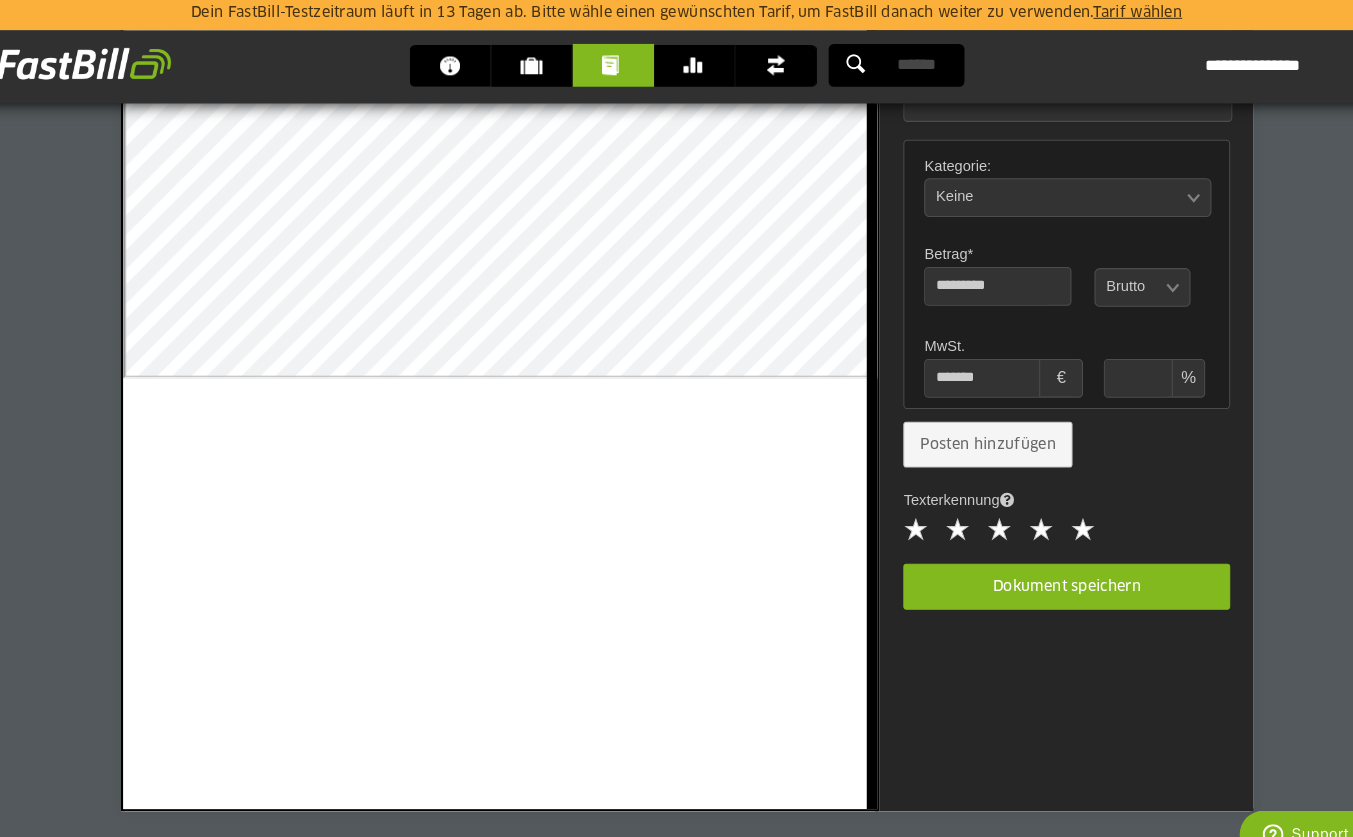 type on "*" 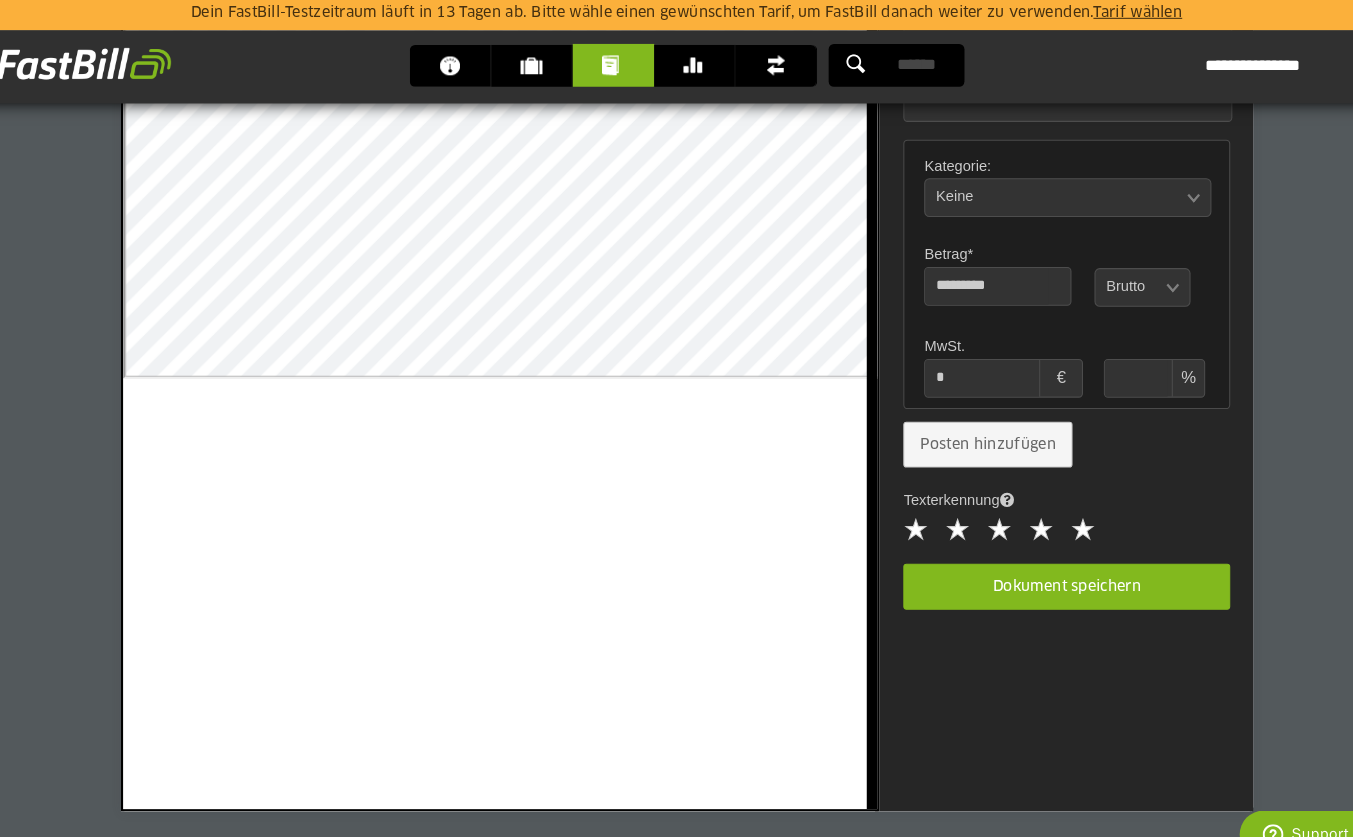 type on "*" 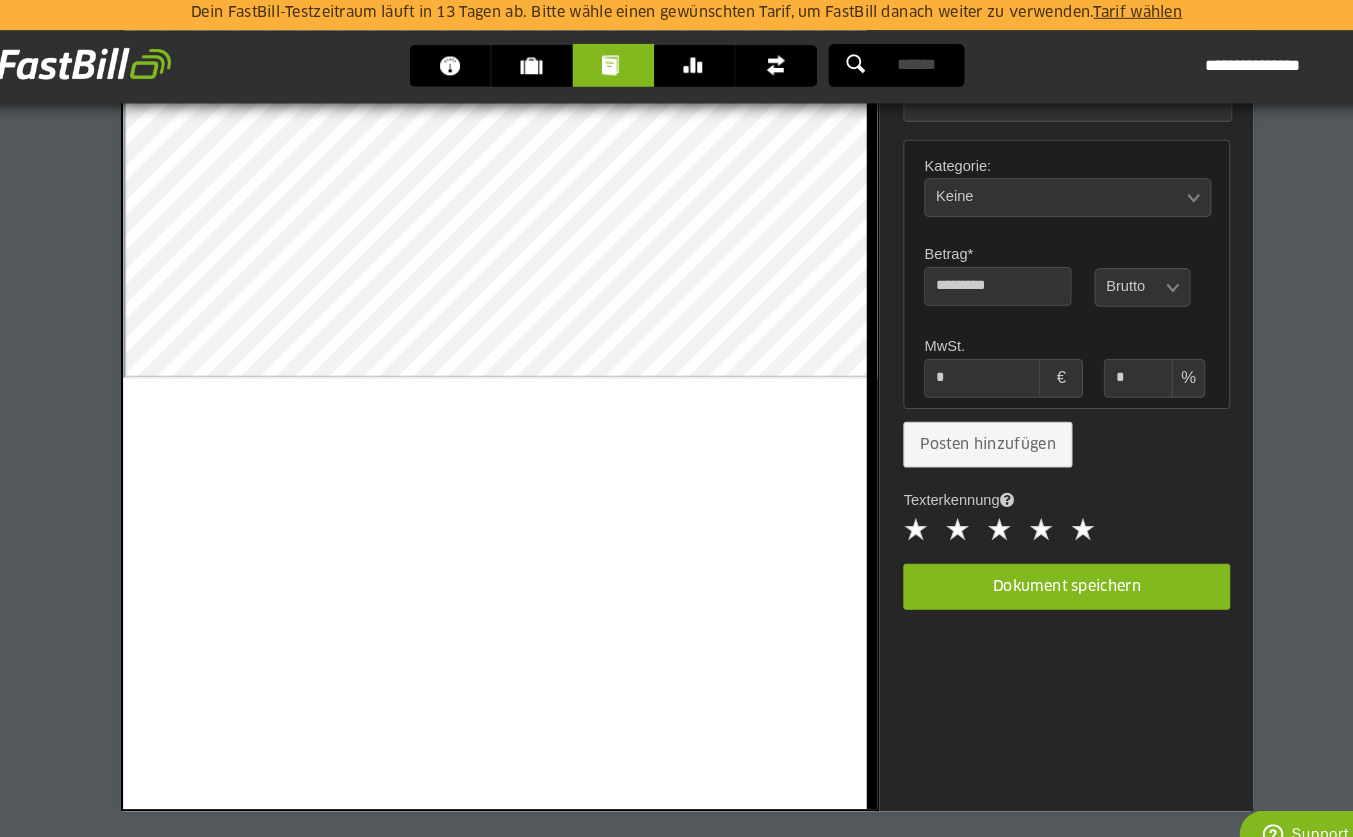 type on "*****" 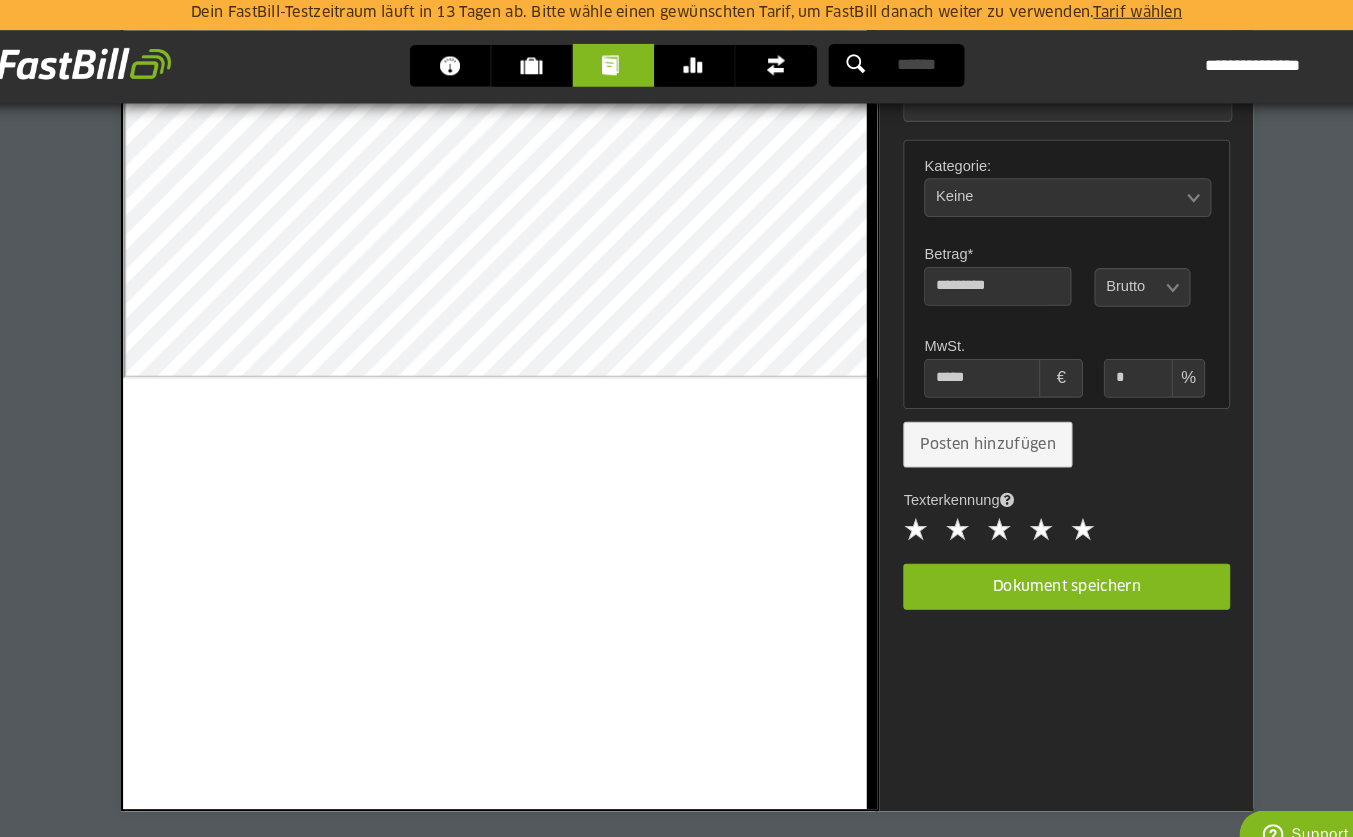 type on "**" 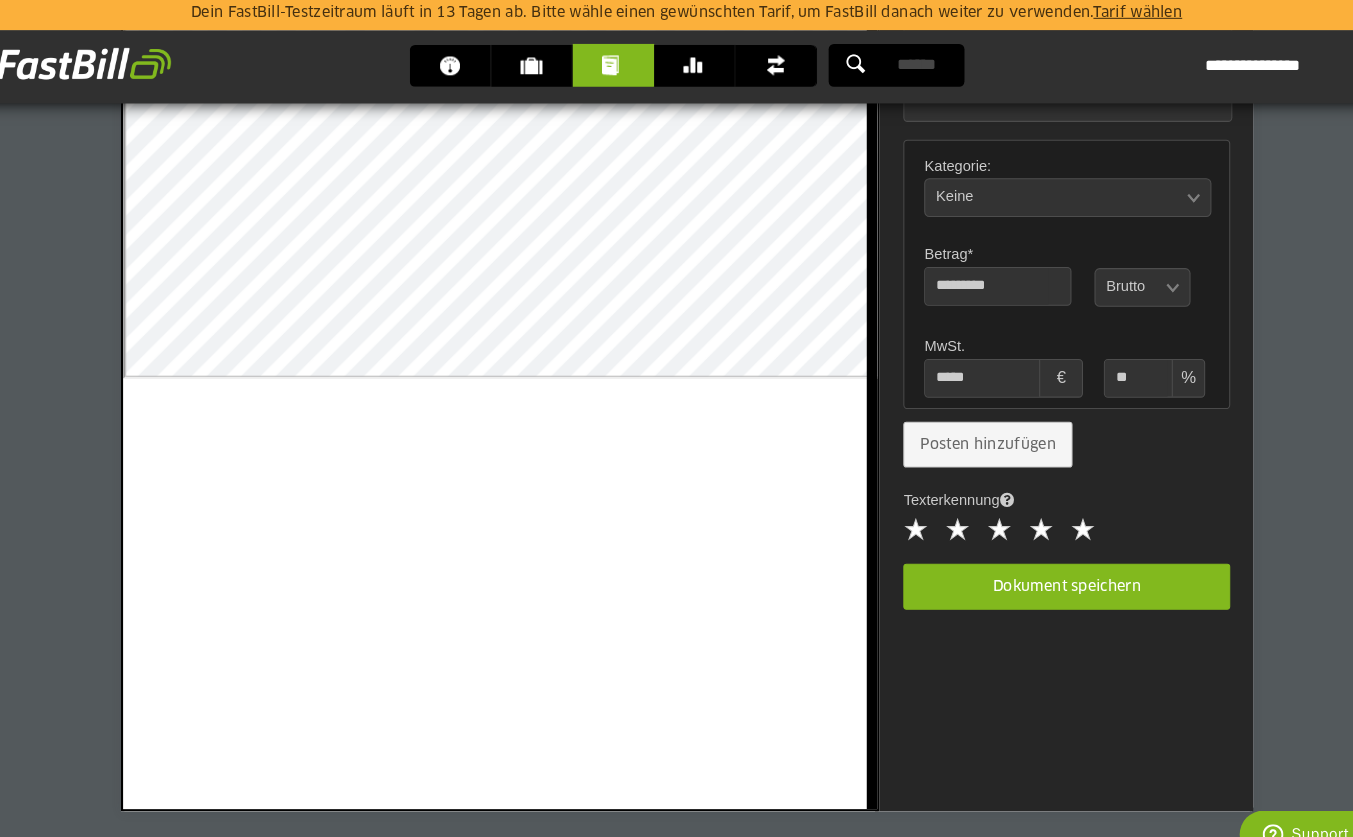 type on "******" 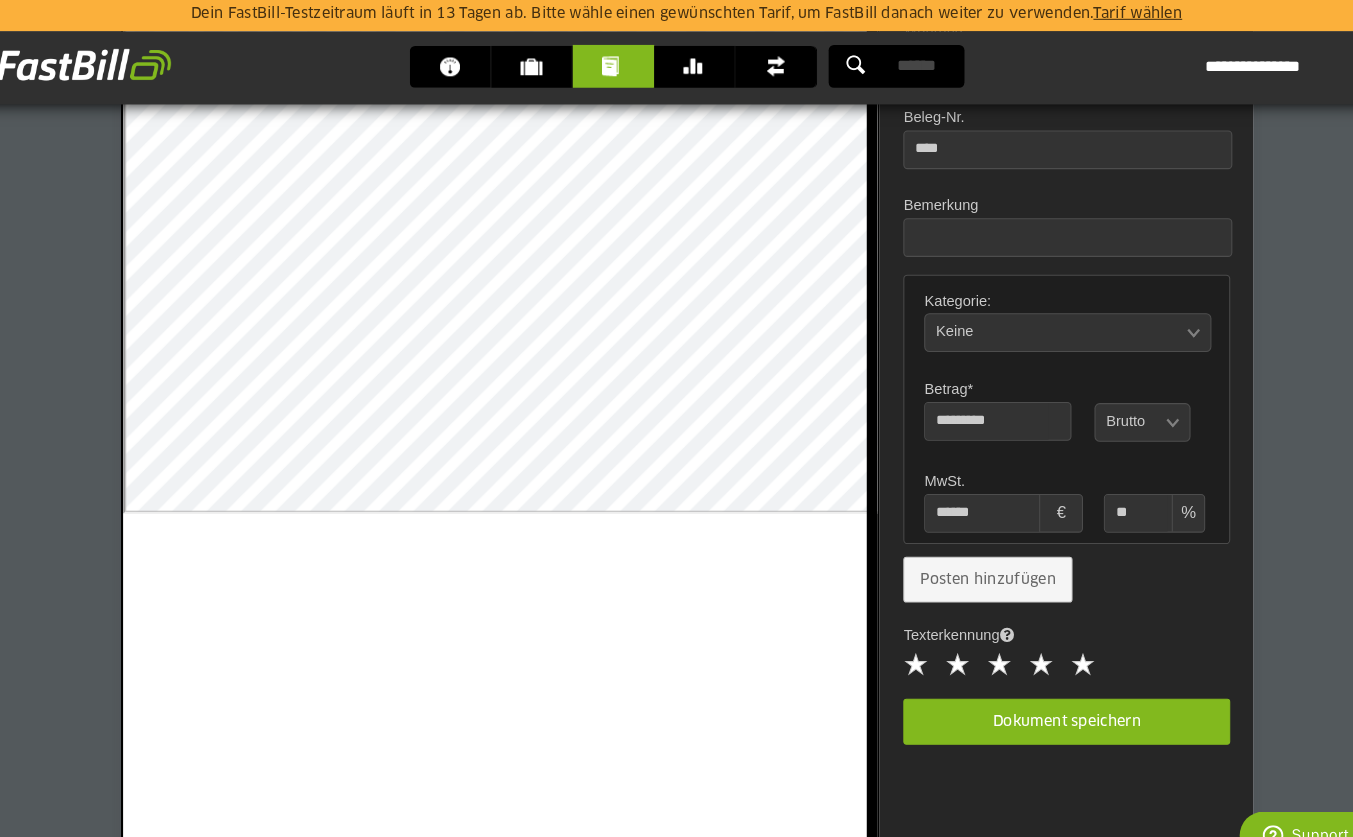 scroll, scrollTop: 852, scrollLeft: 0, axis: vertical 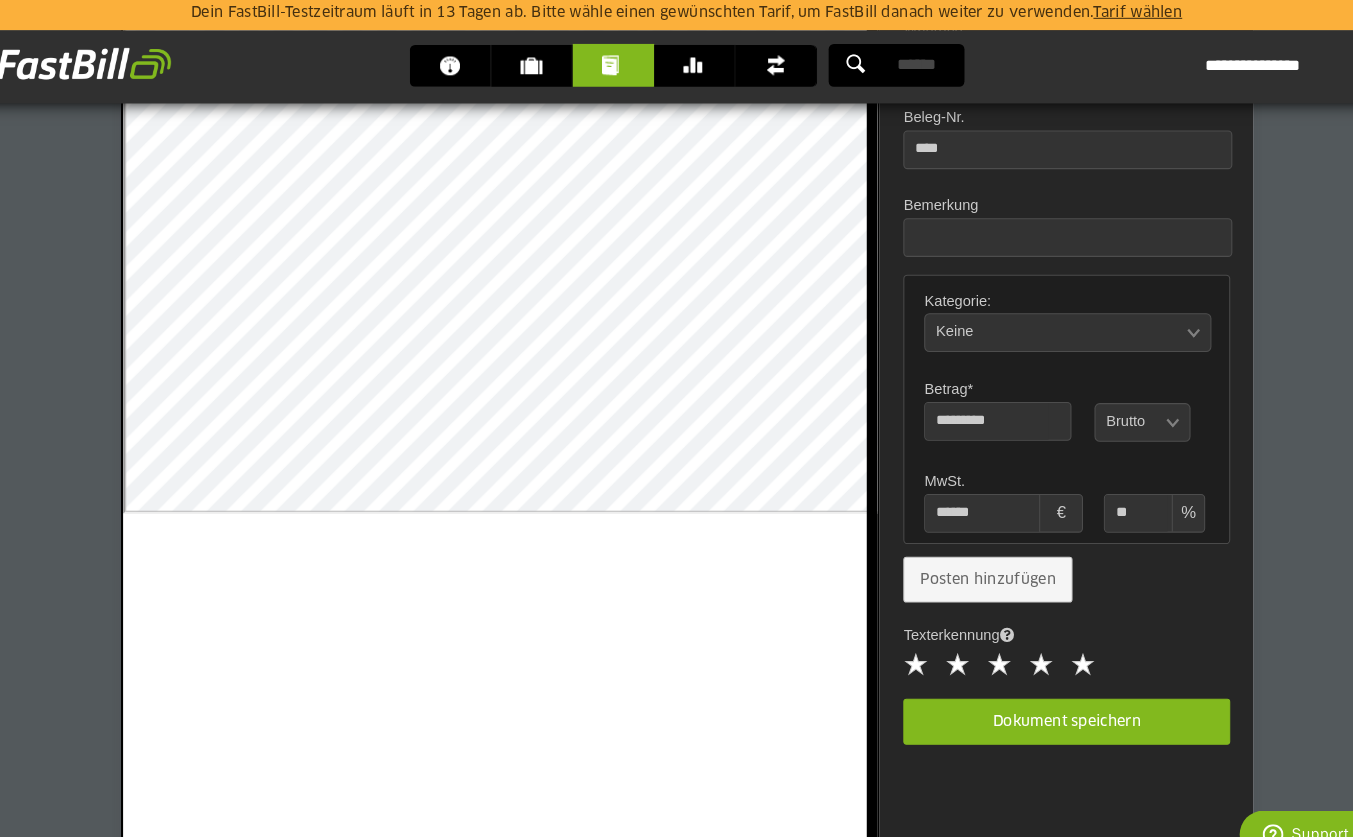 type on "**" 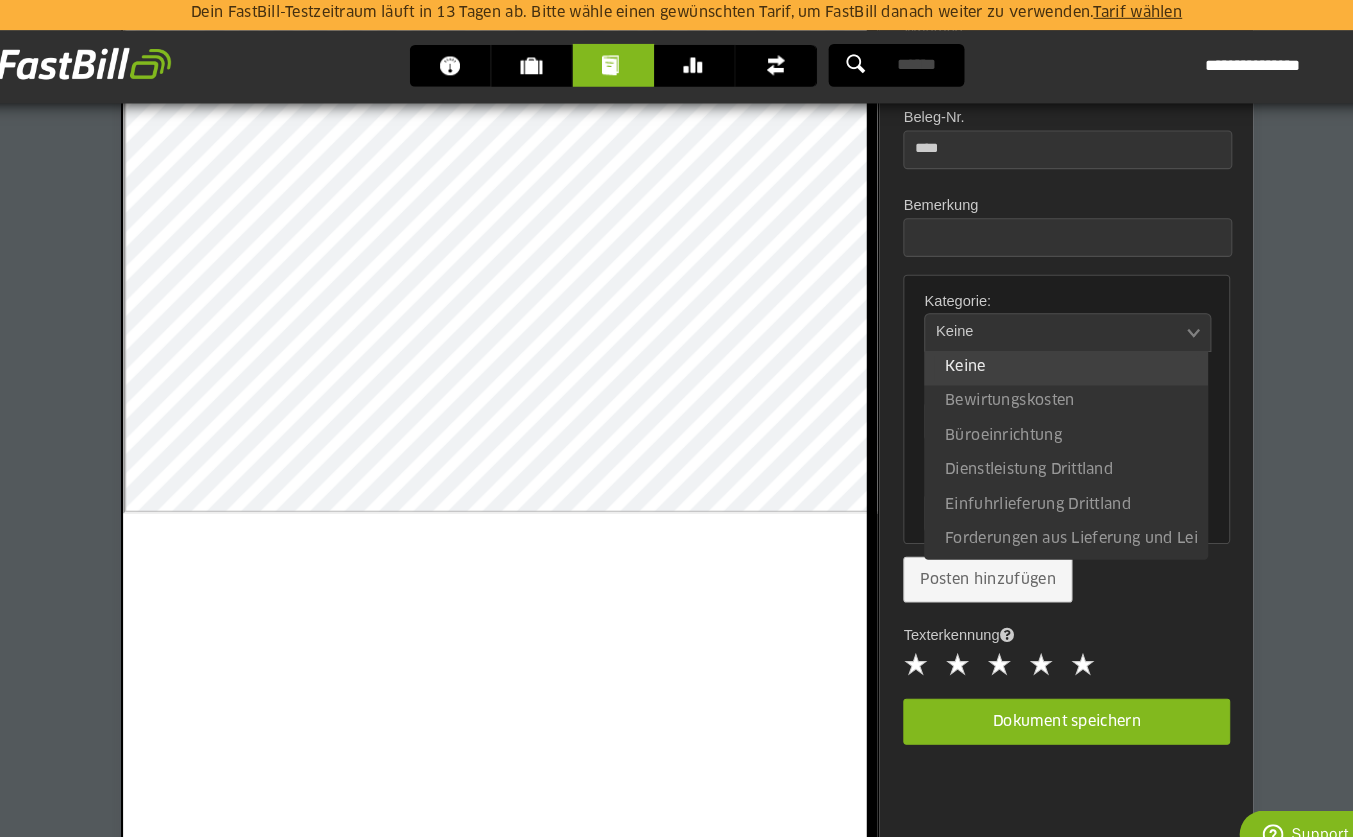 click at bounding box center (1031, 320) 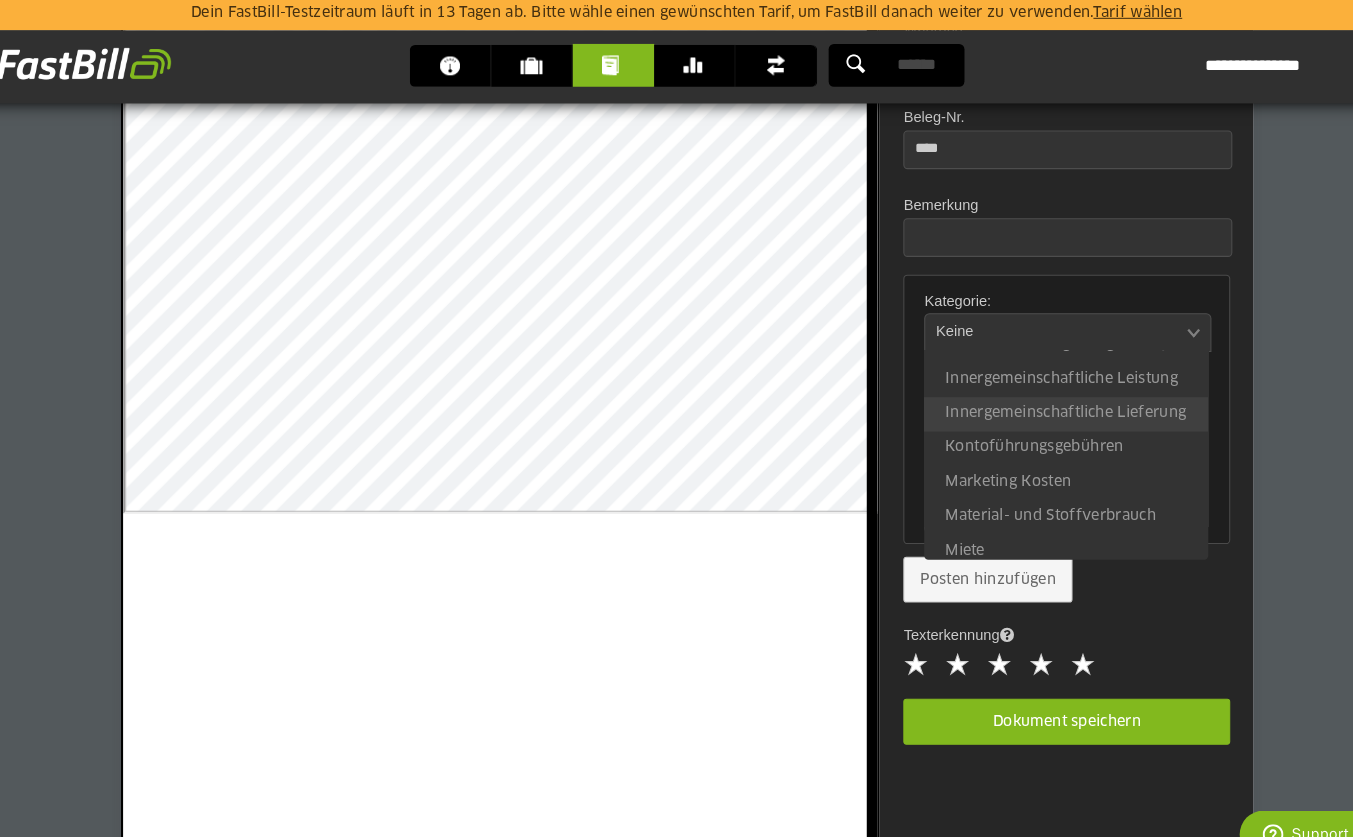 scroll, scrollTop: 321, scrollLeft: 0, axis: vertical 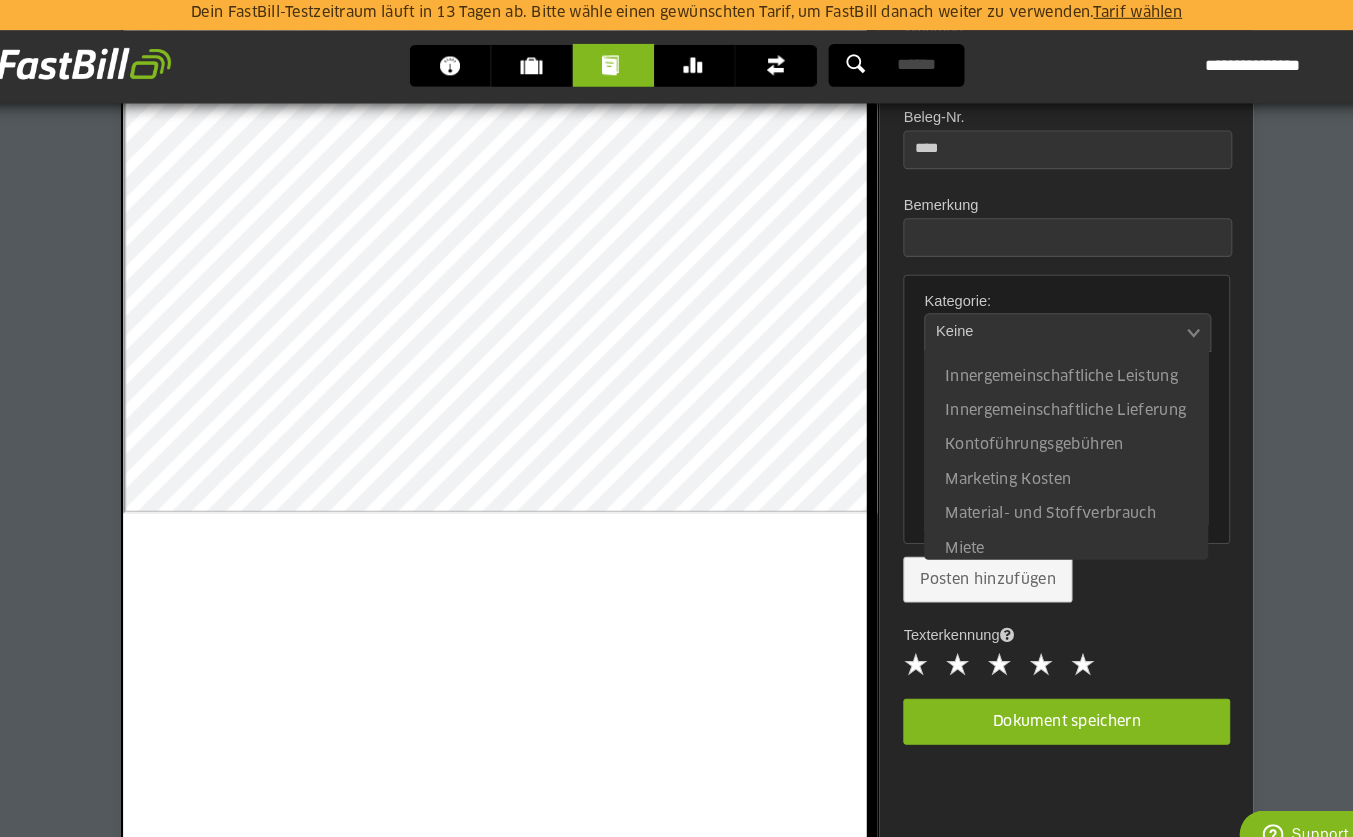 click on "Texterkennung" at bounding box center [1040, 604] 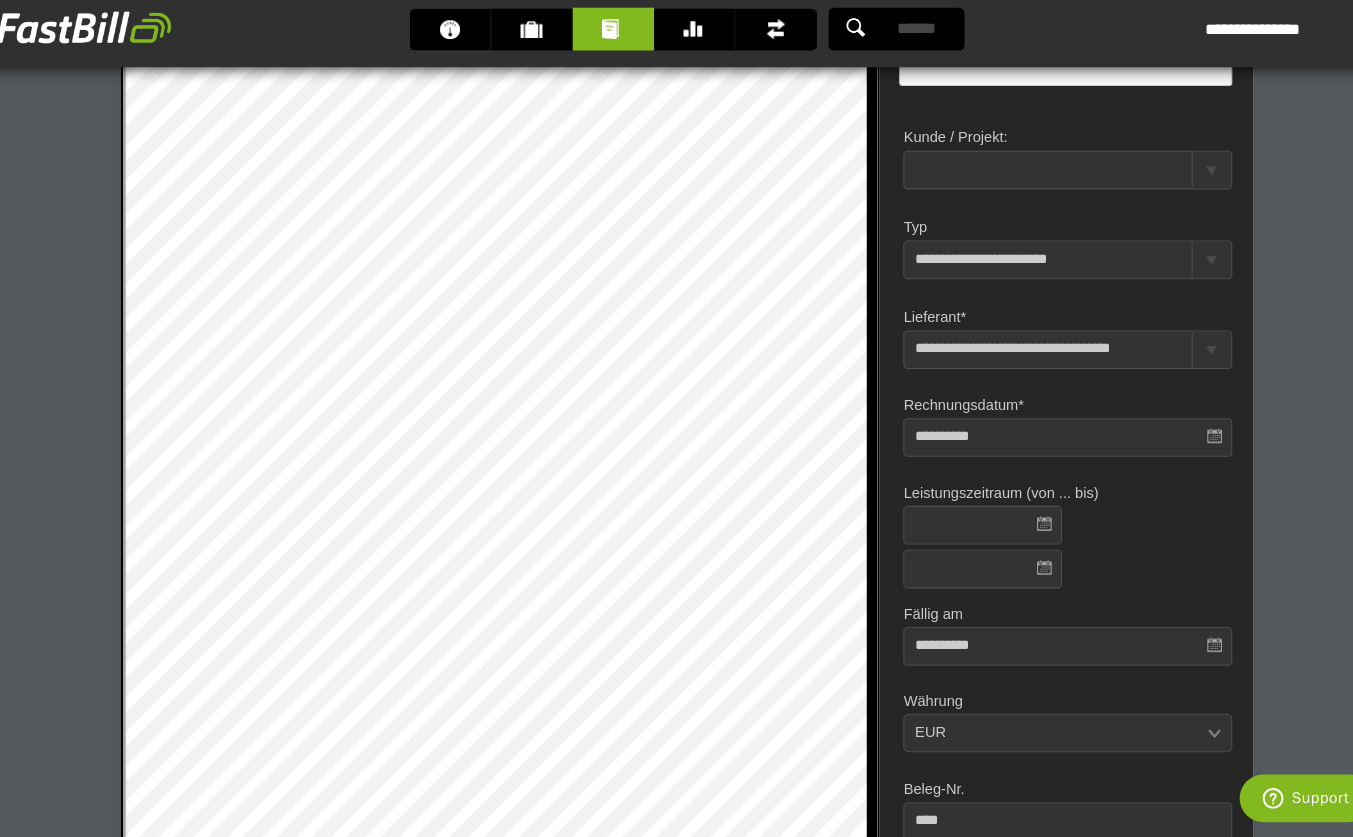 scroll, scrollTop: 181, scrollLeft: 0, axis: vertical 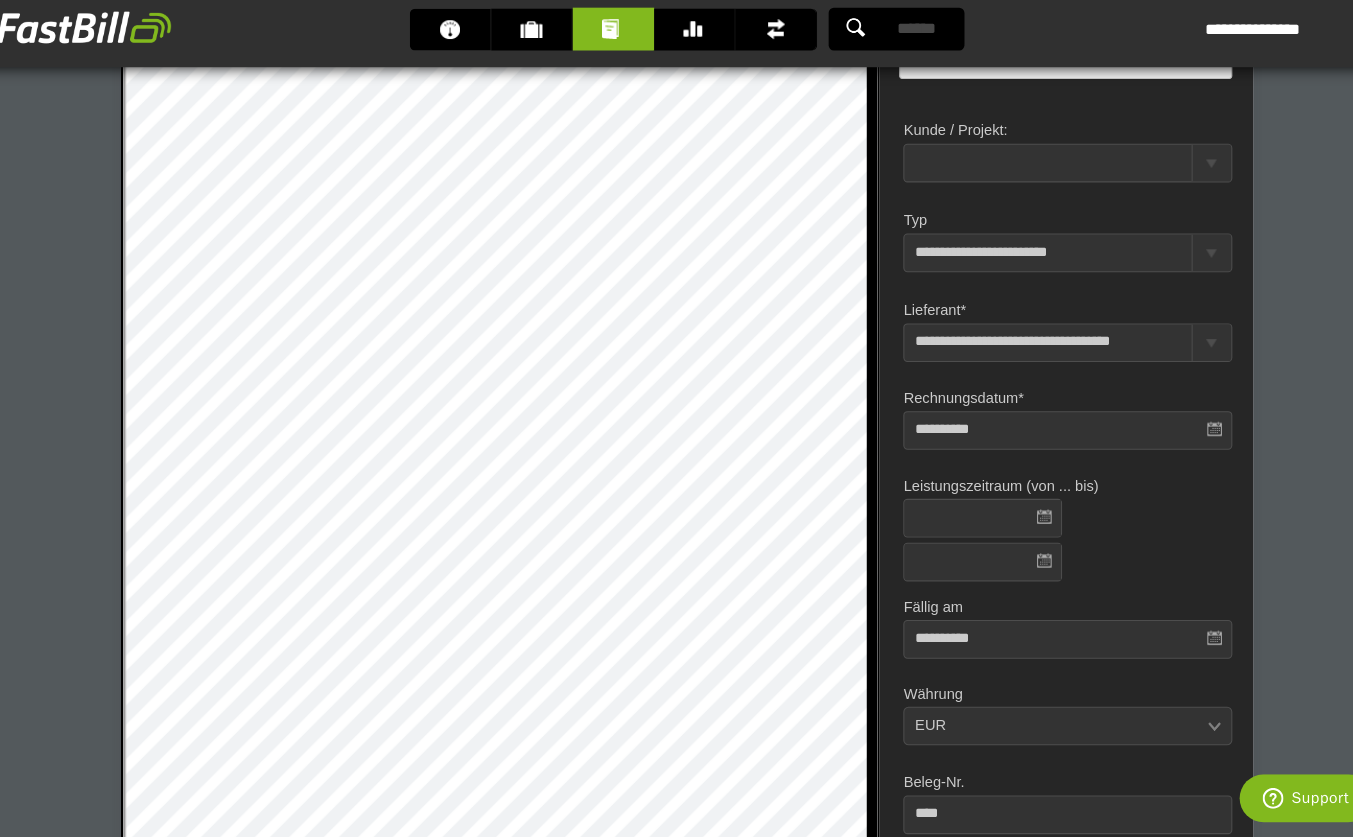 click at bounding box center (960, 531) 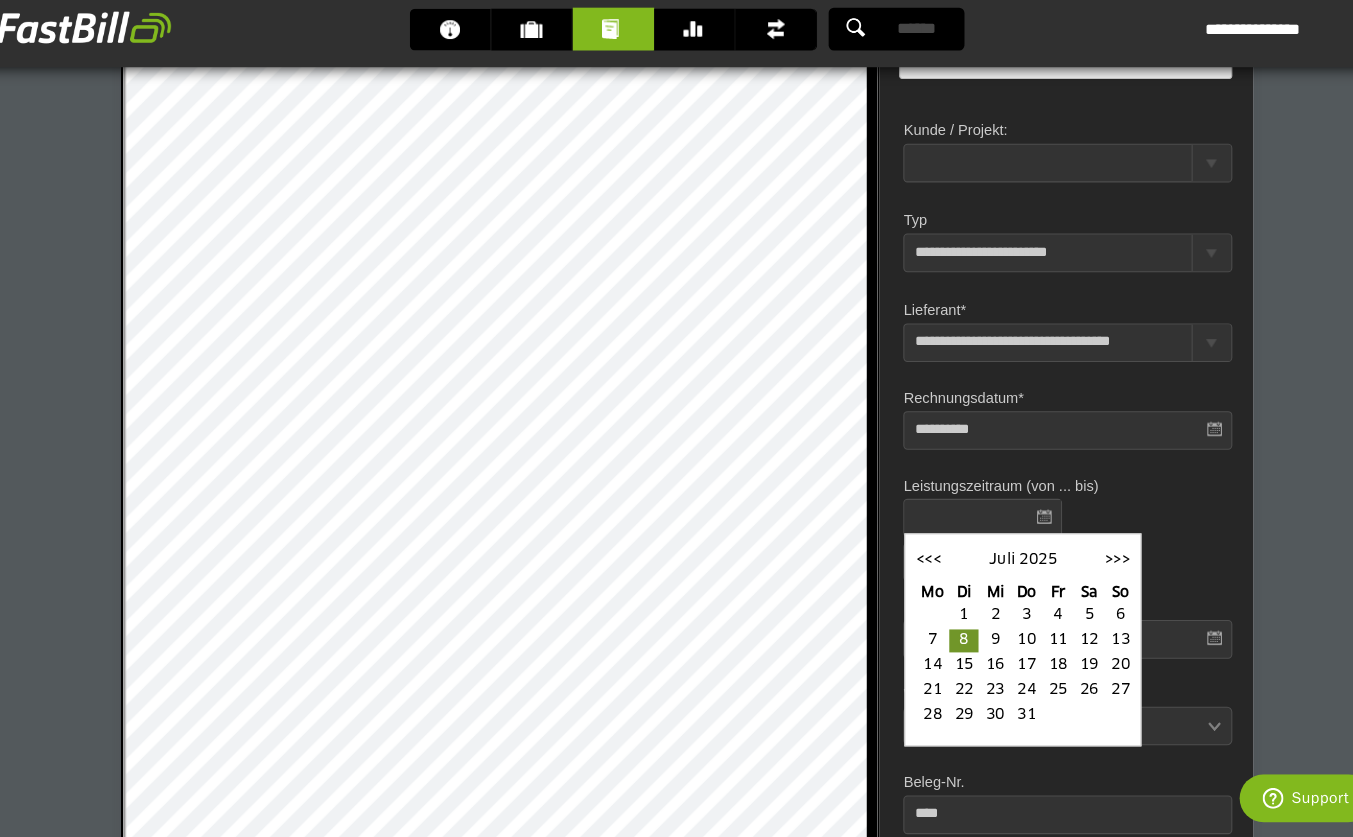 click on "<<<" at bounding box center [908, 571] 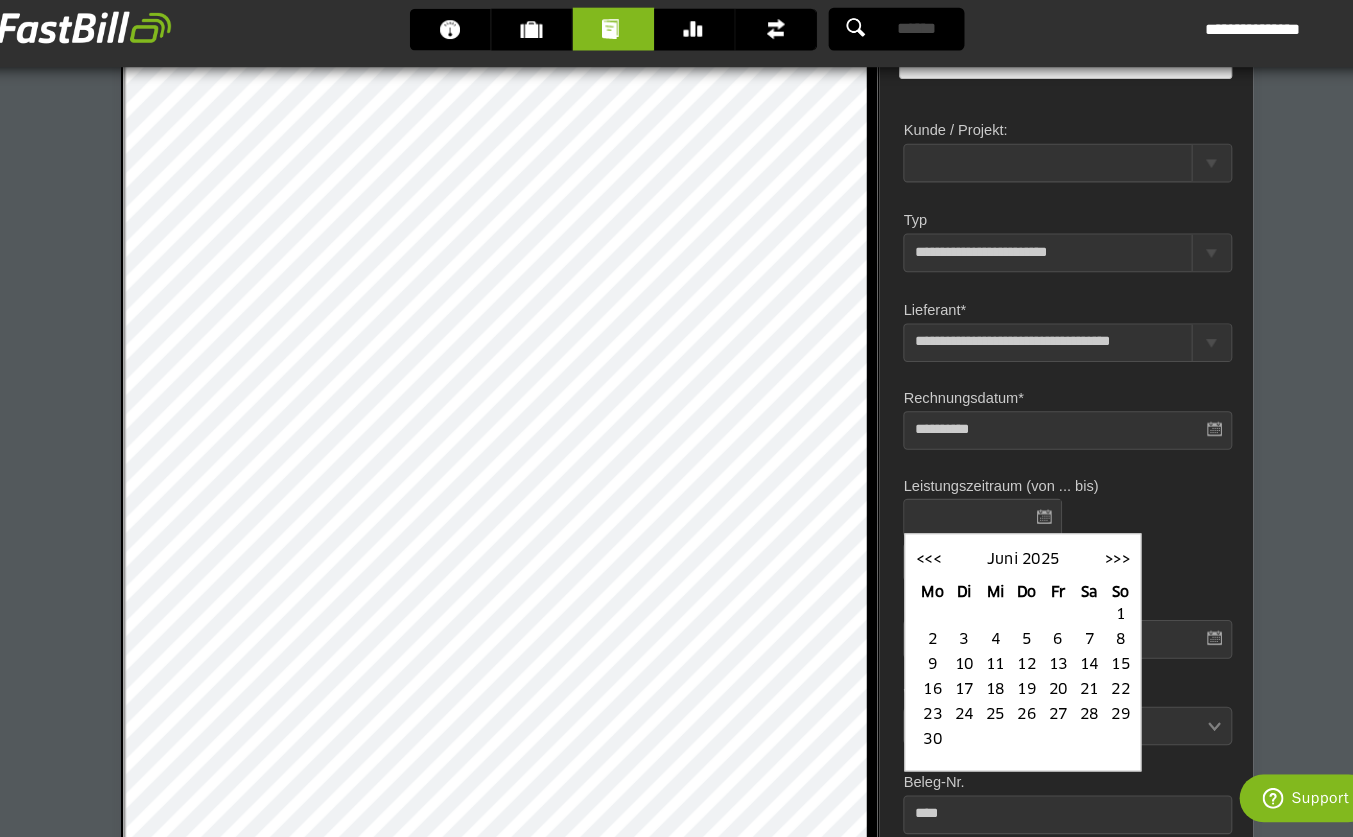 click on "<<<" at bounding box center (908, 571) 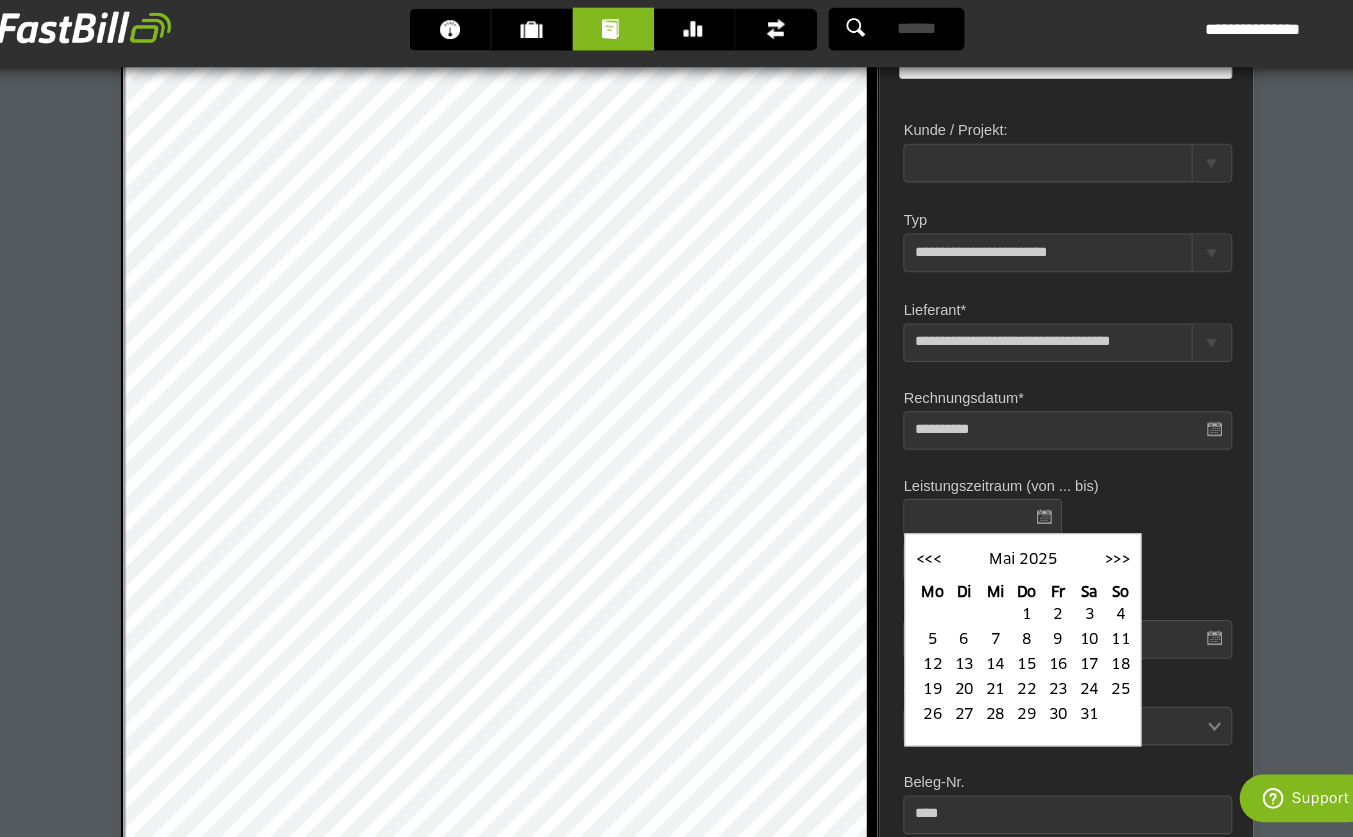 click on "26" at bounding box center (912, 720) 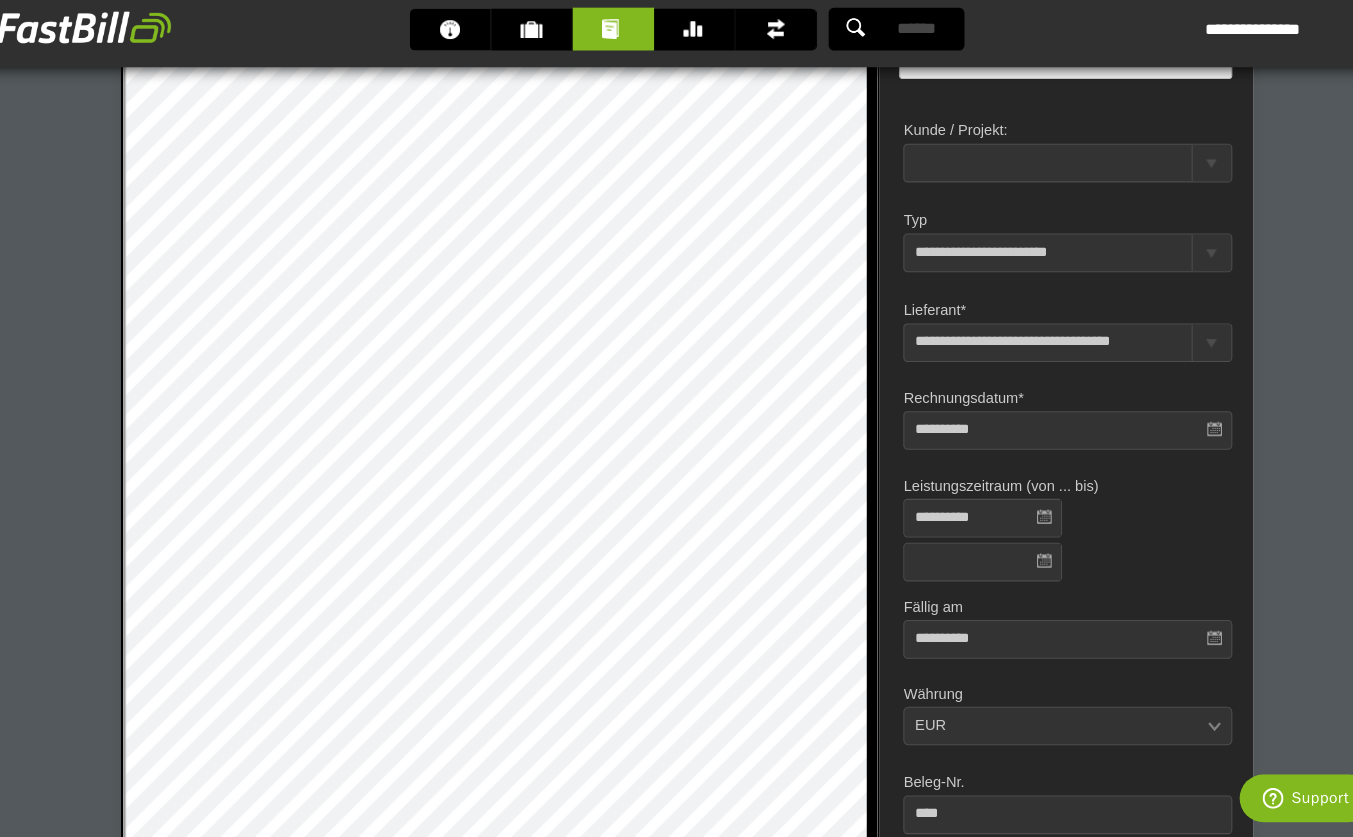 click at bounding box center (960, 573) 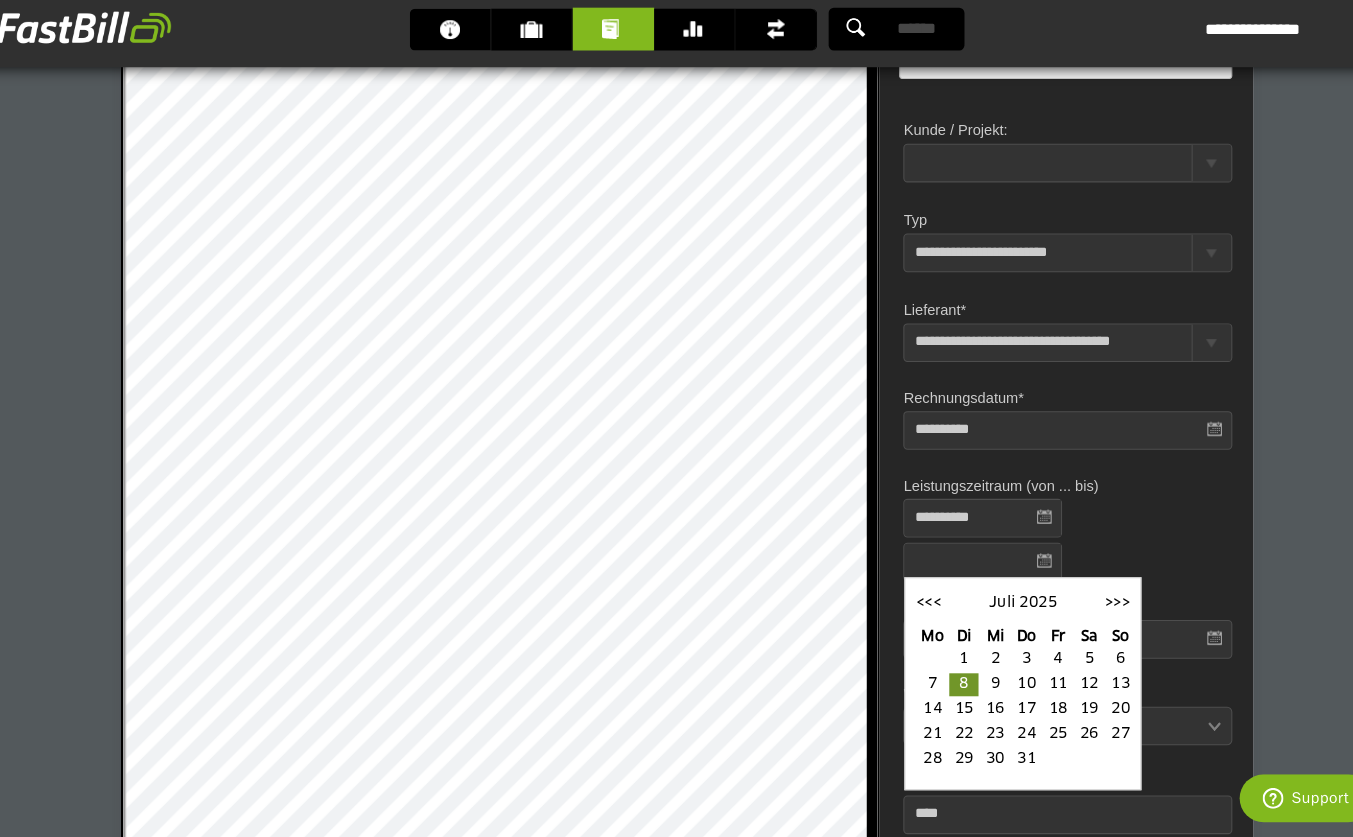 click on "<<<" at bounding box center (908, 613) 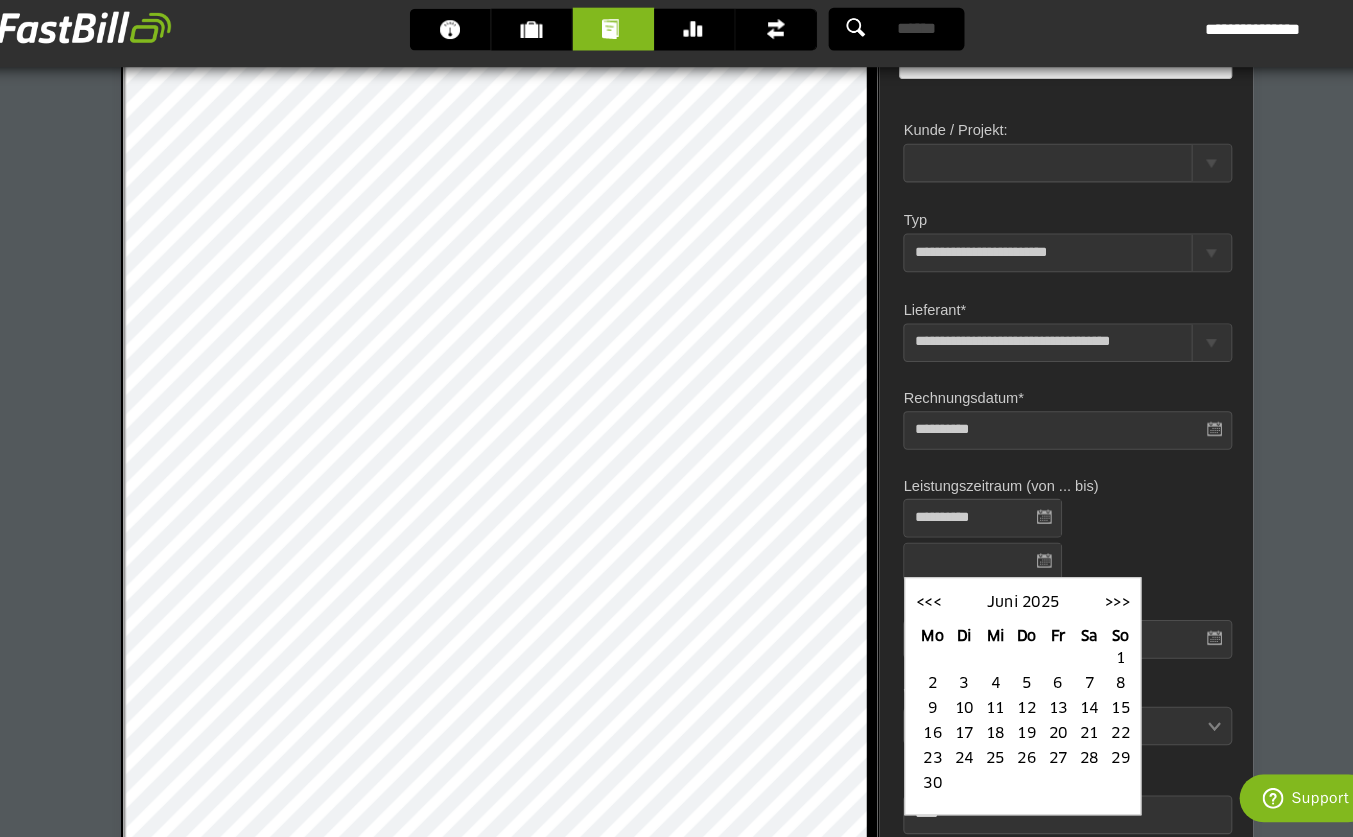 click on "29" at bounding box center [1092, 762] 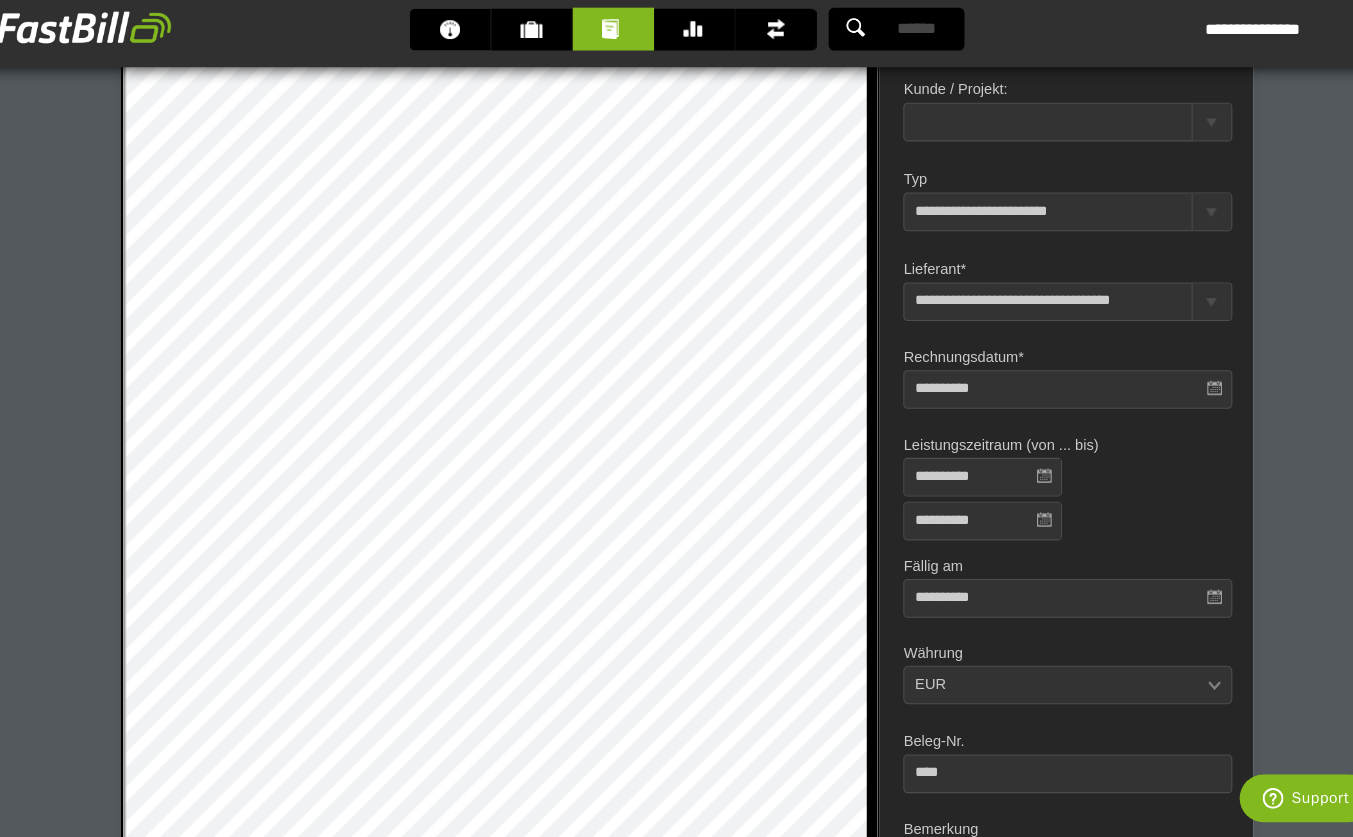 scroll, scrollTop: 240, scrollLeft: 0, axis: vertical 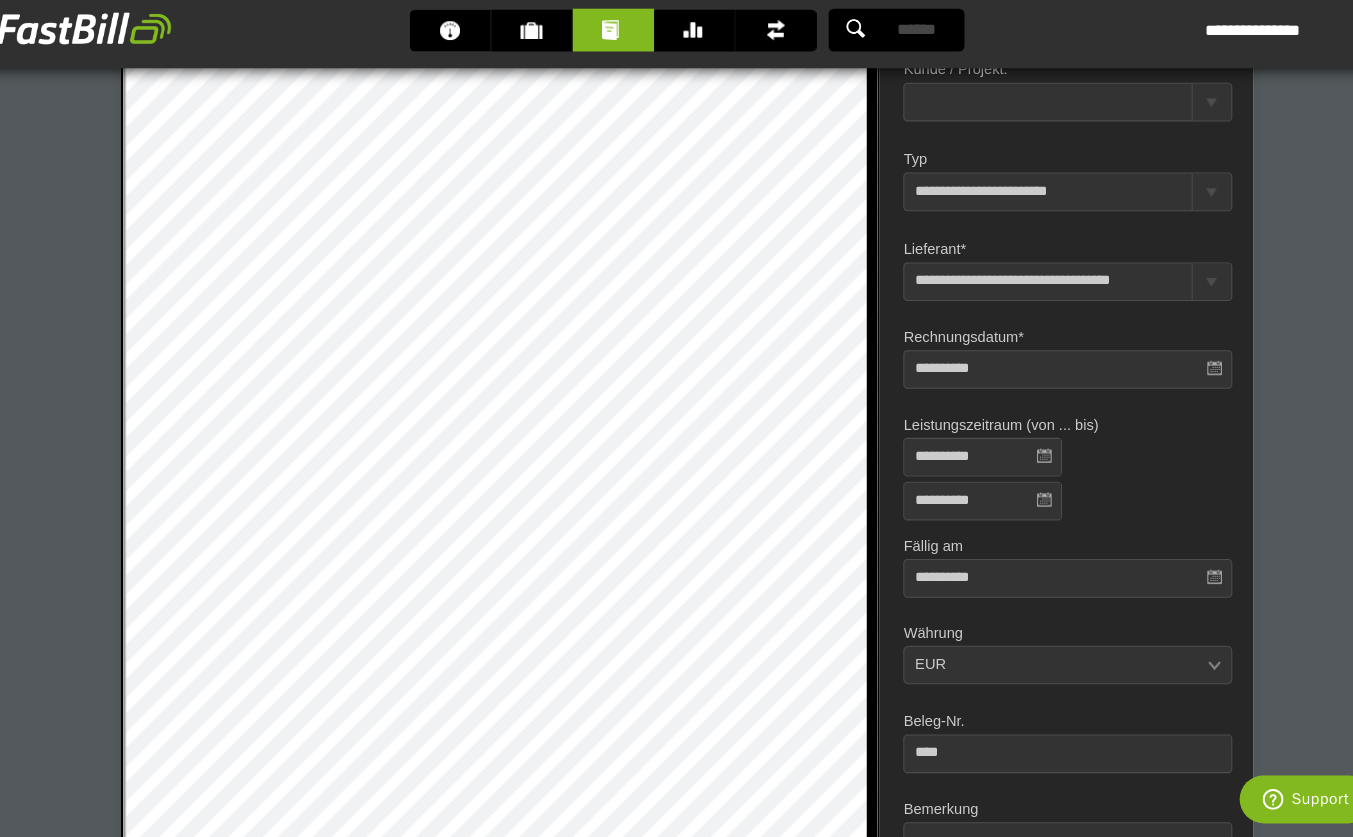 click on "**********" at bounding box center [1041, 588] 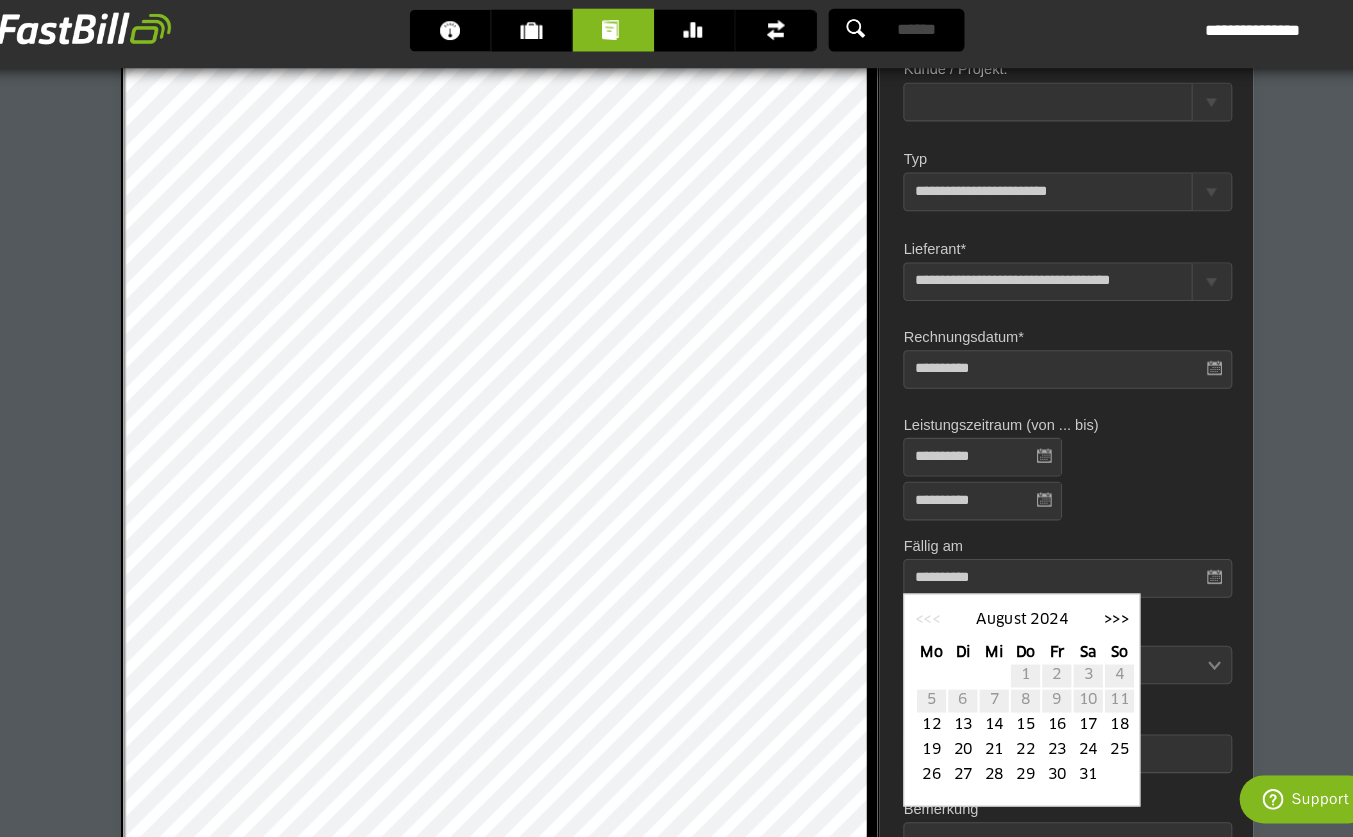 click on "<<<" at bounding box center (907, 628) 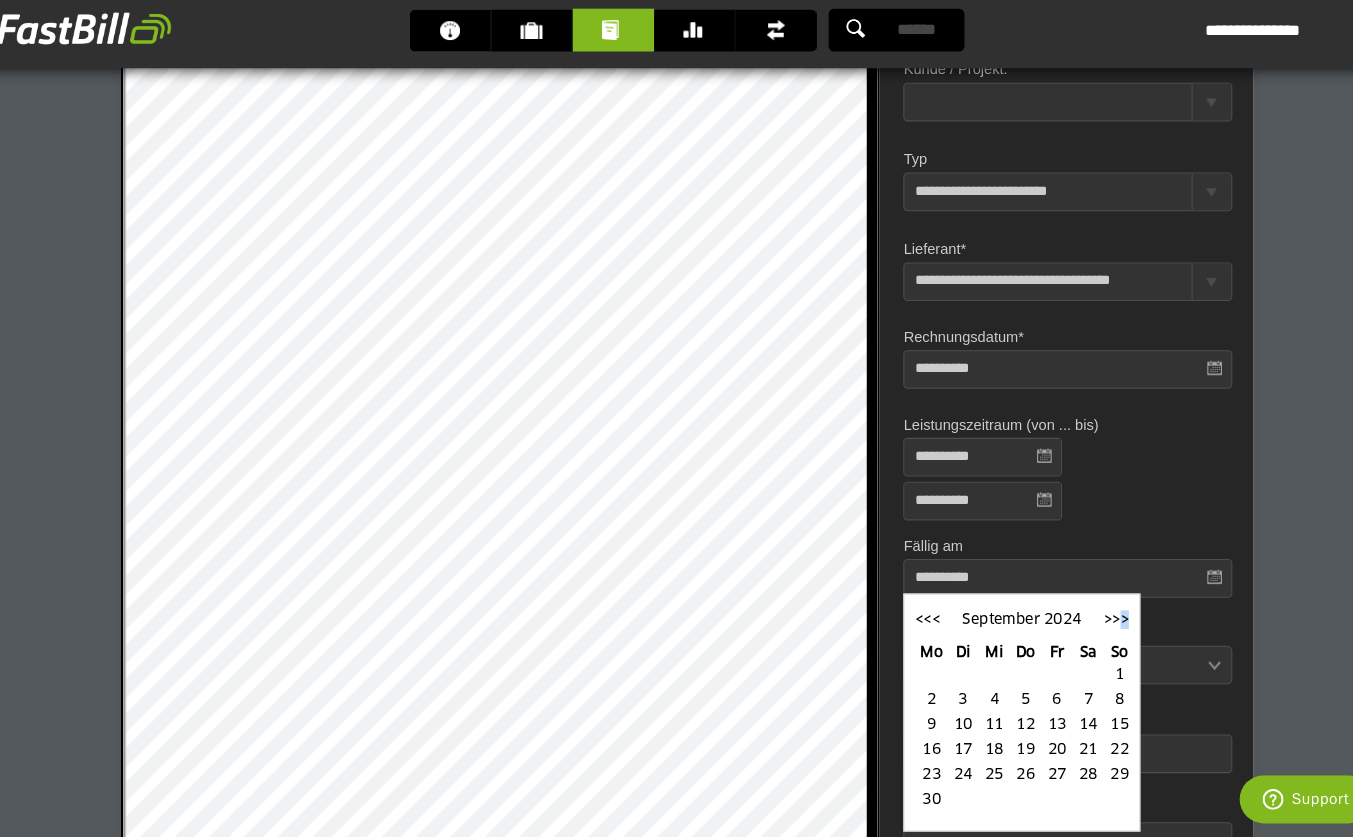 click on ">>>" at bounding box center (1088, 628) 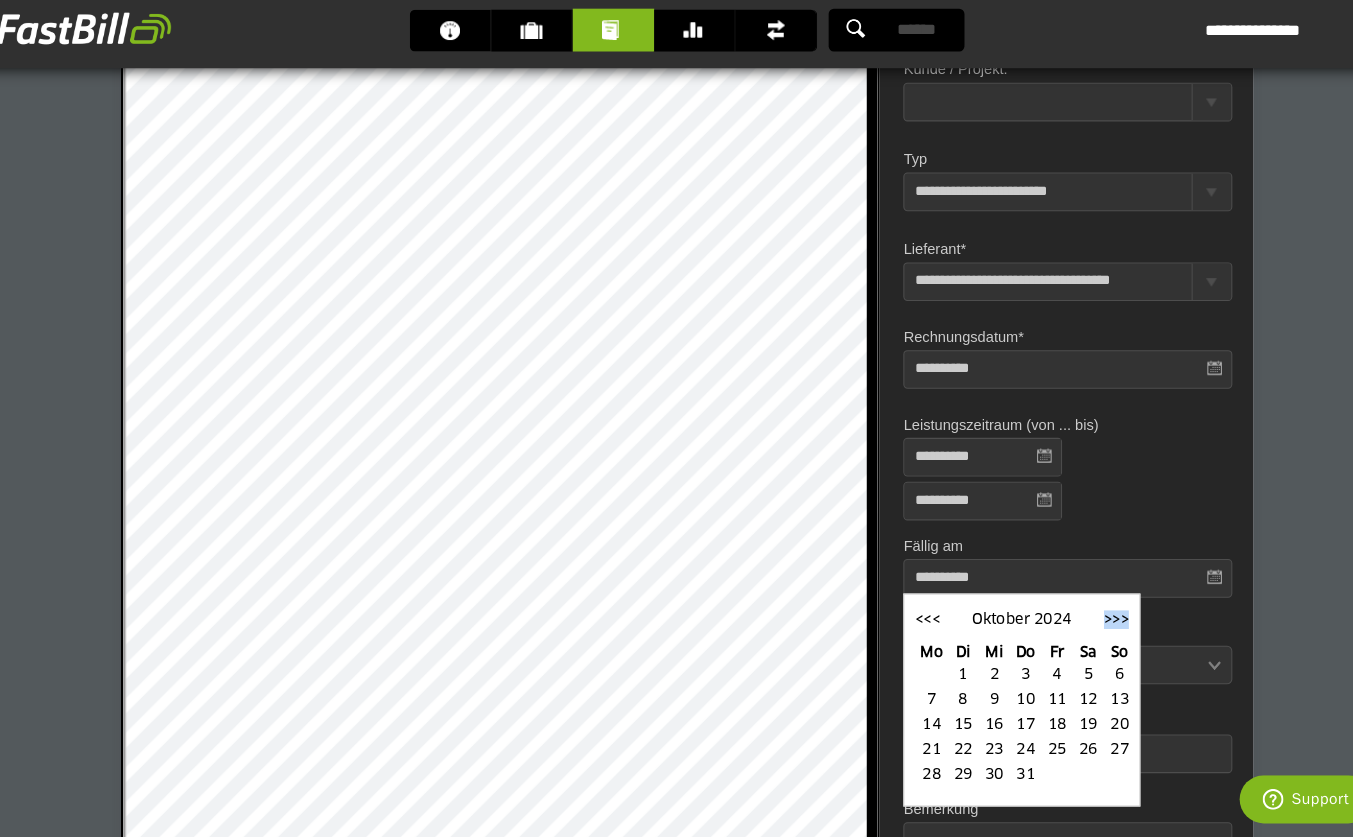 click on ">>>" at bounding box center (1088, 628) 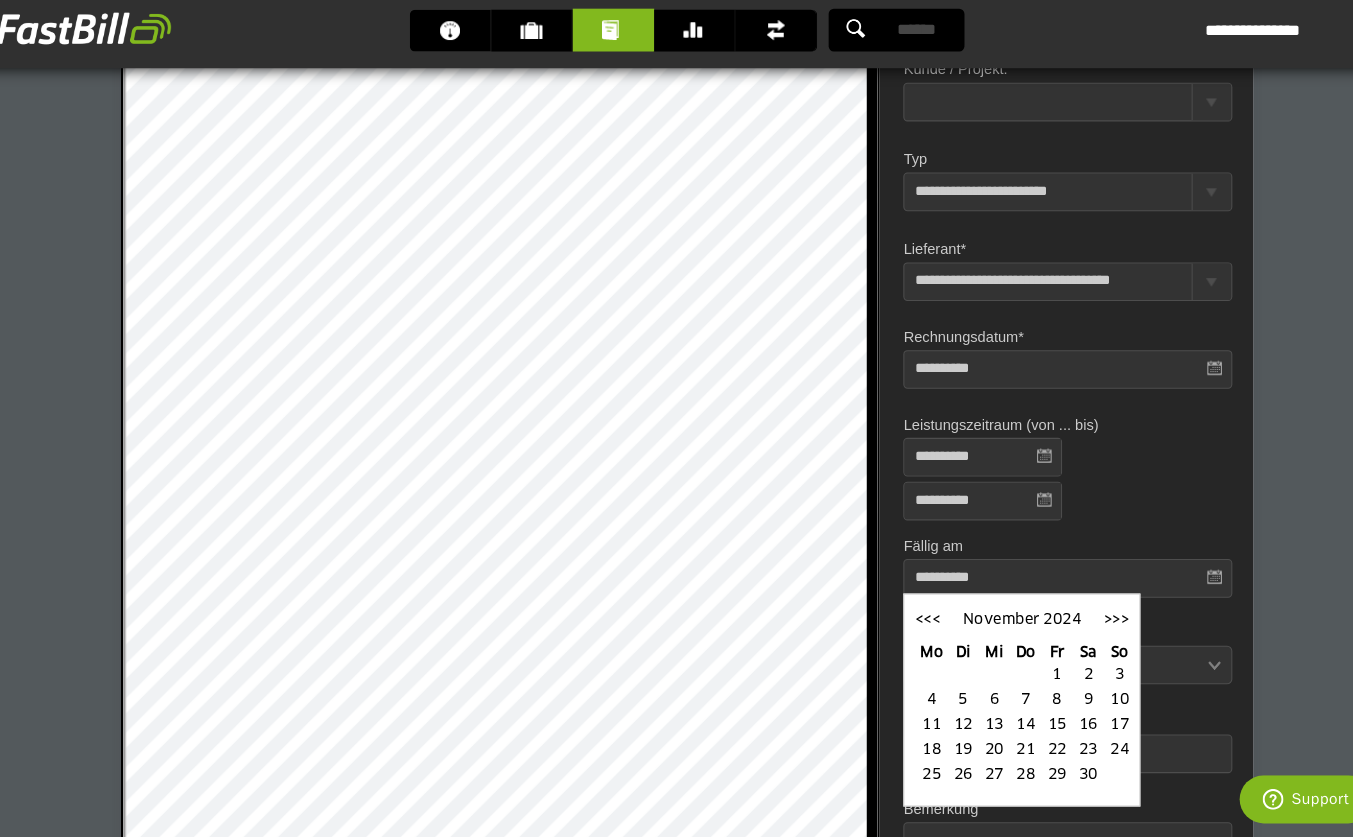 click on ">>>" at bounding box center [1088, 628] 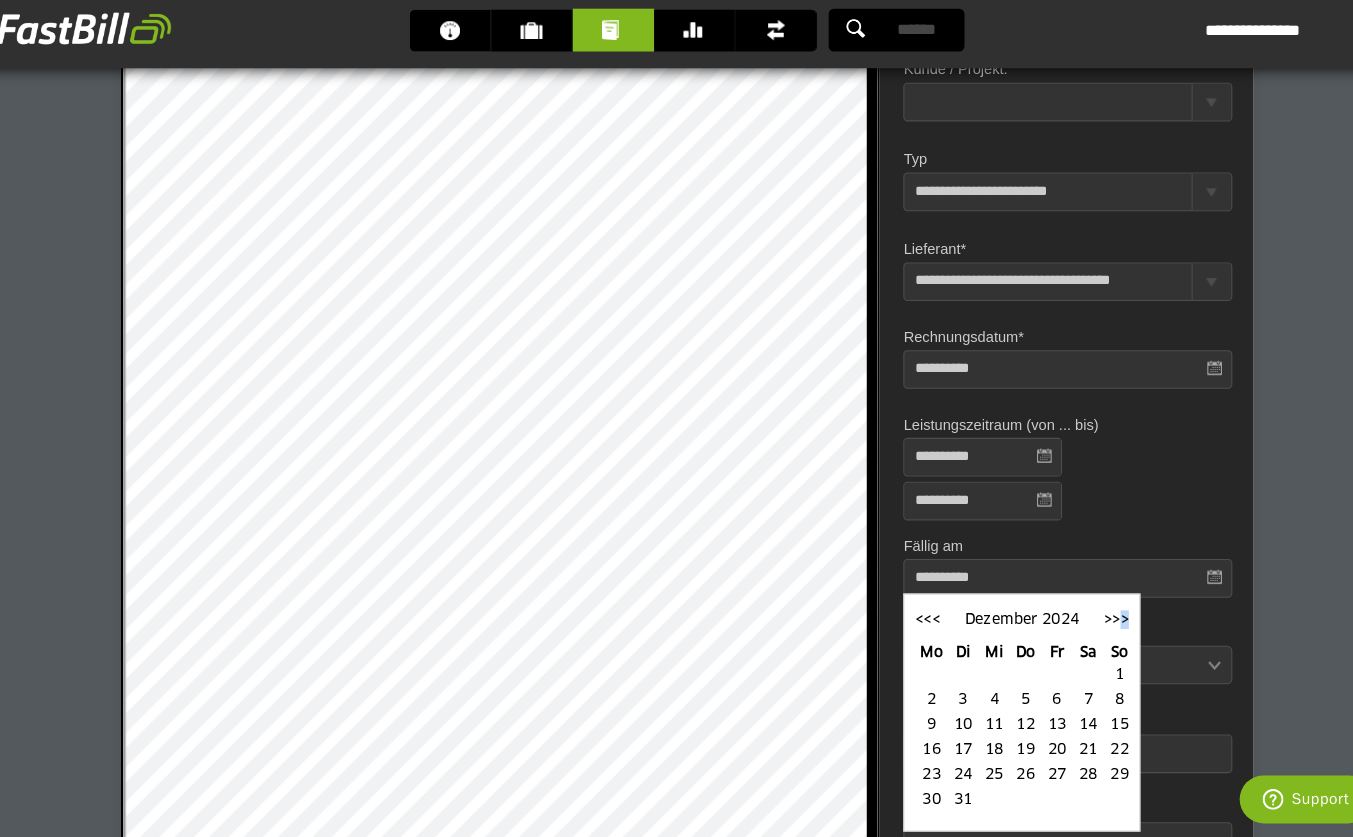 click on ">>>" at bounding box center [1088, 628] 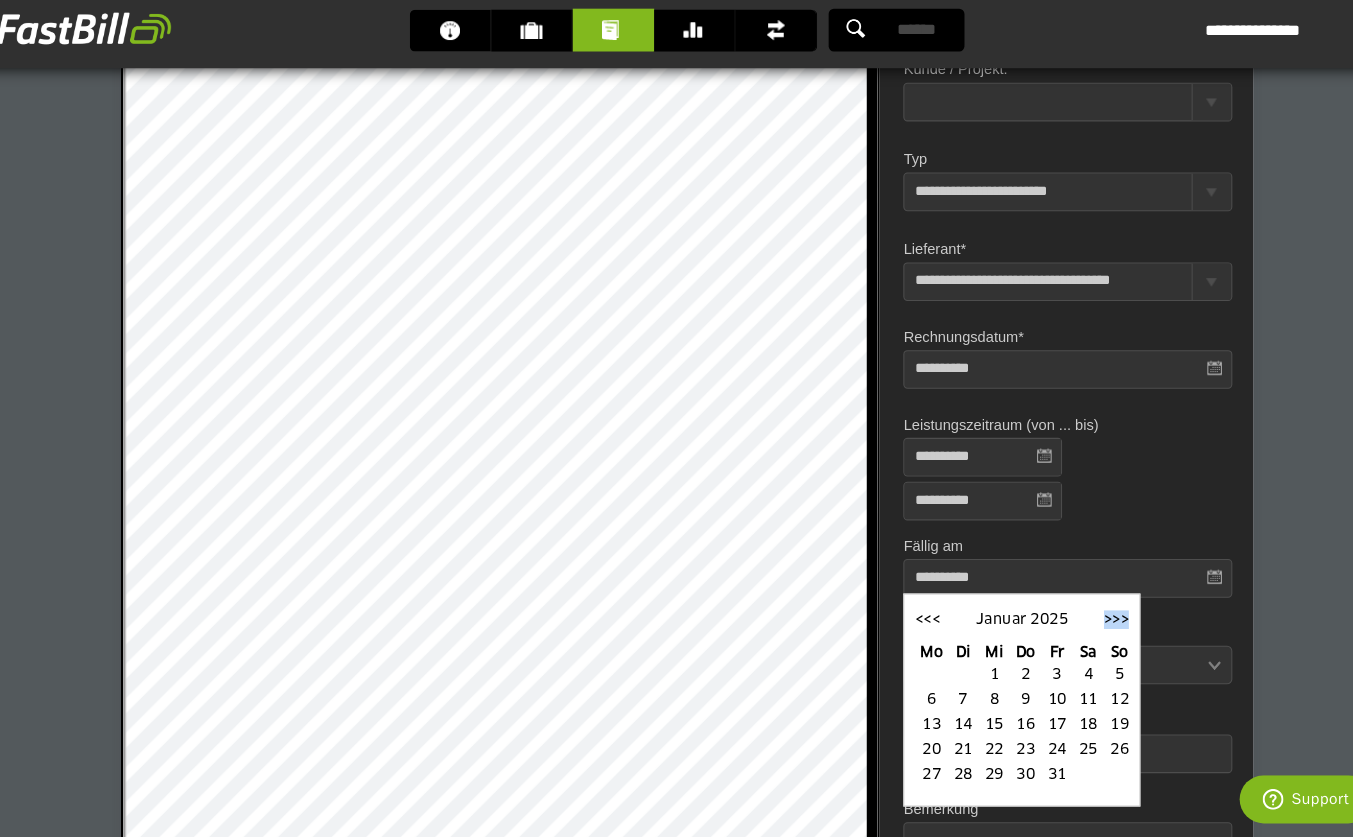click on ">>>" at bounding box center [1088, 628] 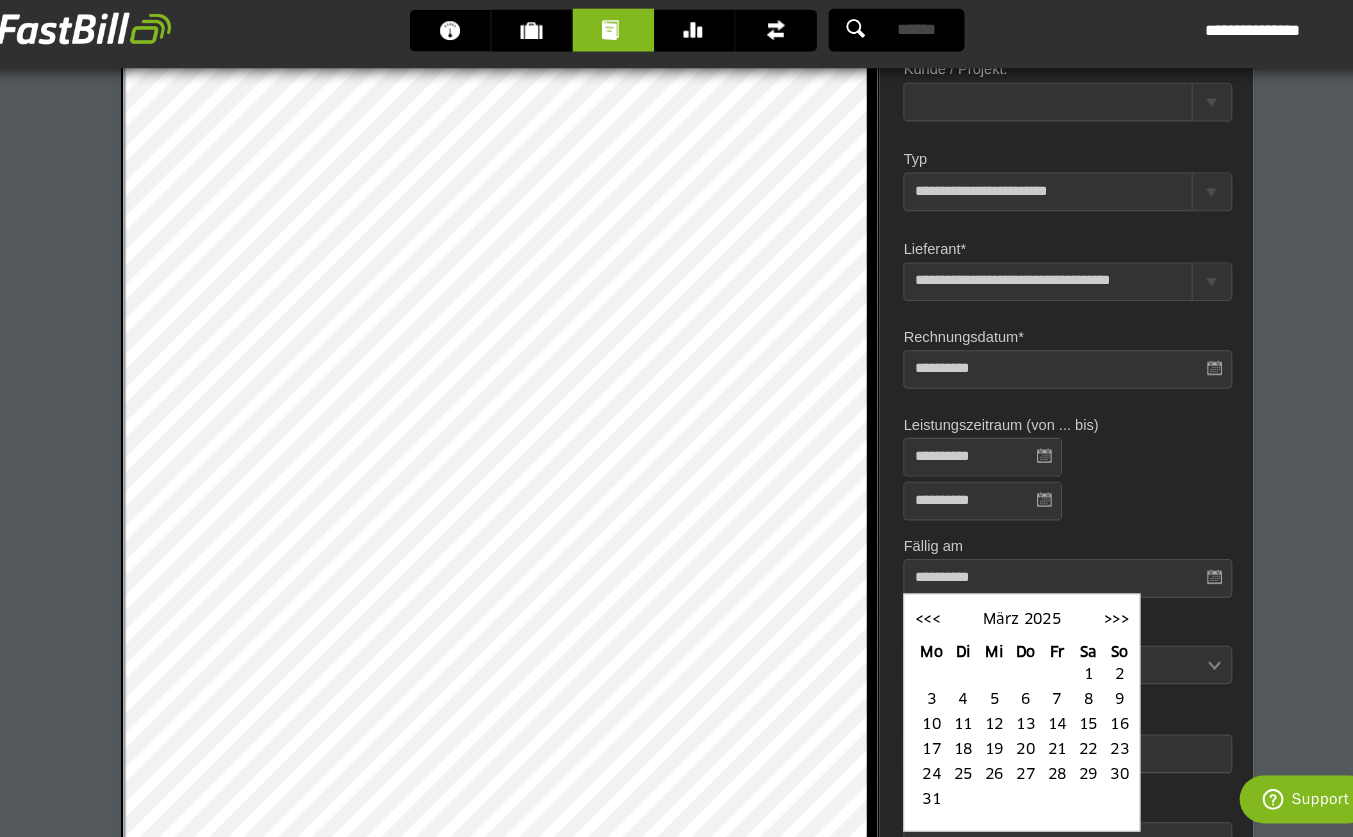 click on ">>>" at bounding box center [1088, 628] 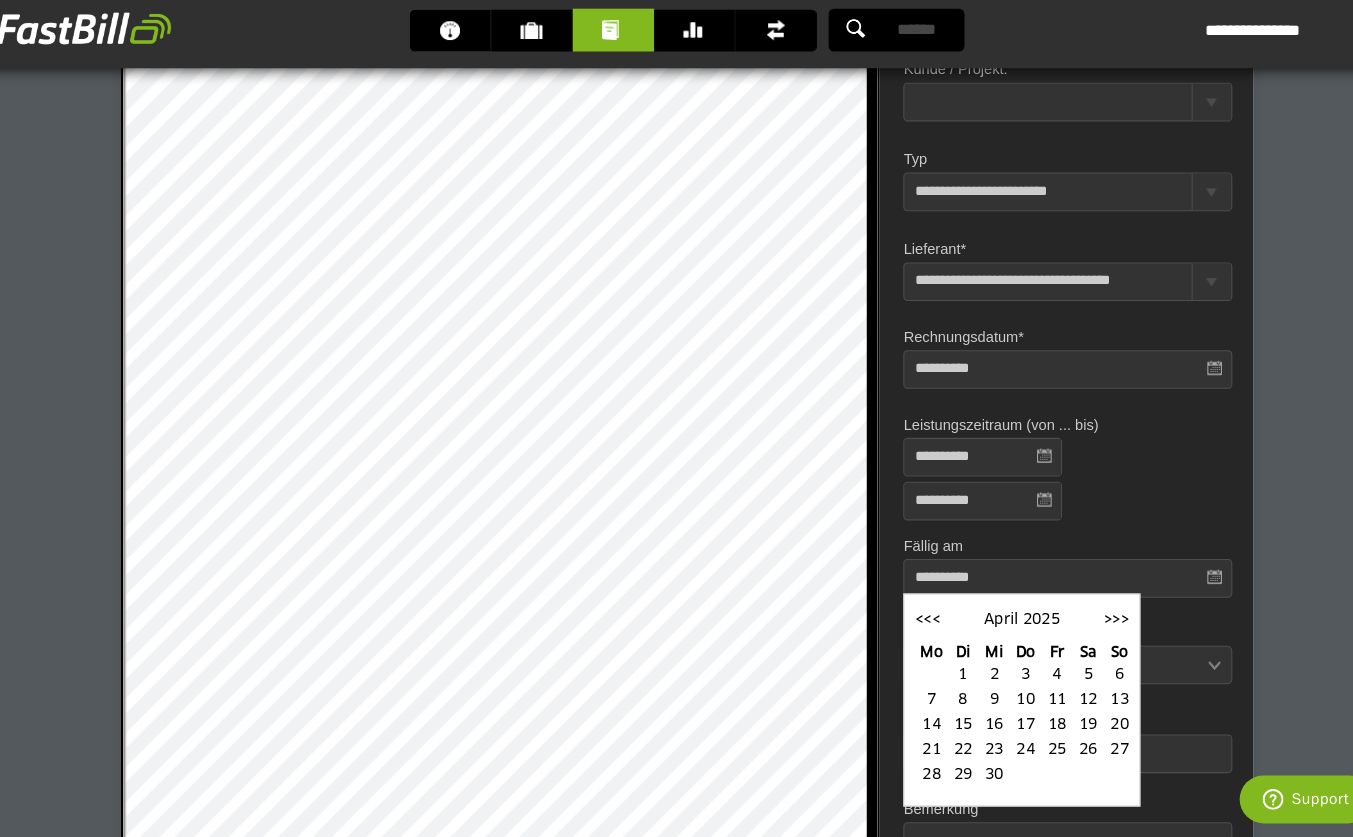 click on ">>>" at bounding box center [1088, 628] 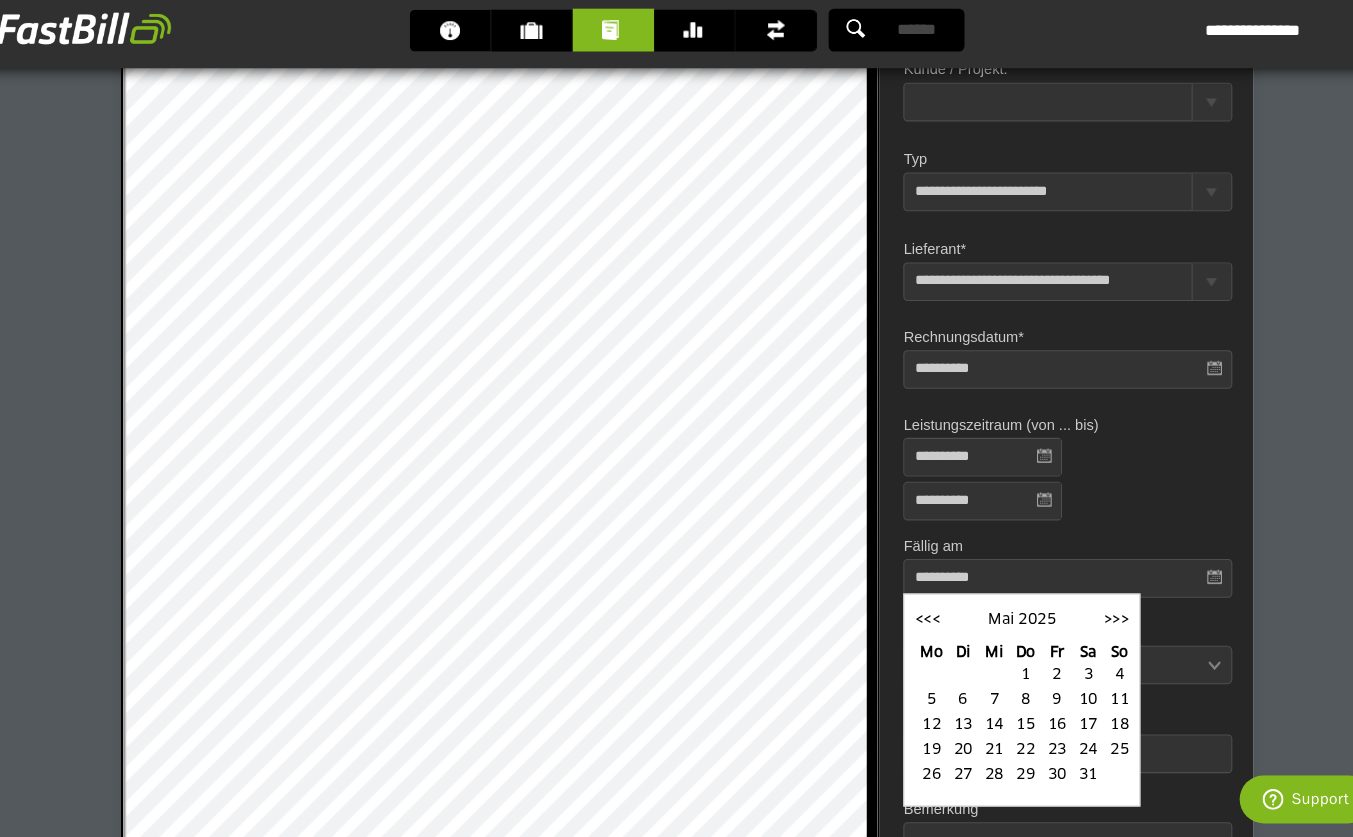 click on ">>>" at bounding box center [1088, 628] 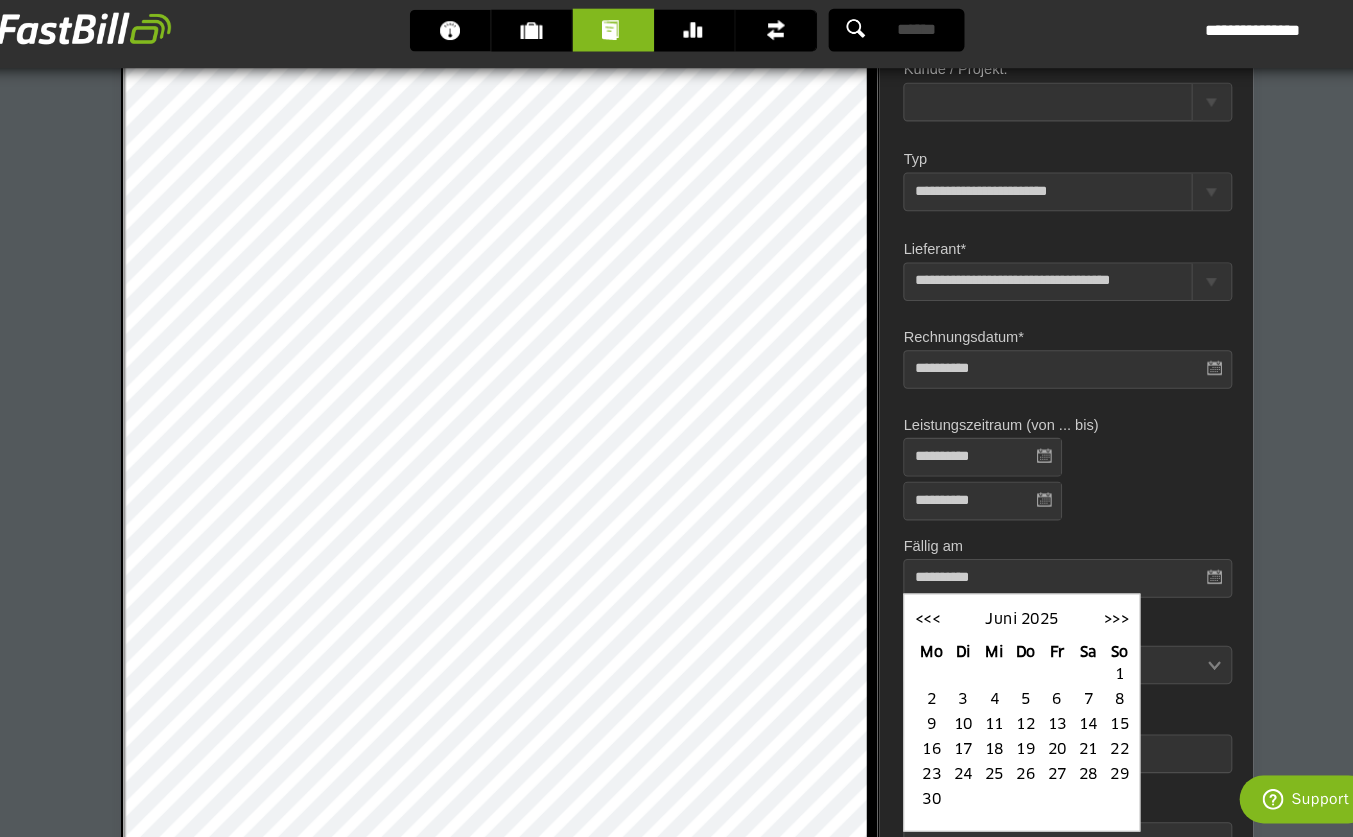click on "29" at bounding box center [1091, 777] 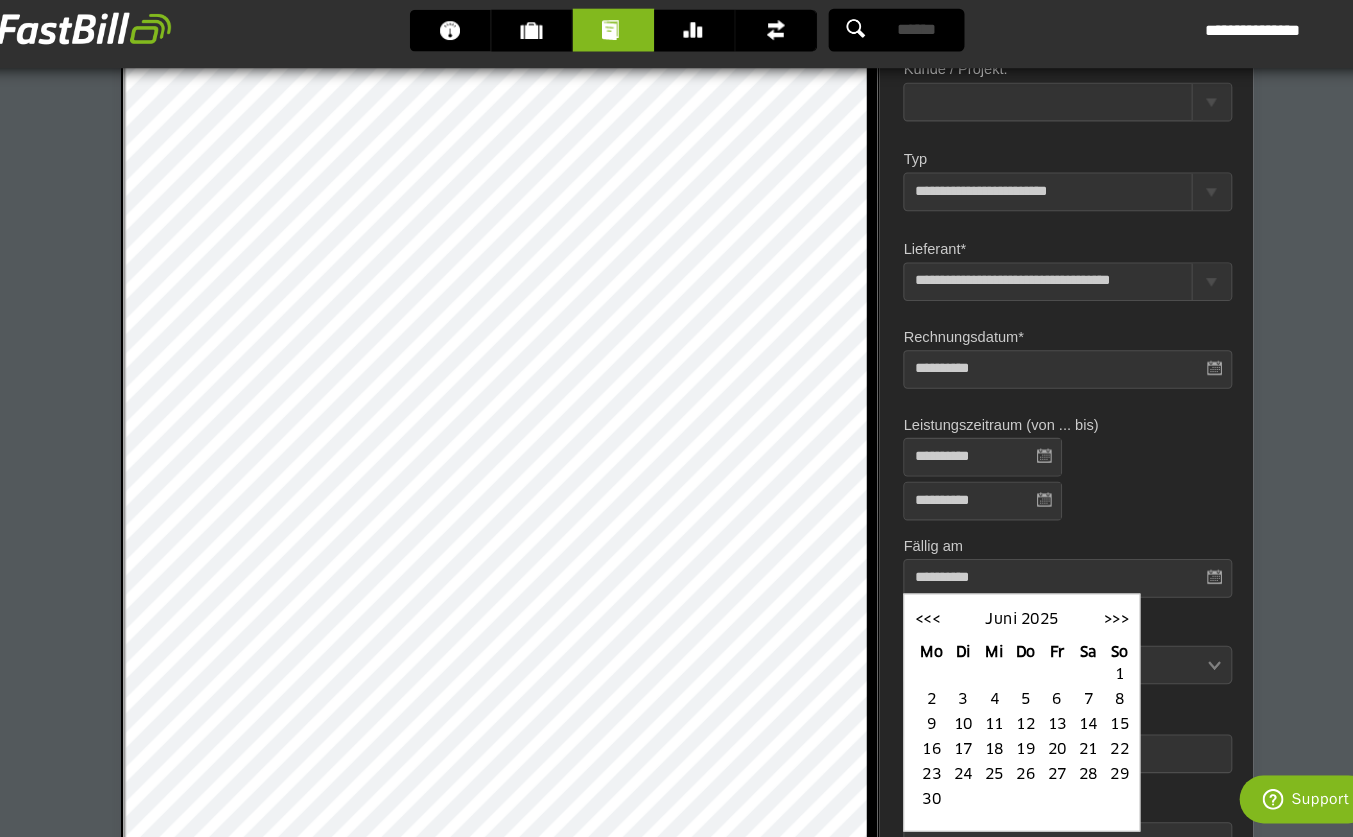 type on "**********" 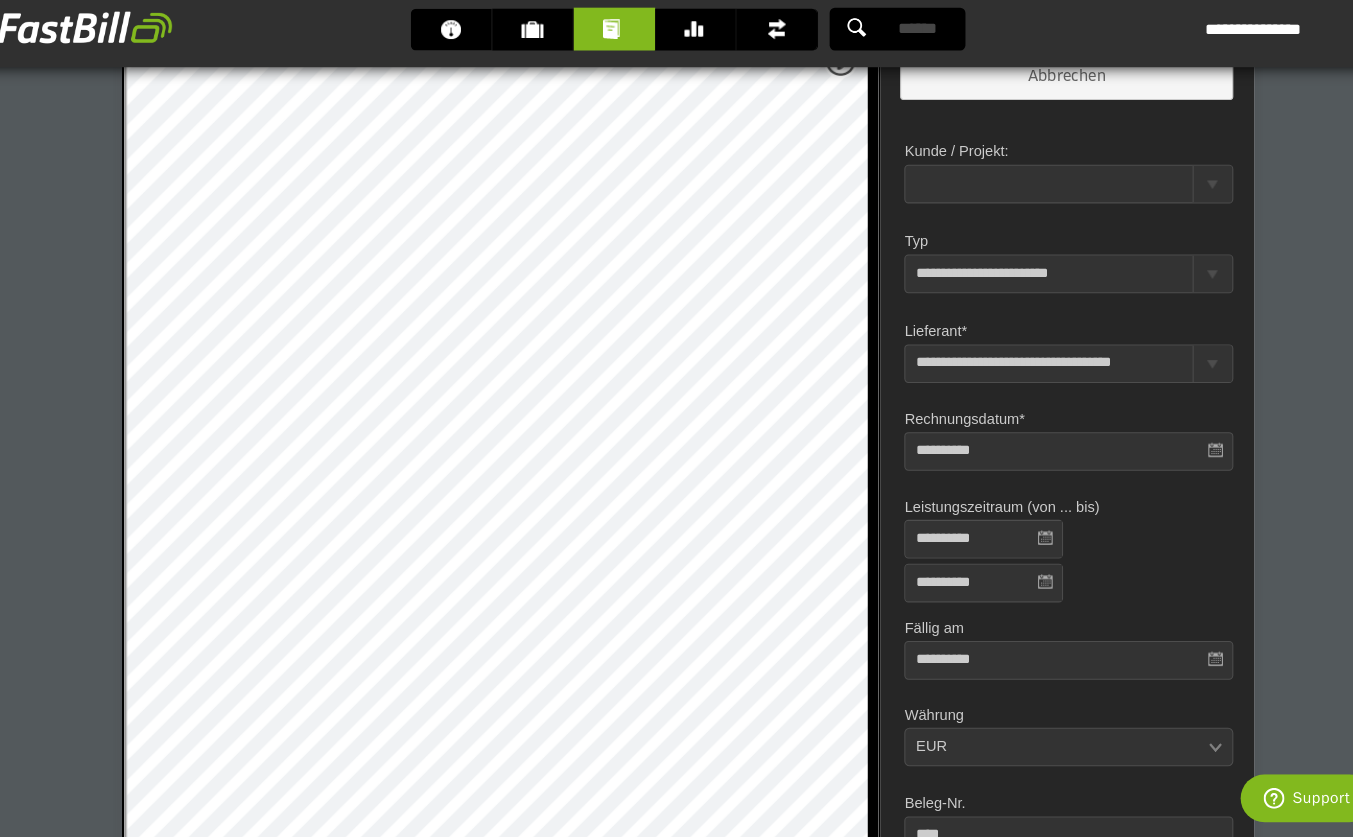 scroll, scrollTop: 163, scrollLeft: 0, axis: vertical 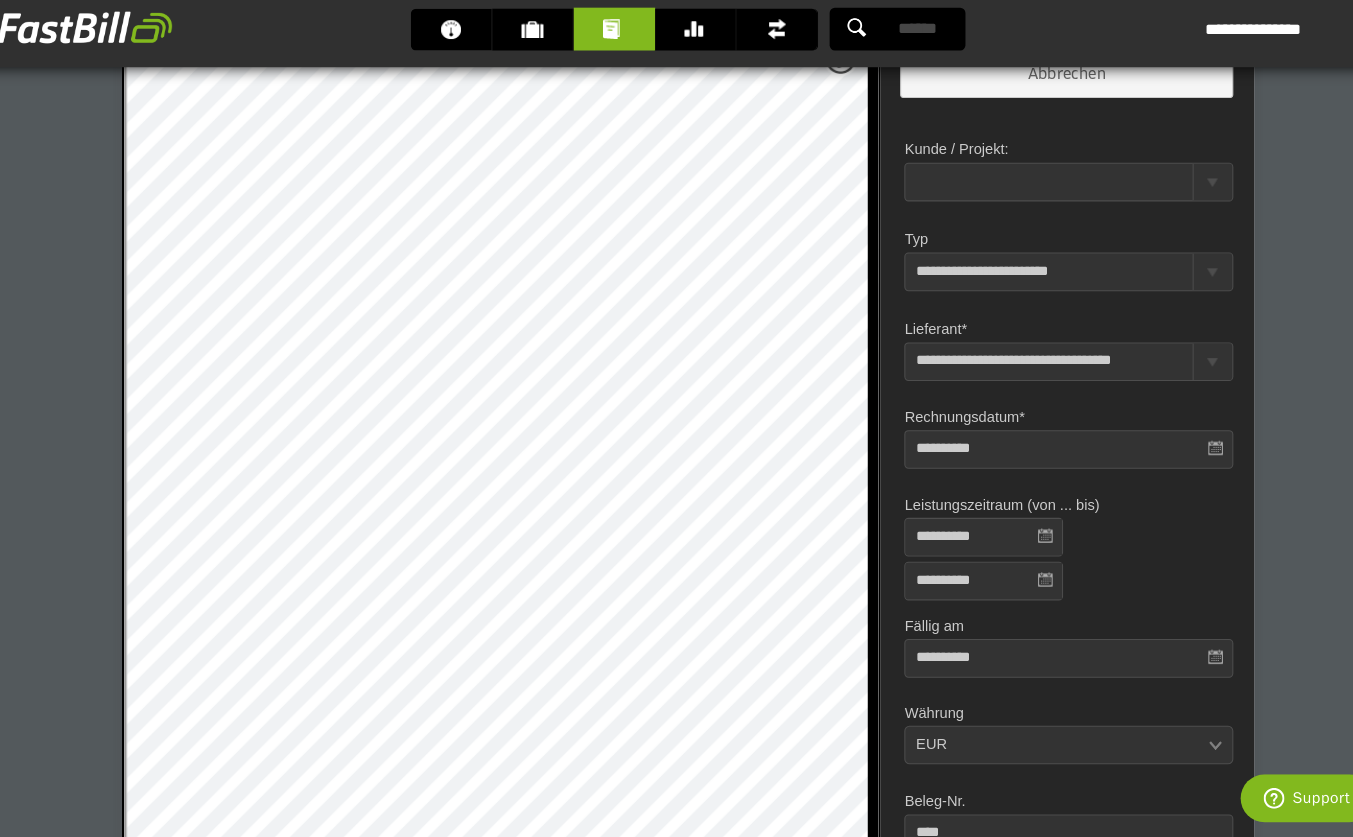 click at bounding box center (1178, 295) 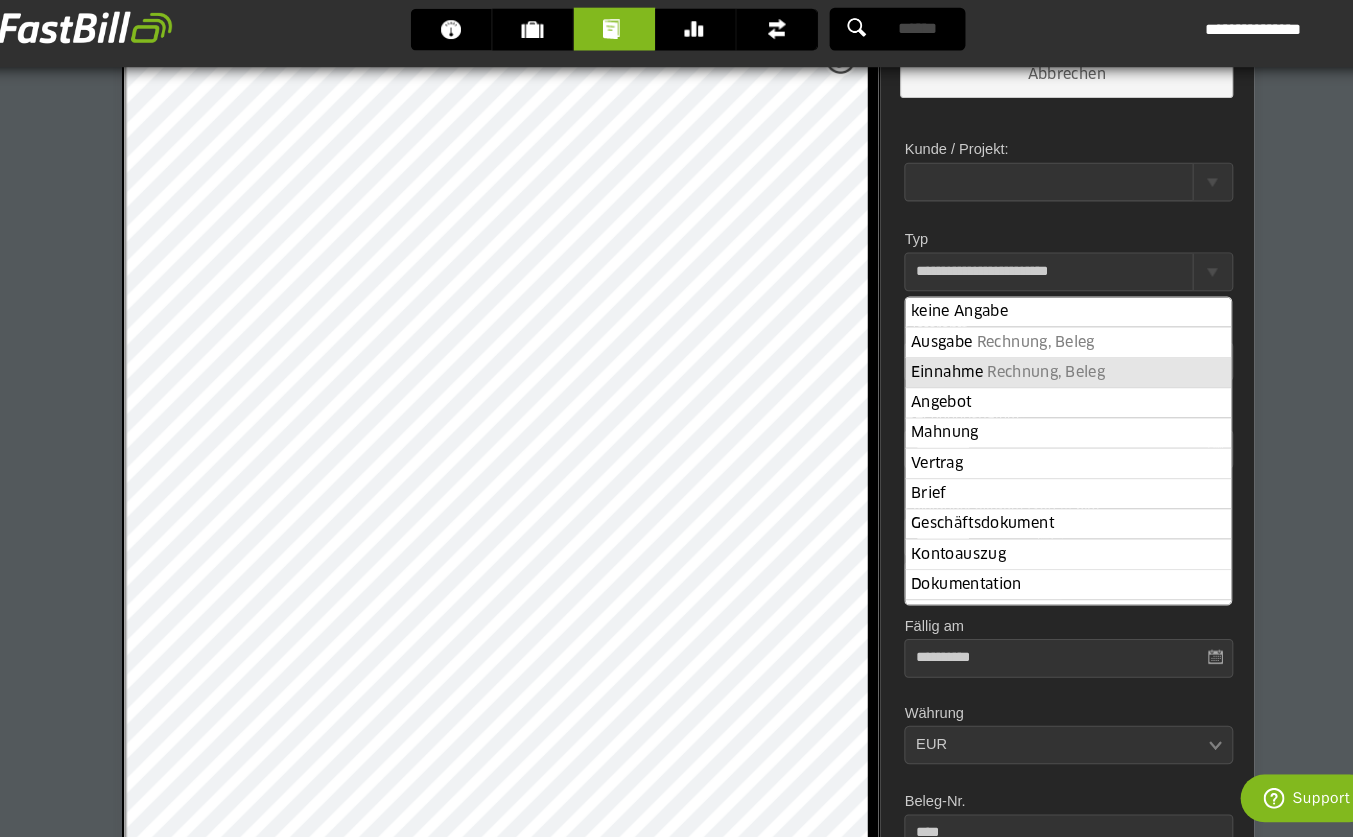 click on "R e c h n u n g ,   B e l e g" at bounding box center (1019, 392) 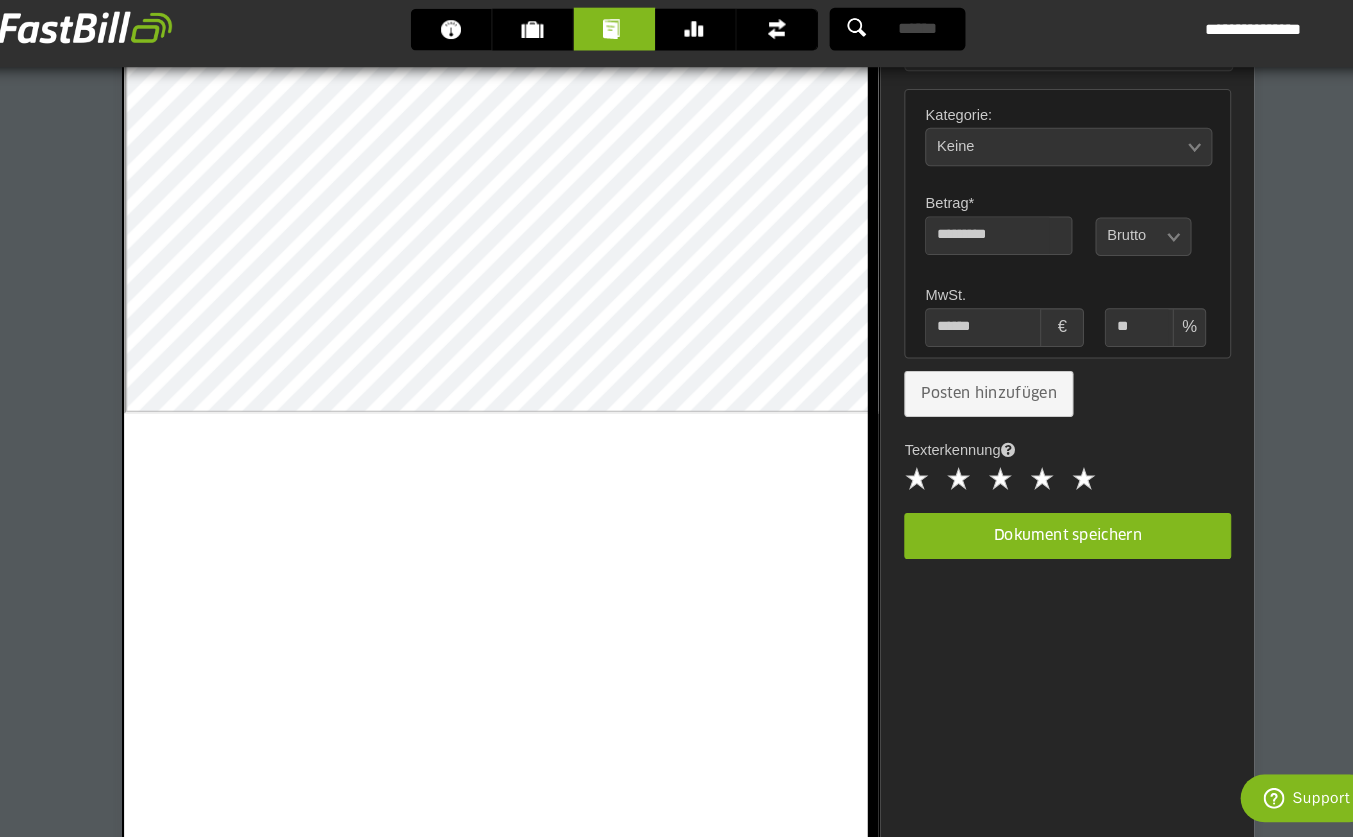 scroll, scrollTop: 915, scrollLeft: 0, axis: vertical 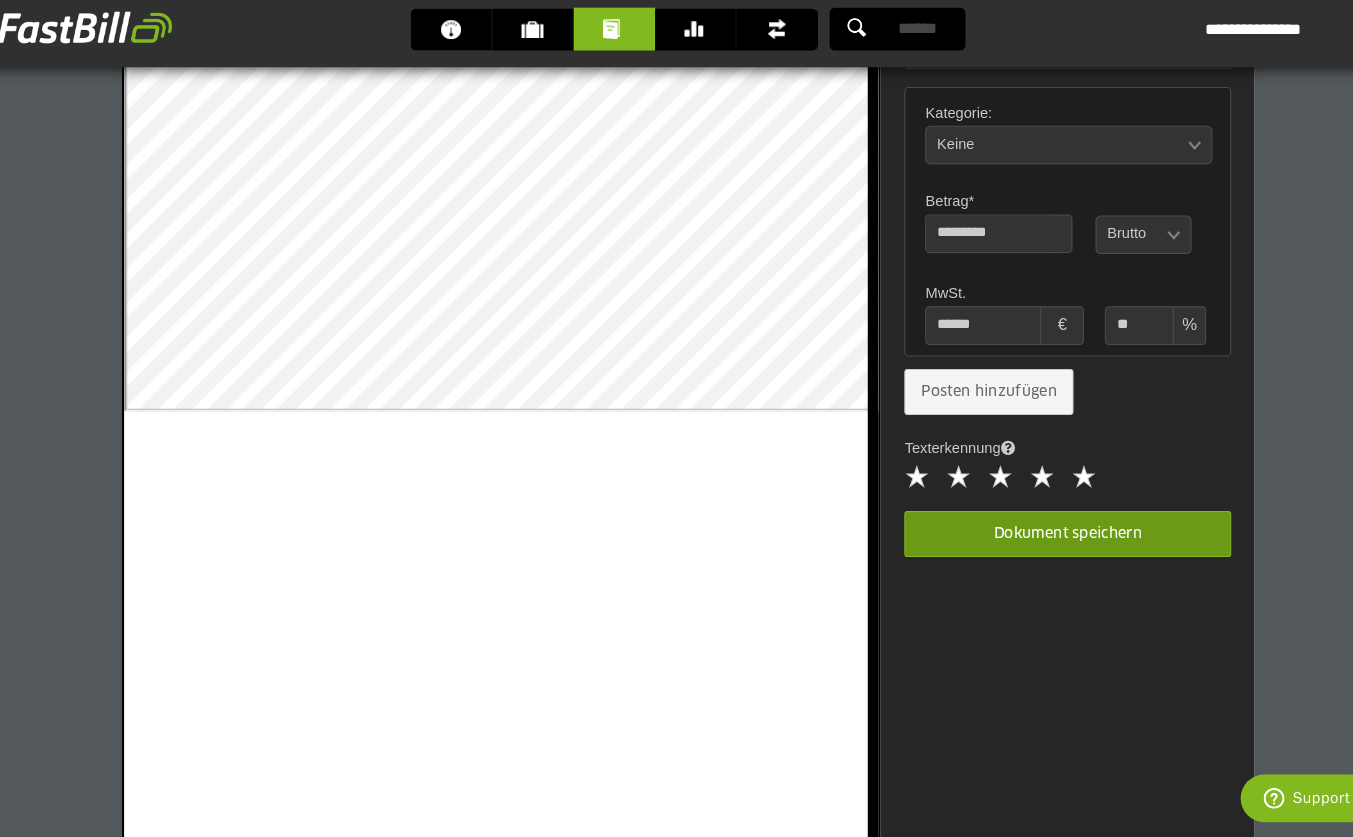 click on "Dokument speichern" at bounding box center [1040, 547] 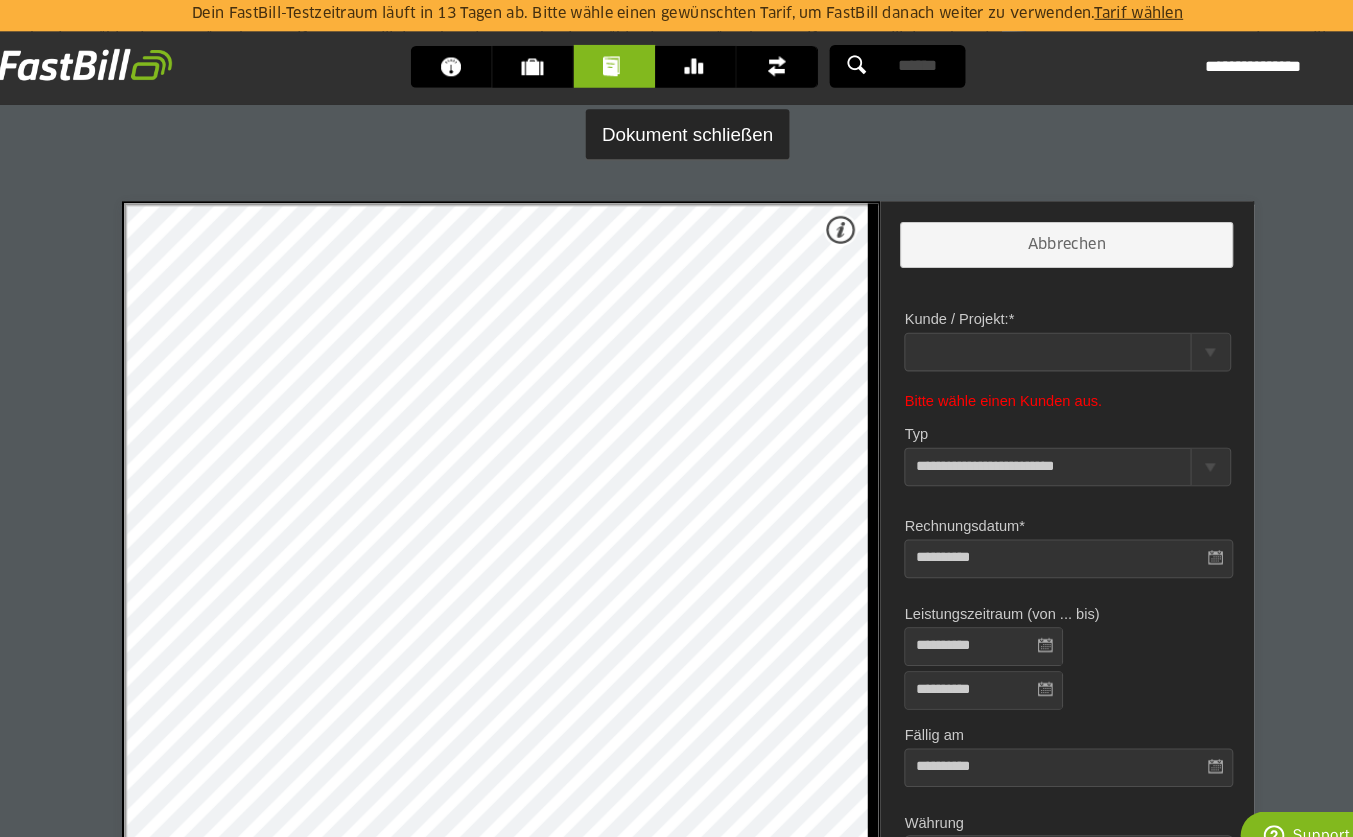 scroll, scrollTop: 33, scrollLeft: 0, axis: vertical 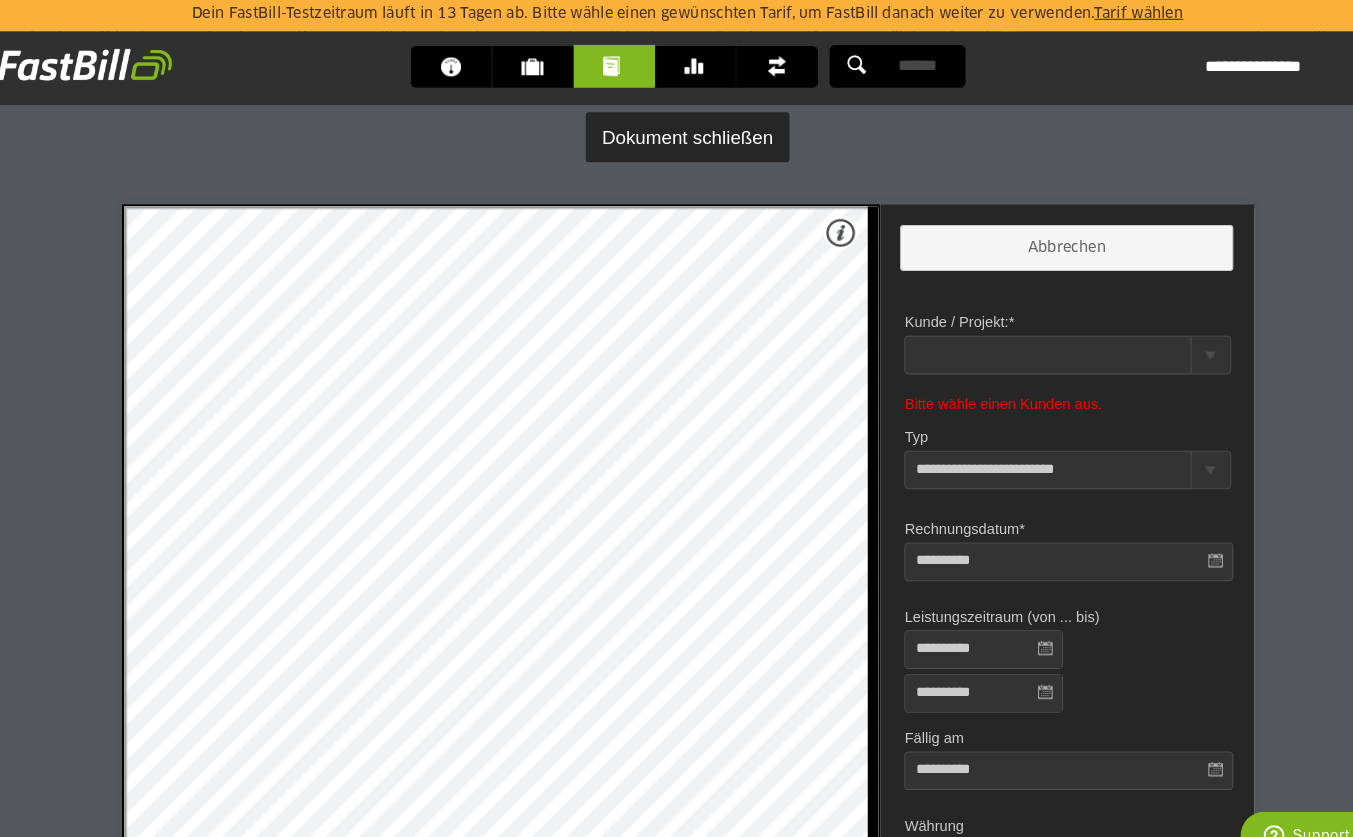 click at bounding box center [1040, 339] 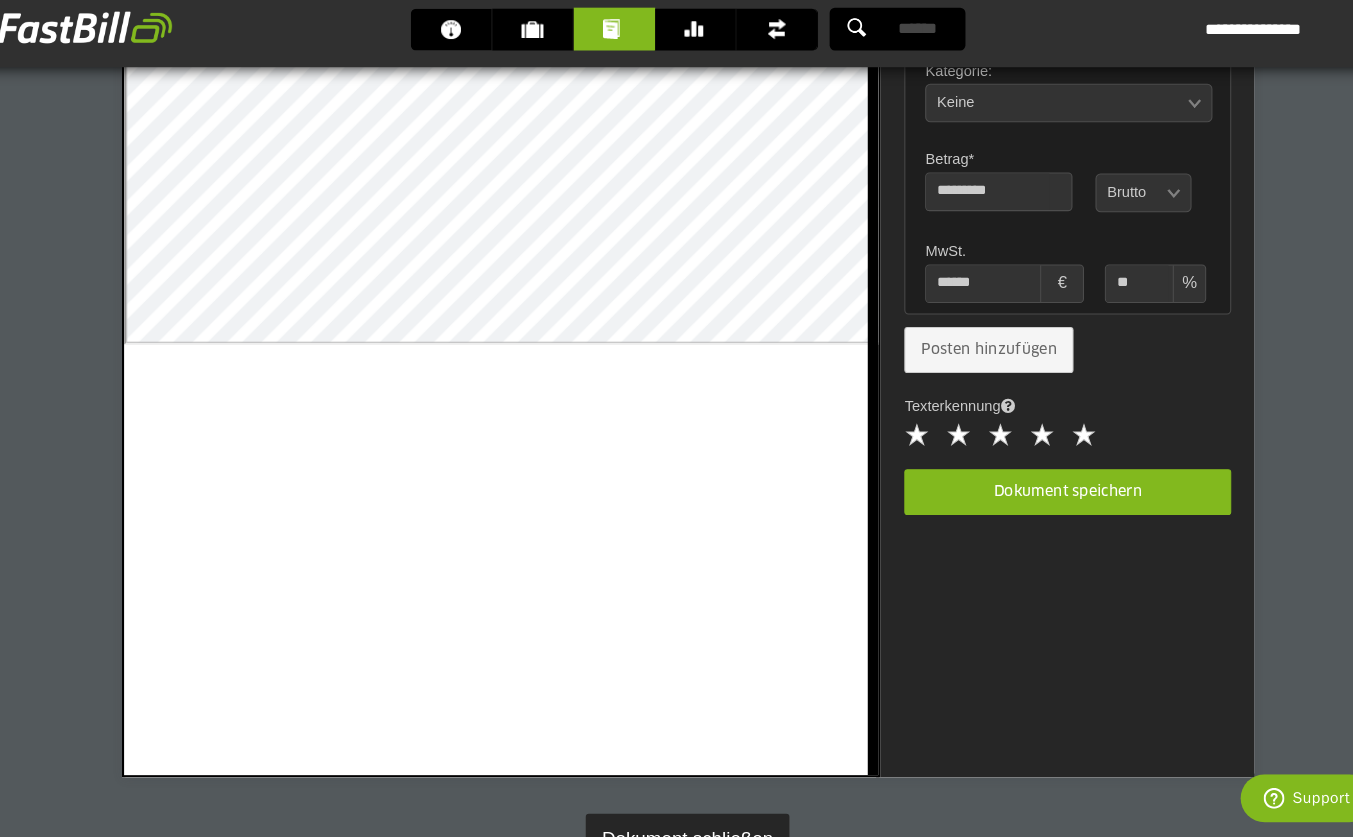 scroll, scrollTop: 1000, scrollLeft: 0, axis: vertical 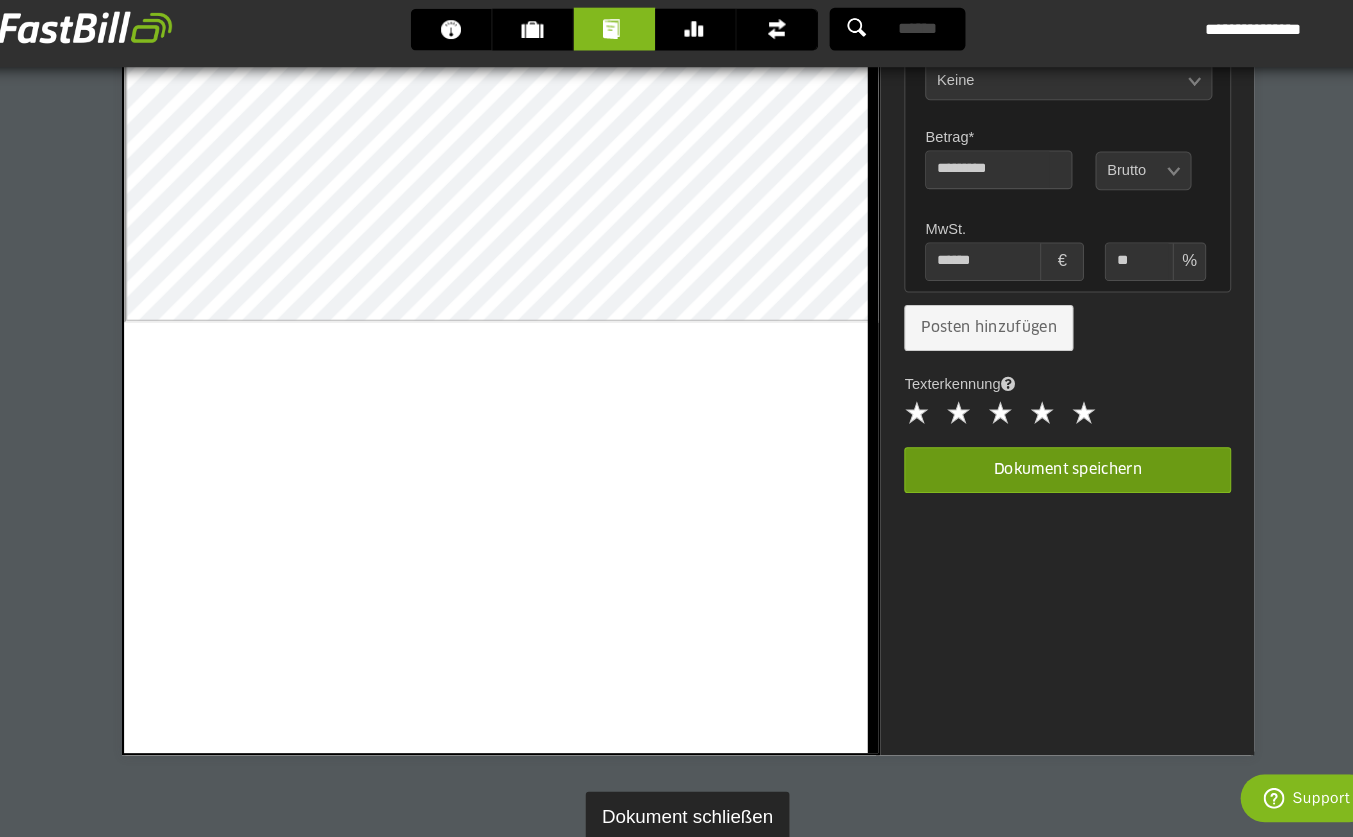 type on "*******" 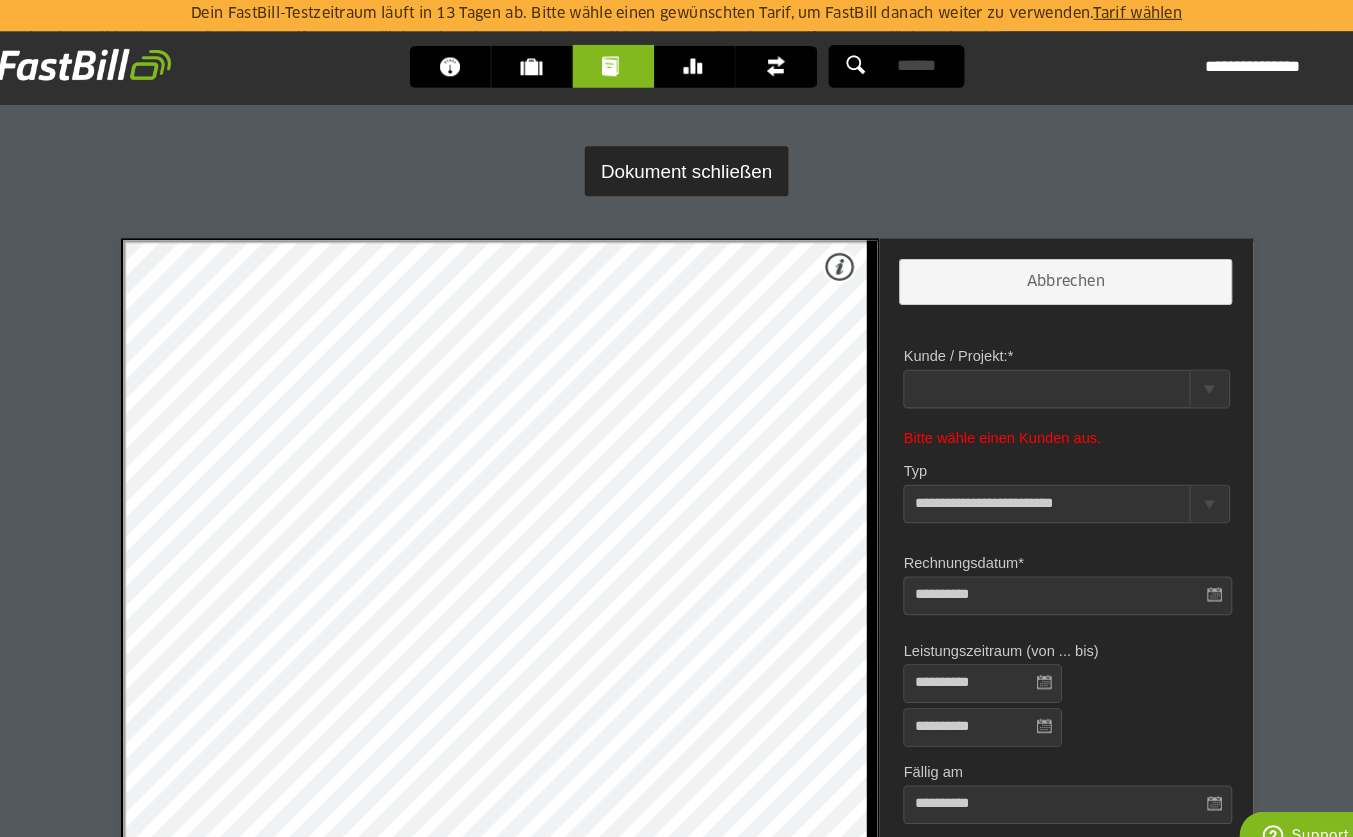 scroll, scrollTop: 0, scrollLeft: 0, axis: both 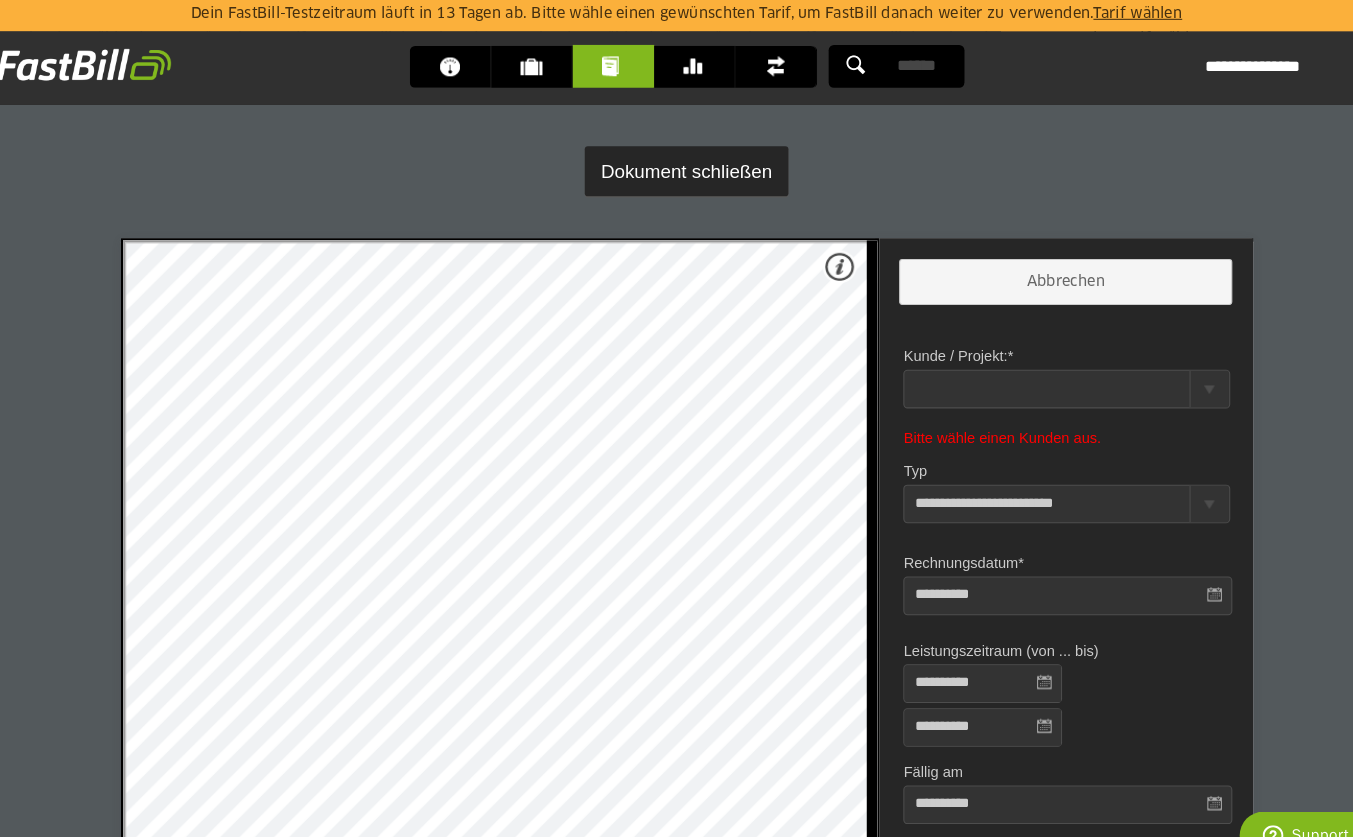 click at bounding box center (1176, 372) 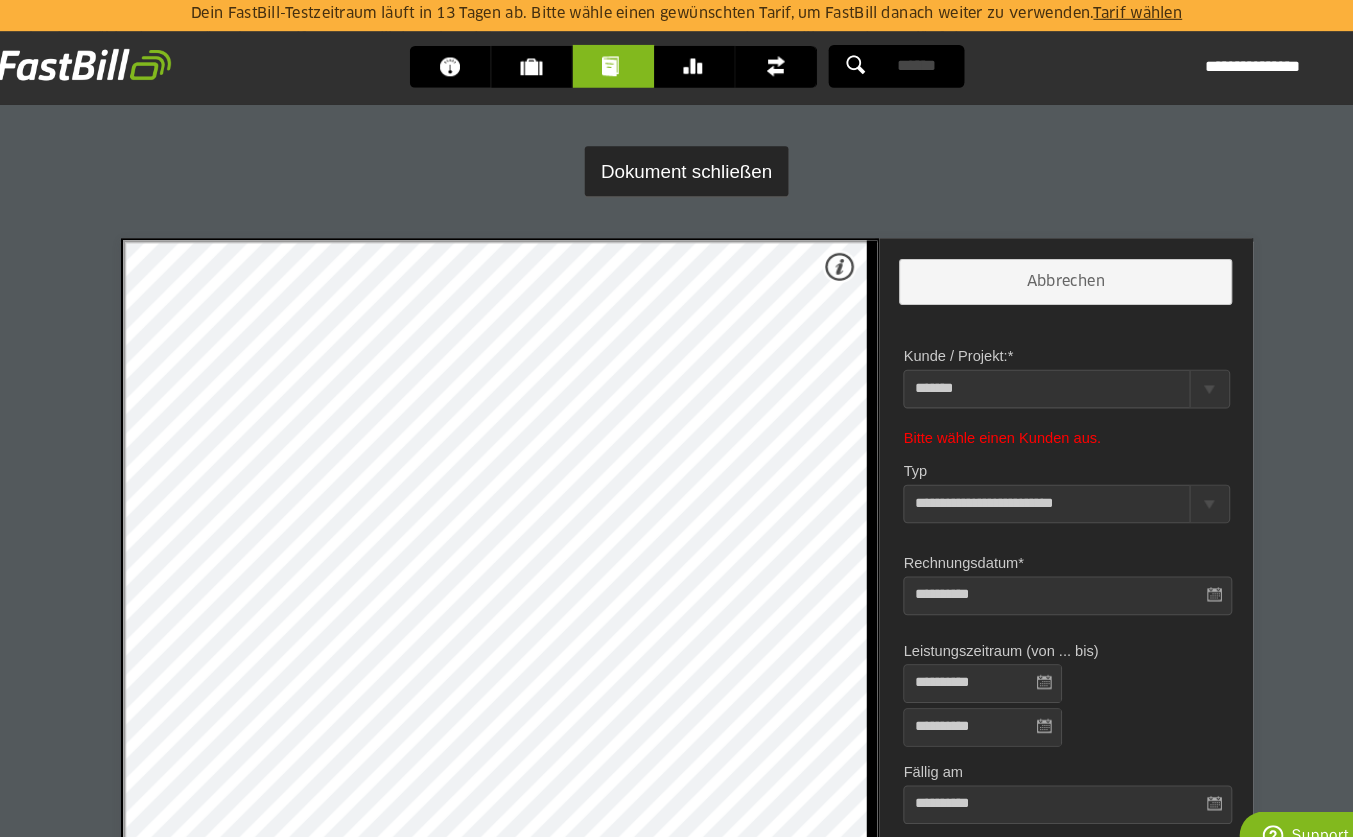 type on "*******" 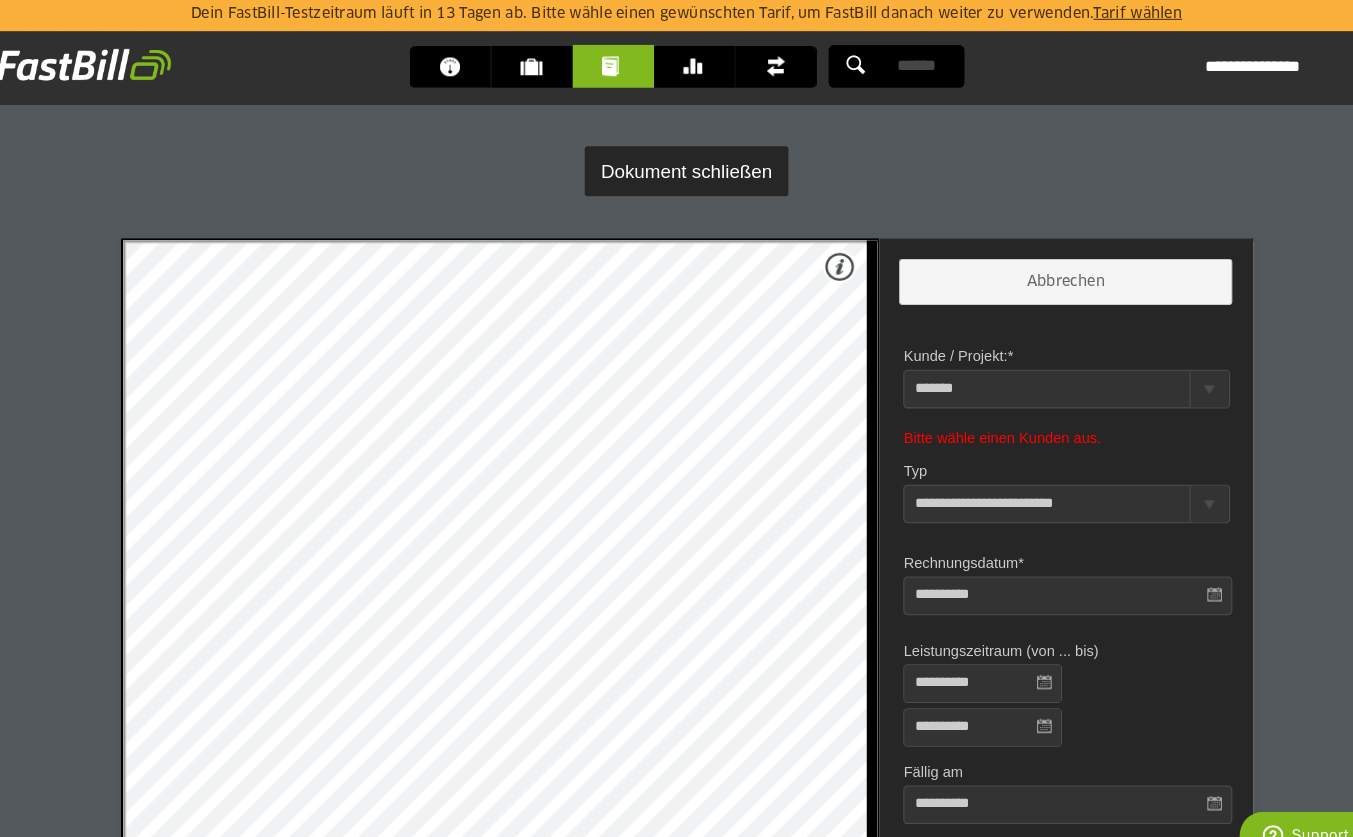click on "**********" at bounding box center (1040, 482) 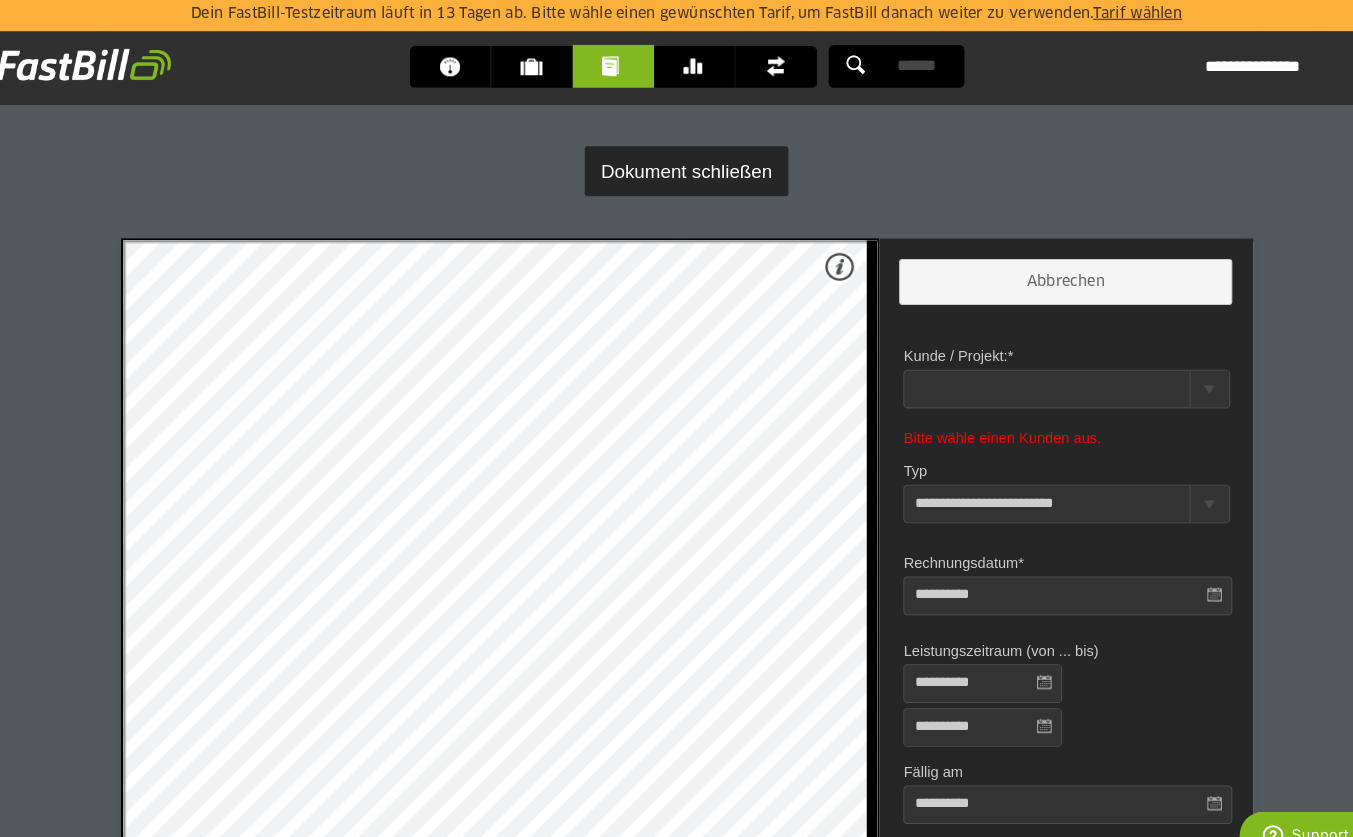 click at bounding box center (1040, 372) 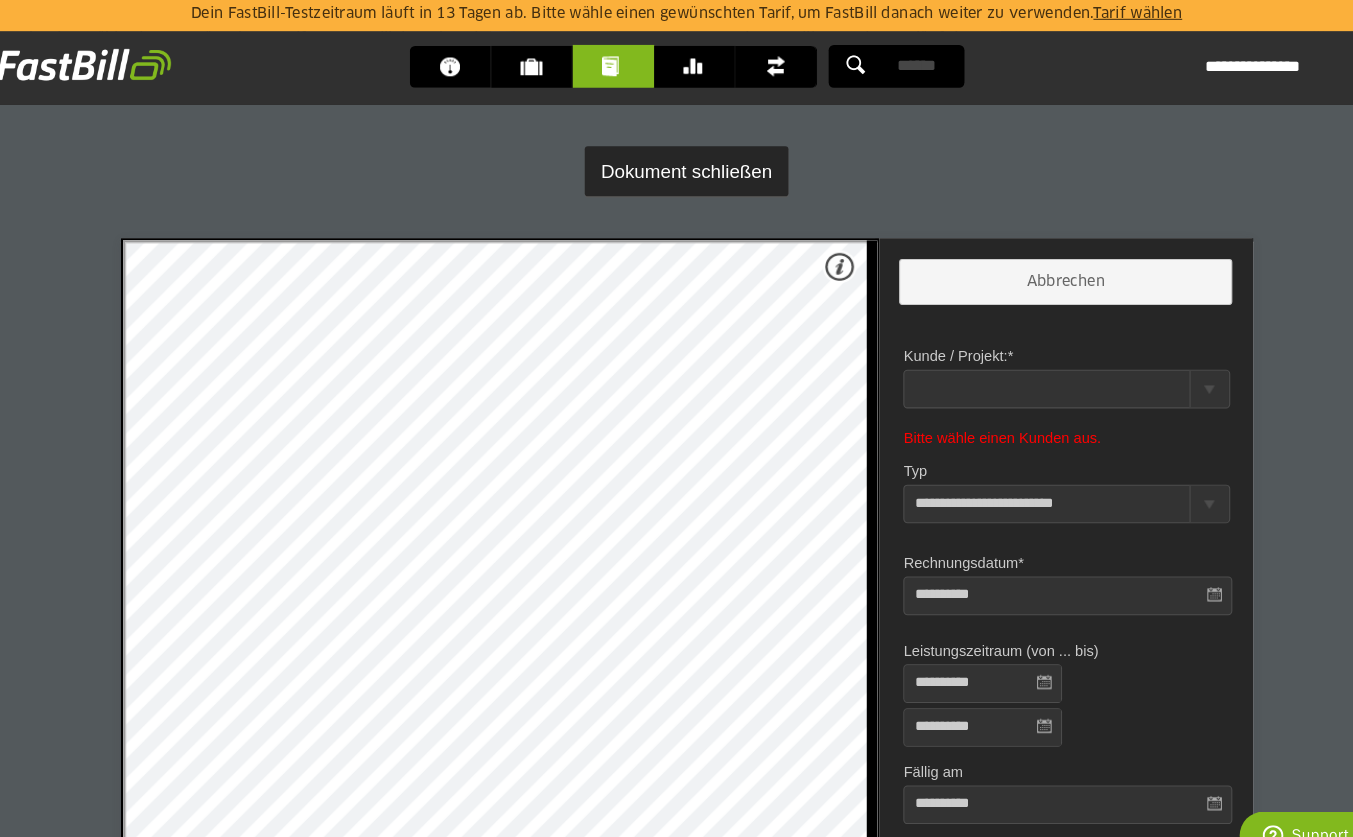 click at bounding box center (1176, 372) 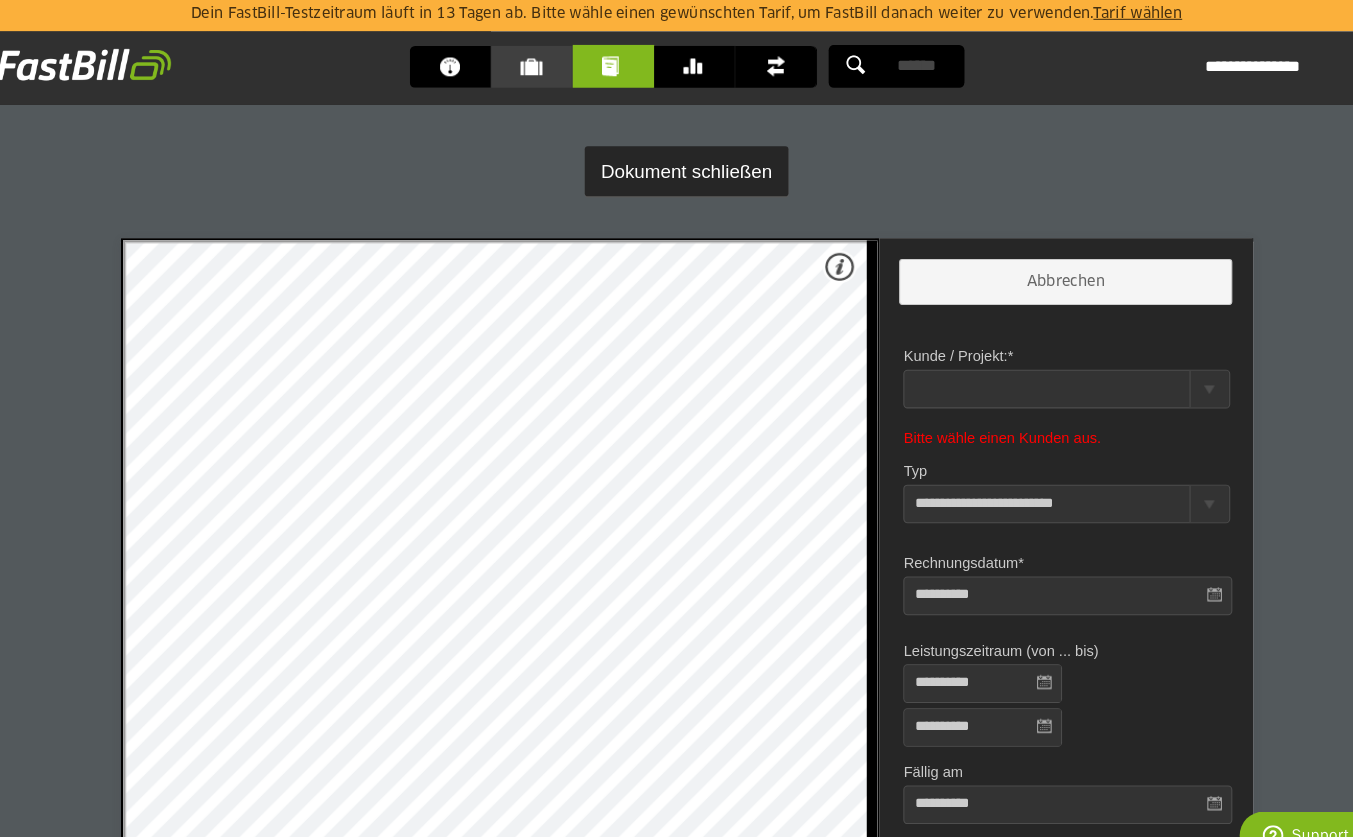 click on "Kunden" at bounding box center (533, 64) 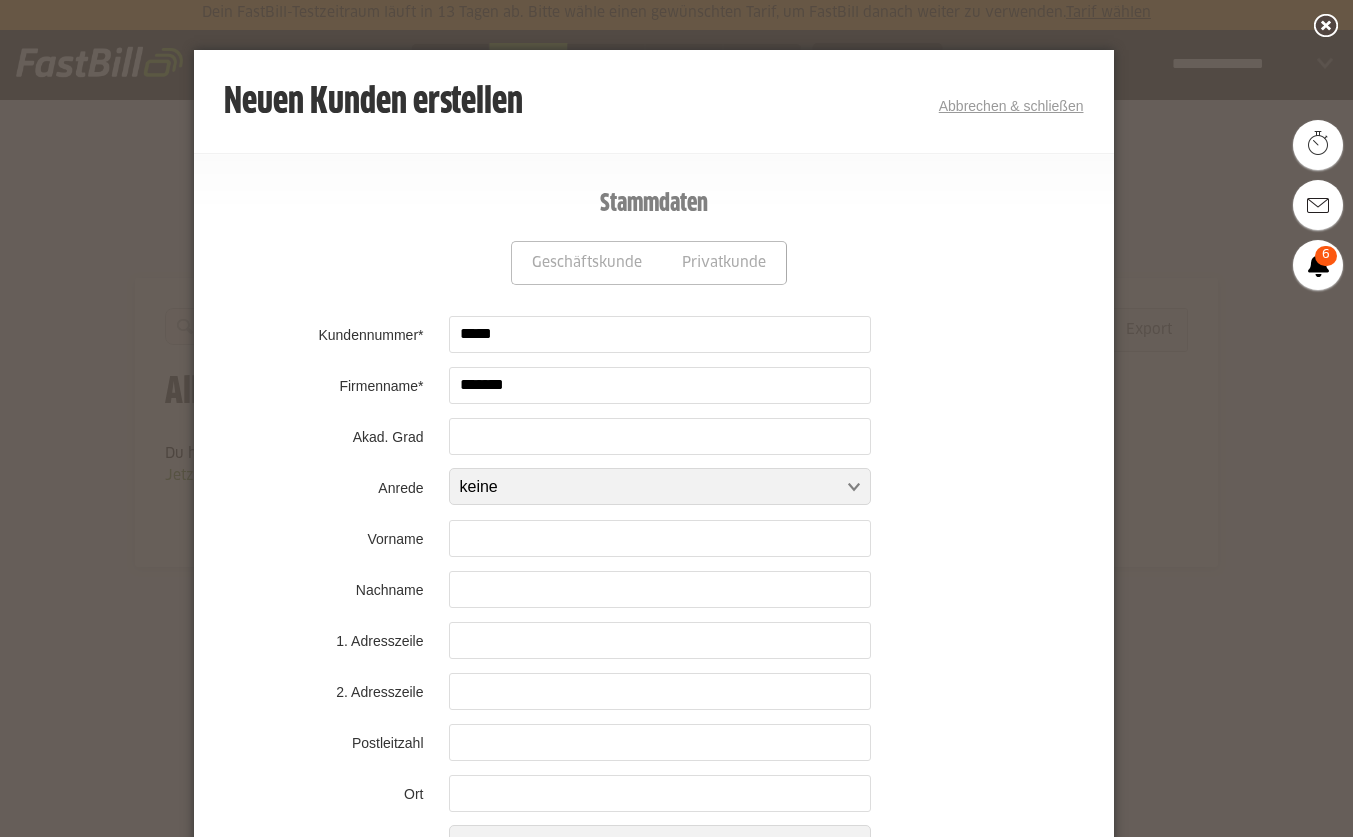 scroll, scrollTop: 0, scrollLeft: 0, axis: both 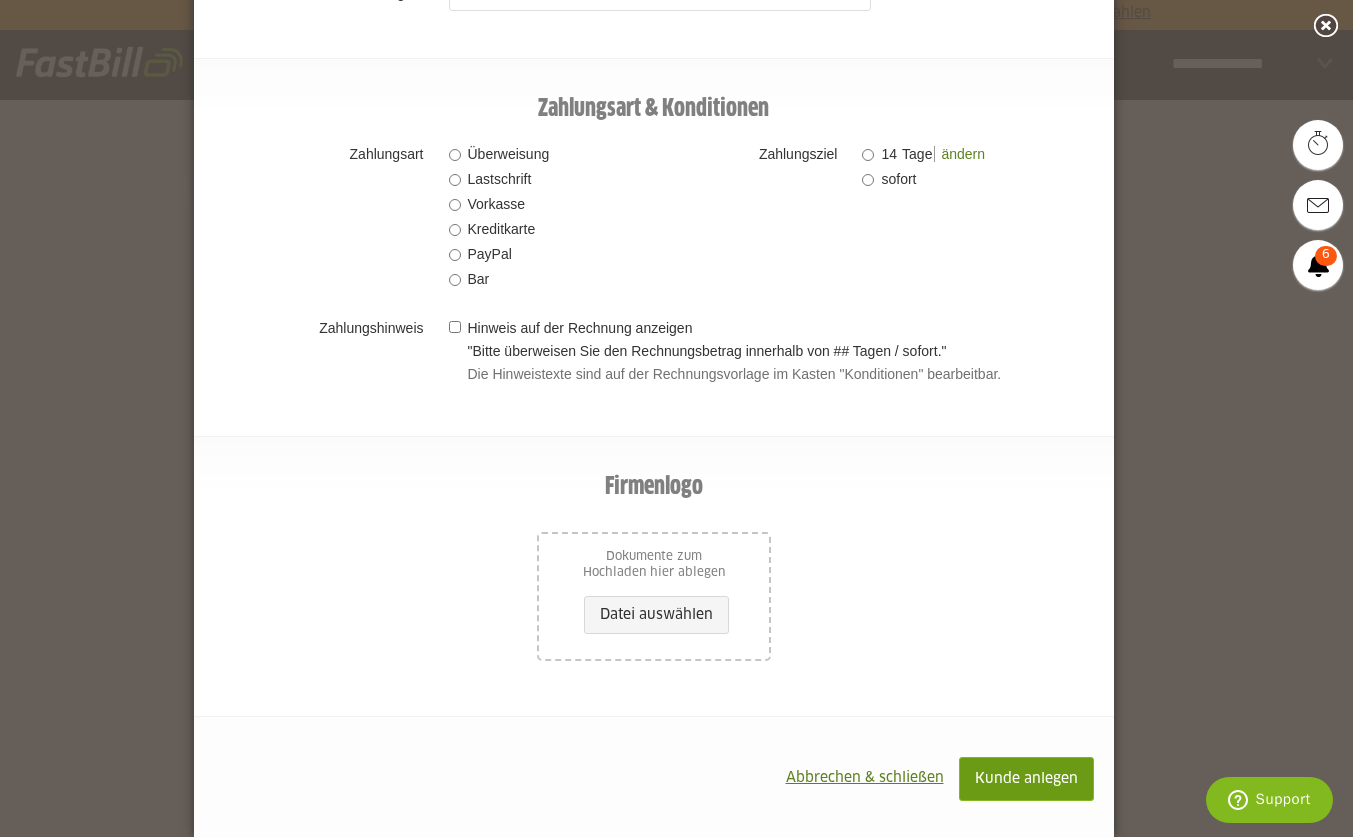 type on "*******" 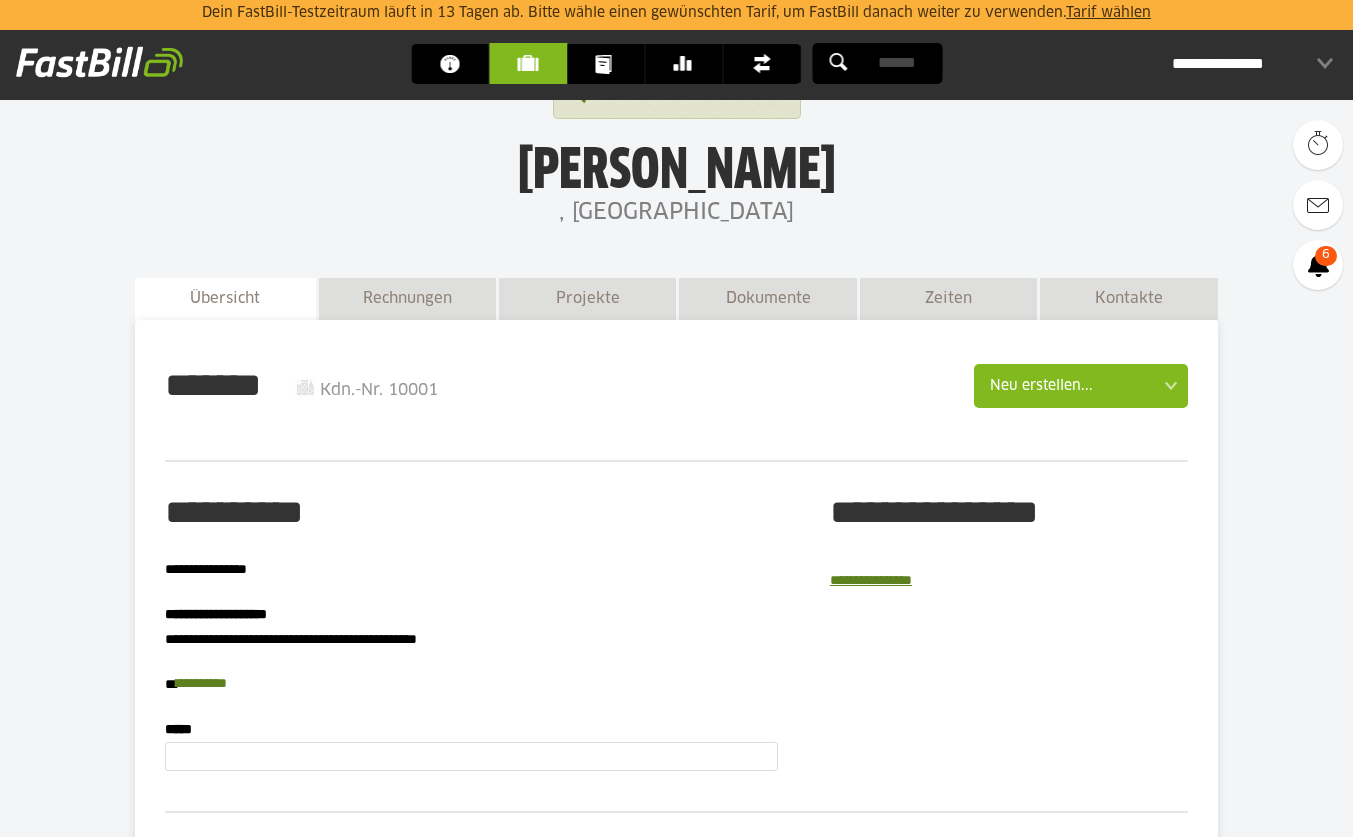 scroll, scrollTop: 0, scrollLeft: 0, axis: both 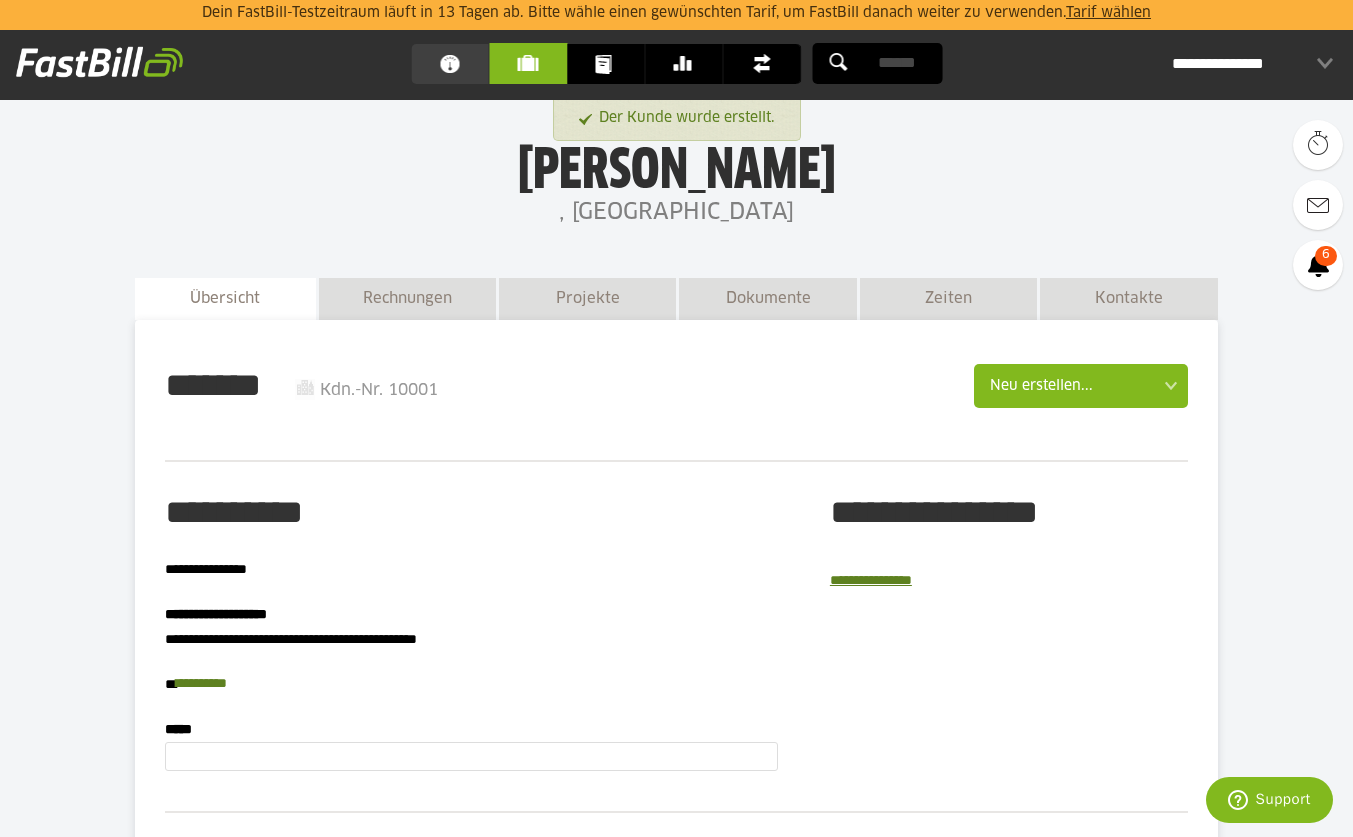 click on "Dashboard" at bounding box center (455, 64) 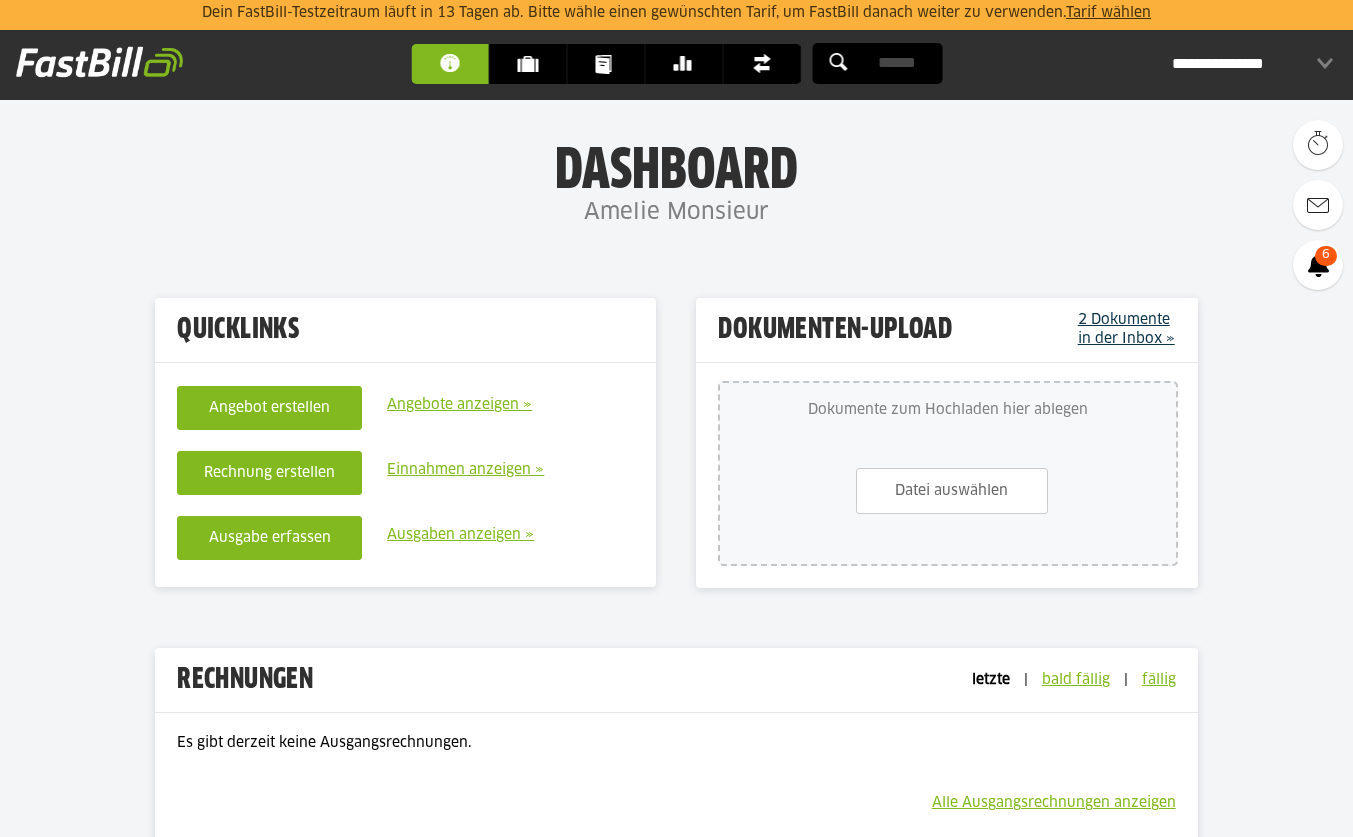 scroll, scrollTop: 0, scrollLeft: 0, axis: both 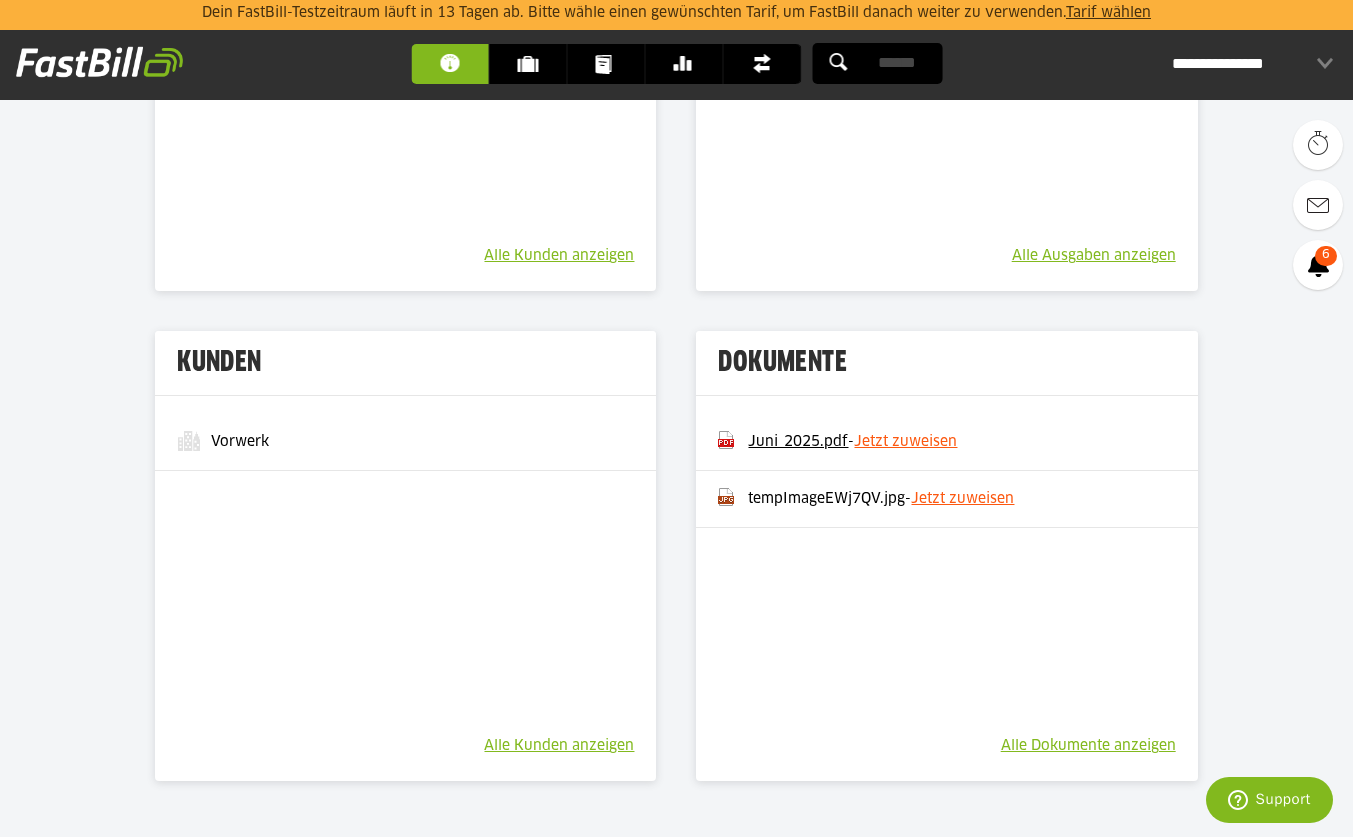 click on "Juni_2025.pdf" at bounding box center [798, 442] 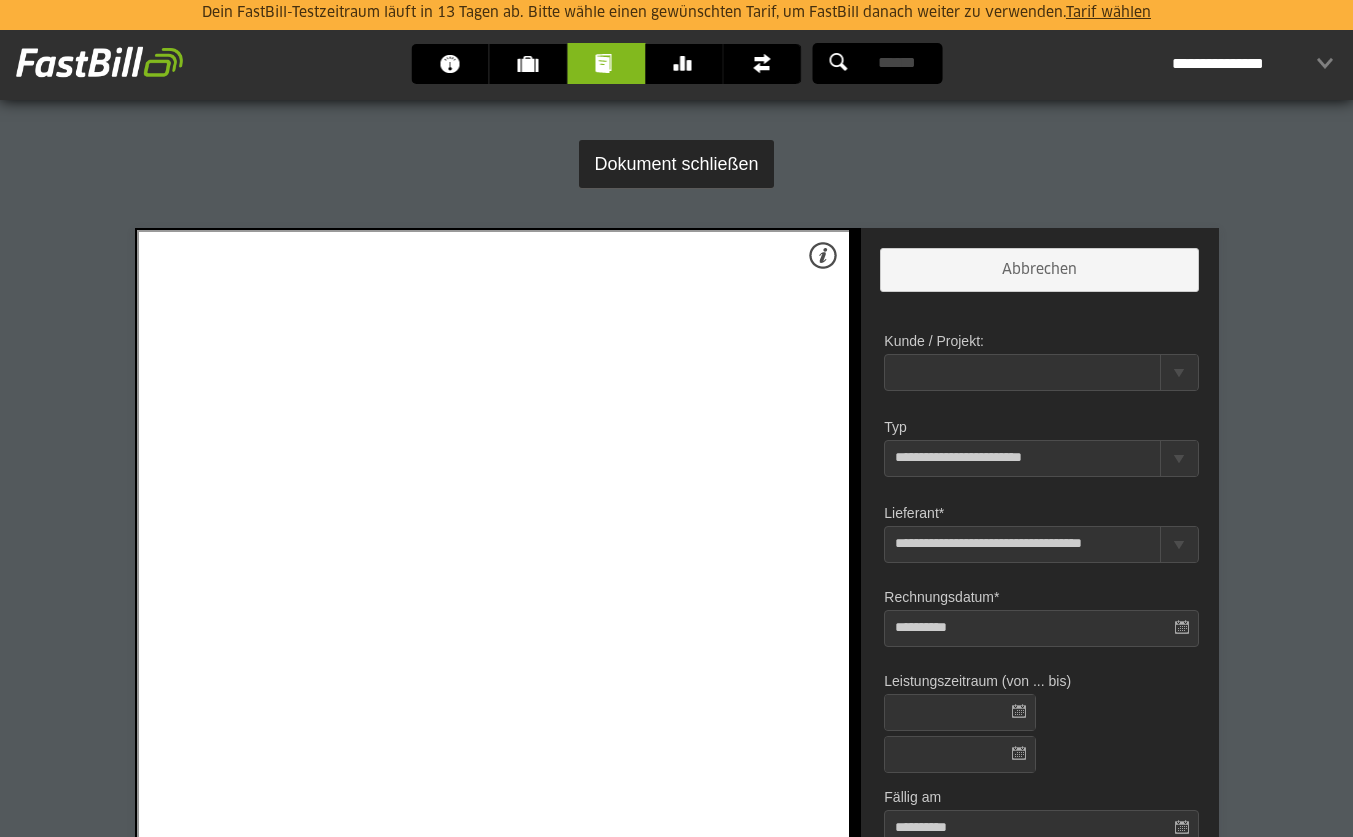 scroll, scrollTop: 617, scrollLeft: 0, axis: vertical 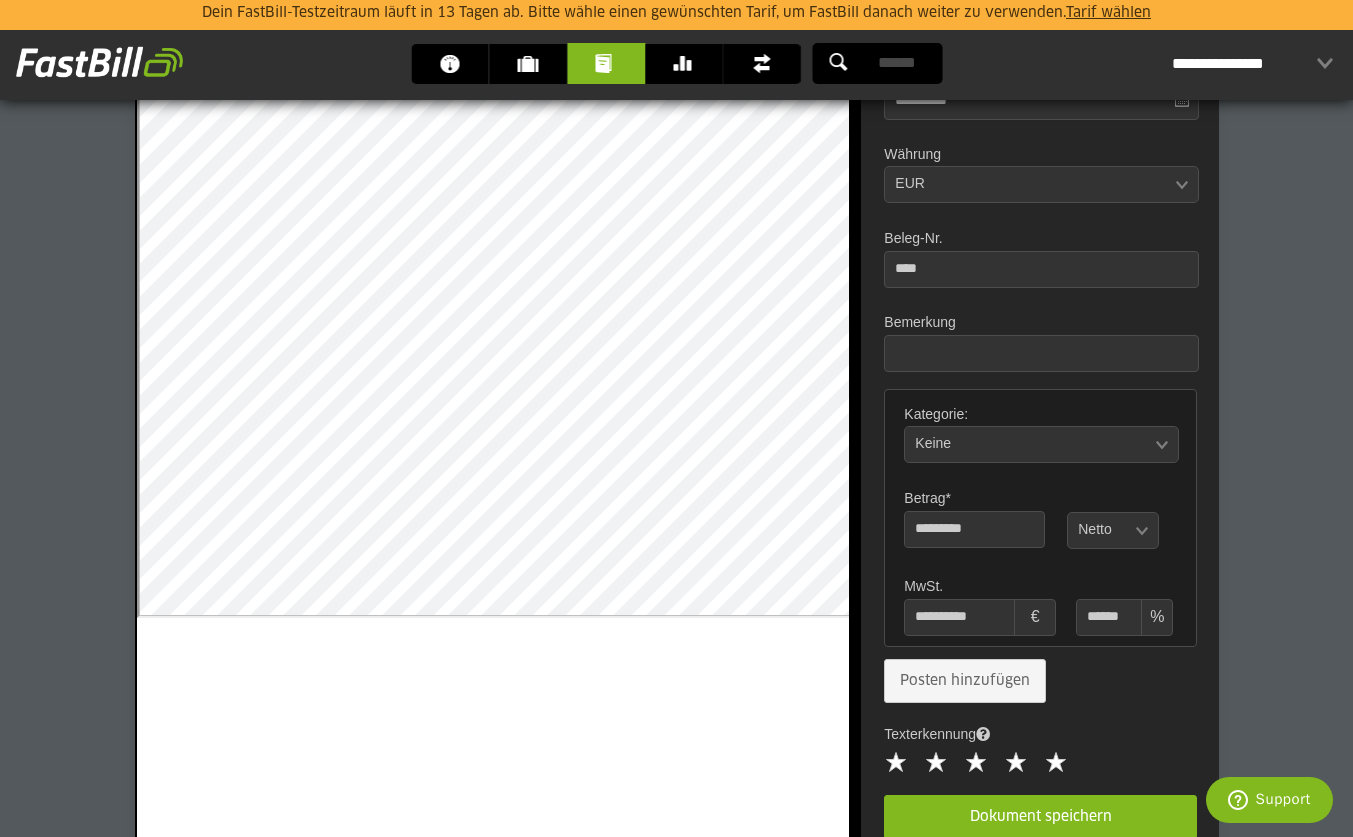 click on "*********" at bounding box center [963, 529] 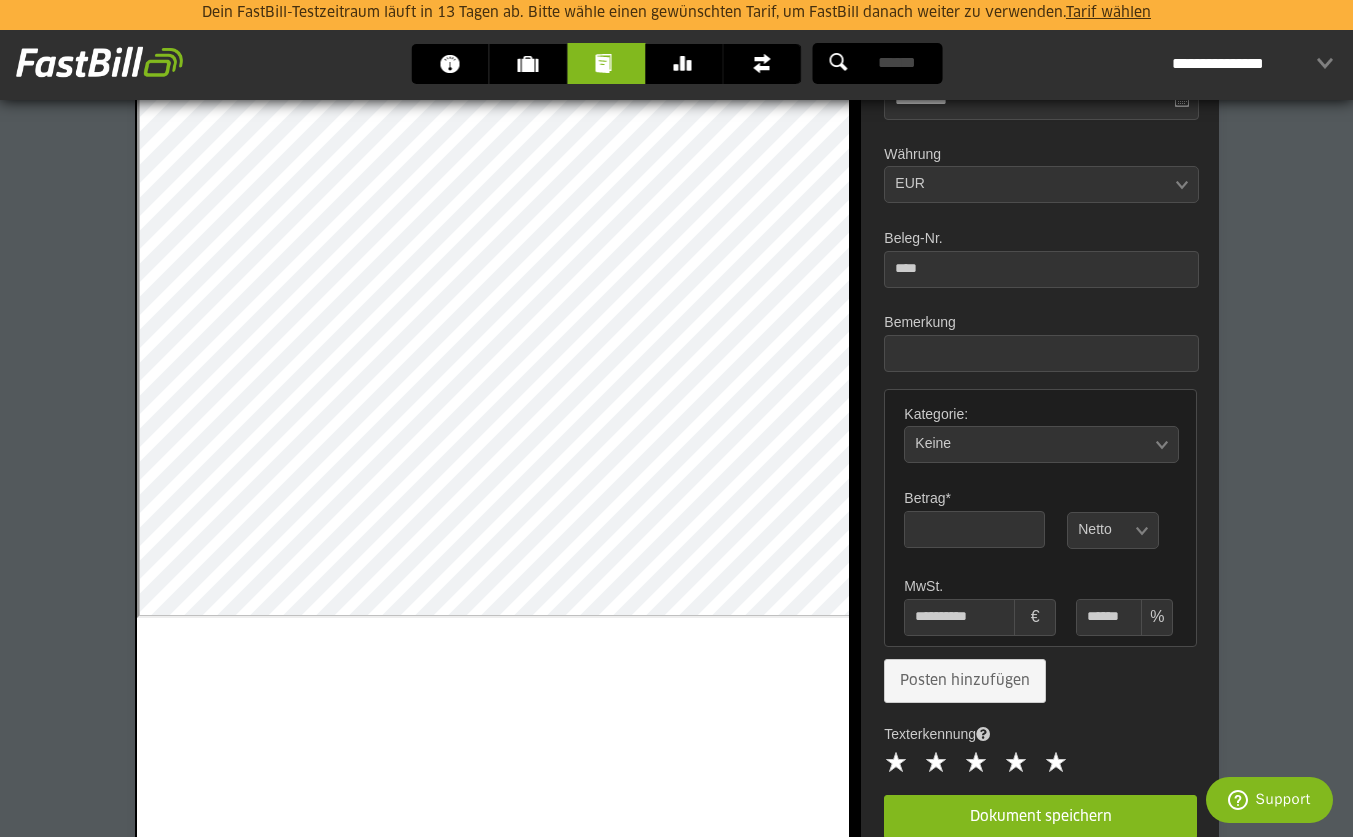 type on "*" 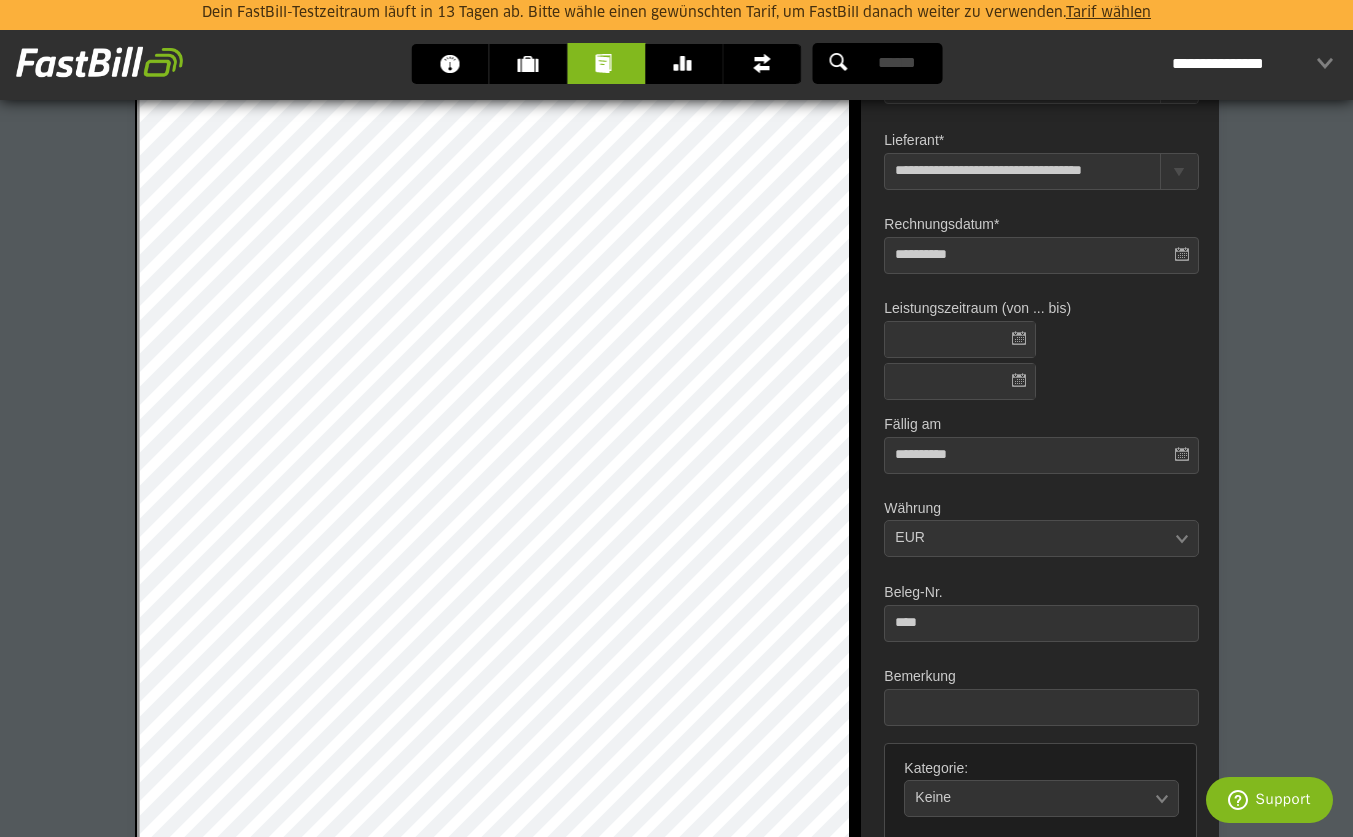 scroll, scrollTop: 320, scrollLeft: 0, axis: vertical 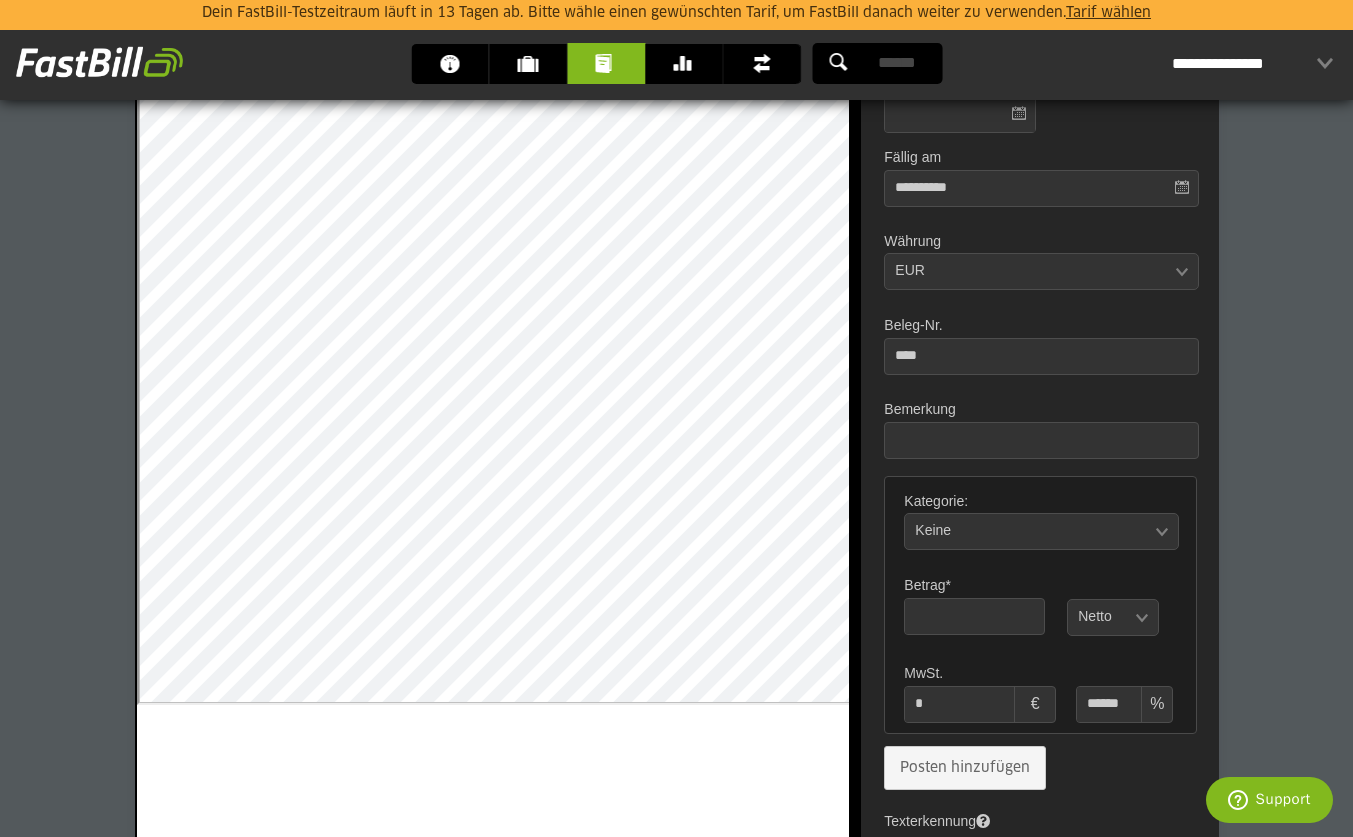 click at bounding box center (963, 616) 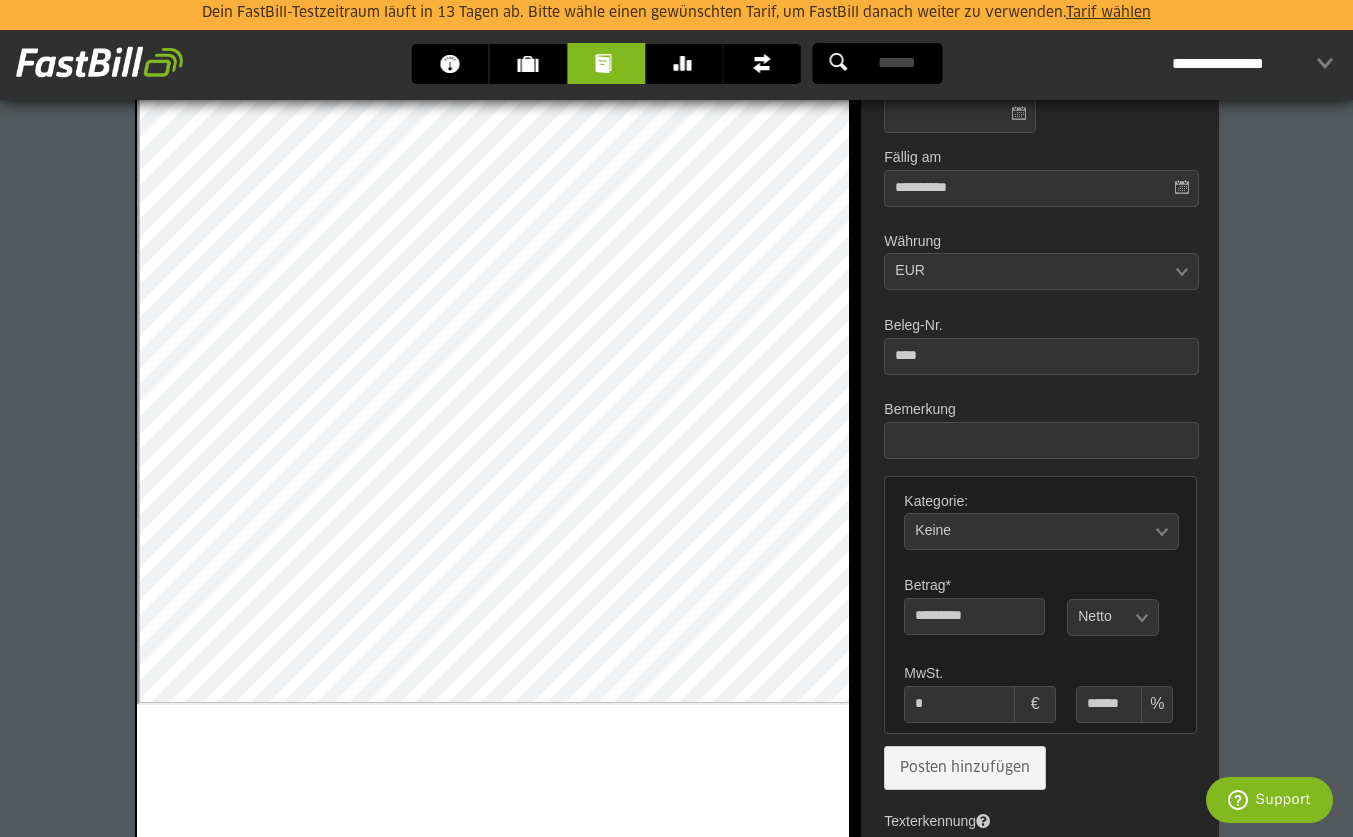 type on "********" 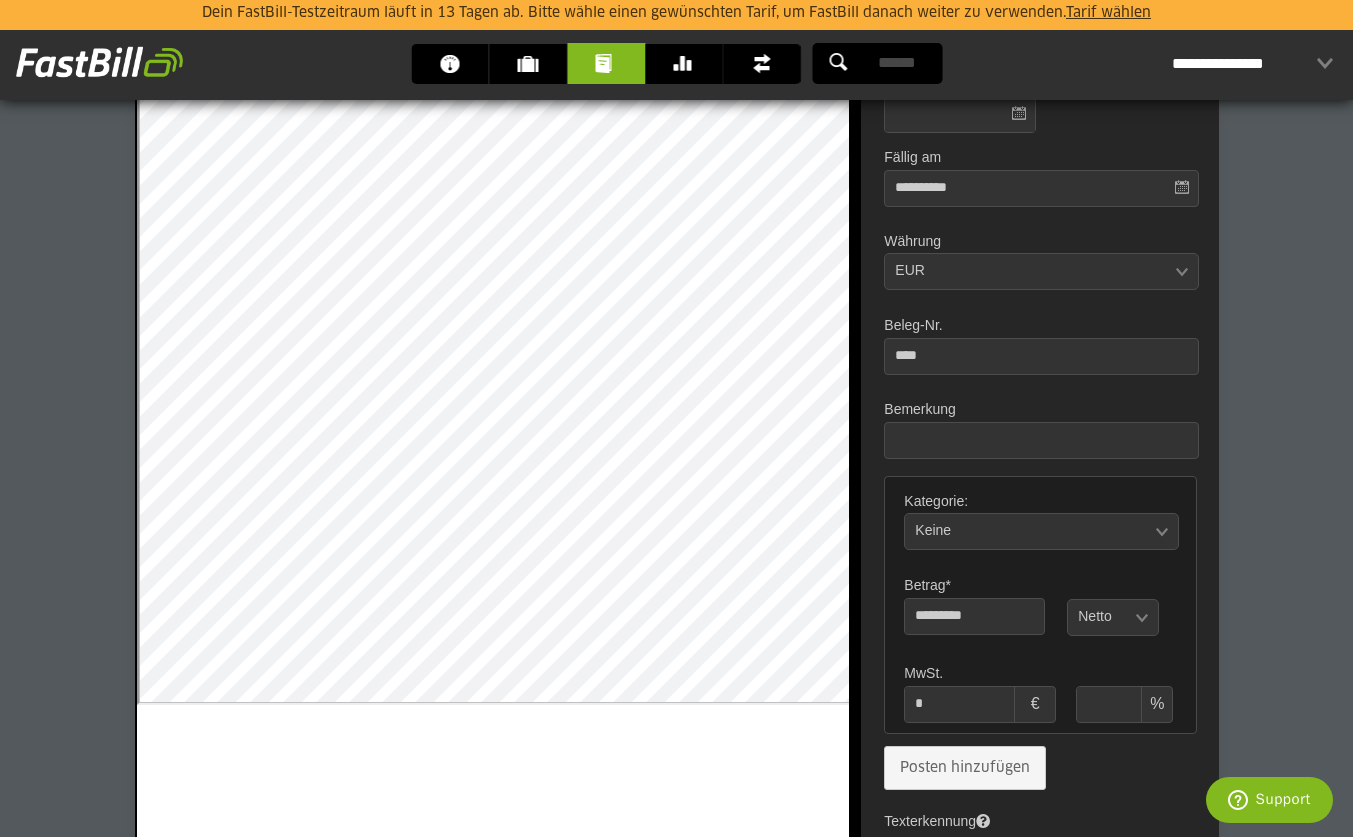 type on "*" 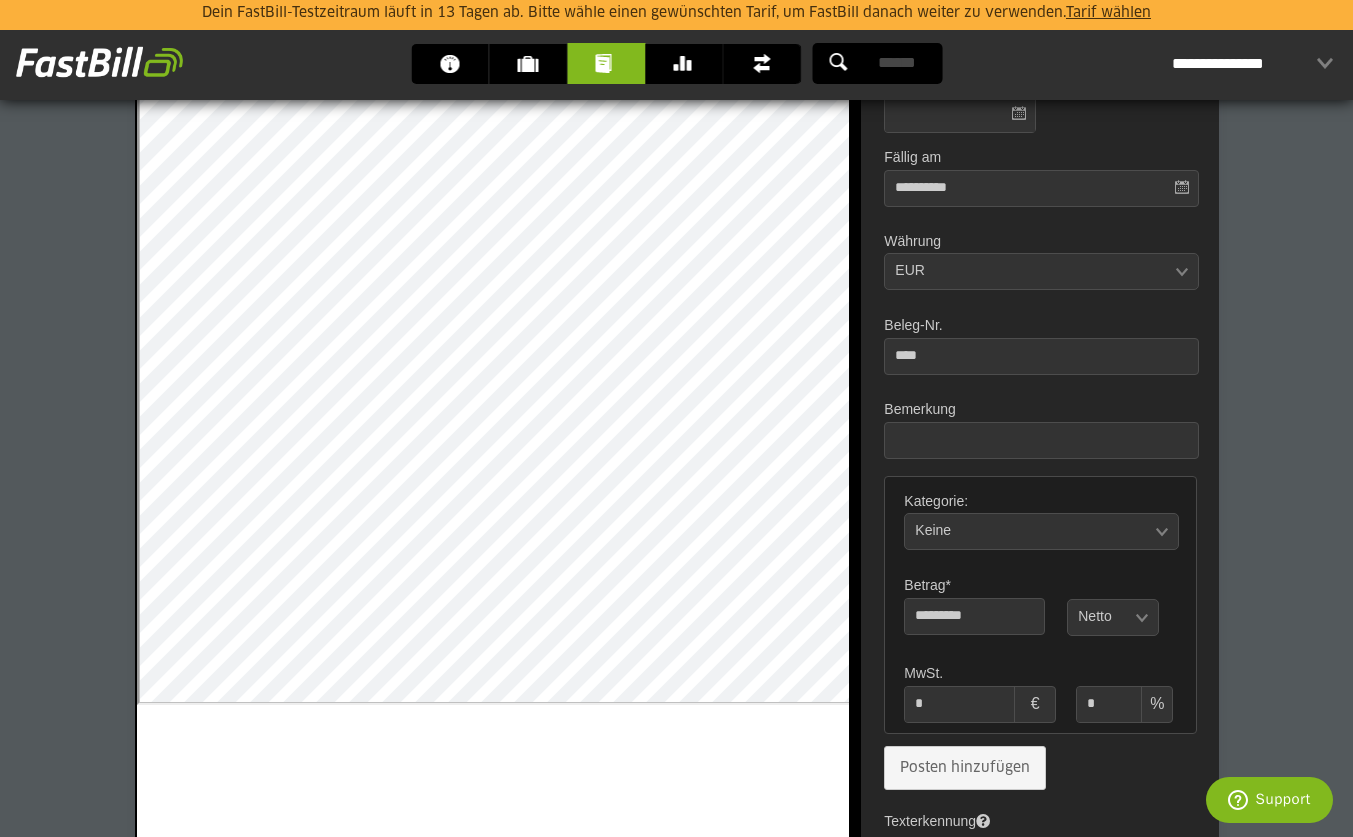type on "*****" 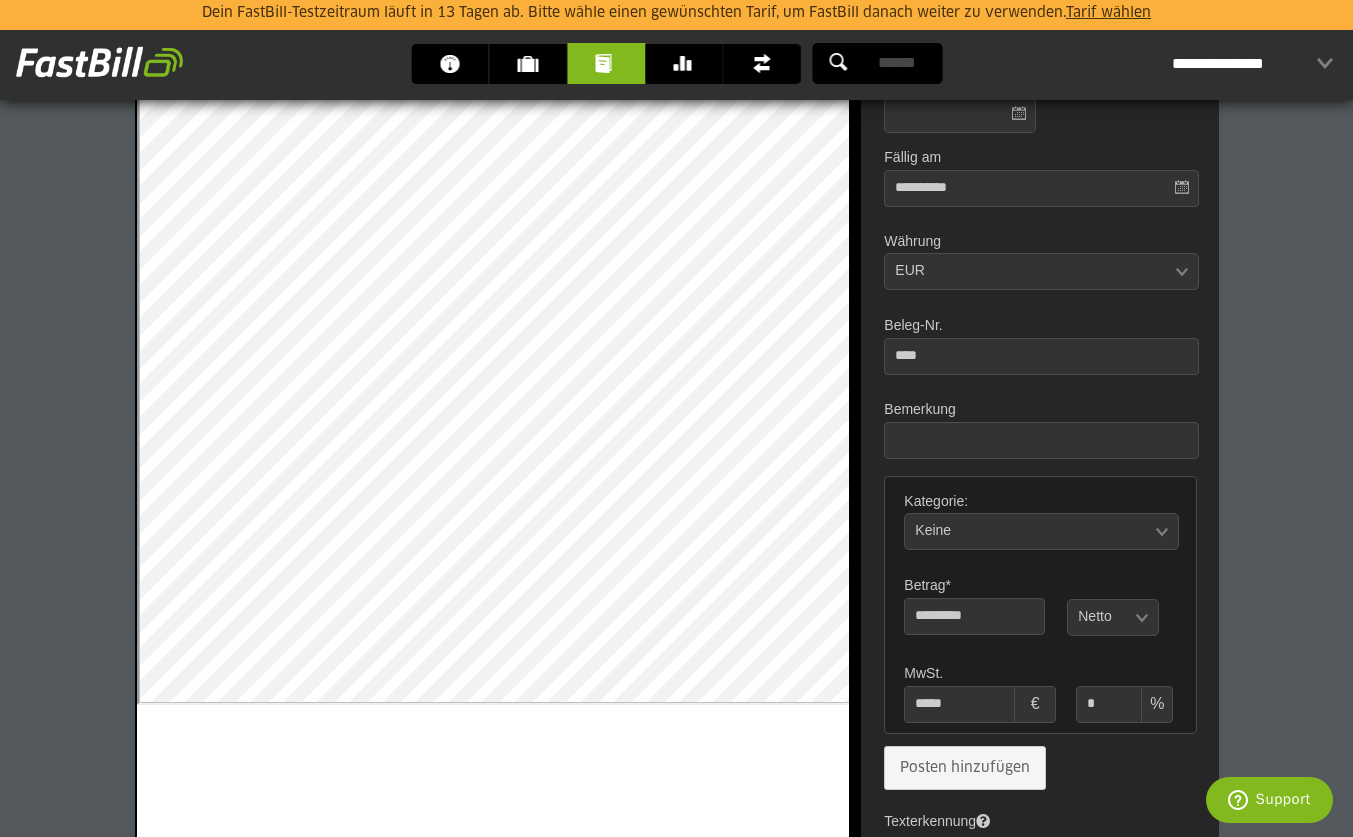 type on "**" 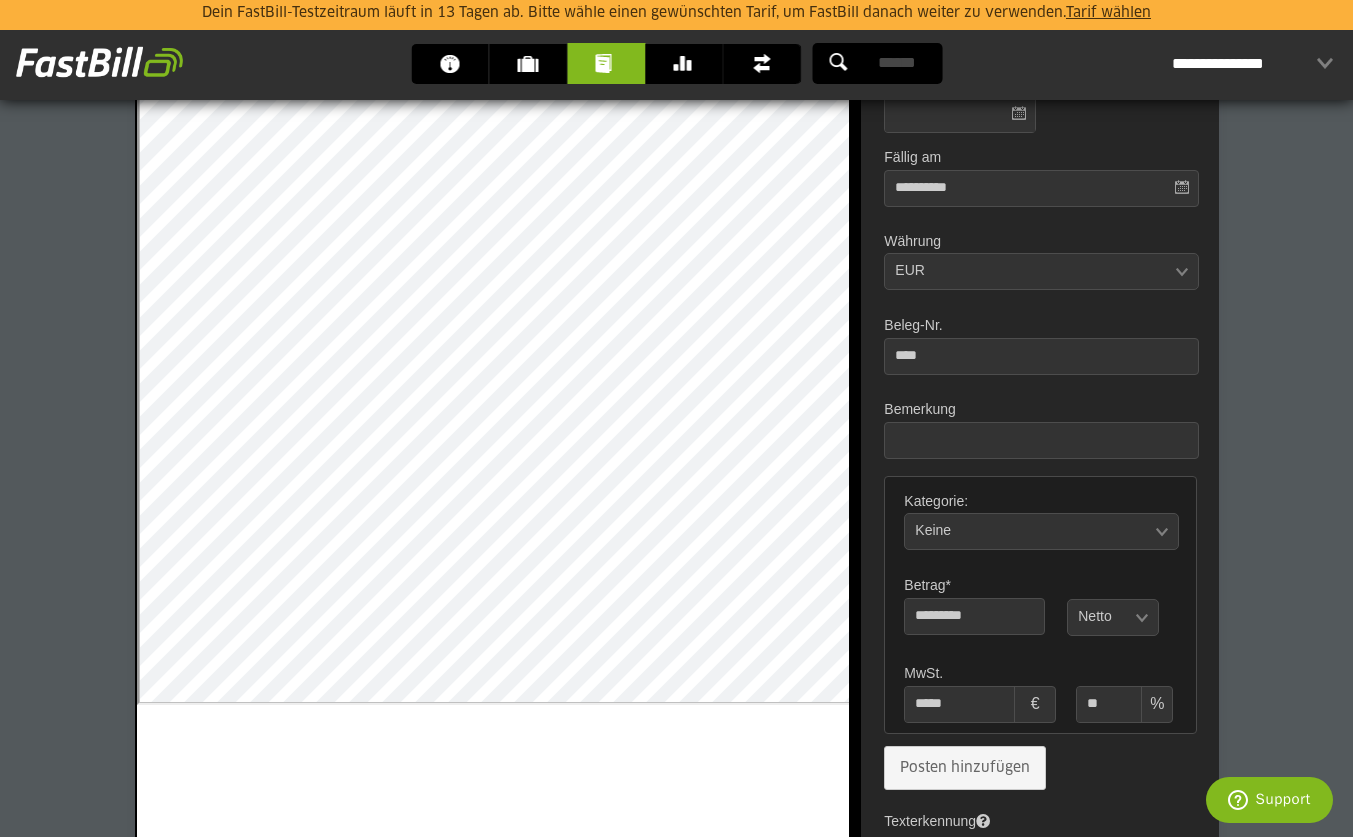type on "******" 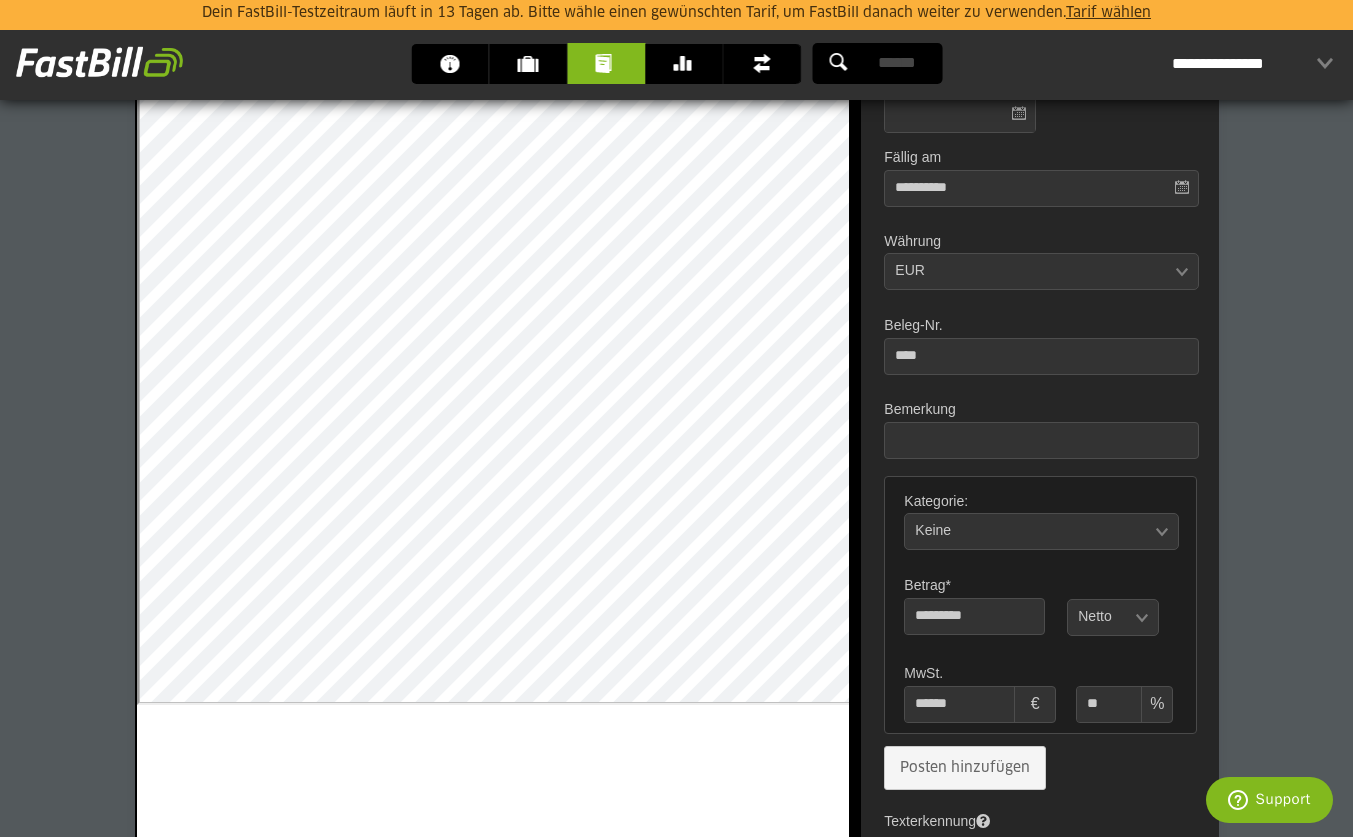 type on "**" 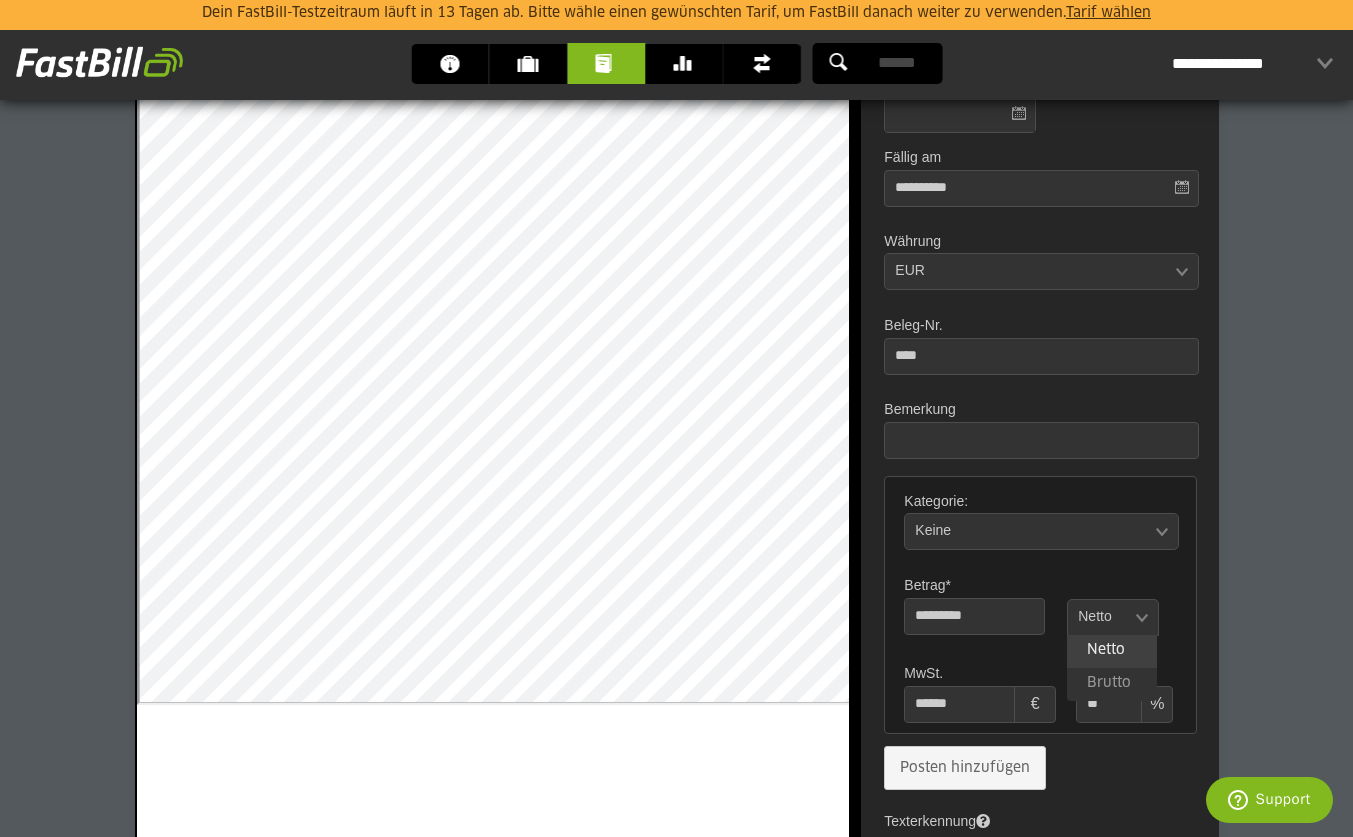 click at bounding box center [1103, 618] 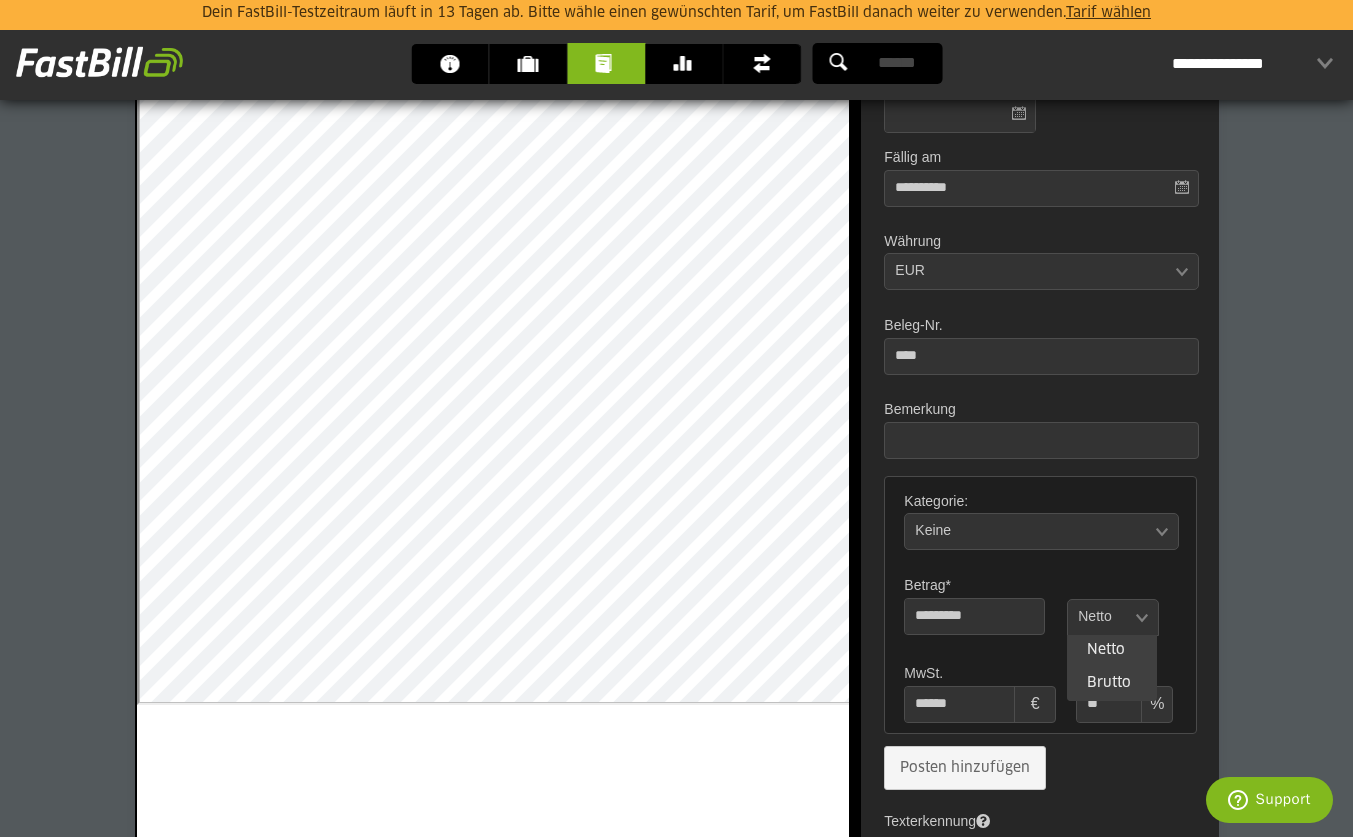 click on "Brutto" at bounding box center [1112, 684] 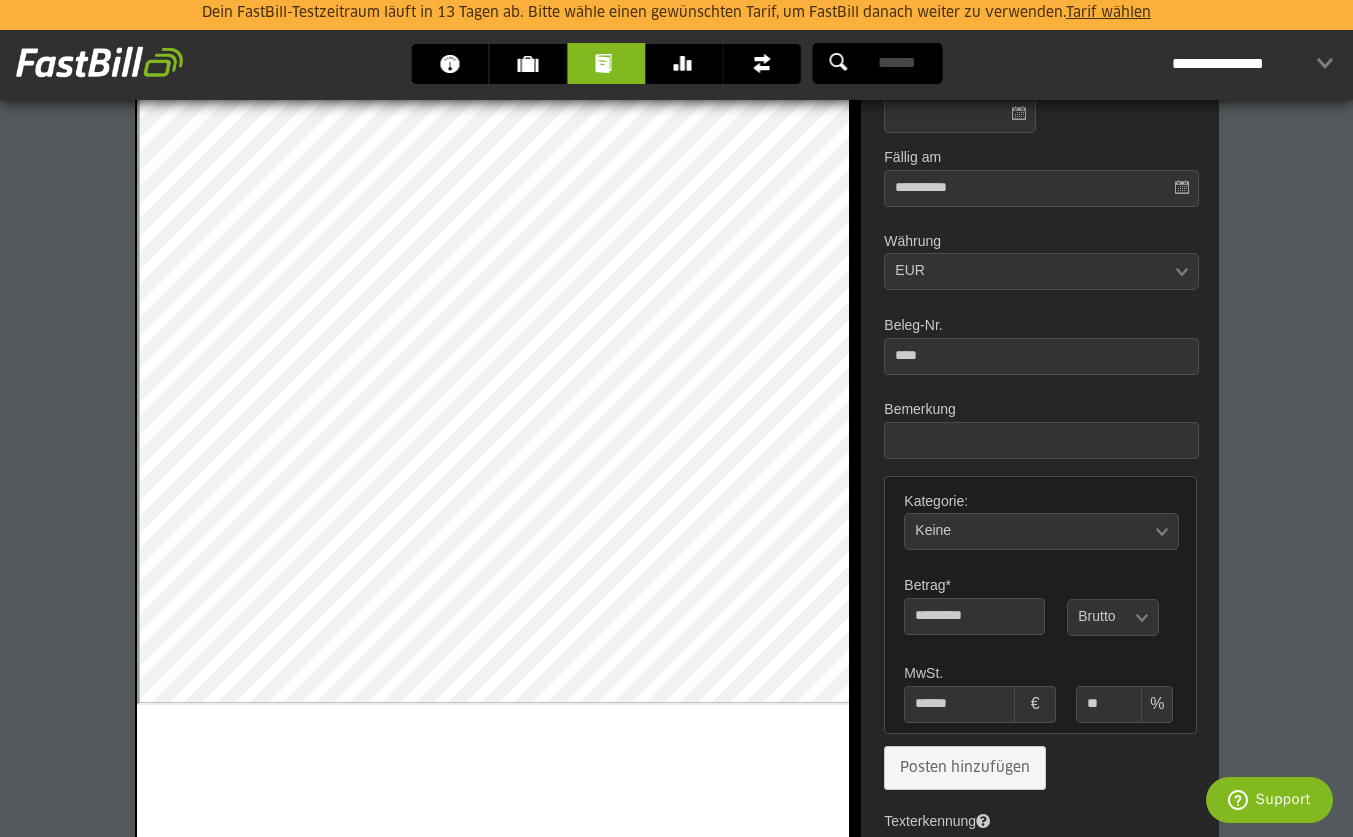 click on "Betrag*" at bounding box center (1040, 580) 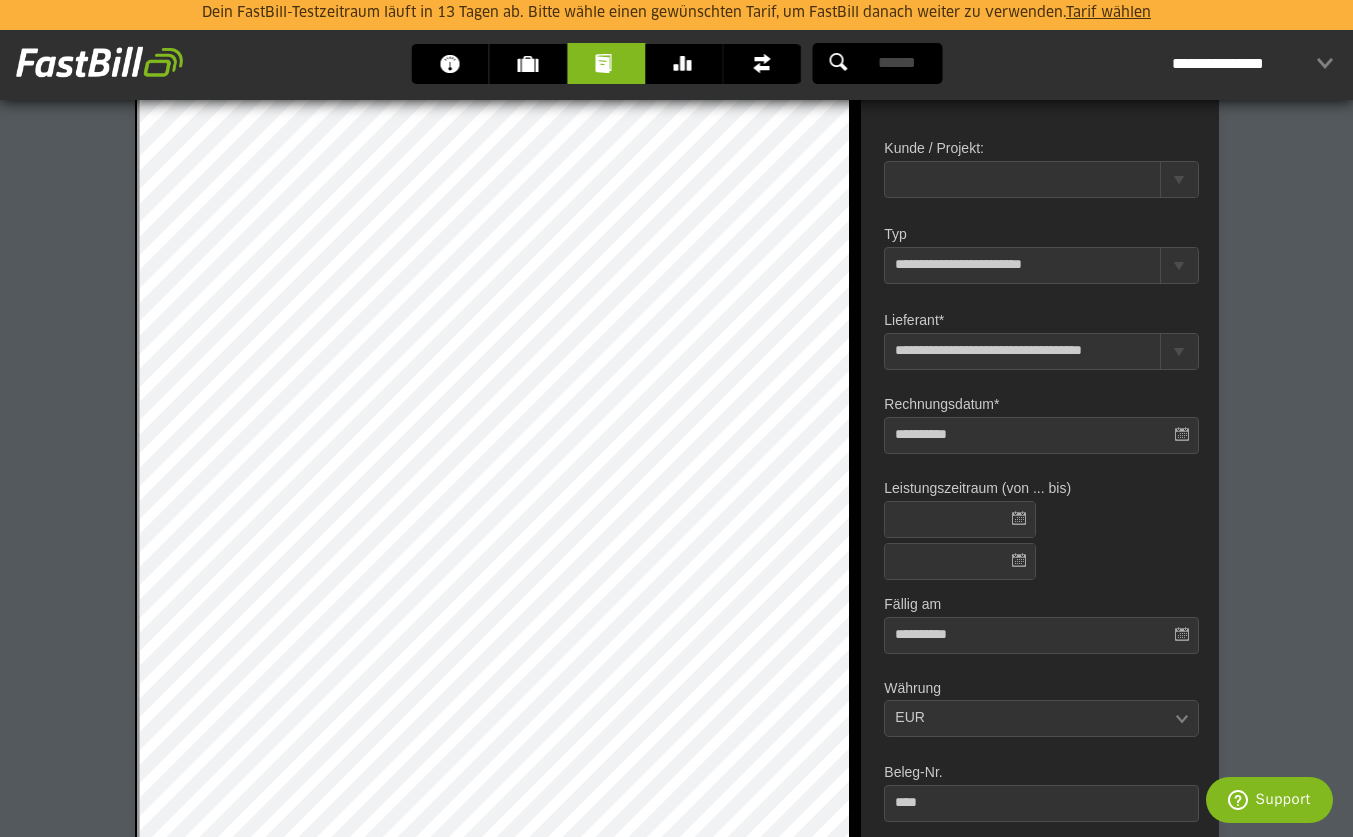 scroll, scrollTop: 194, scrollLeft: 0, axis: vertical 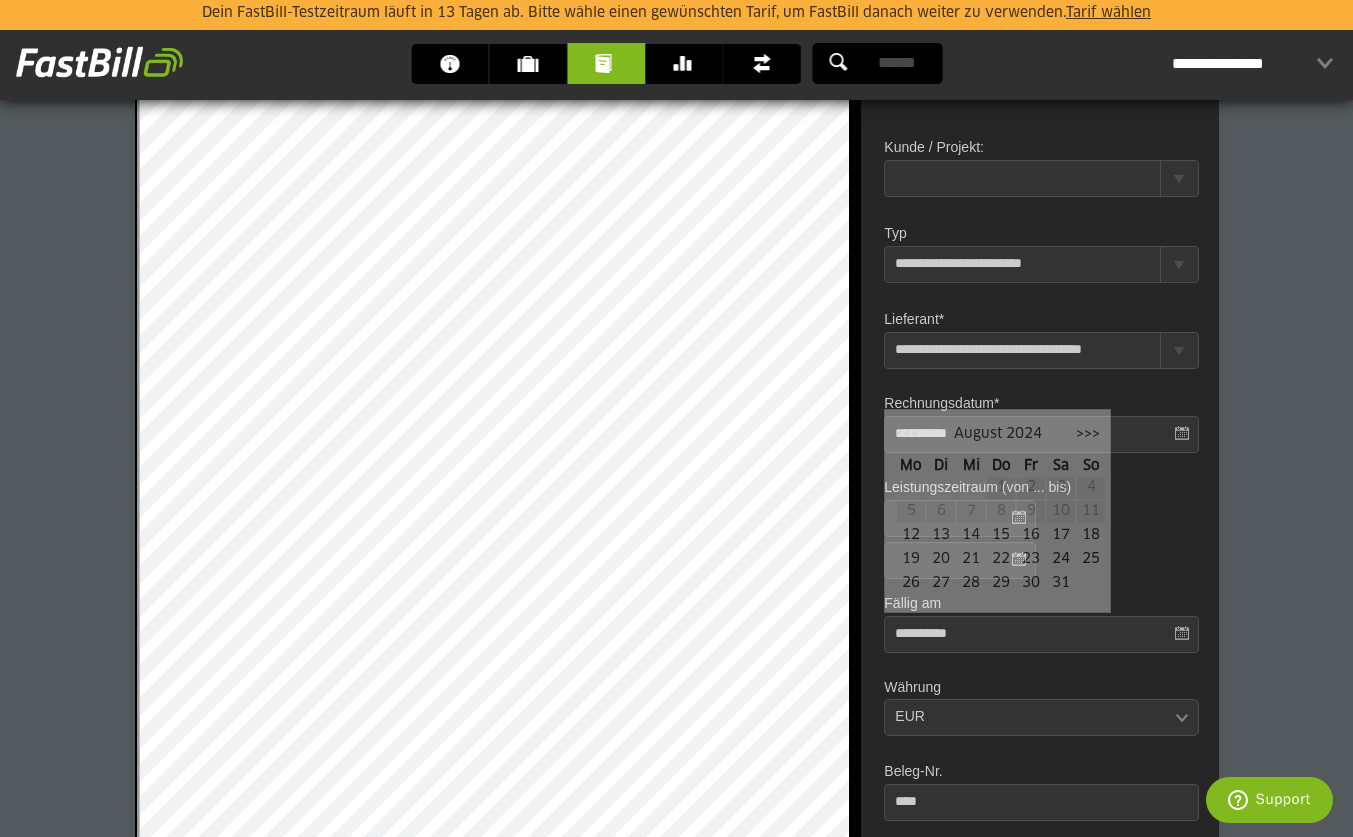 click on "**********" at bounding box center (1041, 634) 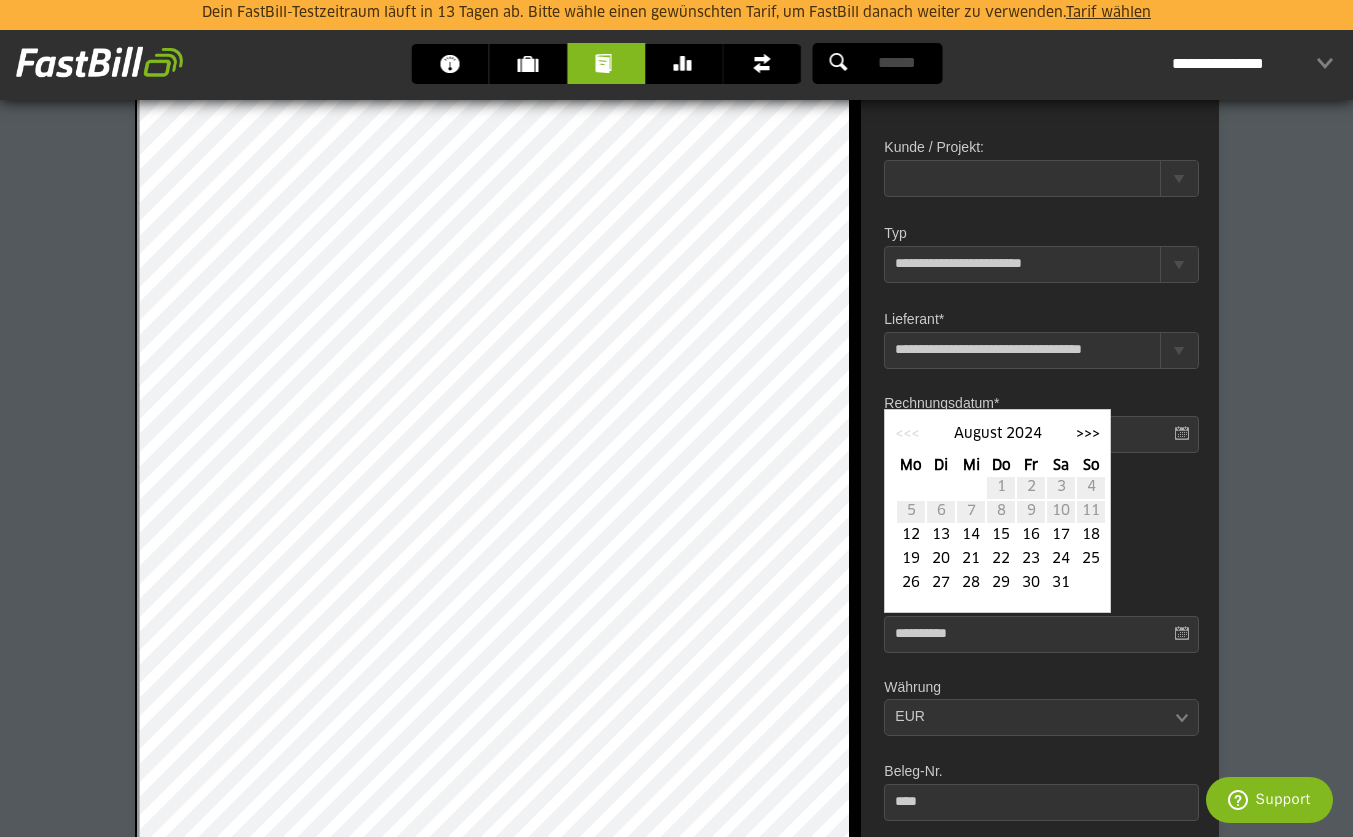 click on ">>>" at bounding box center (1088, 434) 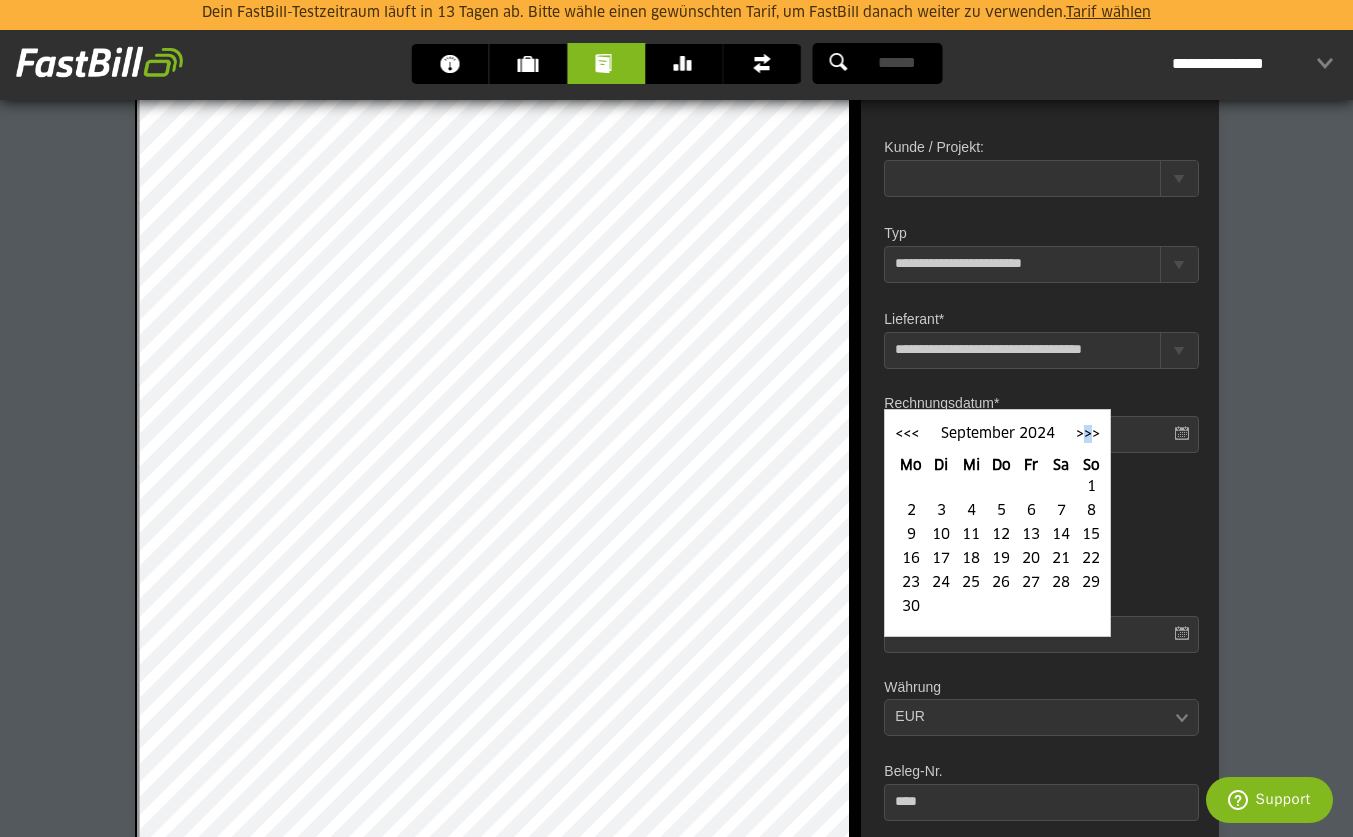 click on ">>>" at bounding box center [1088, 434] 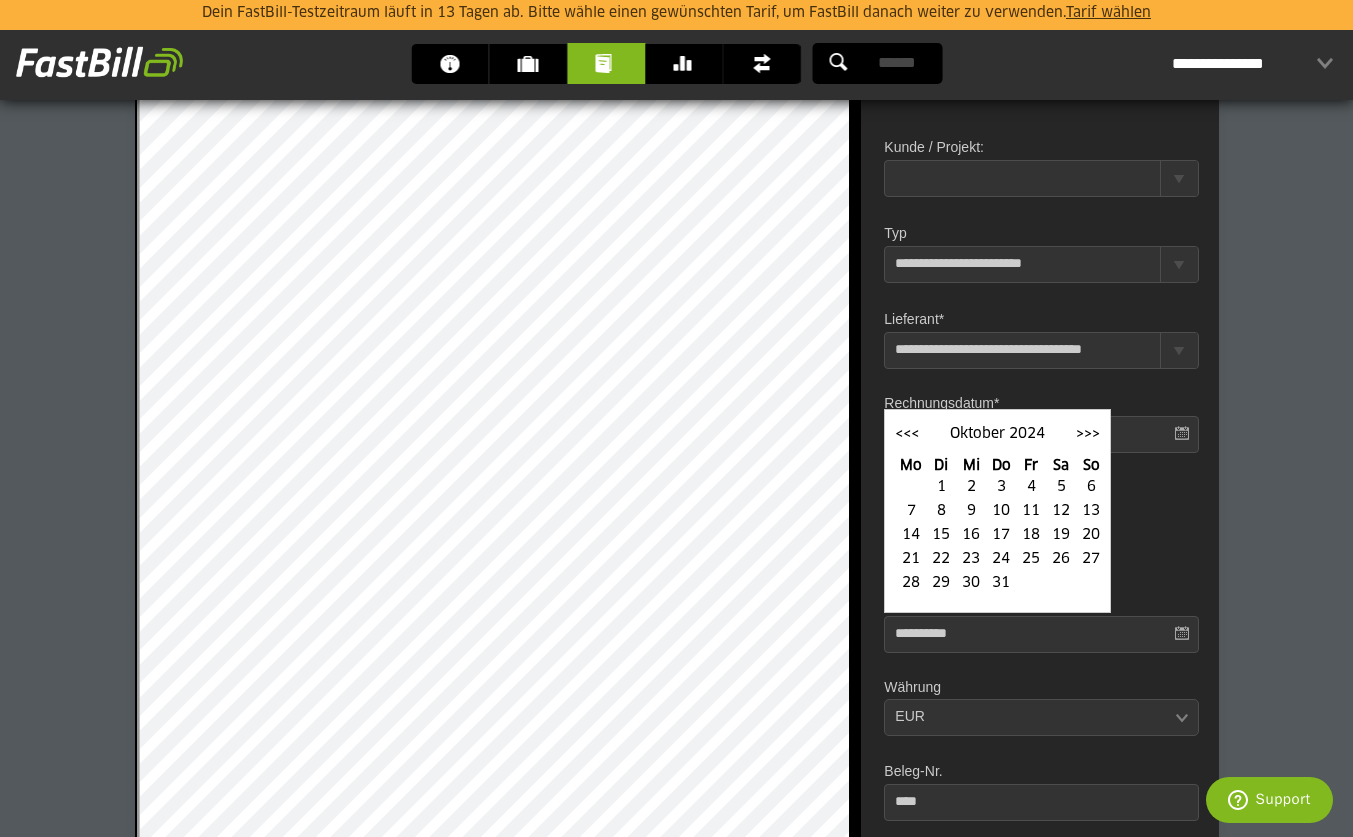 click on ">>>" at bounding box center (1088, 434) 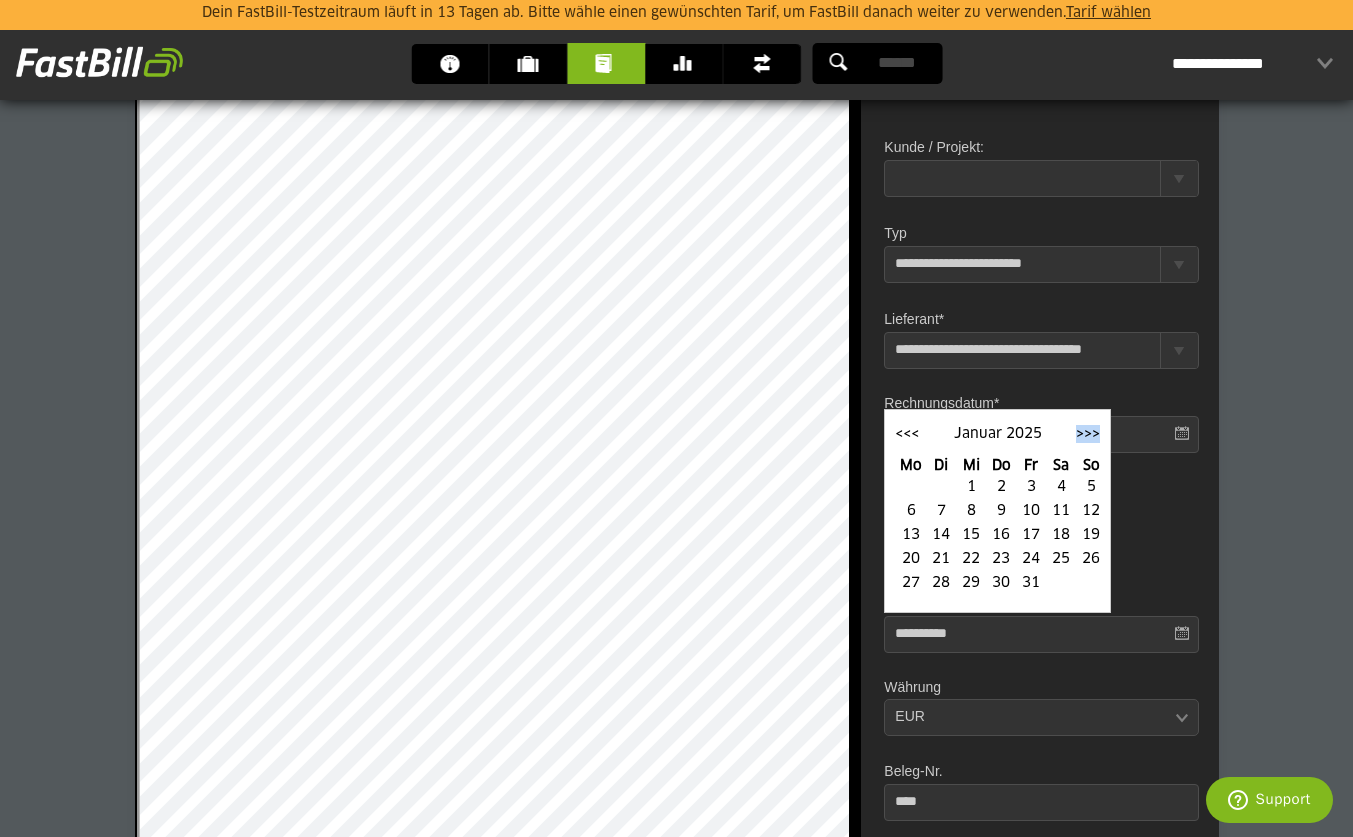 click on ">>>" at bounding box center [1088, 434] 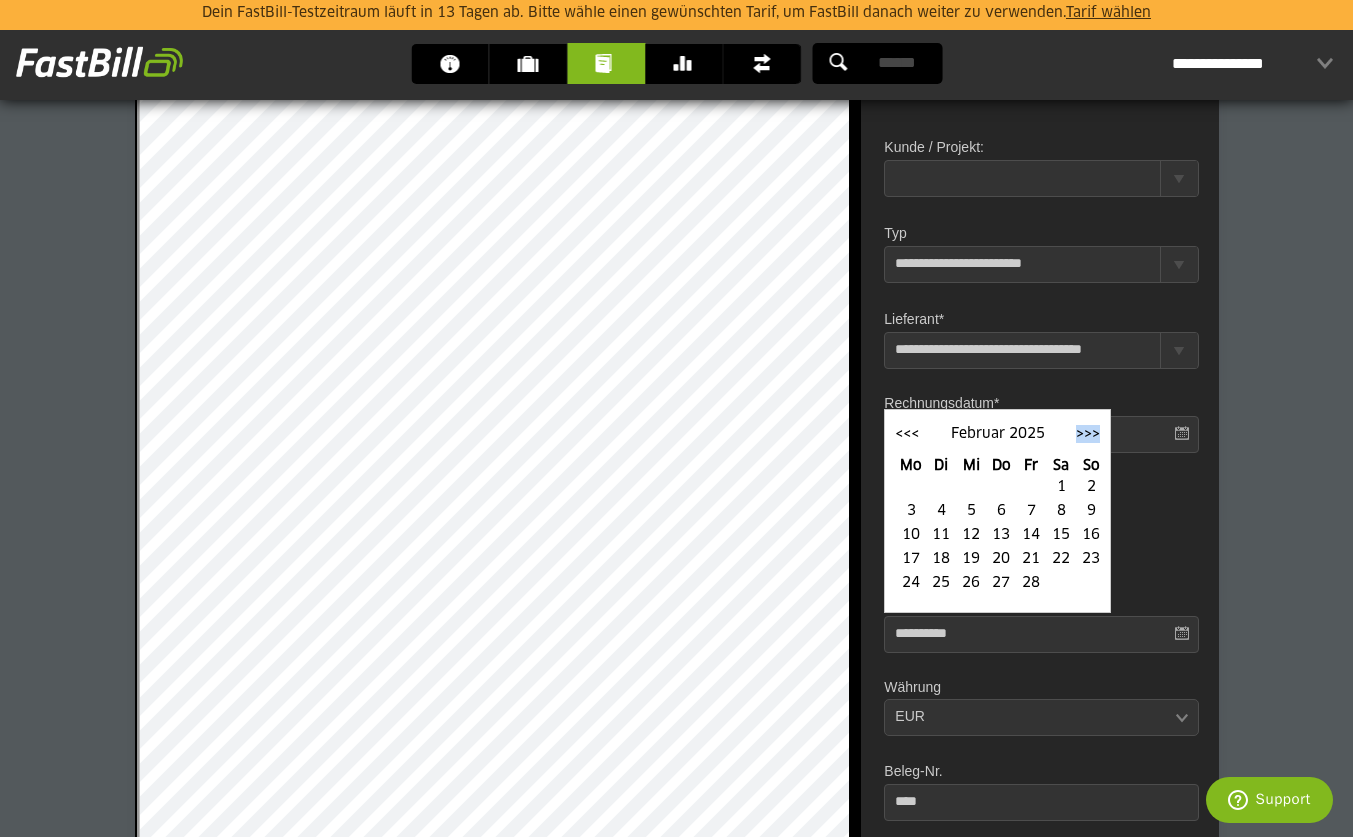 click on ">>>" at bounding box center (1088, 434) 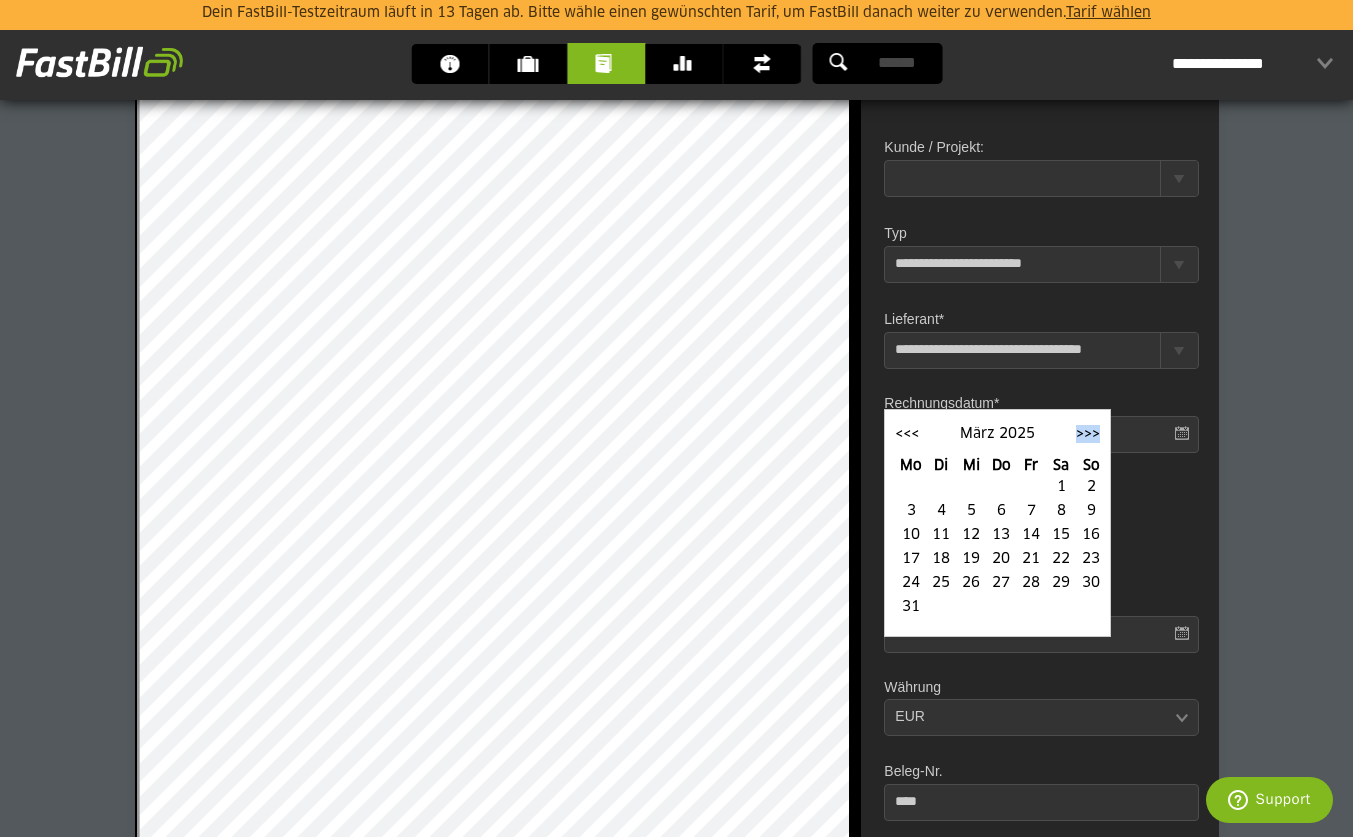 click on ">>>" at bounding box center [1088, 434] 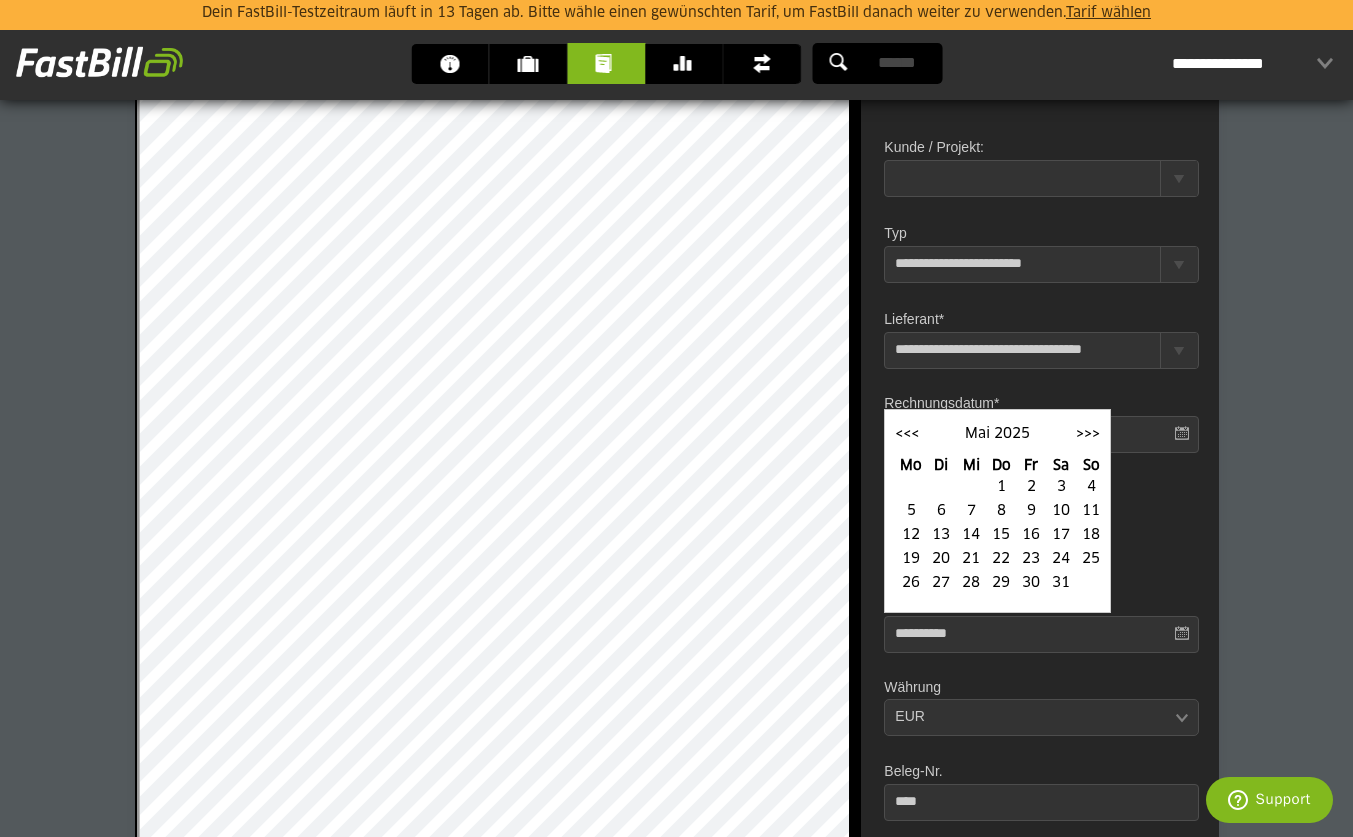 click on ">>>" at bounding box center [1088, 434] 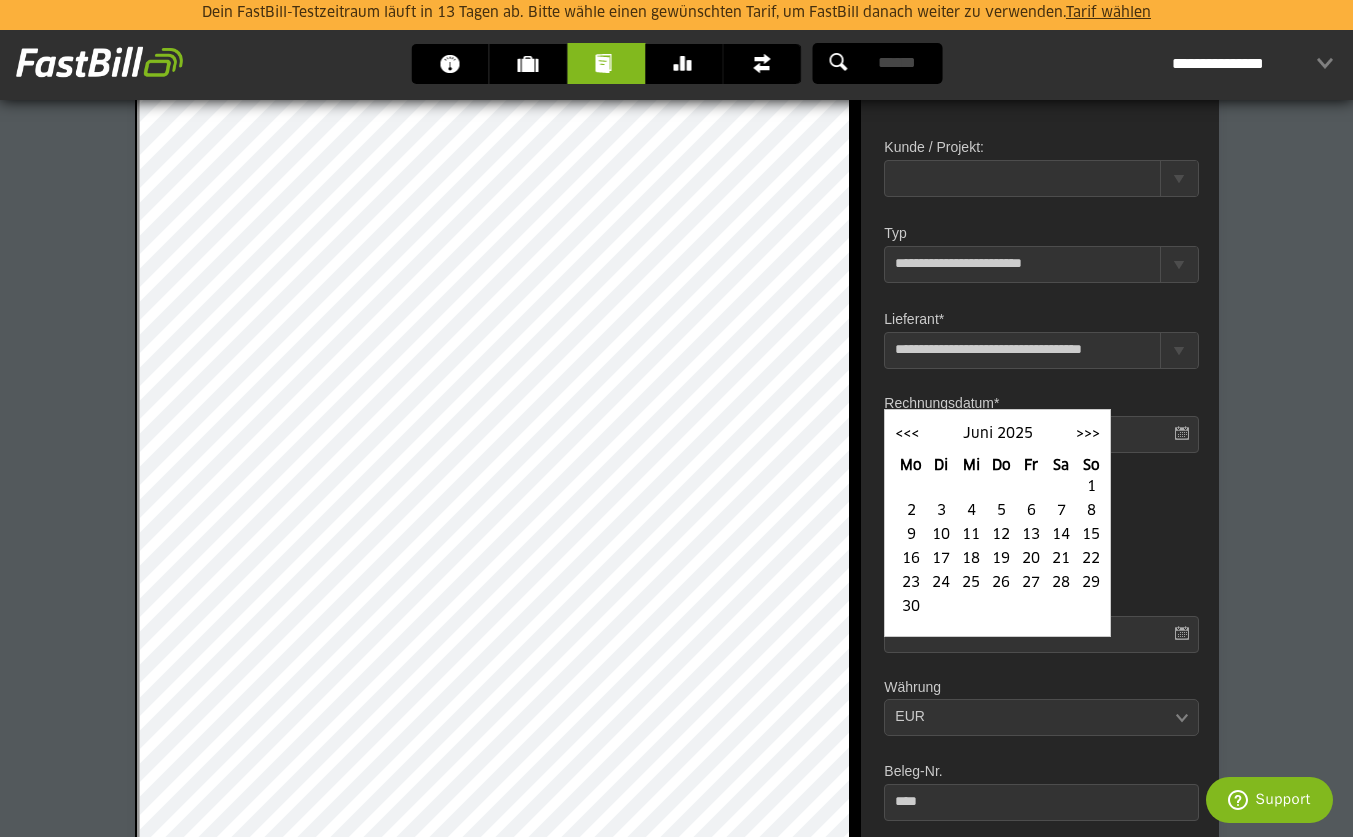 click on "29" at bounding box center [1091, 583] 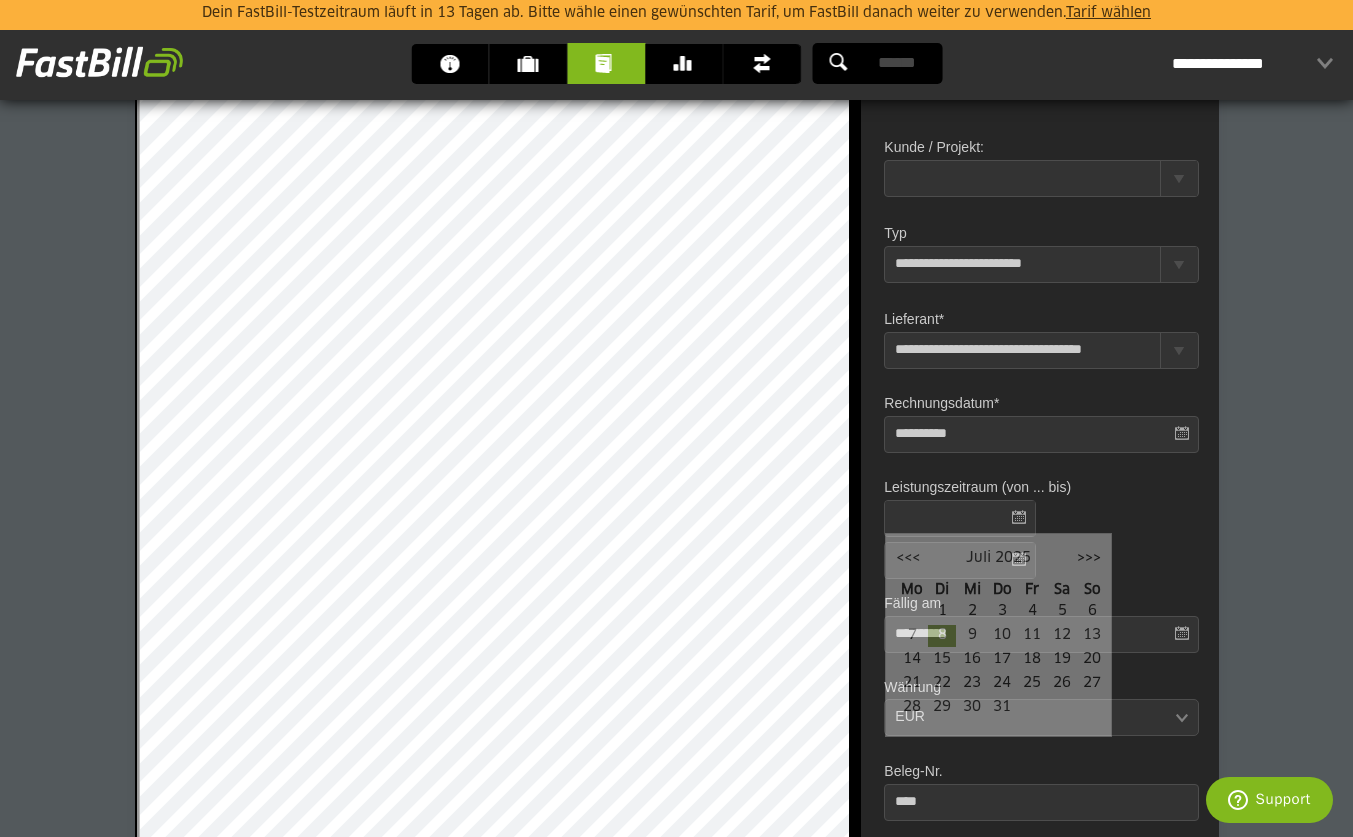 click at bounding box center (960, 518) 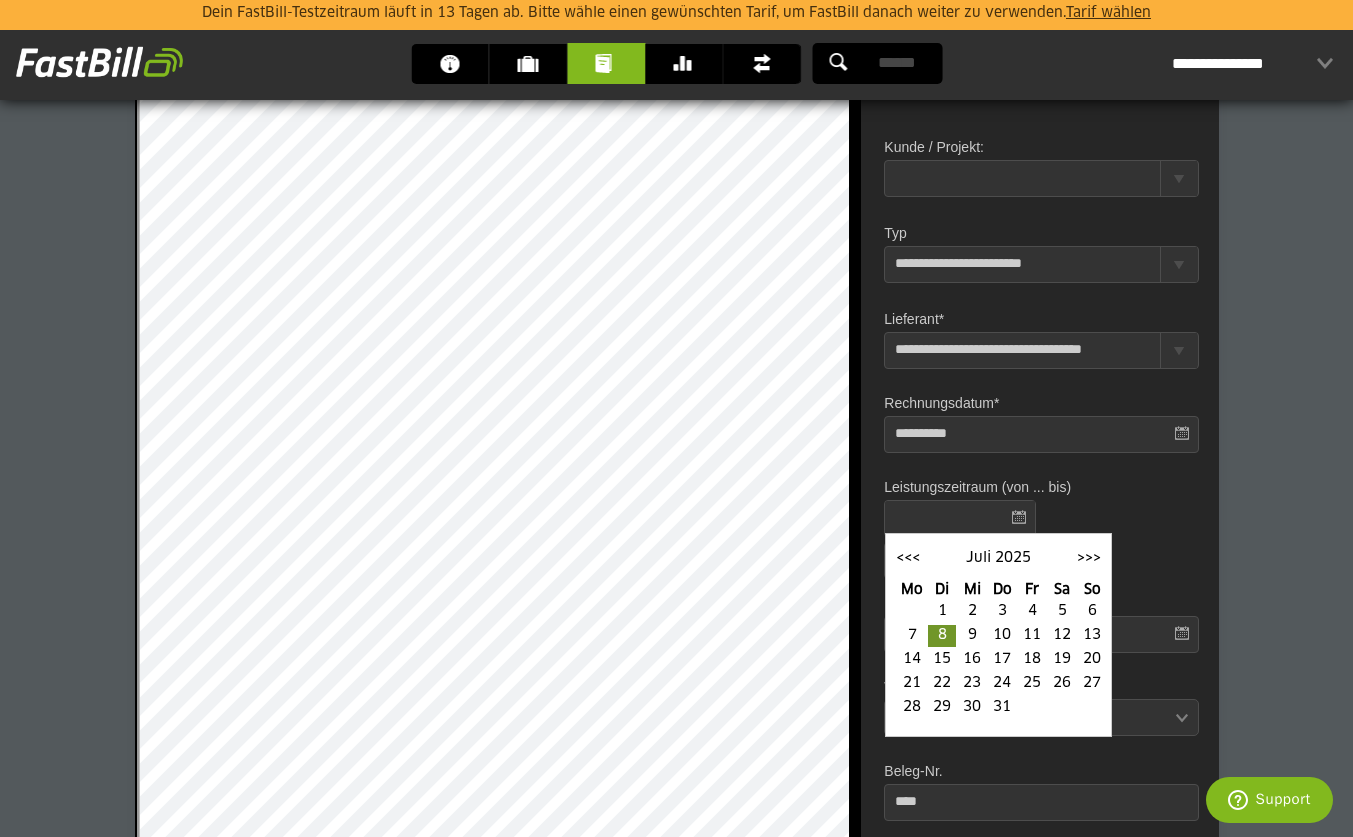 click on "<<< >>> Juli   2025 Mo Di Mi Do Fr Sa So   1 2 3 4 5 6 7 8 9 10 11 12 13 14 15 16 17 18 19 20 21 22 23 24 25 26 27 28 29 30 31" at bounding box center (998, 635) 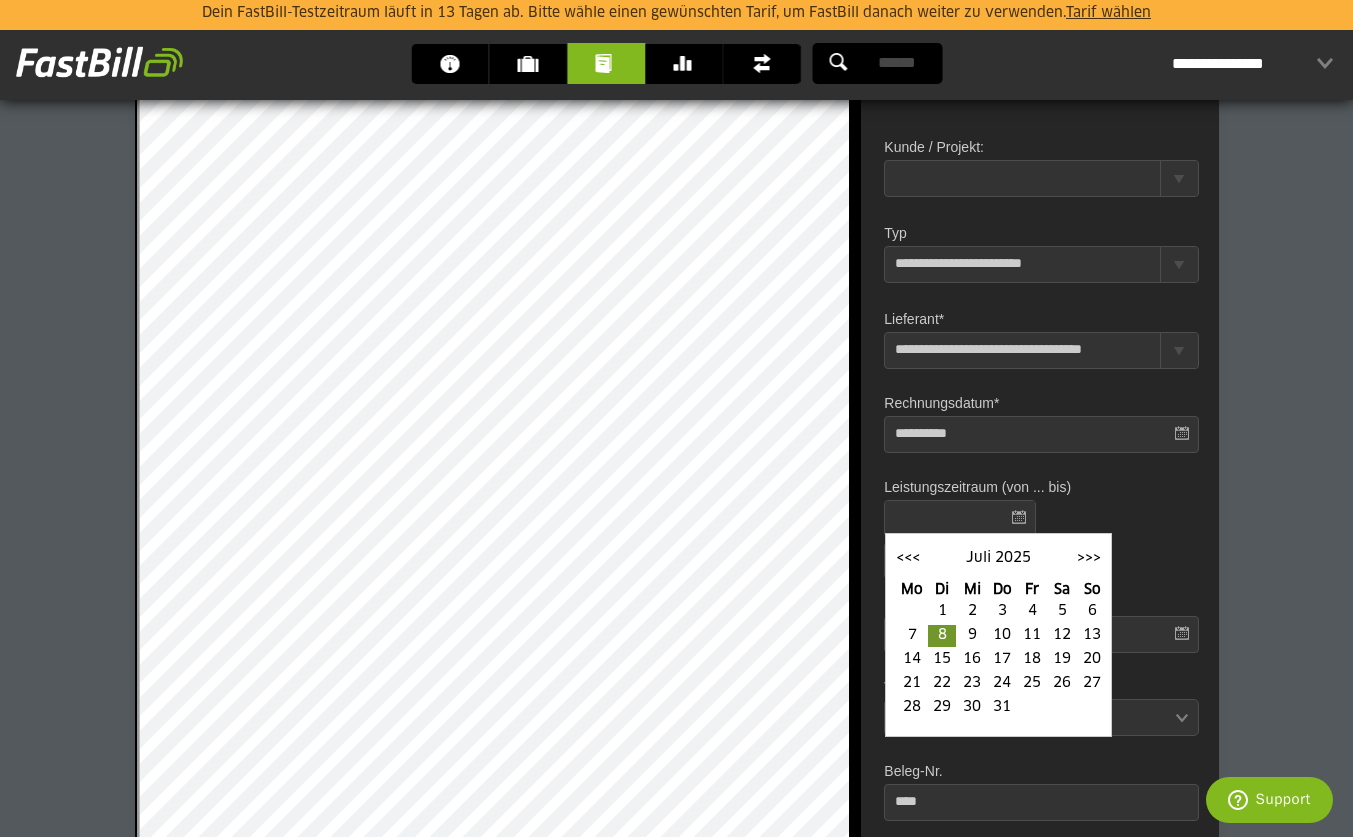 click on "<<<" at bounding box center [908, 558] 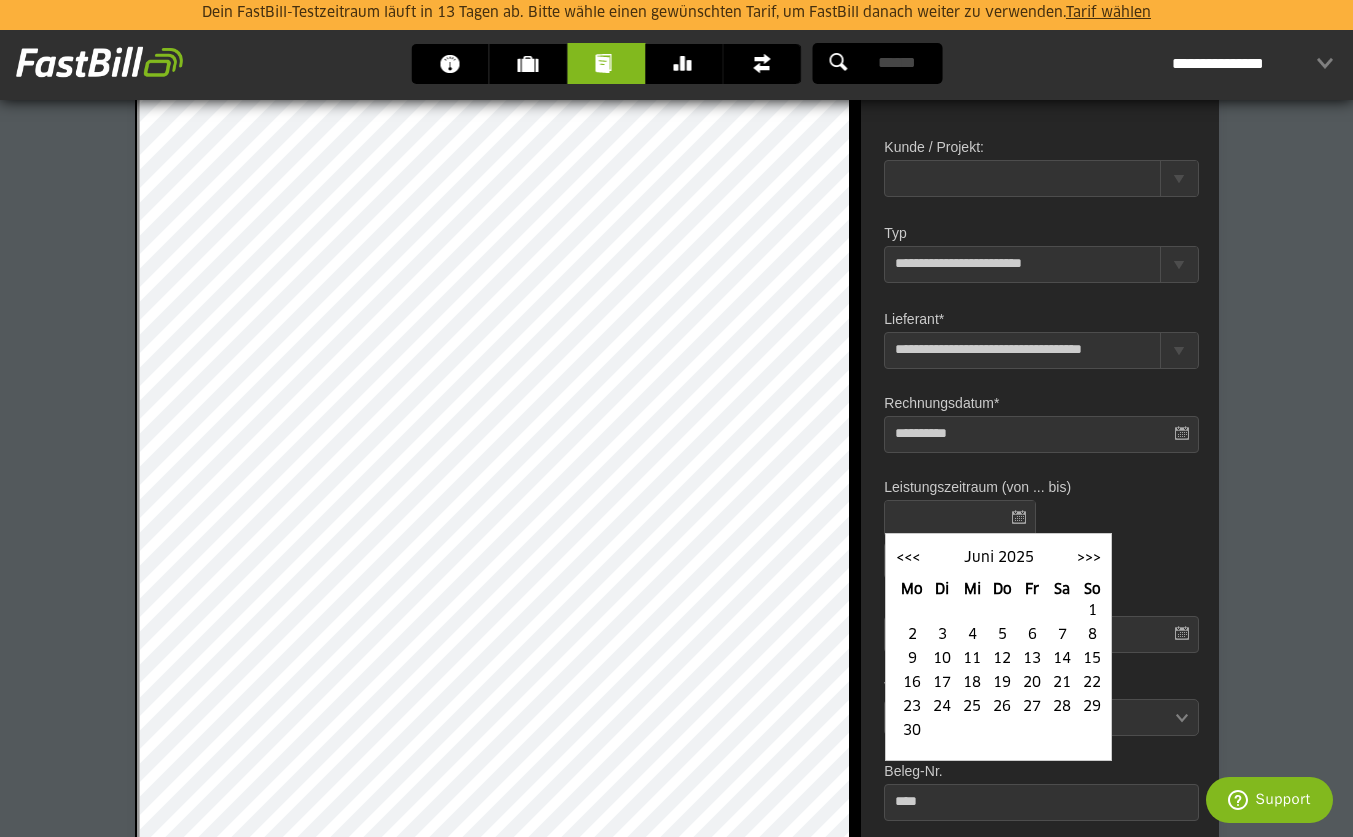 click on "<<<" at bounding box center (908, 558) 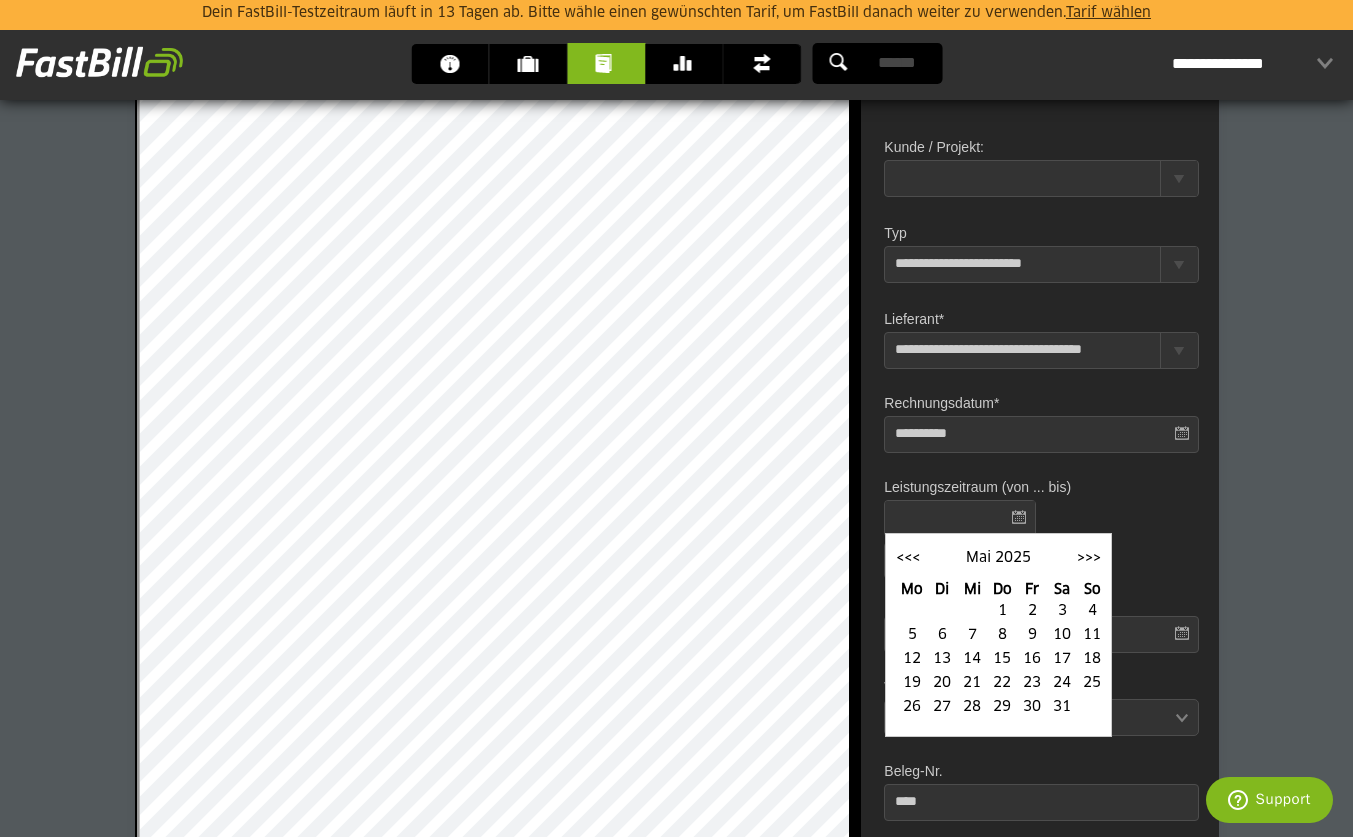 click on "26" at bounding box center (912, 707) 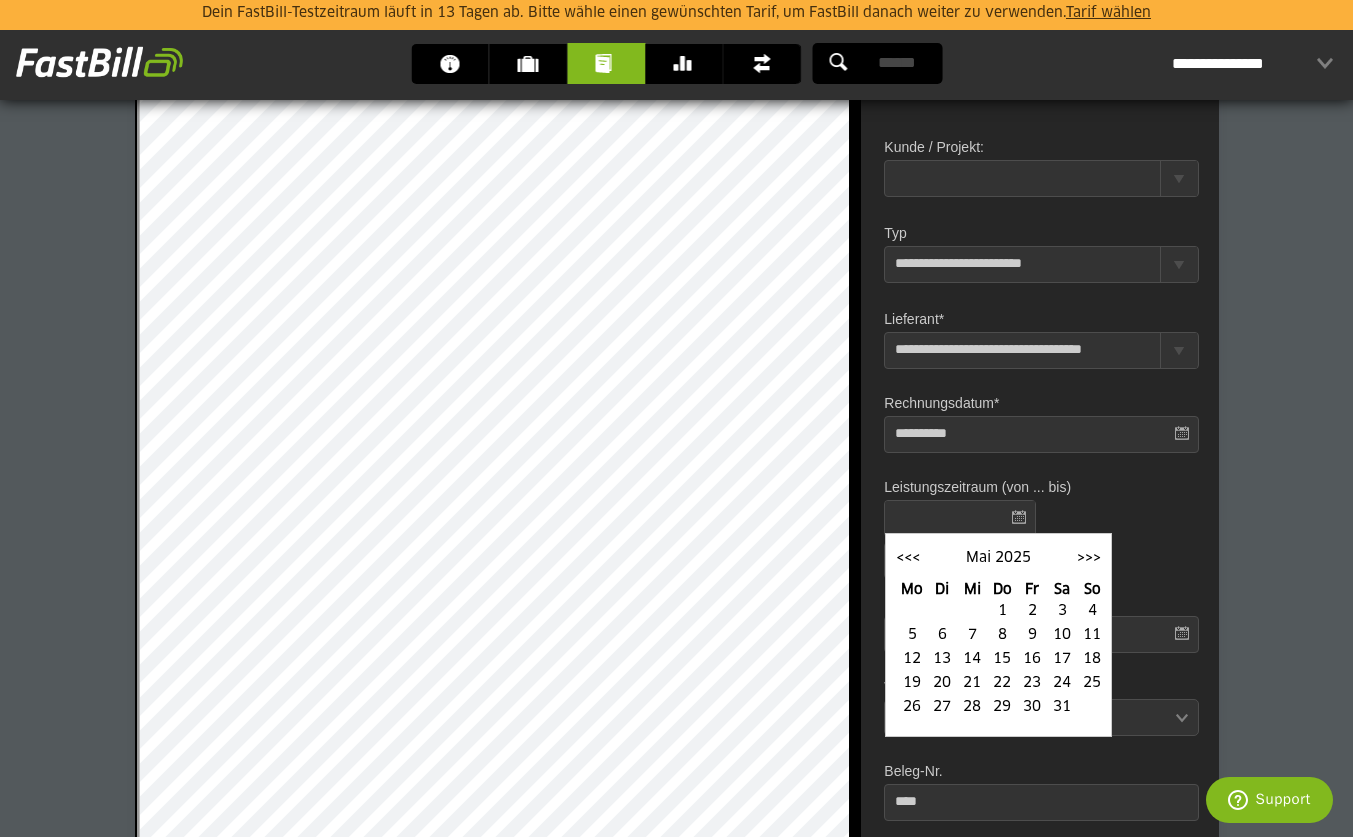 type on "**********" 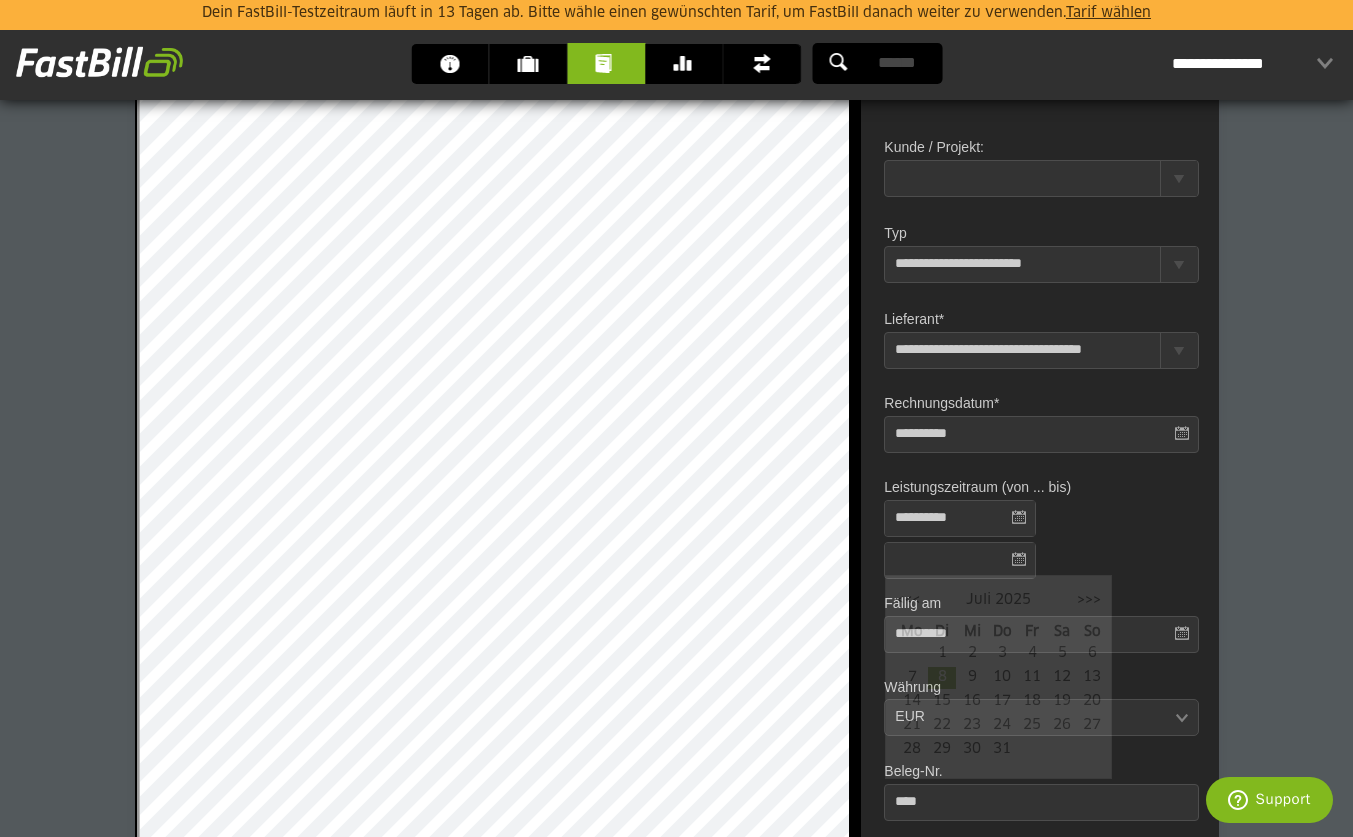 click at bounding box center (960, 560) 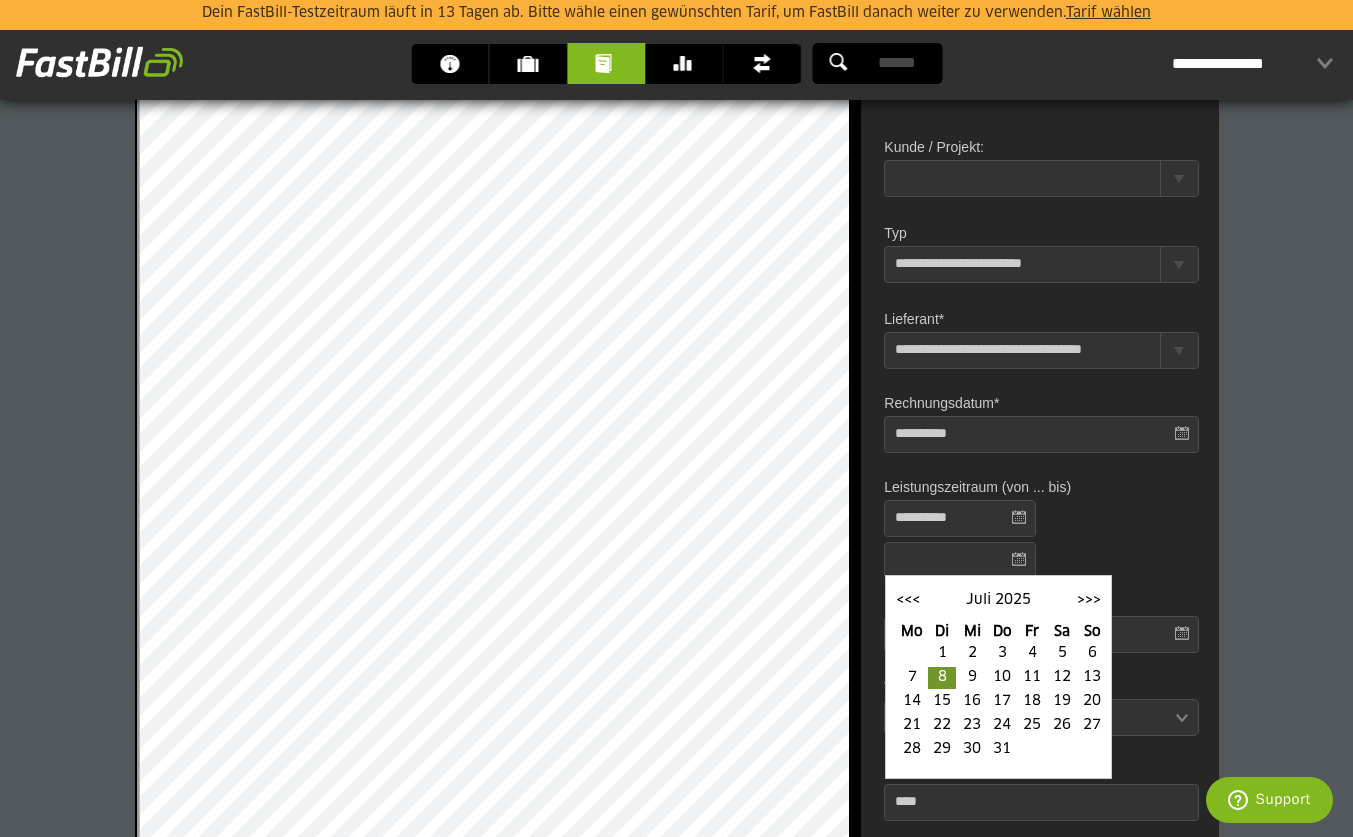 click on "<<< >>> Juli   2025 Mo Di Mi Do Fr Sa So   1 2 3 4 5 6 7 8 9 10 11 12 13 14 15 16 17 18 19 20 21 22 23 24 25 26 27 28 29 30 31" at bounding box center (998, 677) 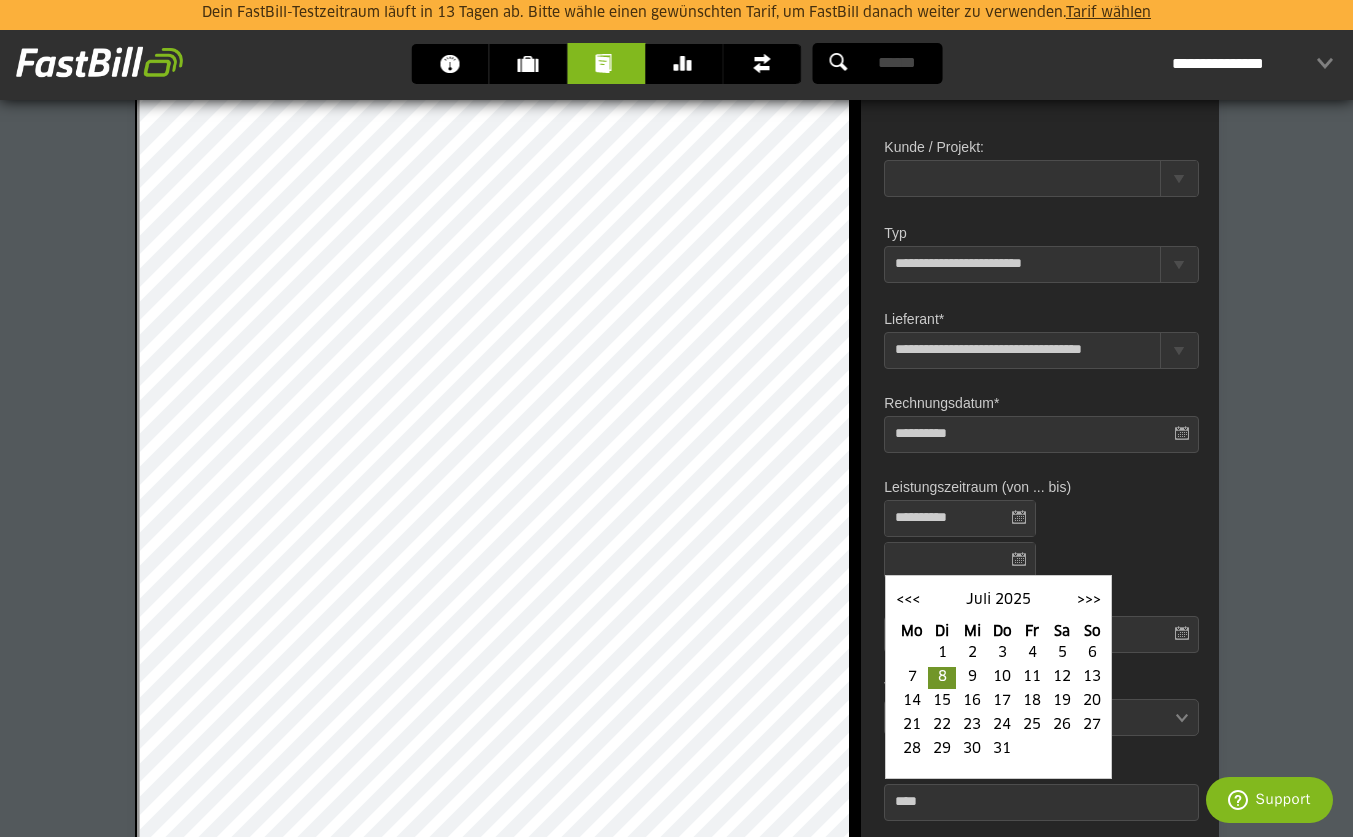 click on "<<<" at bounding box center (908, 600) 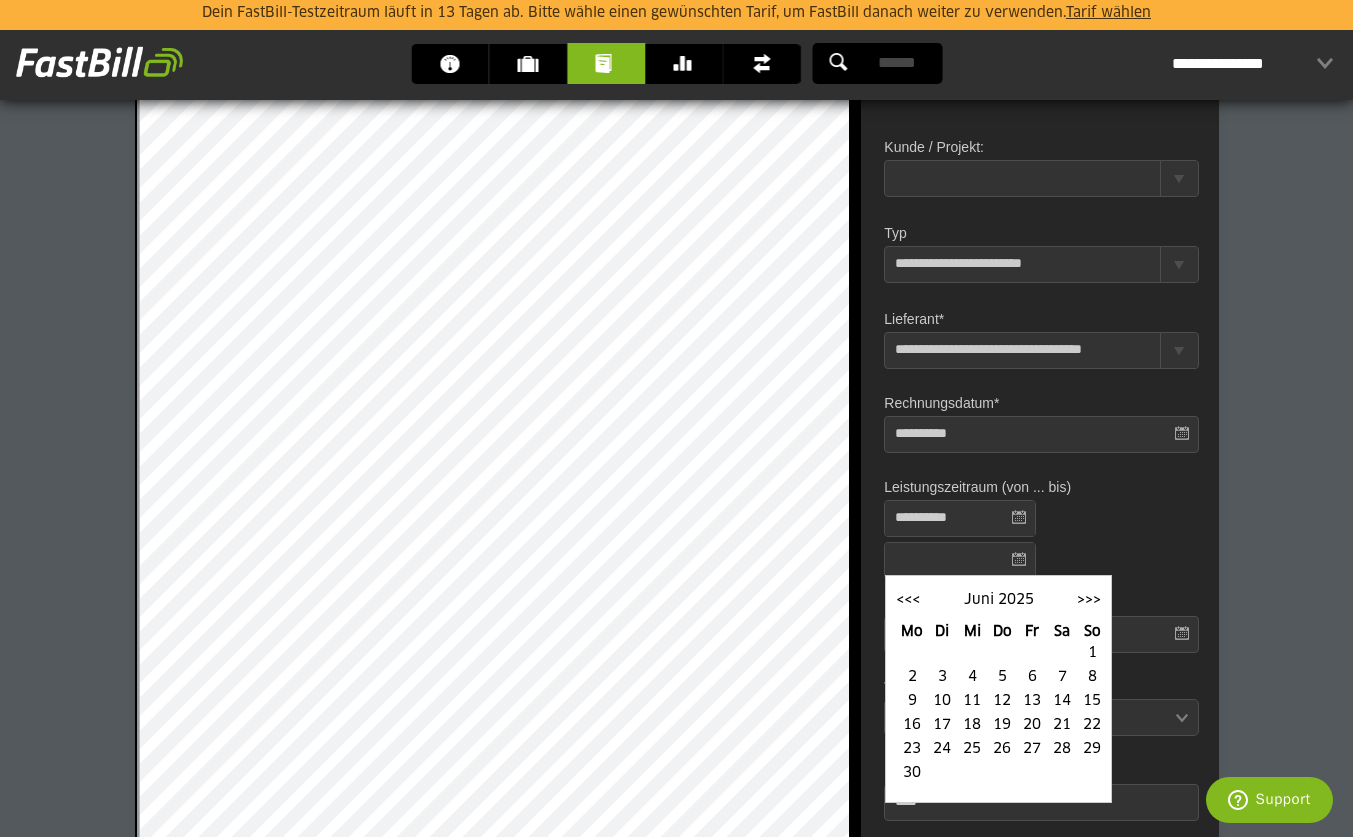click on "29" at bounding box center [1092, 749] 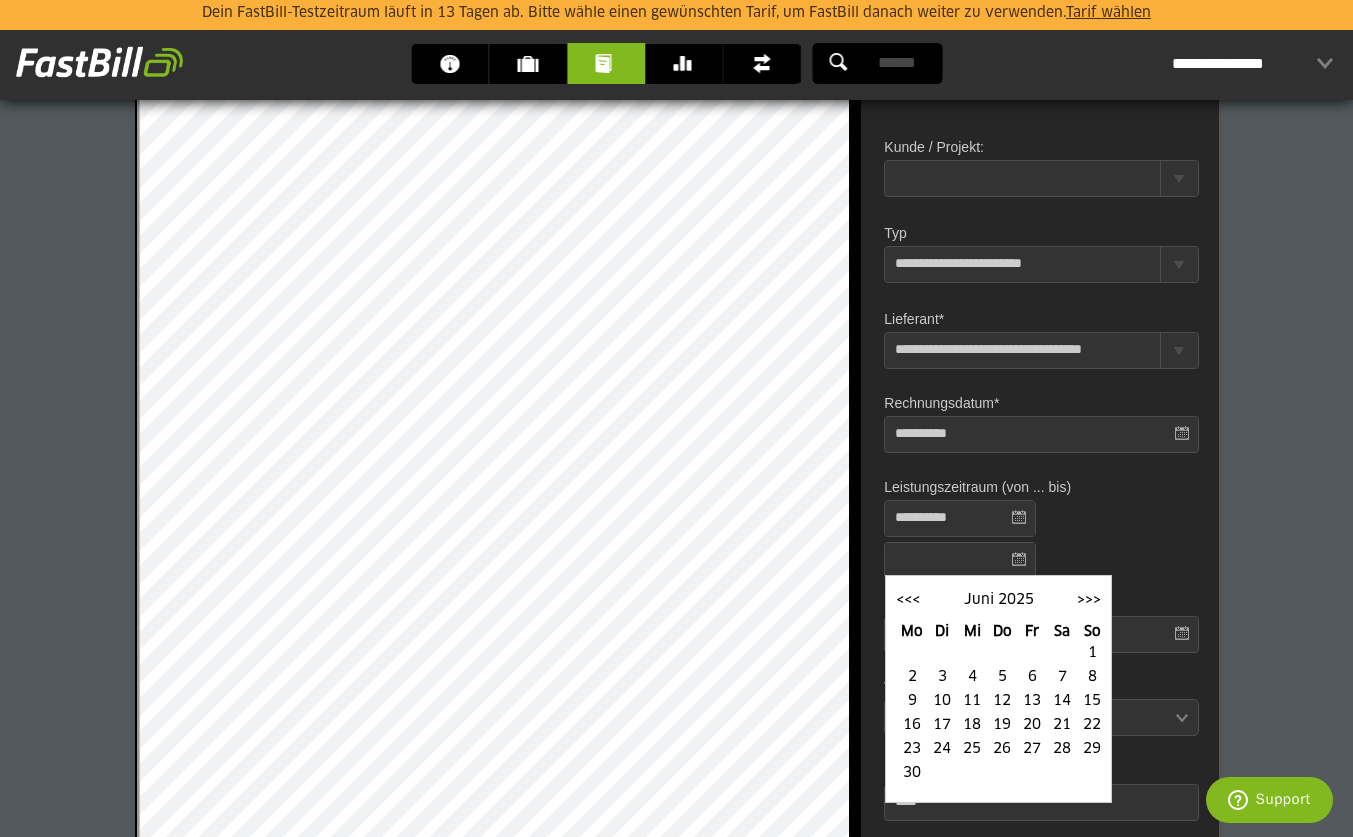 type on "**********" 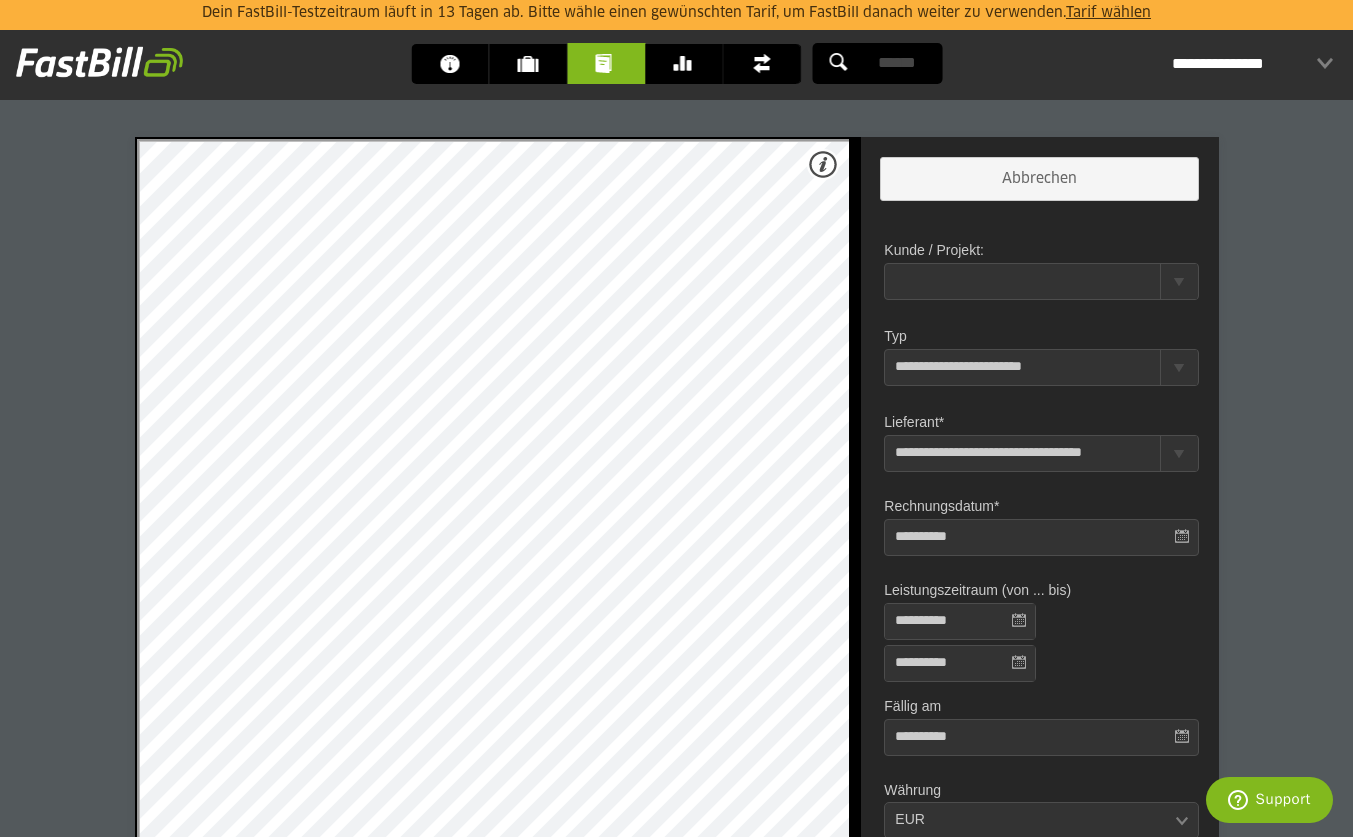scroll, scrollTop: 89, scrollLeft: 0, axis: vertical 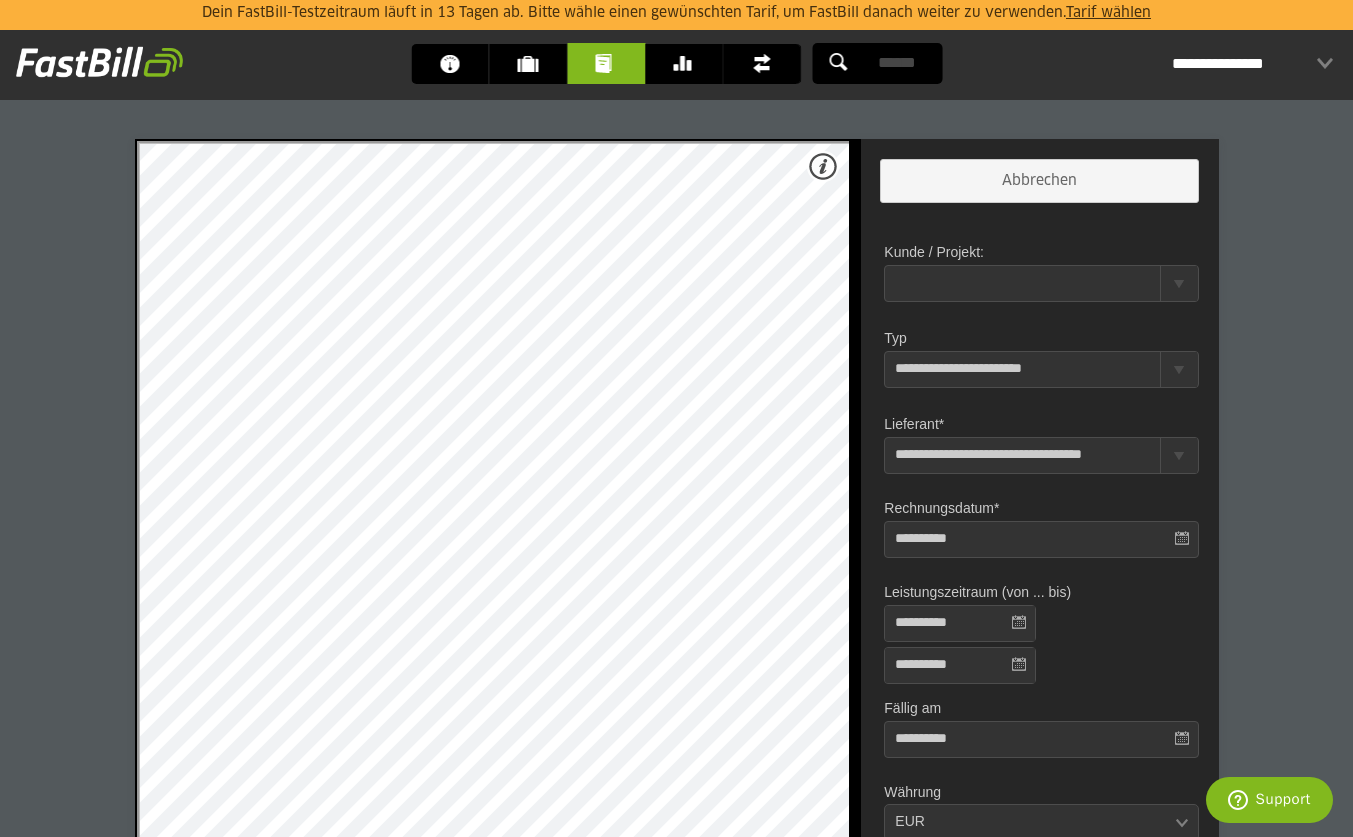 click on "**********" at bounding box center (1030, 276) 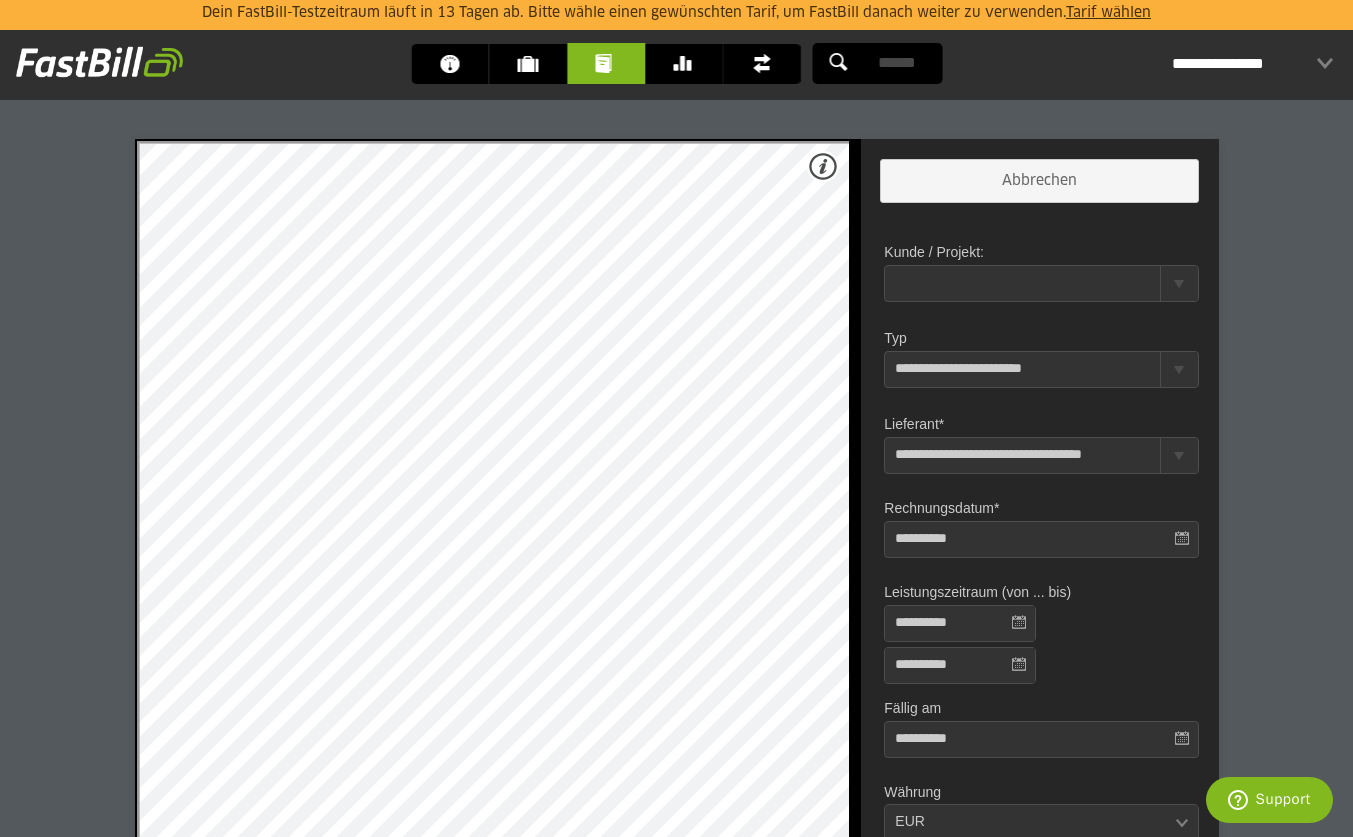 click at bounding box center [1178, 283] 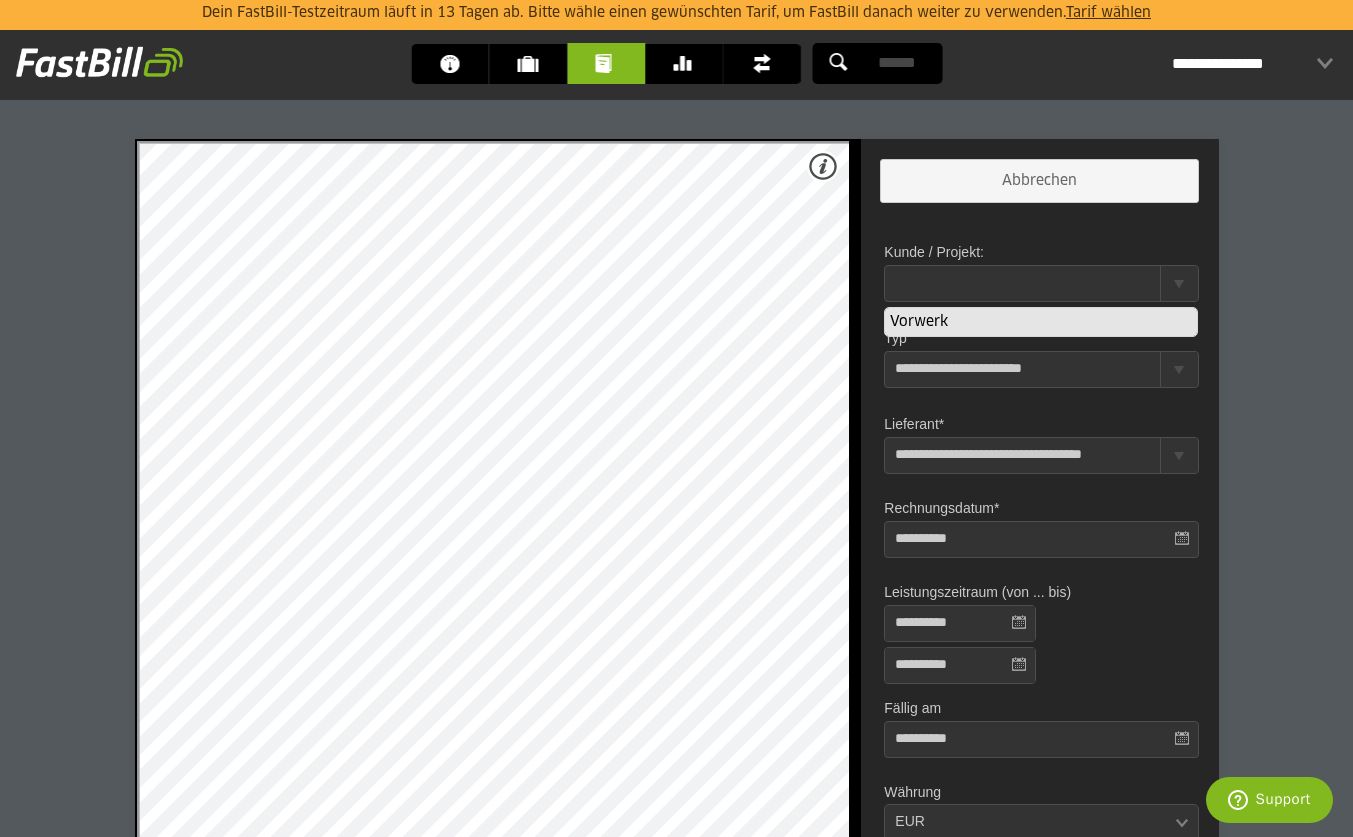 click on "V o r w e r k" at bounding box center [1041, 322] 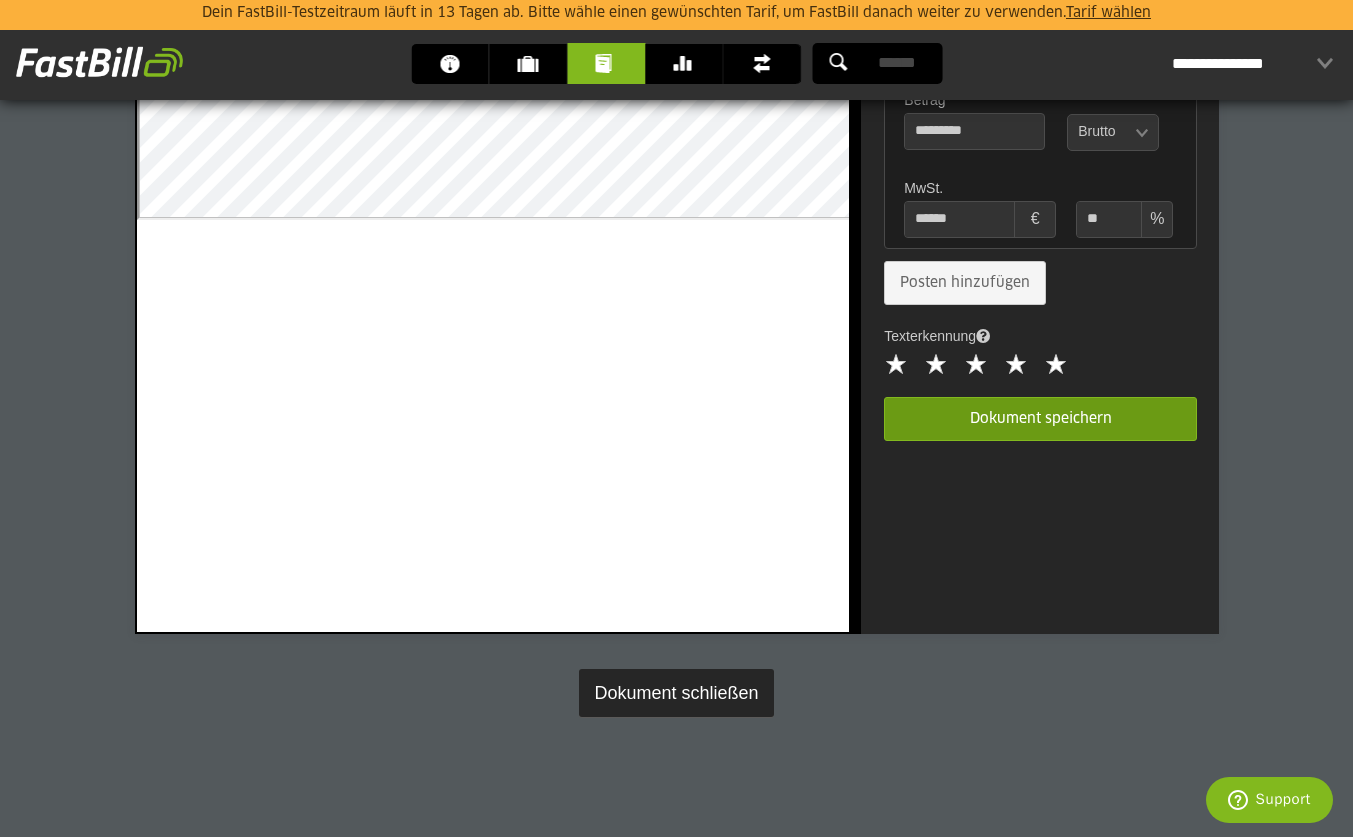 scroll, scrollTop: 1125, scrollLeft: 0, axis: vertical 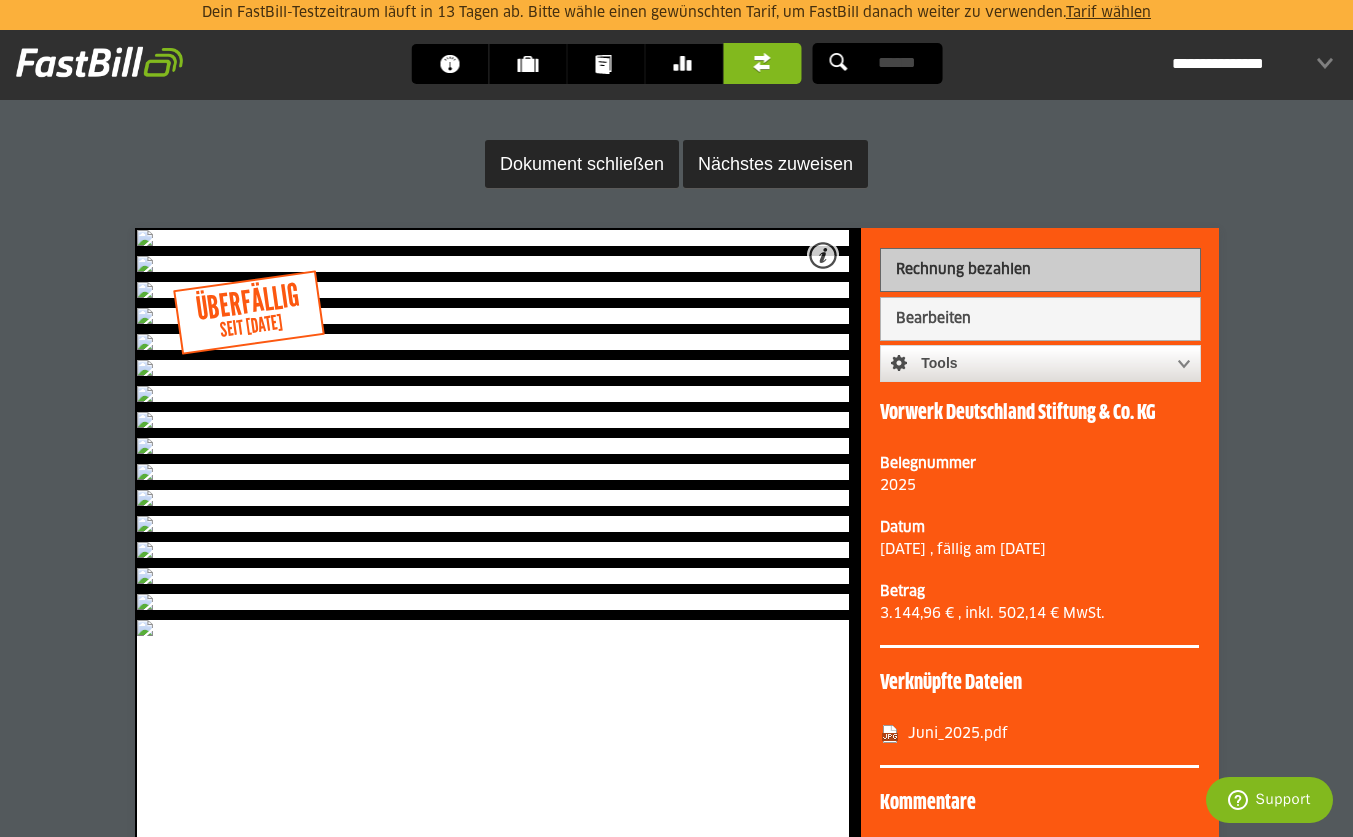 click on "Rechnung bezahlen" at bounding box center (1040, 270) 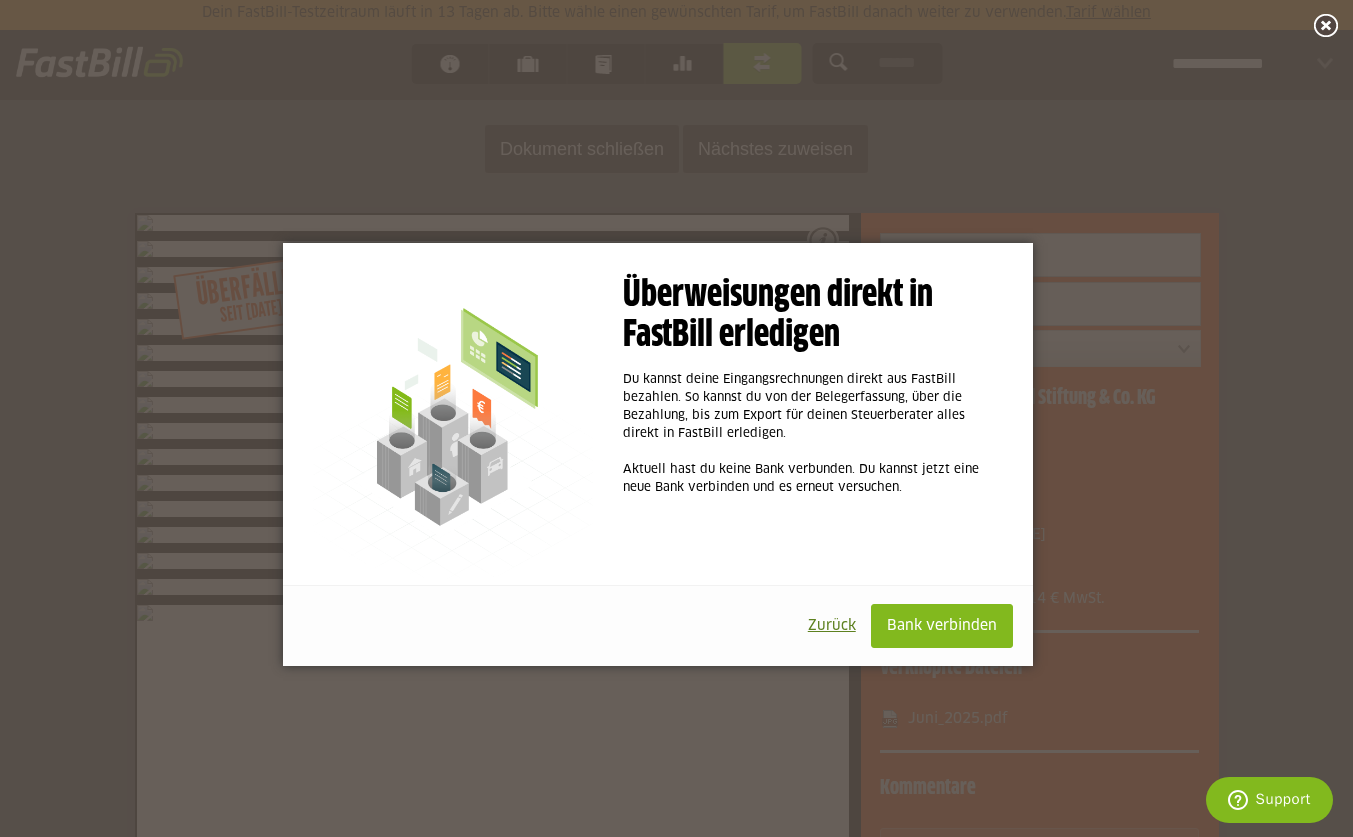 click on "Zurück" at bounding box center (832, 626) 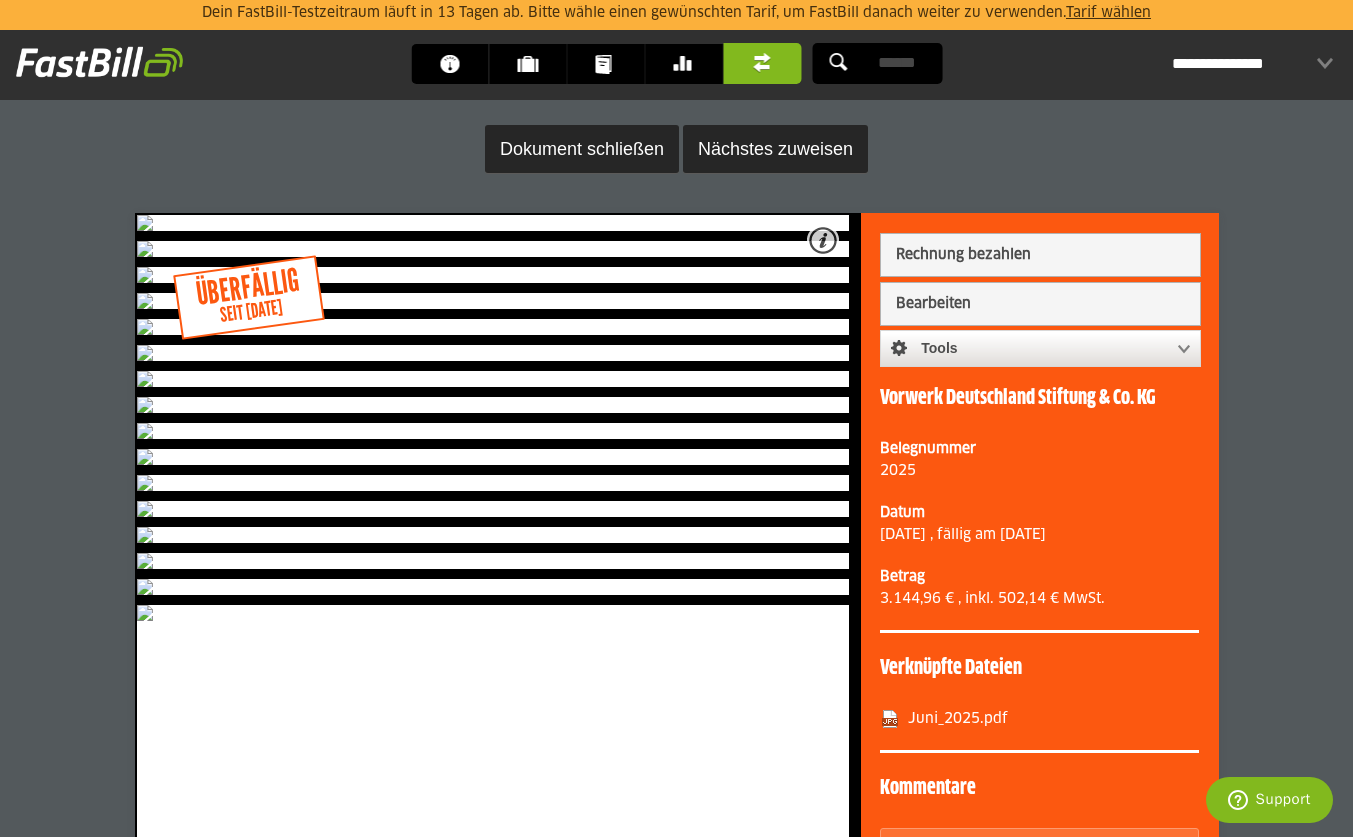 click at bounding box center (493, 228) 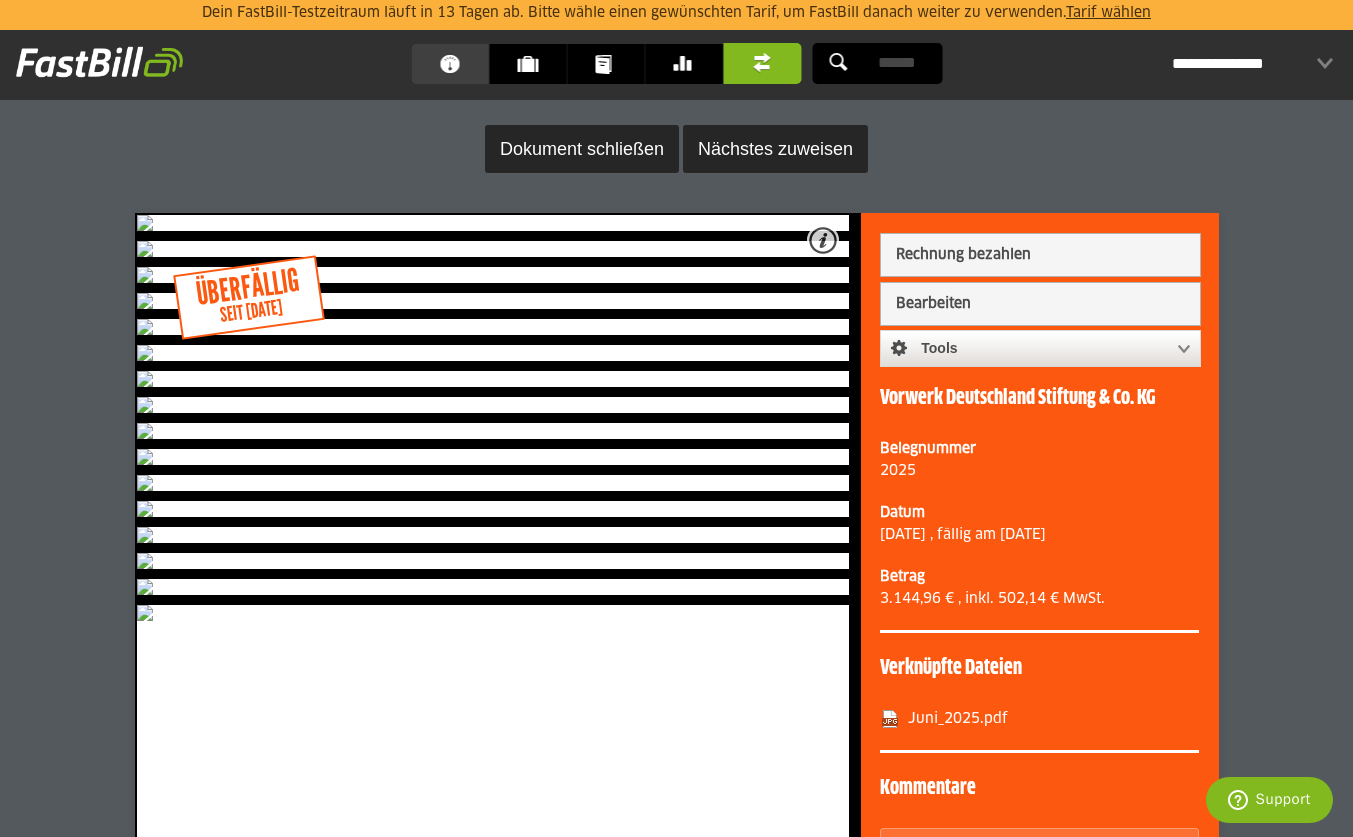 click on "Dashboard" at bounding box center (449, 64) 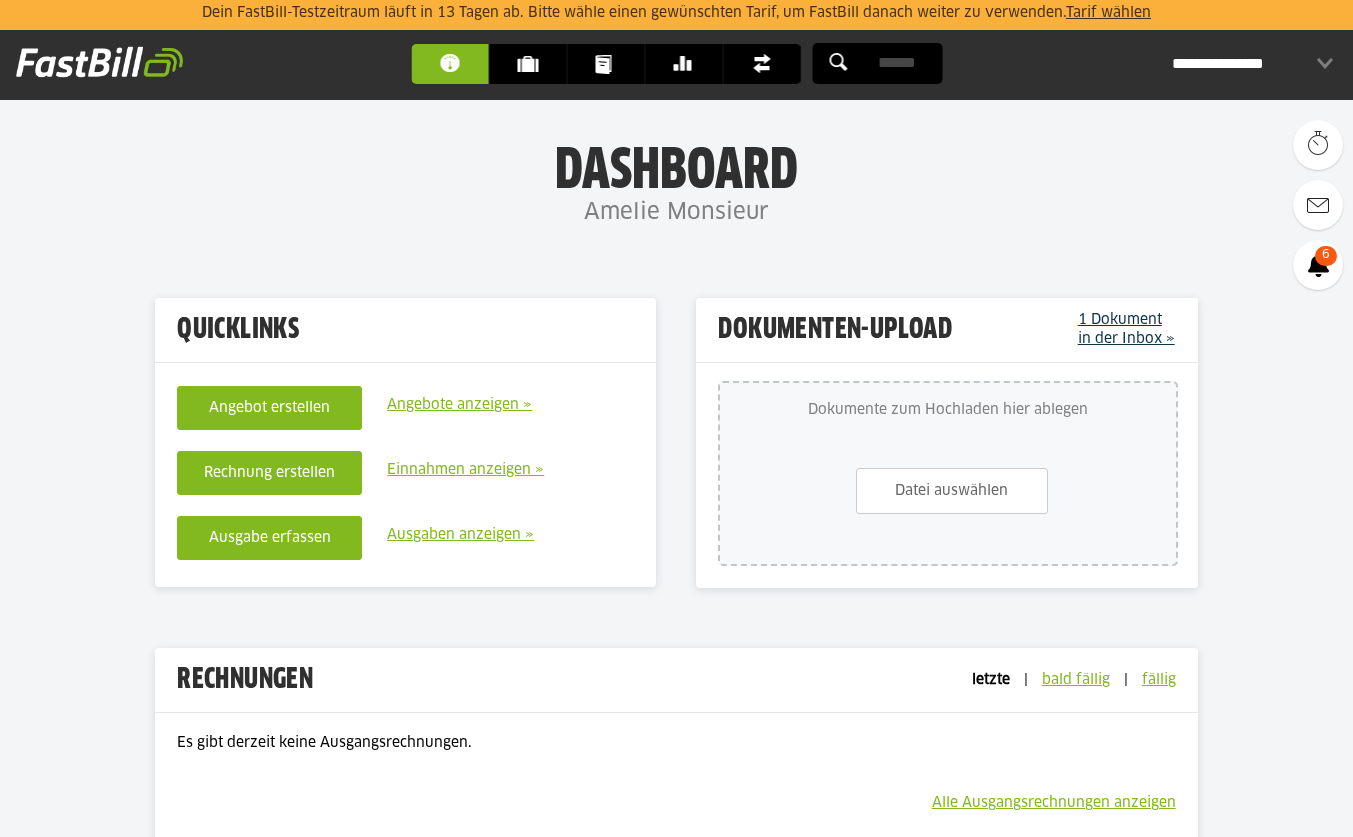 scroll, scrollTop: 979, scrollLeft: 0, axis: vertical 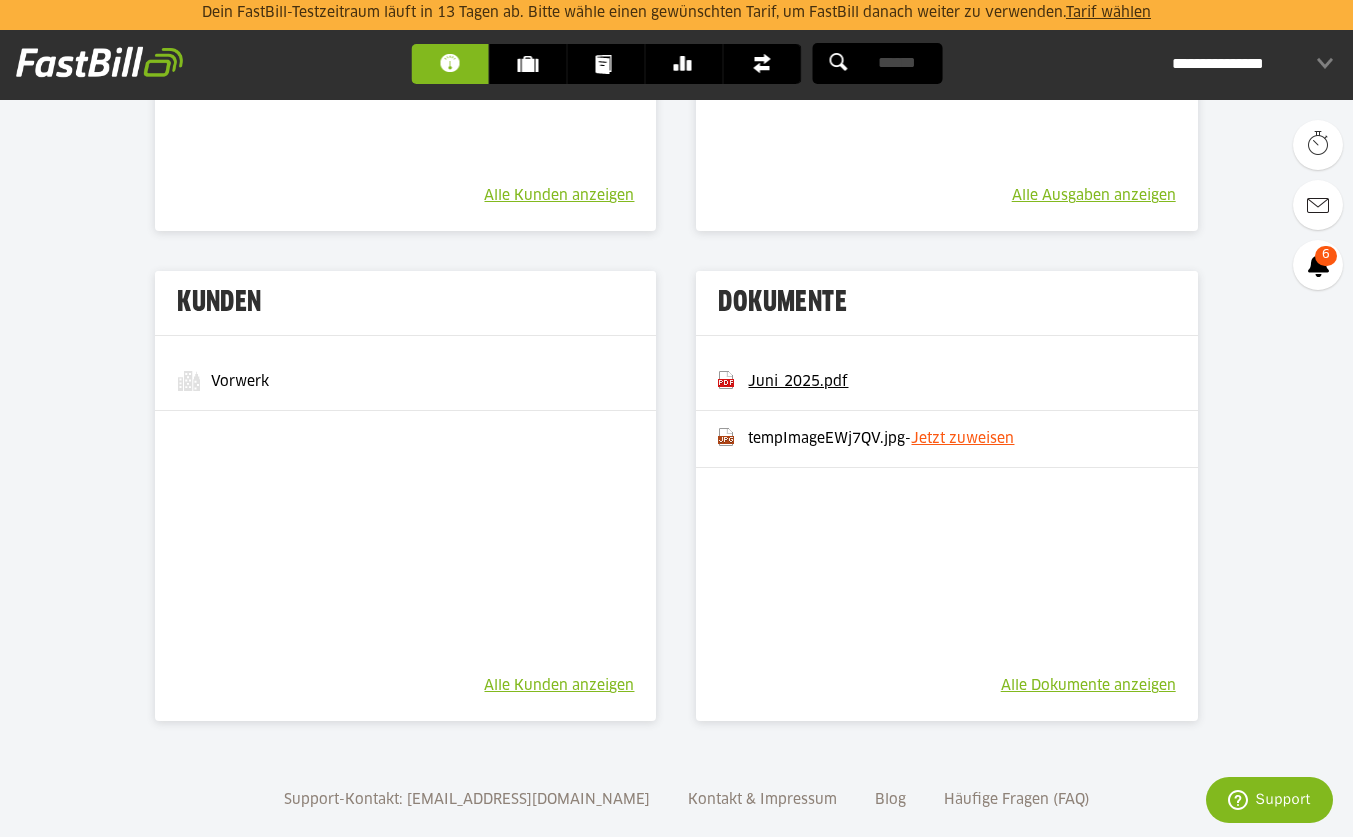 click on "Juni_2025.pdf" at bounding box center (798, 382) 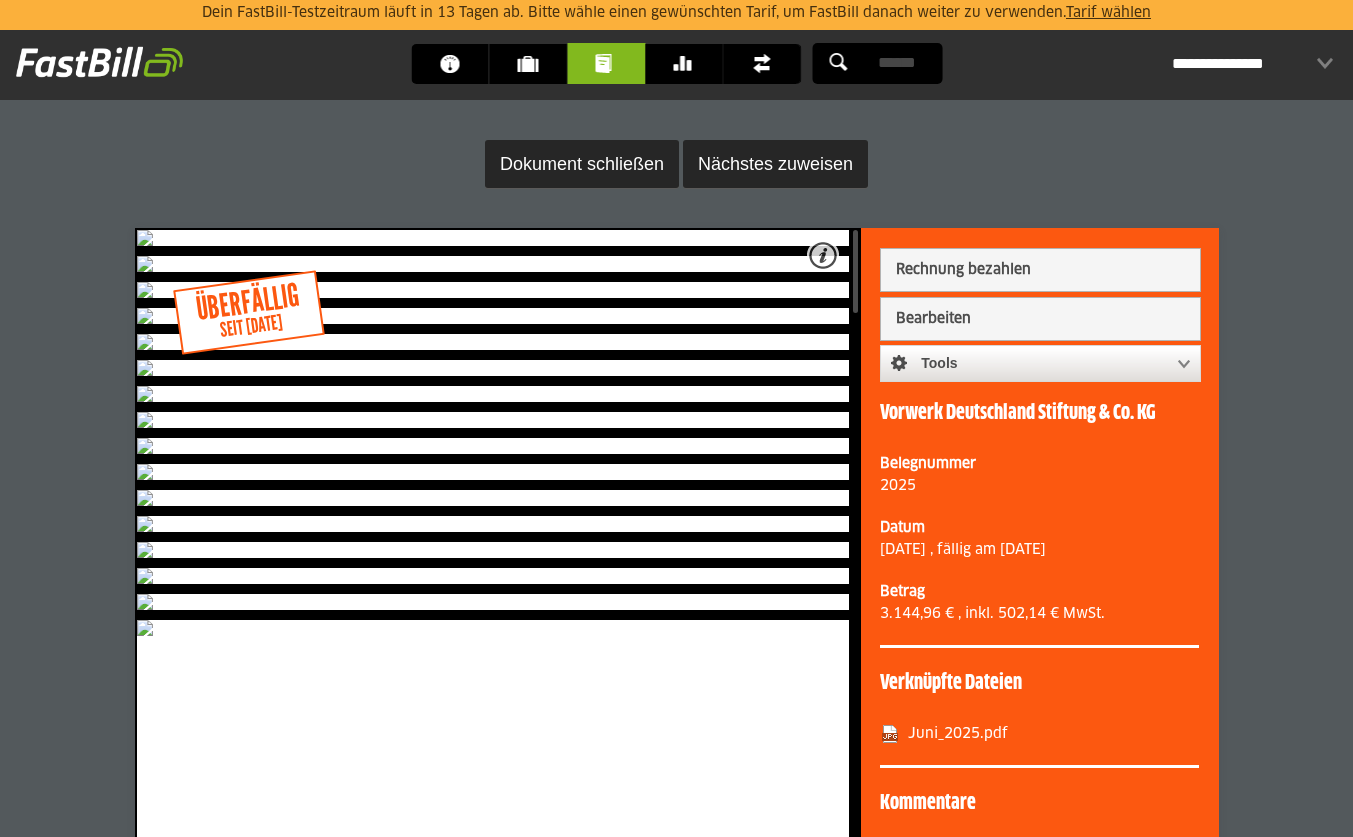 scroll, scrollTop: 0, scrollLeft: 0, axis: both 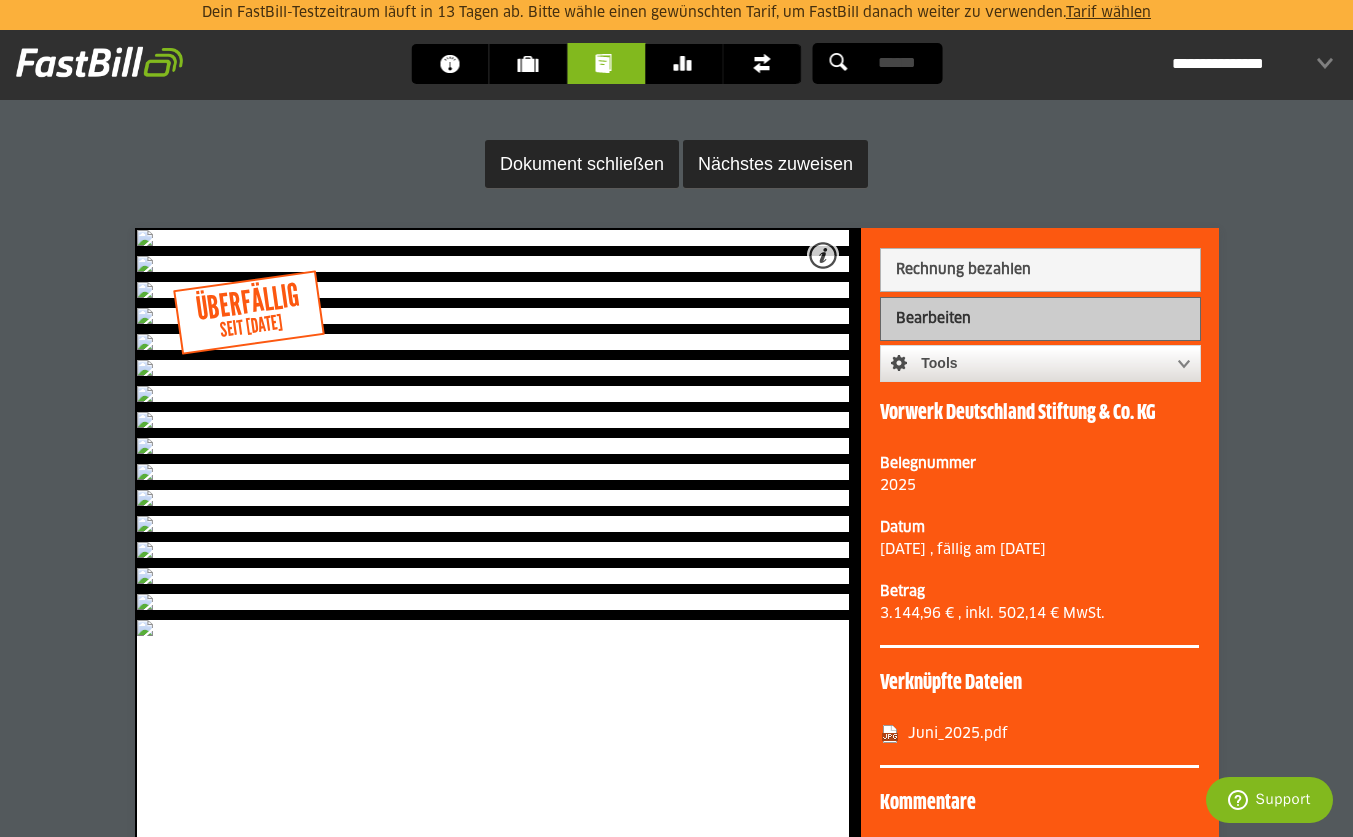 click on "Bearbeiten" at bounding box center (1040, 319) 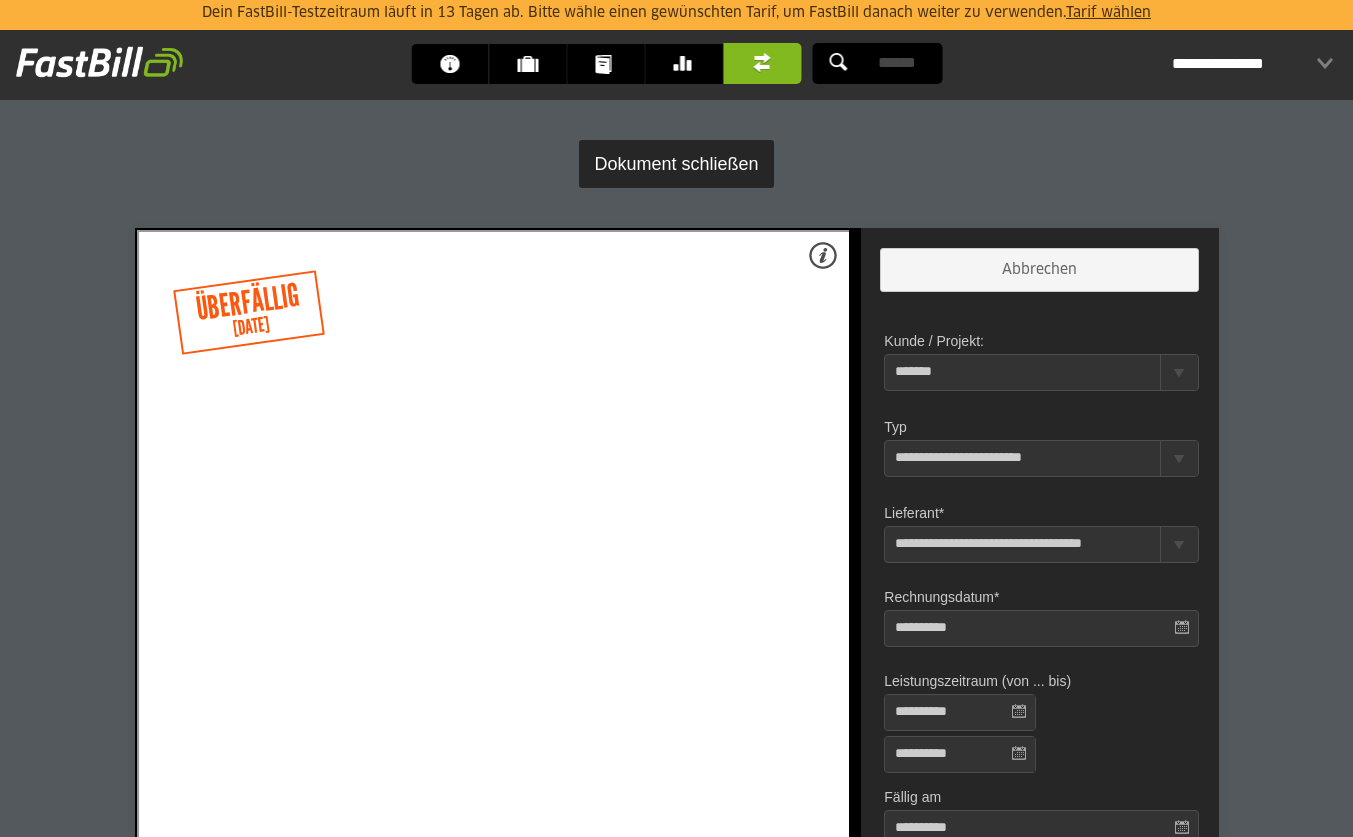 scroll, scrollTop: 124, scrollLeft: 0, axis: vertical 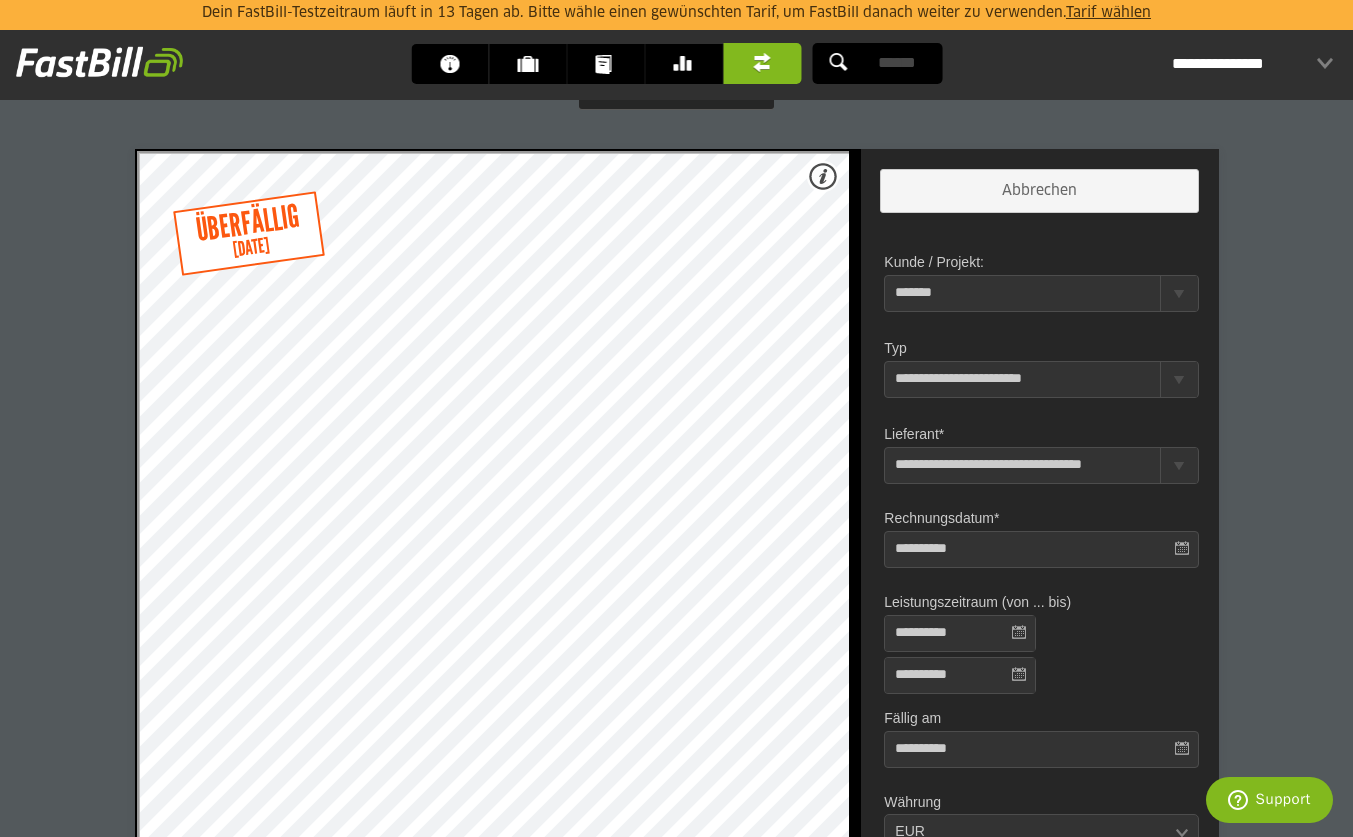 click at bounding box center [1178, 379] 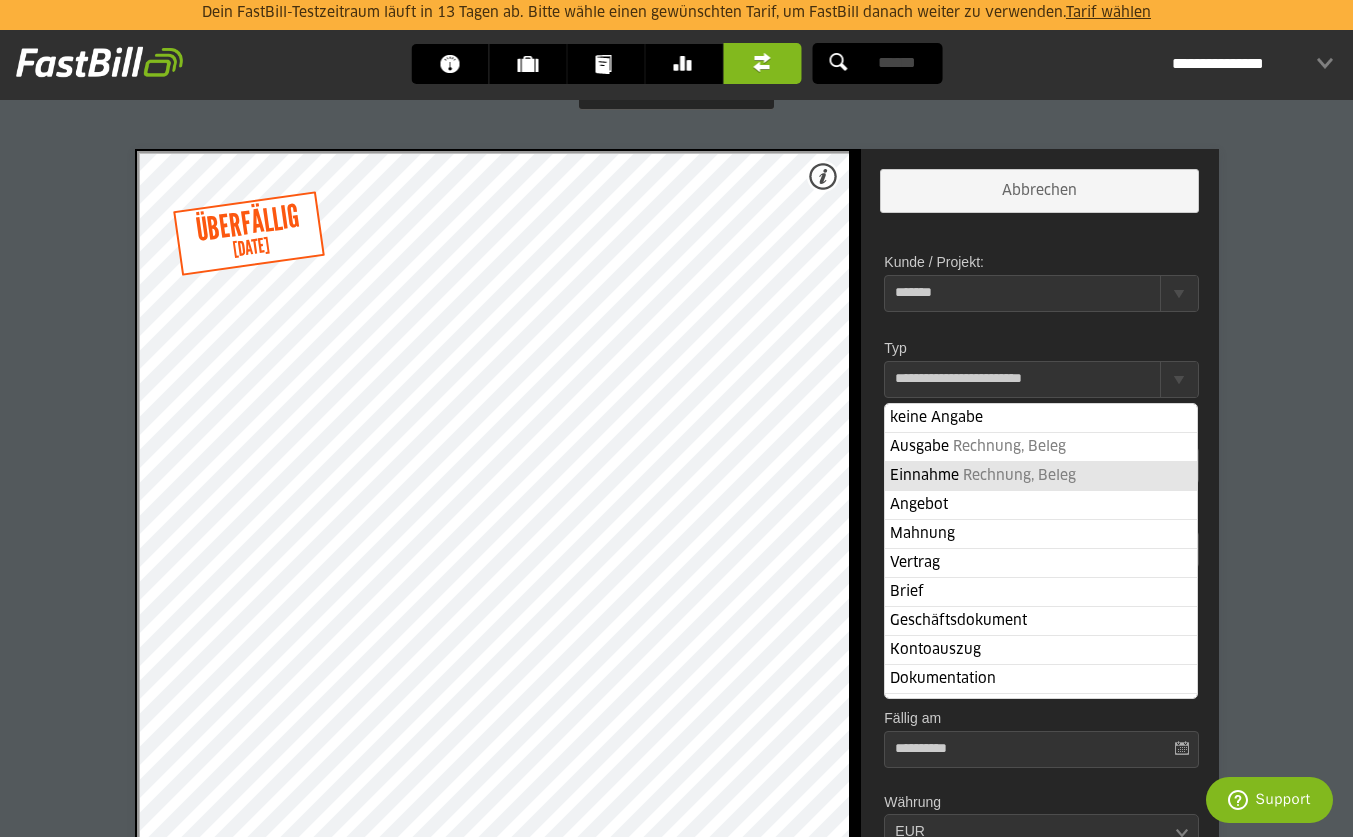 click on "E i n n a h m e   R e c h n u n g ,   B e l e g" at bounding box center [1041, 475] 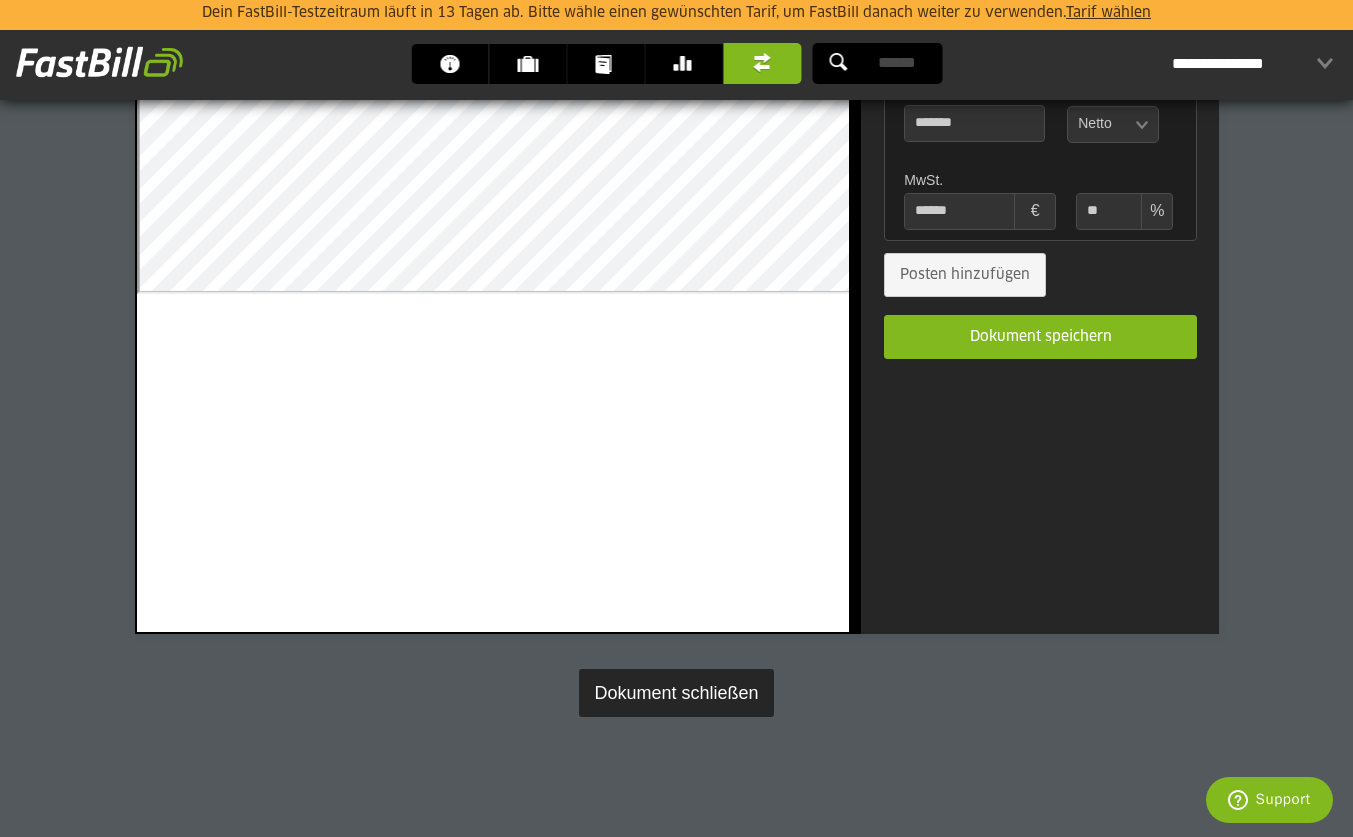 scroll, scrollTop: 1051, scrollLeft: 0, axis: vertical 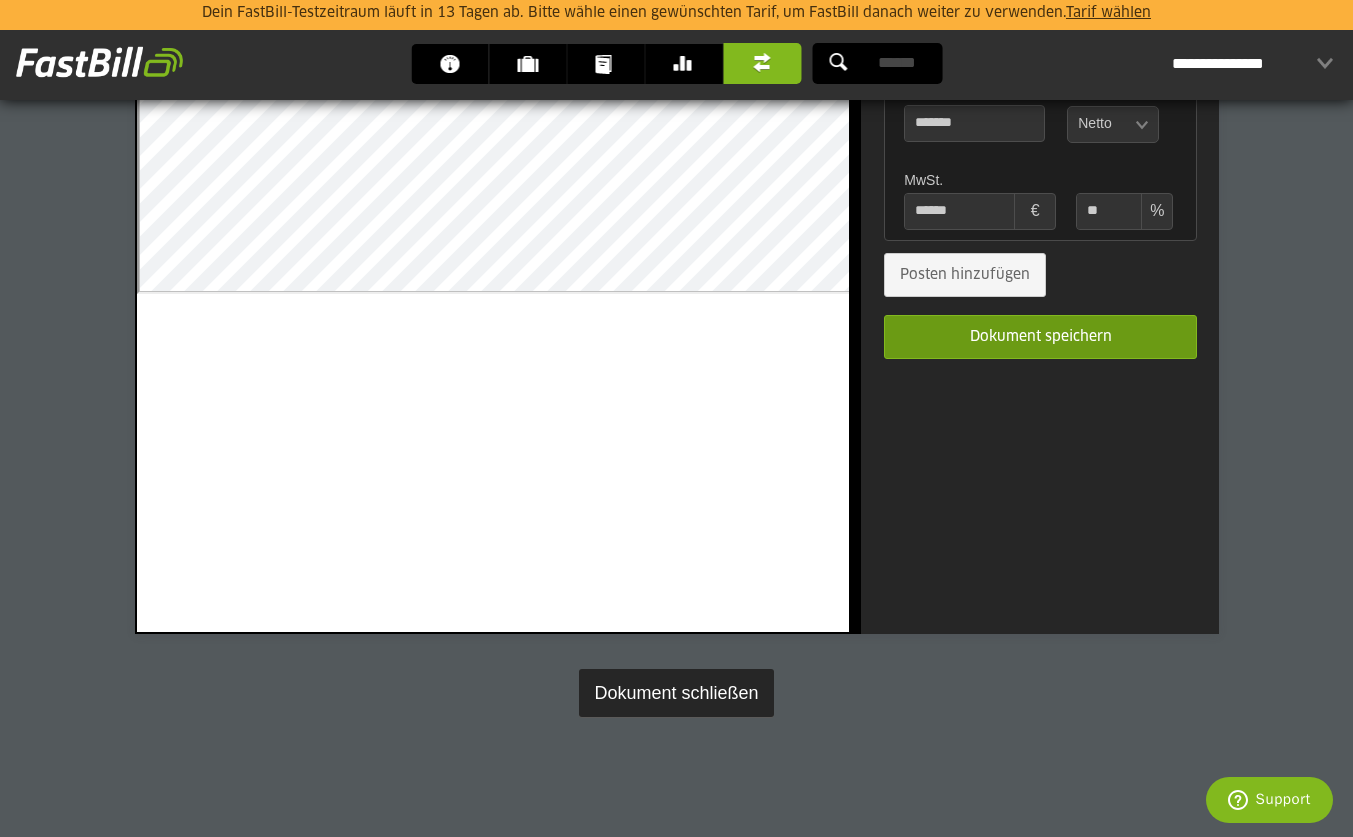click on "Dokument speichern" at bounding box center [1040, 337] 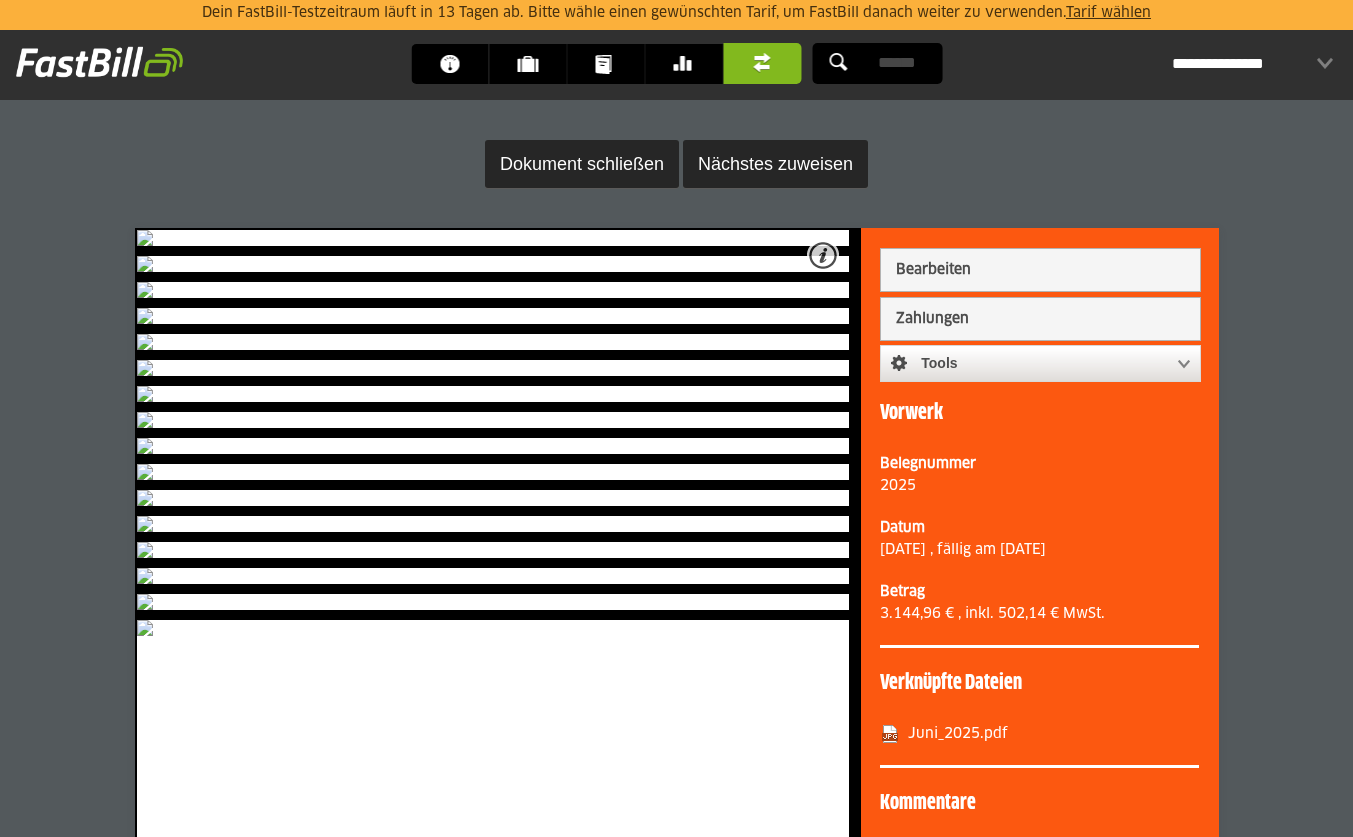 scroll, scrollTop: 0, scrollLeft: 0, axis: both 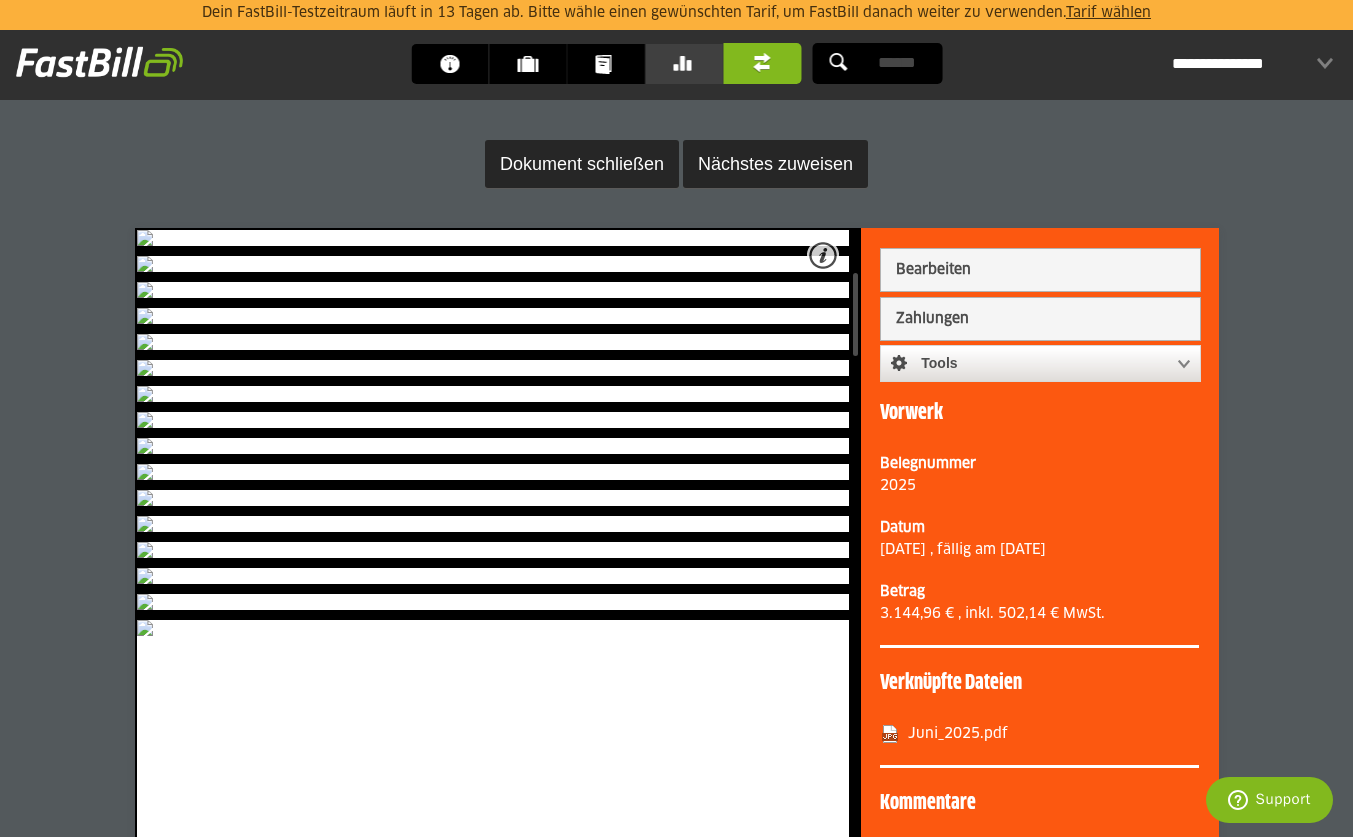 click on "Banking" at bounding box center [689, 64] 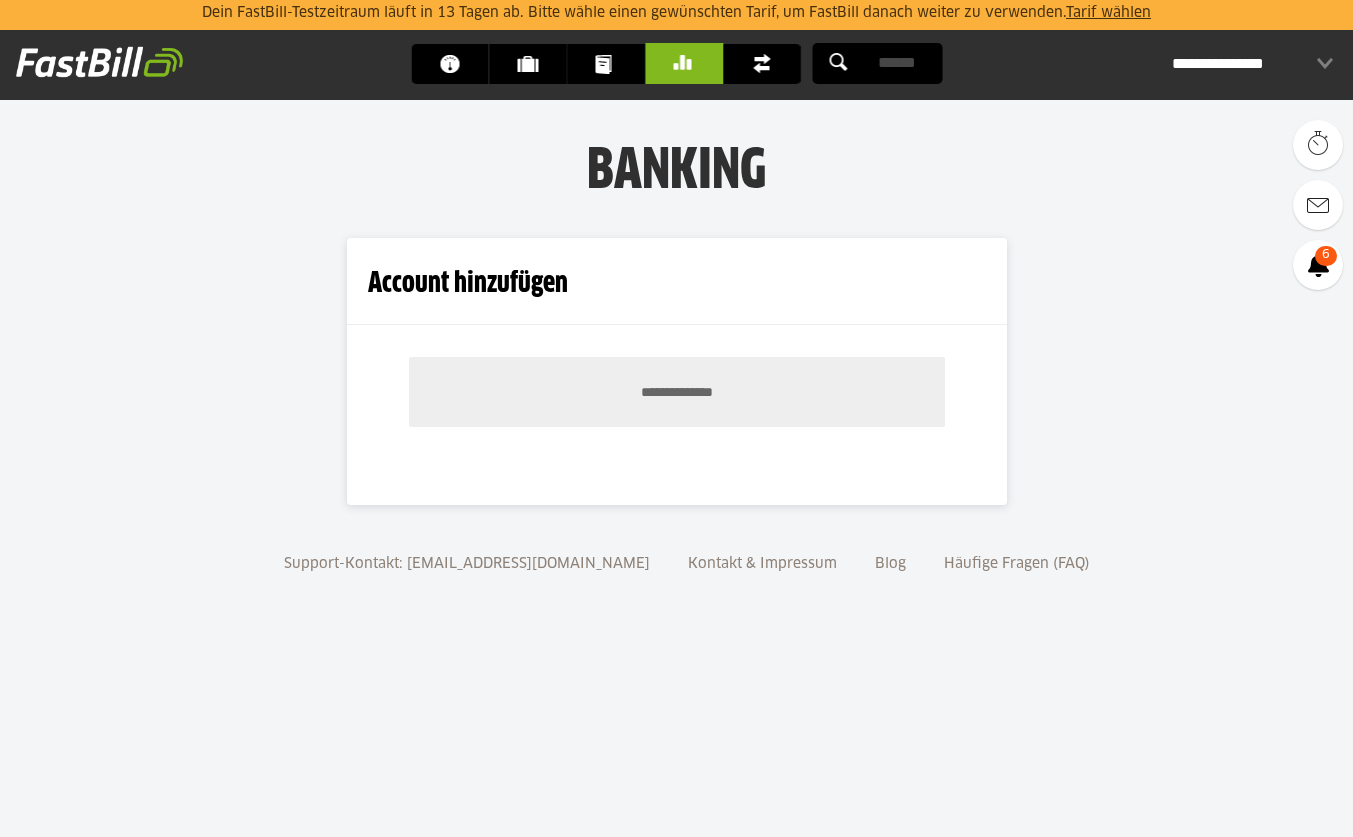 scroll, scrollTop: 0, scrollLeft: 0, axis: both 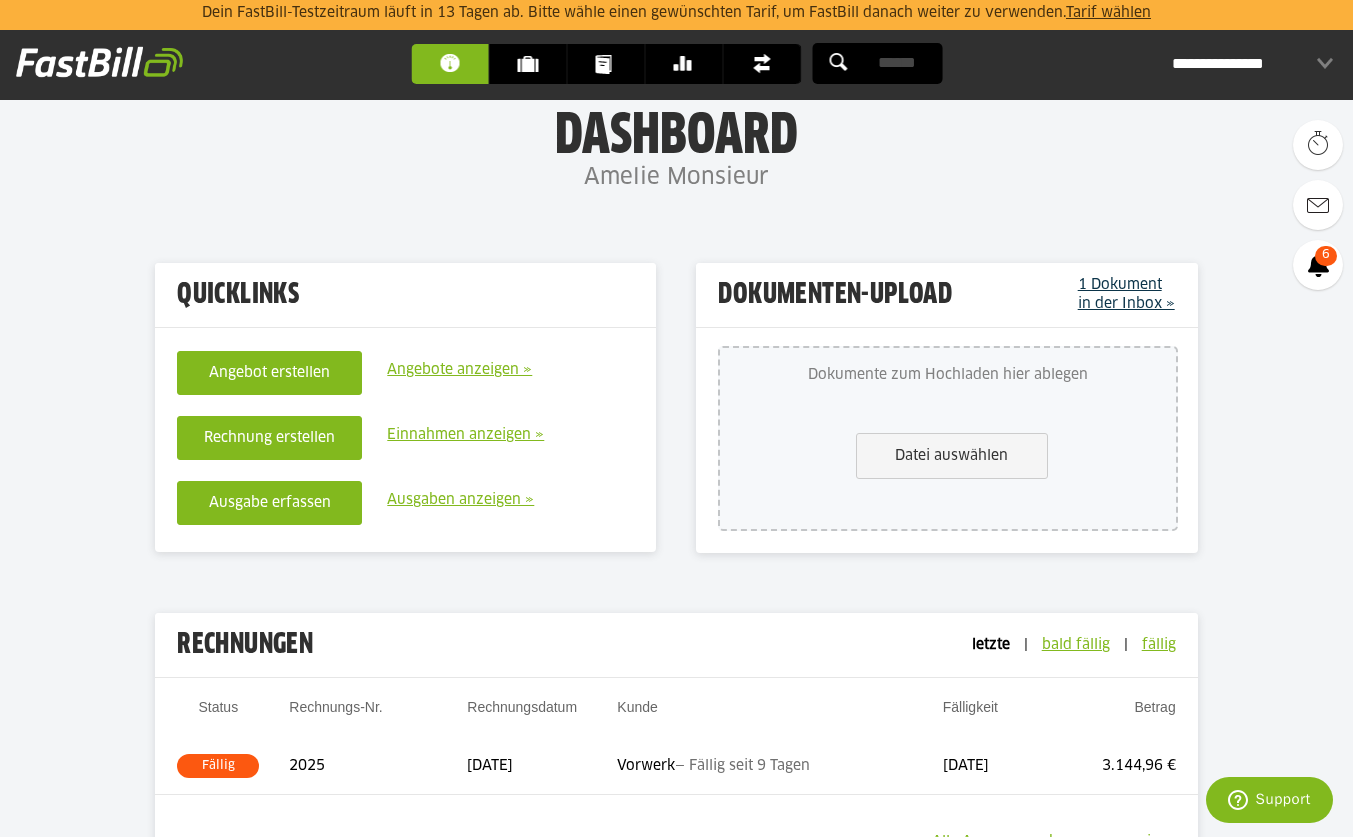 click on "Datei auswählen" at bounding box center (952, 456) 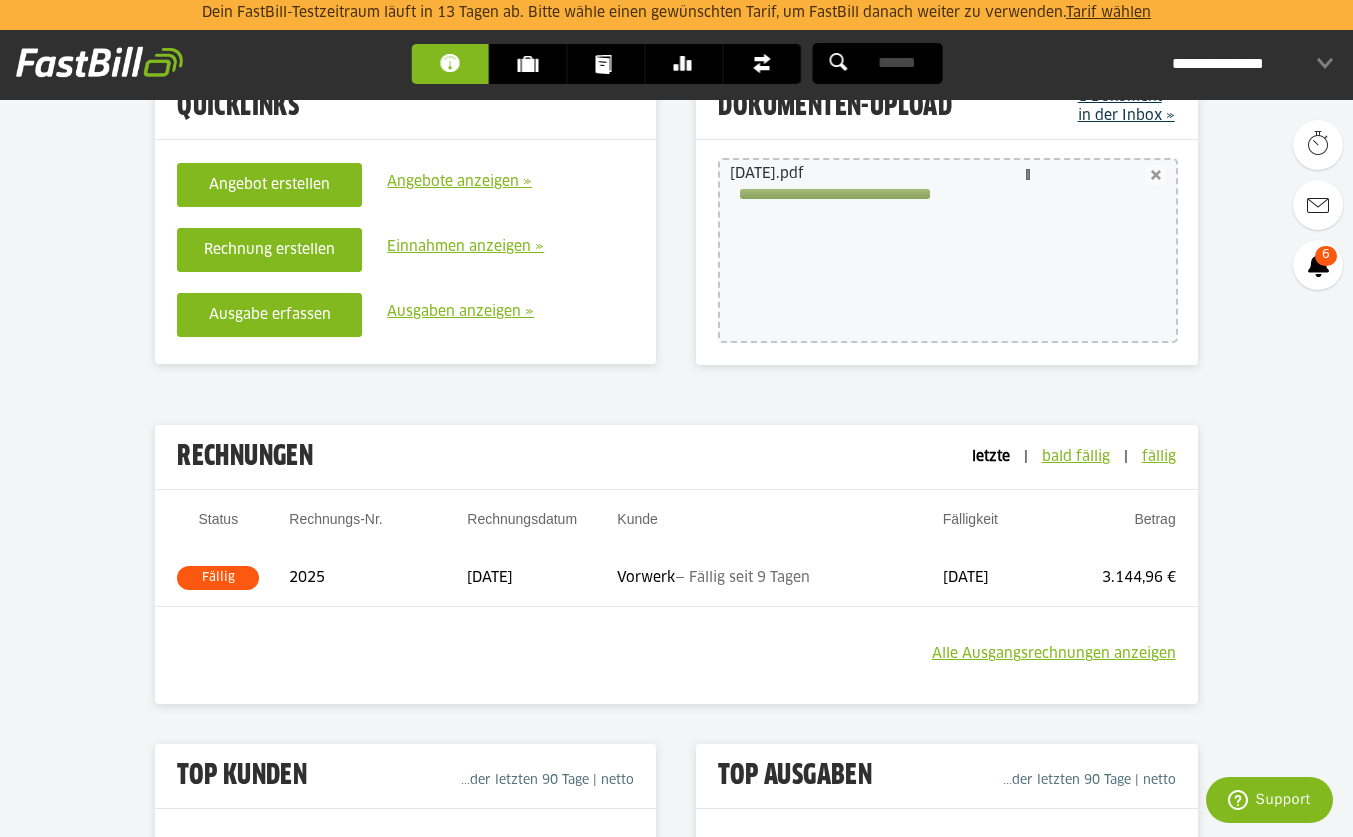 scroll, scrollTop: 221, scrollLeft: 0, axis: vertical 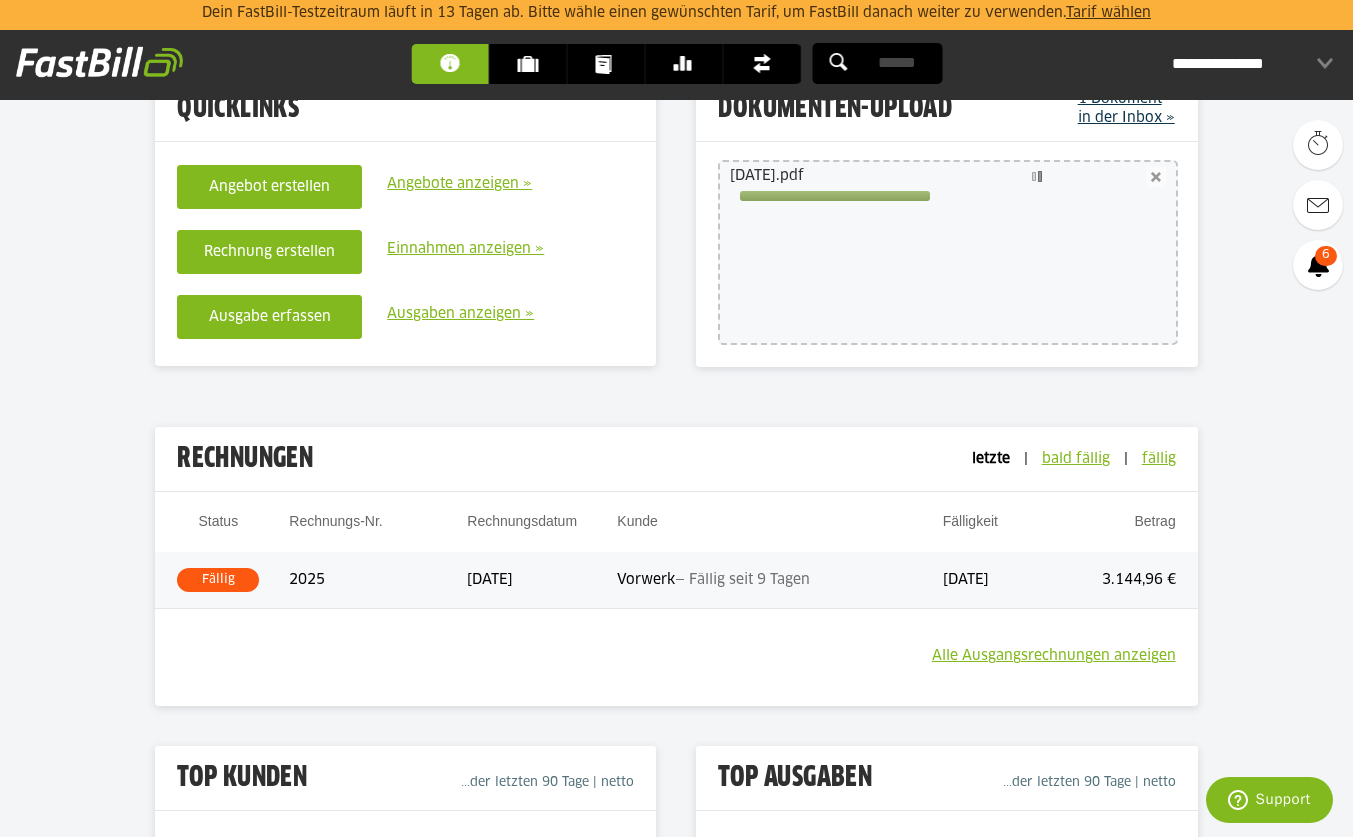 click on "Vorwerk
— Fällig seit 9 Tagen" at bounding box center [779, 580] 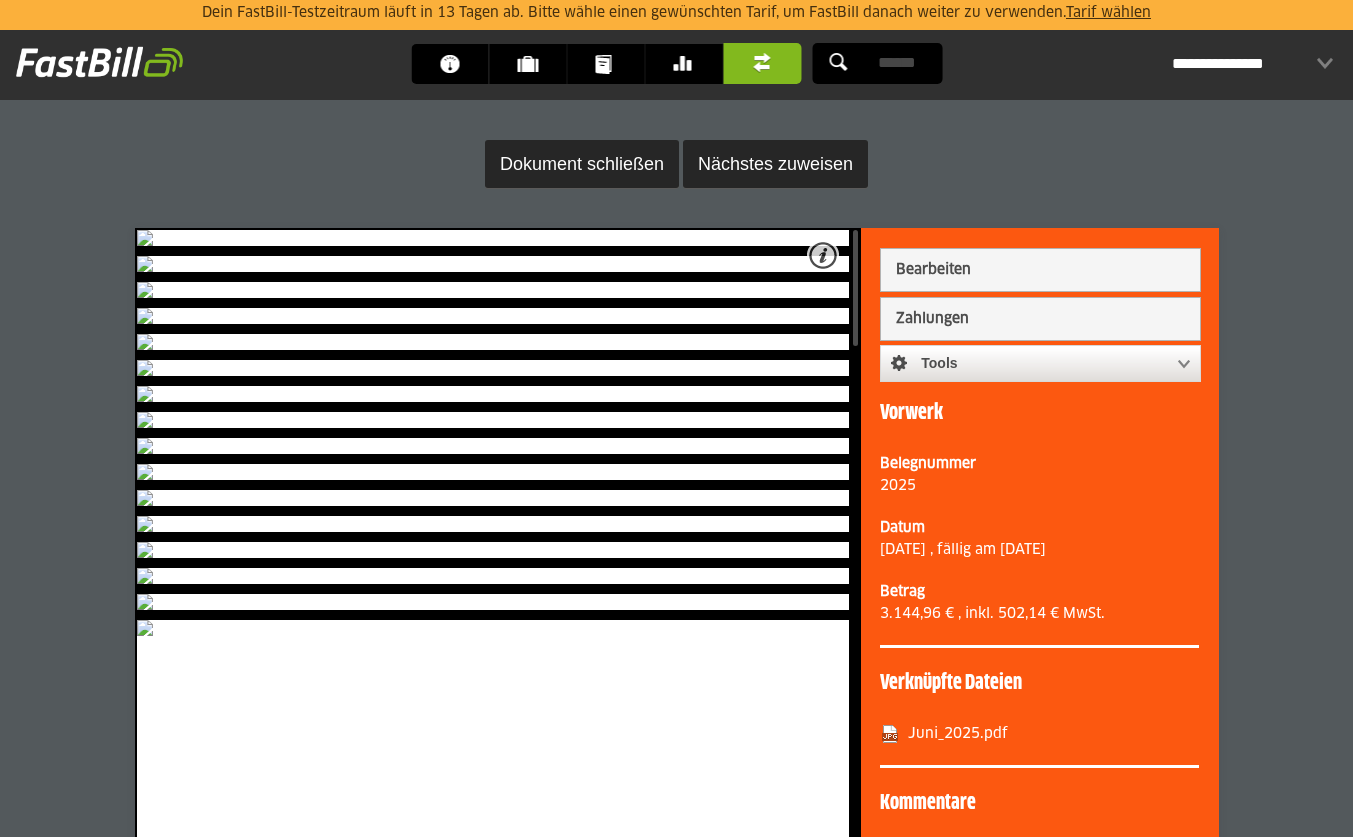 scroll, scrollTop: 0, scrollLeft: 0, axis: both 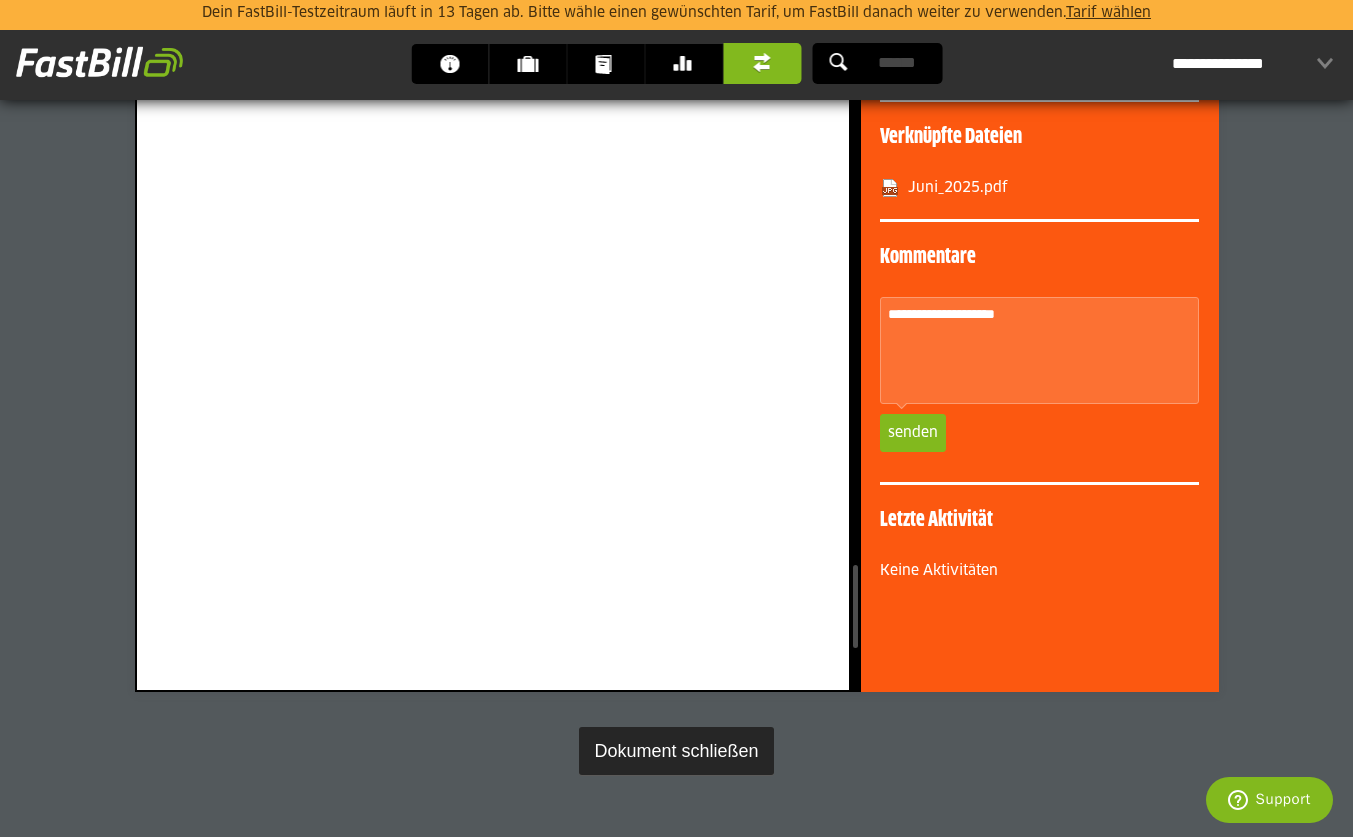 click on "Dokument schließen" at bounding box center [676, 751] 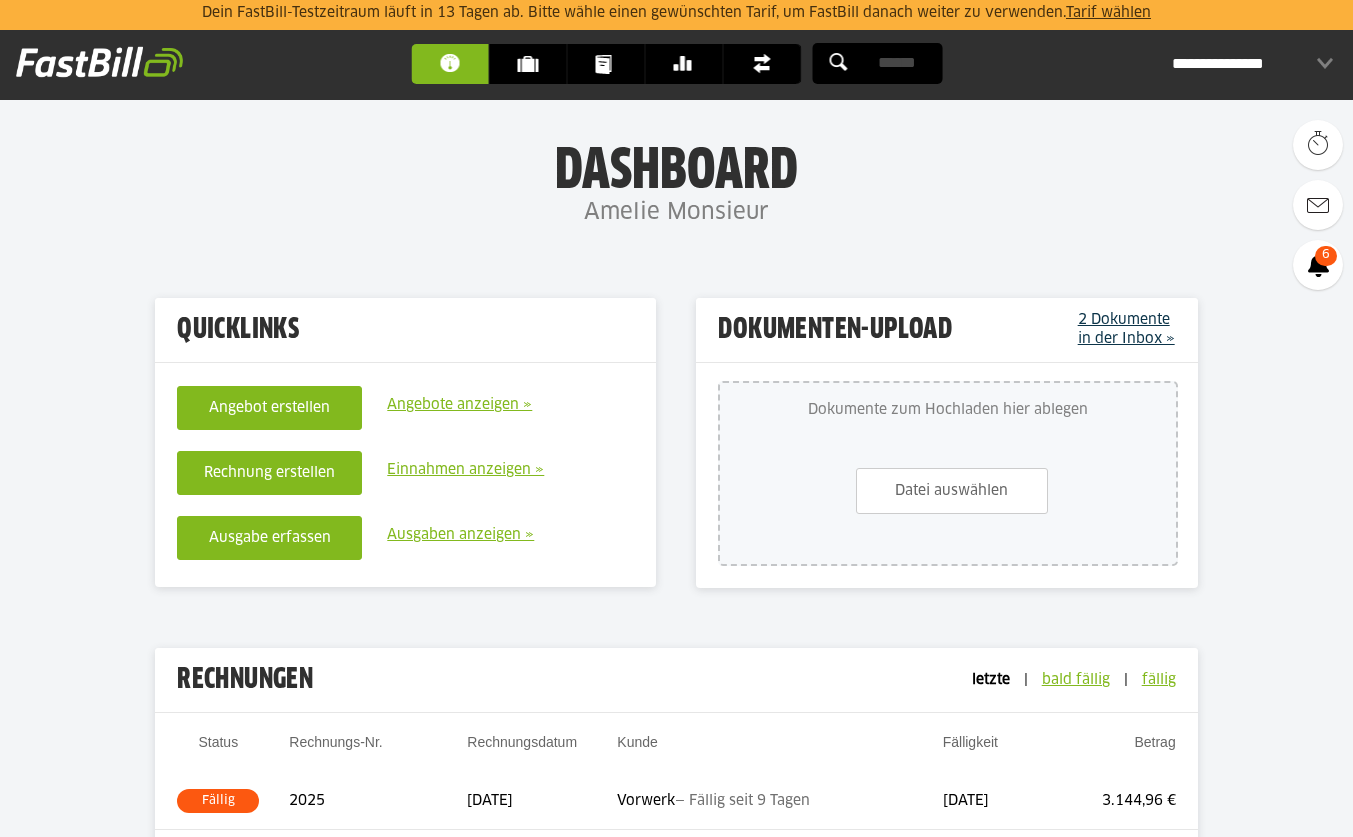 scroll, scrollTop: 0, scrollLeft: 0, axis: both 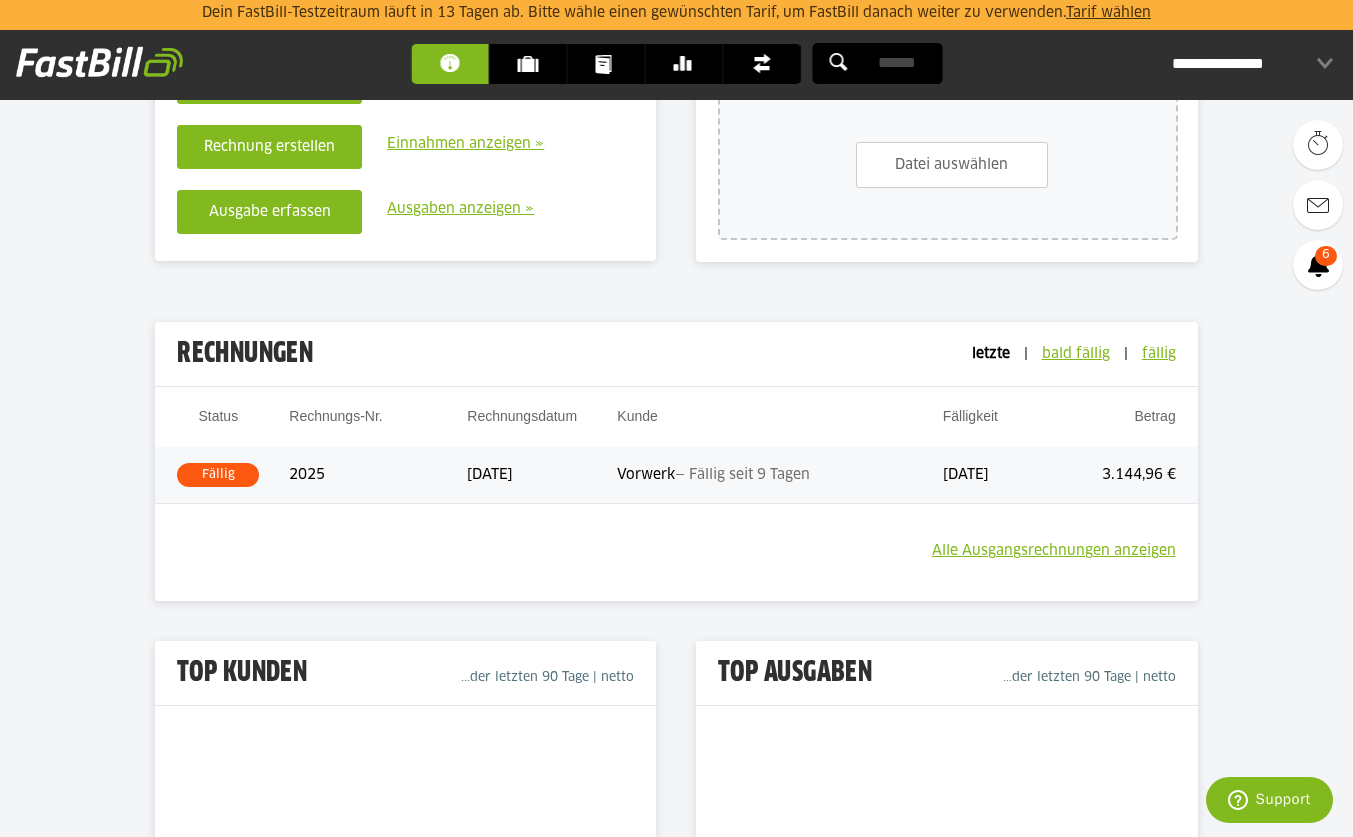 click on "Fällig" at bounding box center (218, 475) 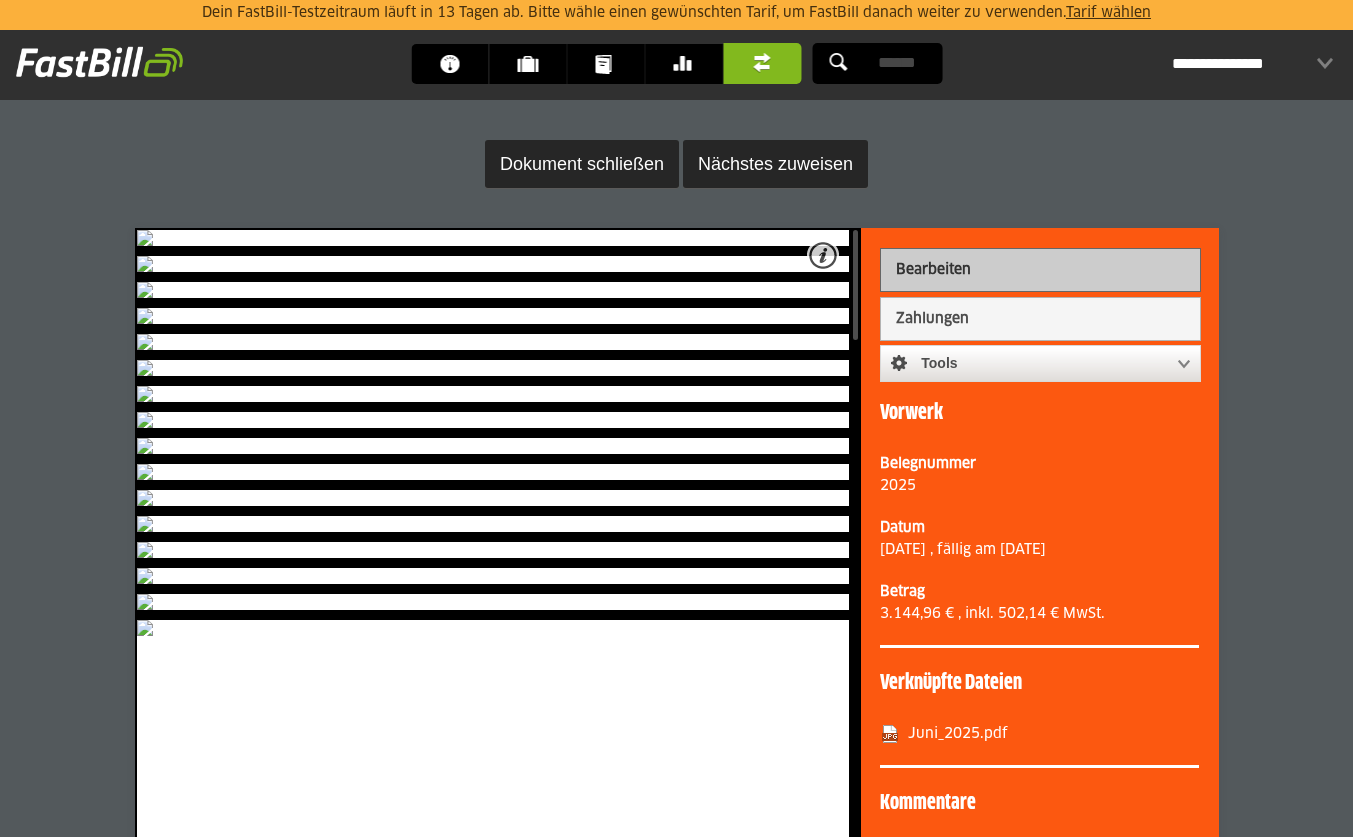 scroll, scrollTop: 0, scrollLeft: 0, axis: both 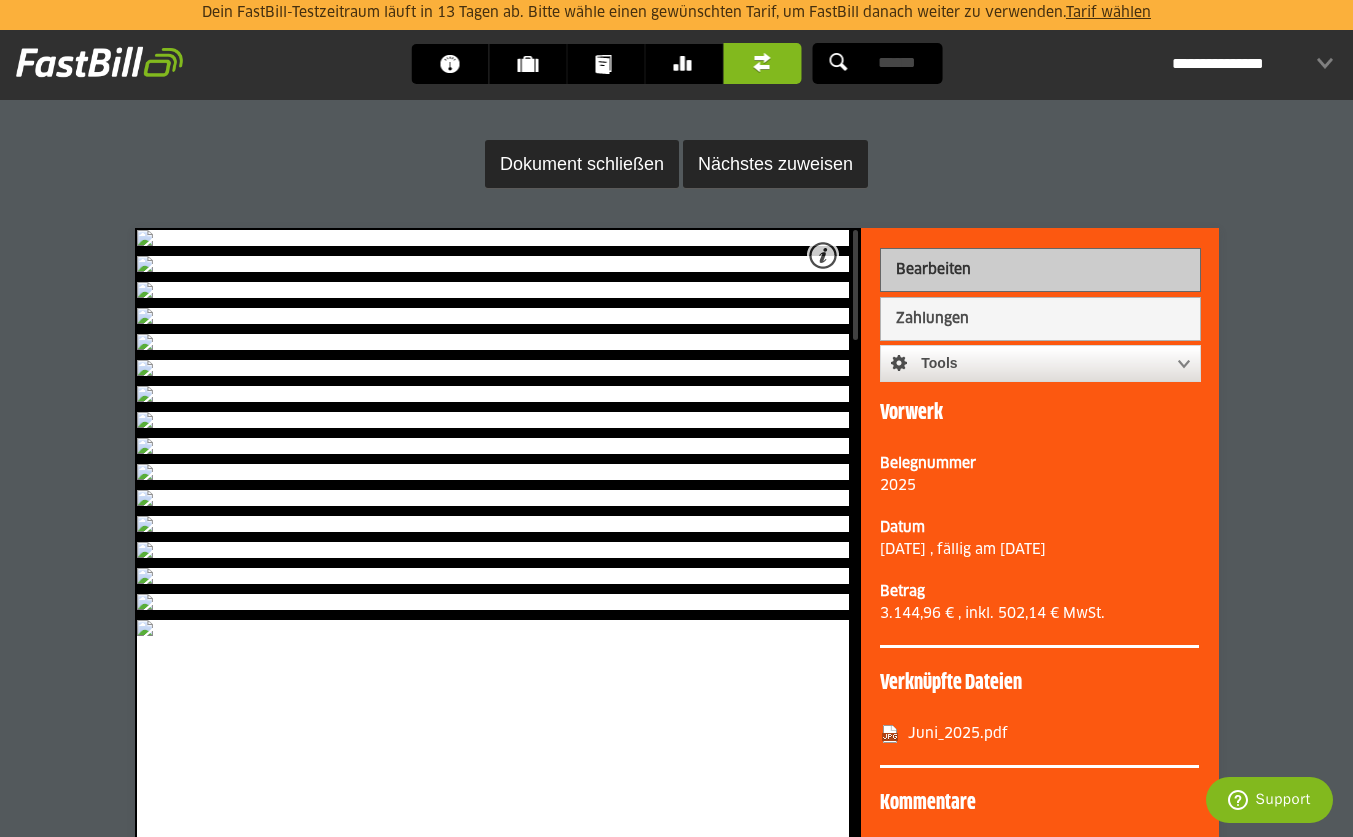 click on "Bearbeiten" at bounding box center [1040, 270] 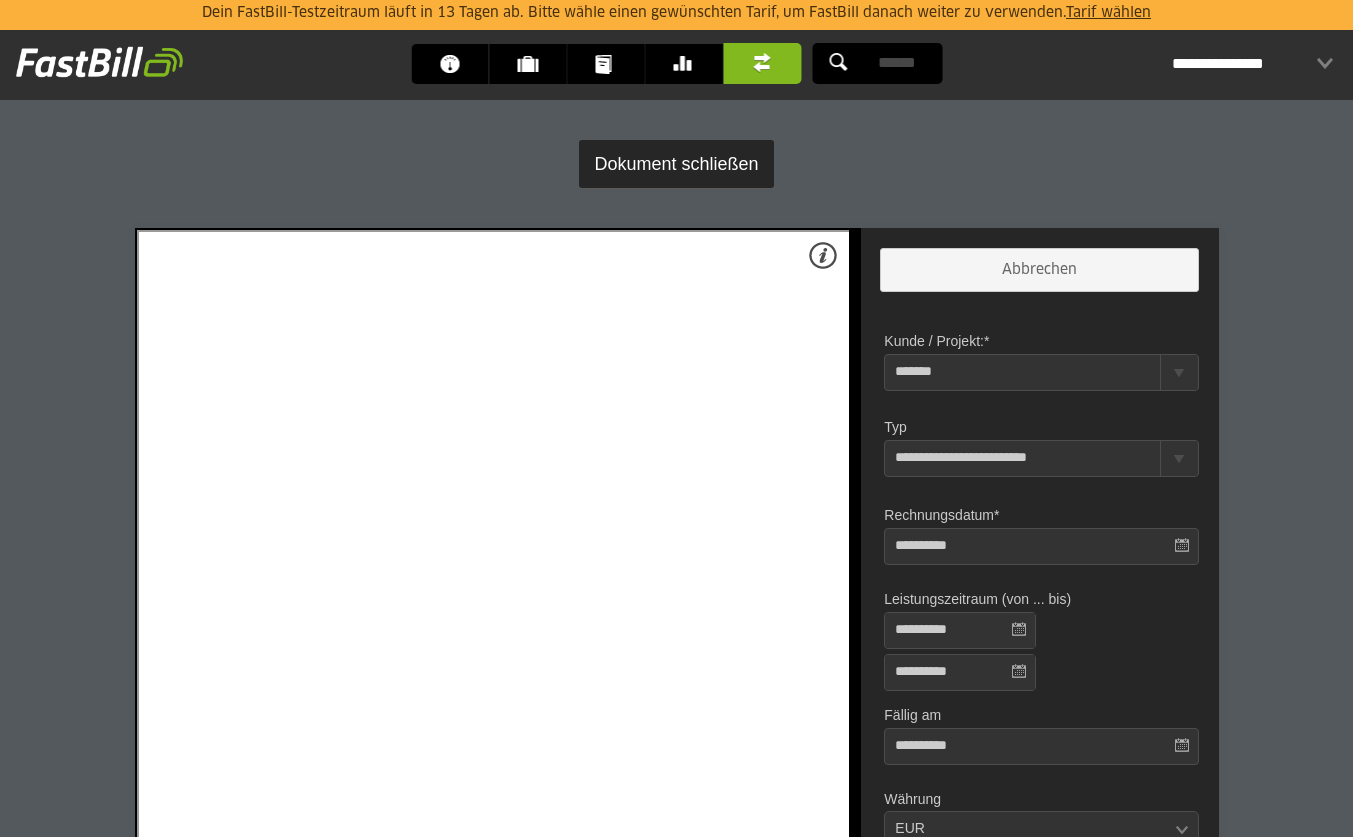 scroll, scrollTop: 0, scrollLeft: 0, axis: both 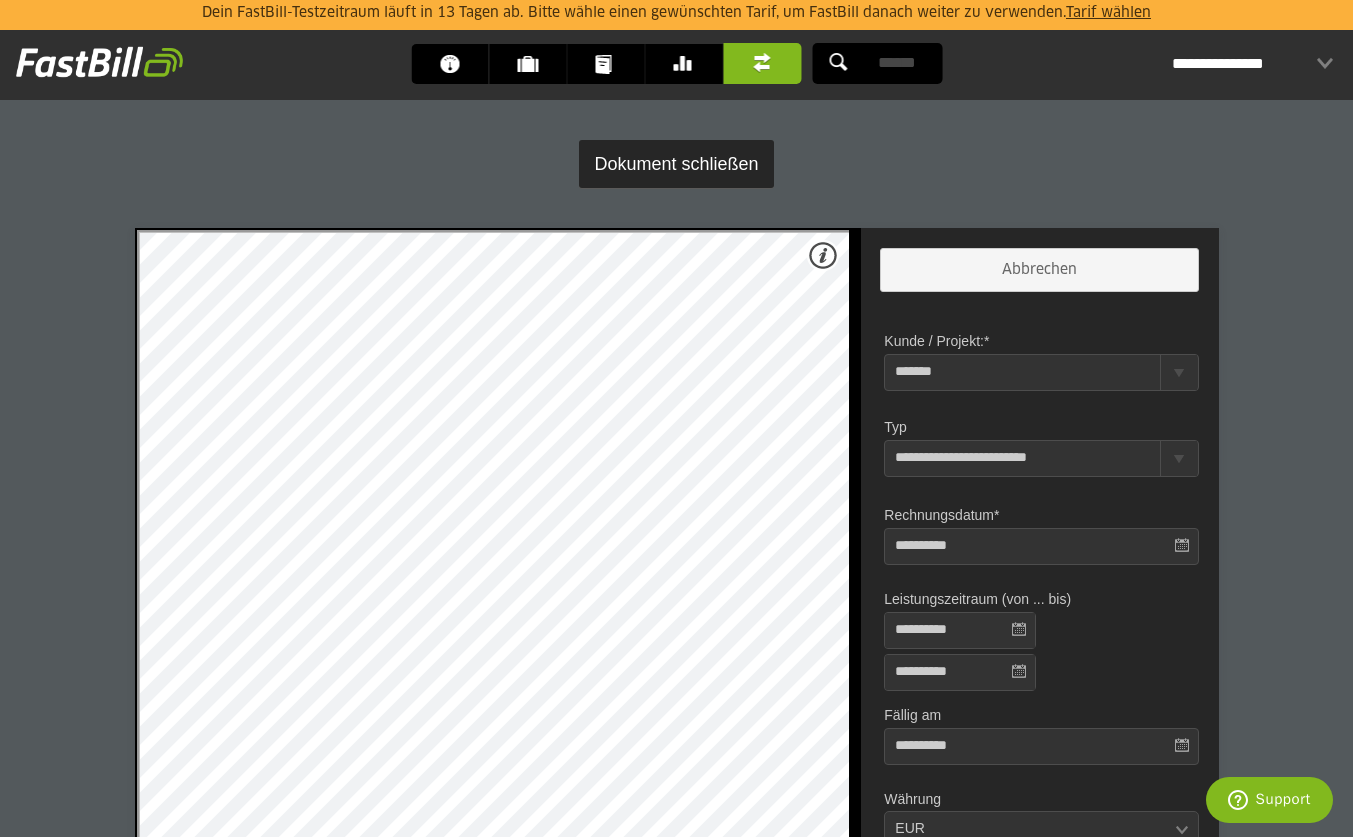 click at bounding box center (1178, 458) 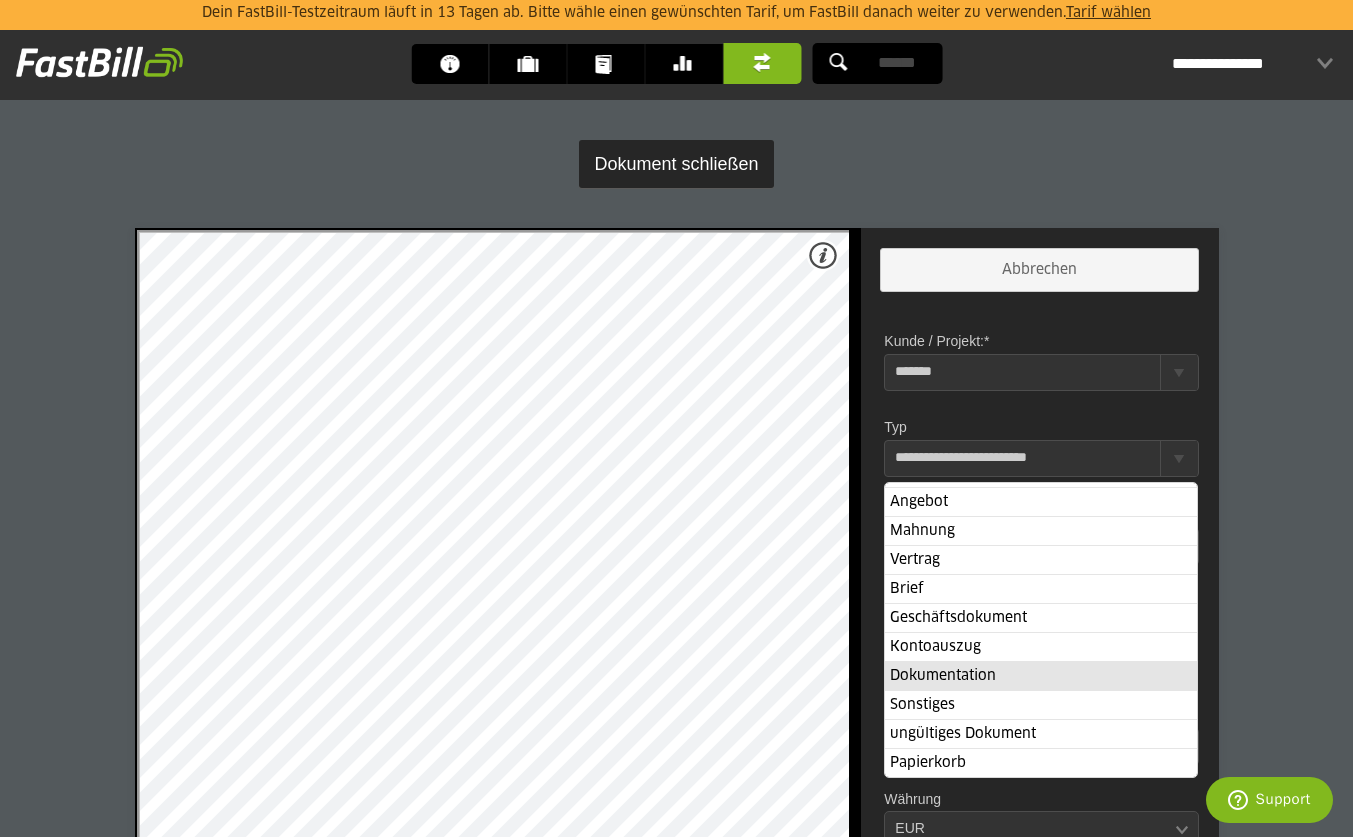 scroll, scrollTop: 82, scrollLeft: 0, axis: vertical 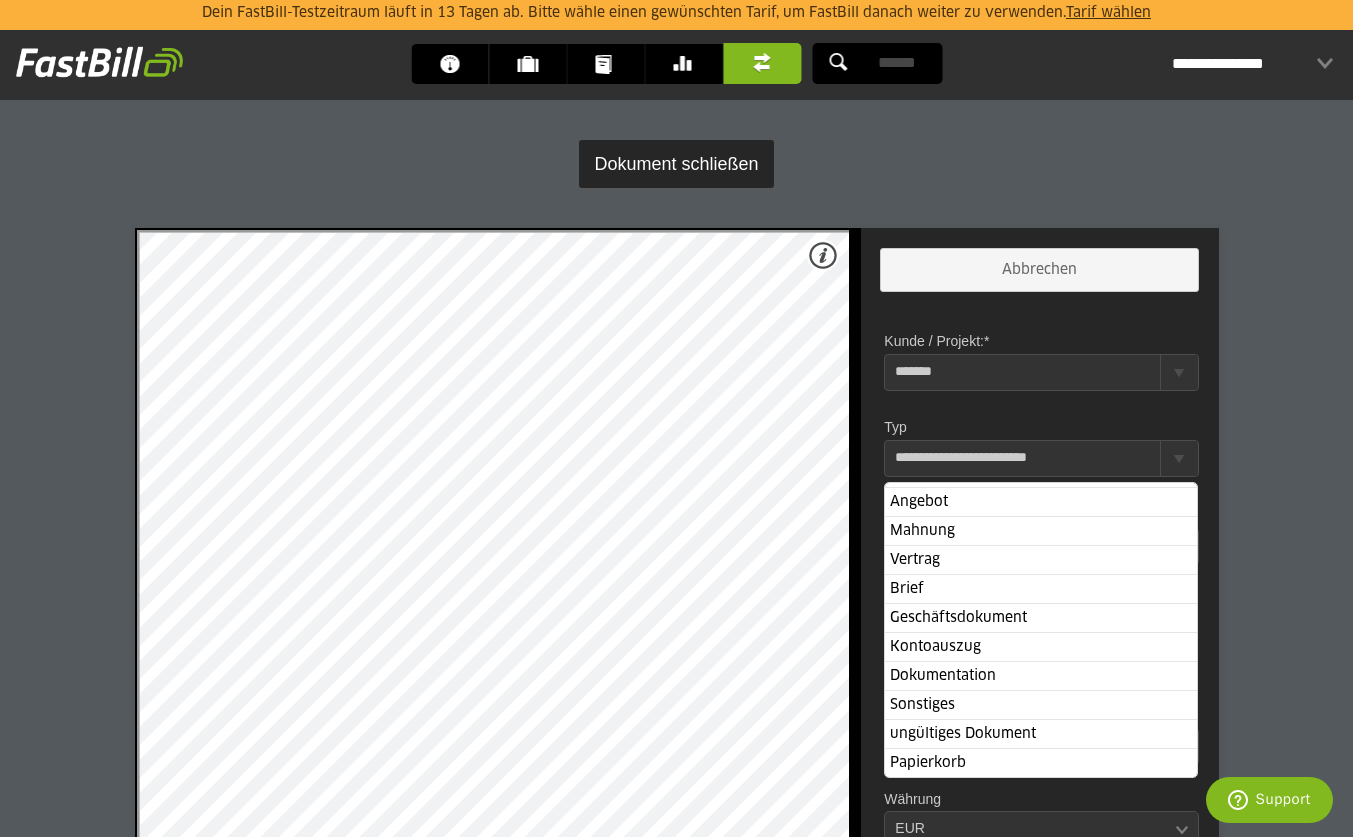 click on "Typ" at bounding box center [1040, 422] 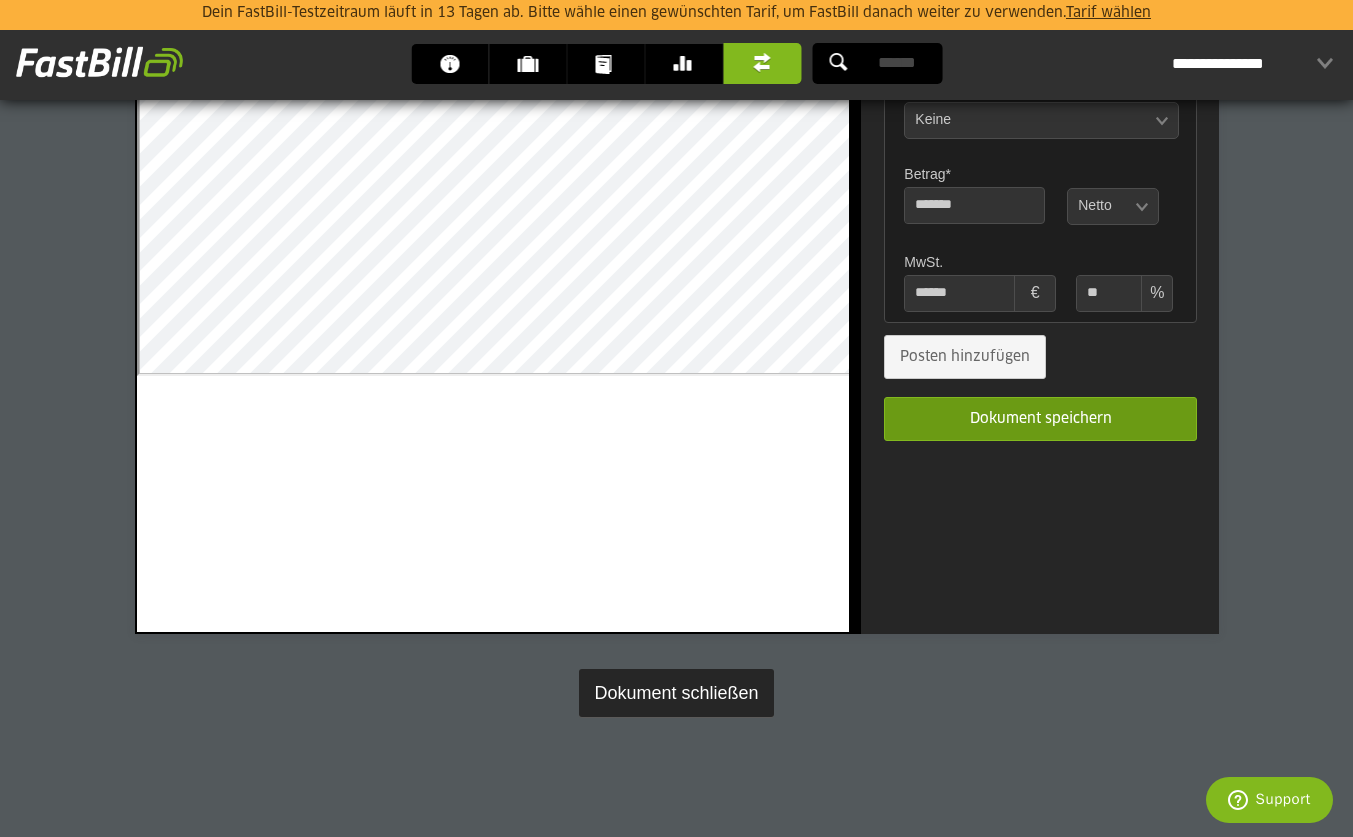 scroll, scrollTop: 969, scrollLeft: 0, axis: vertical 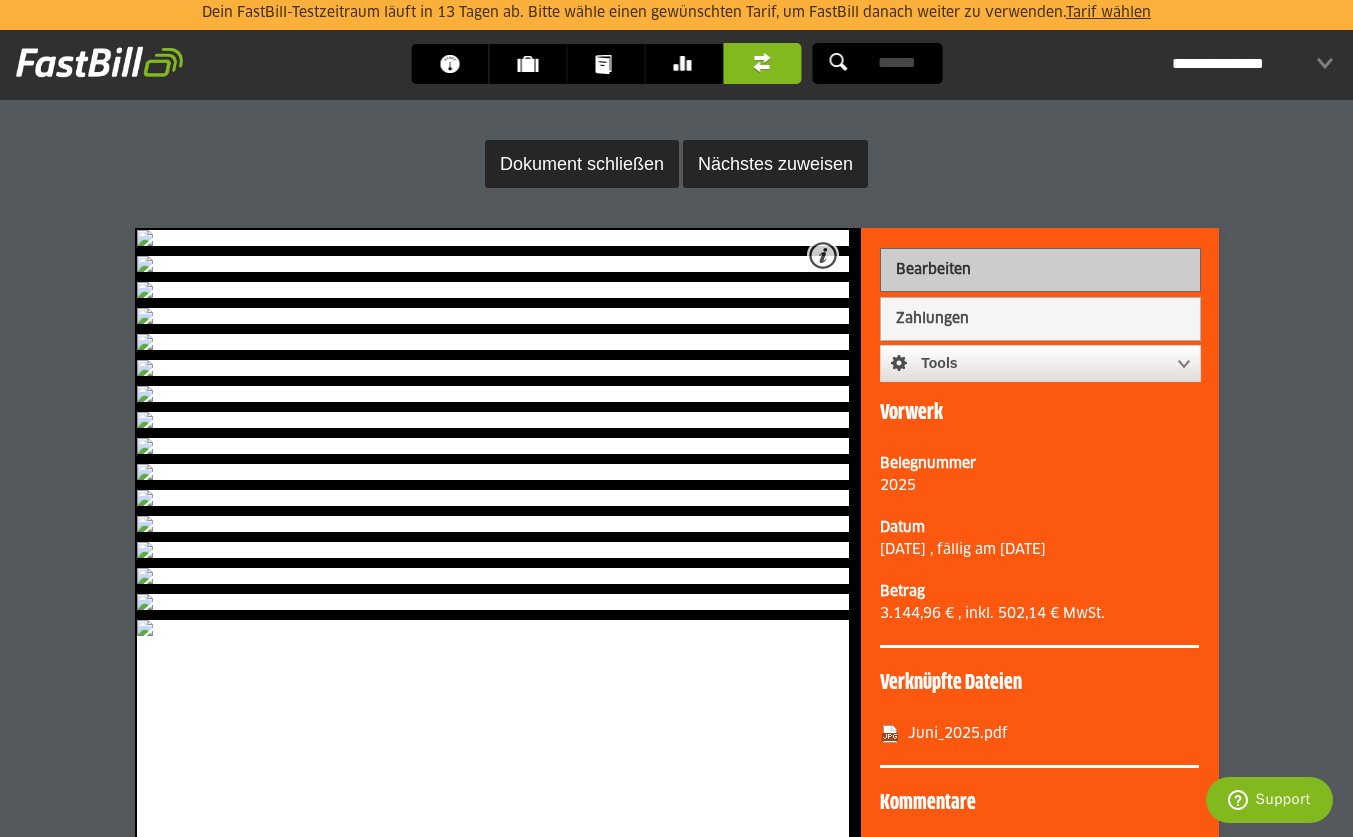 click on "Bearbeiten" at bounding box center [1040, 270] 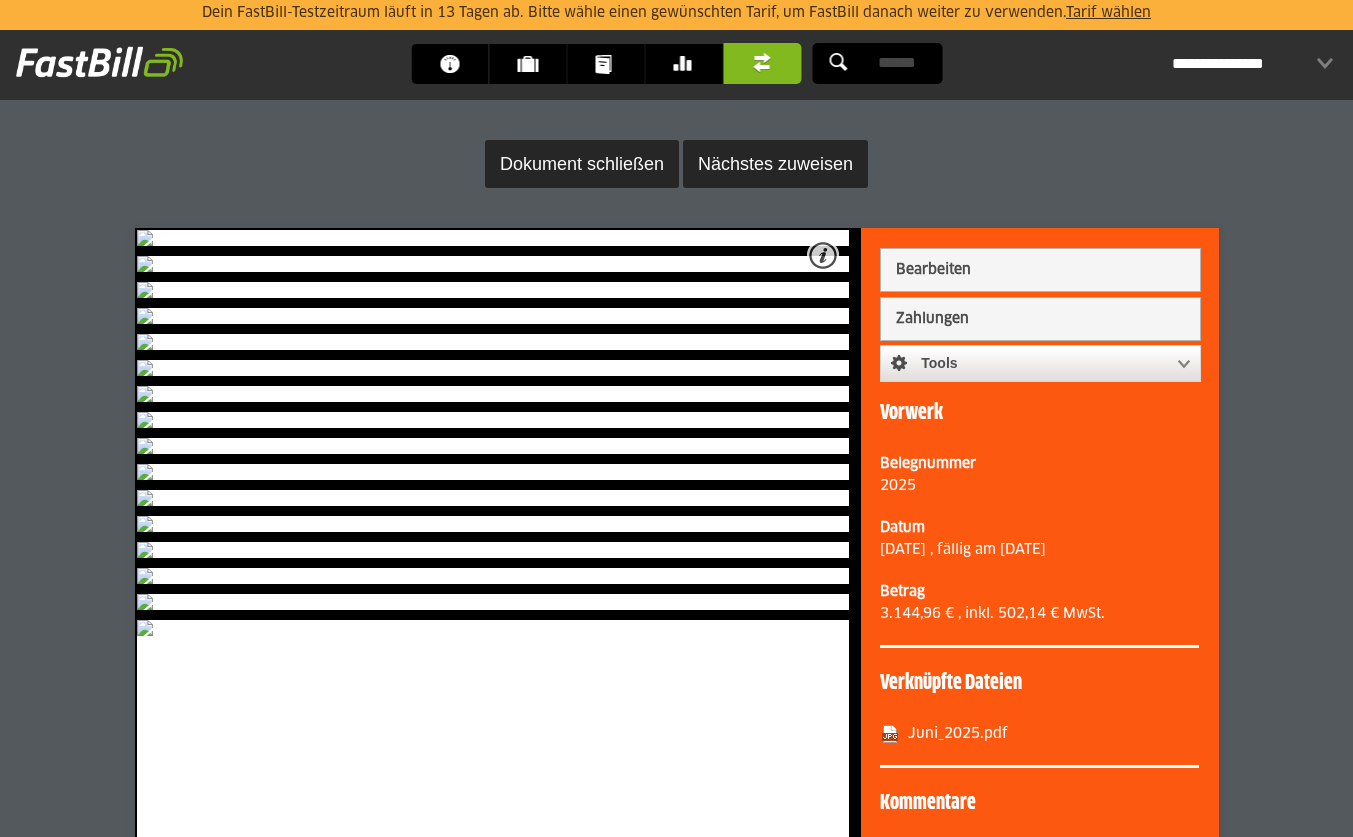 scroll, scrollTop: 0, scrollLeft: 0, axis: both 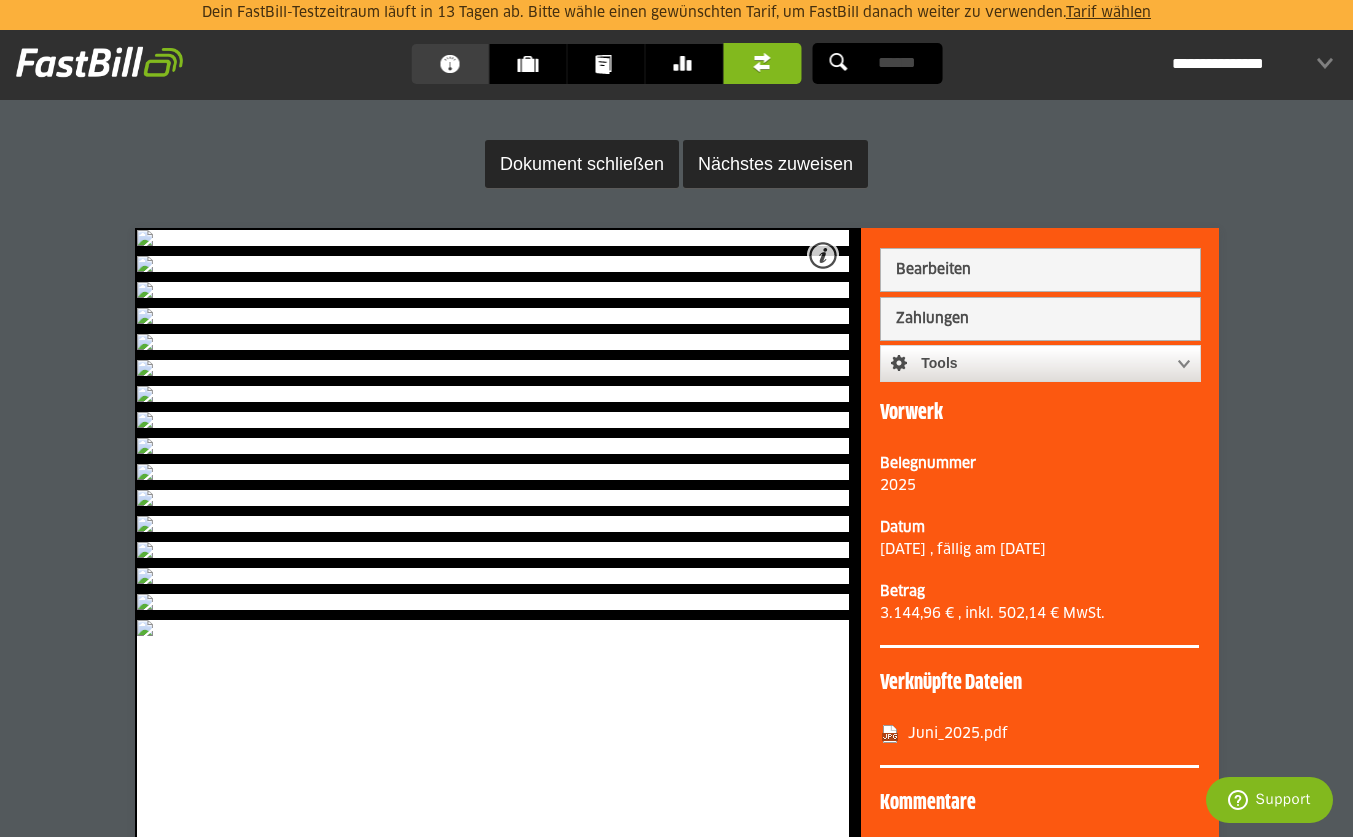 click on "Dashboard" at bounding box center (455, 64) 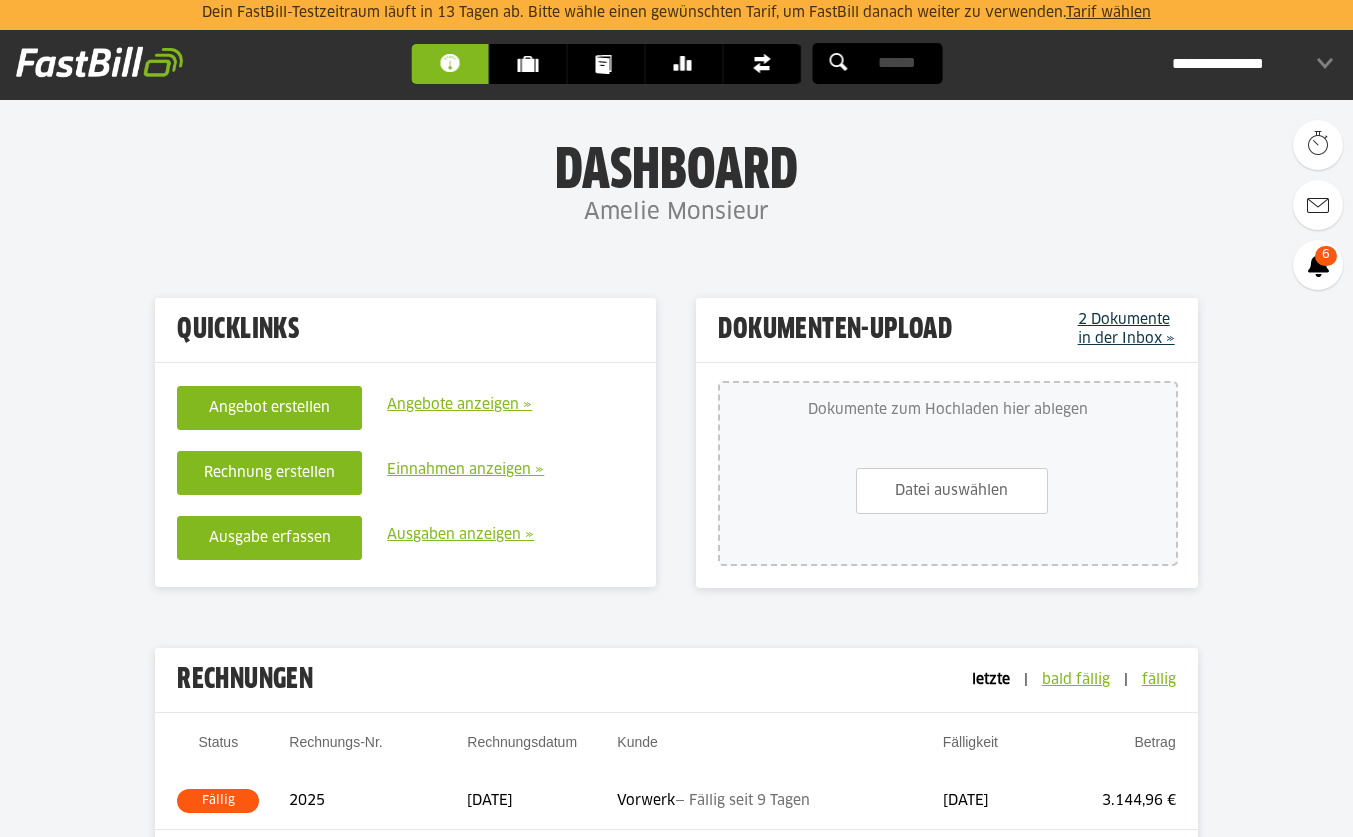 scroll, scrollTop: 0, scrollLeft: 0, axis: both 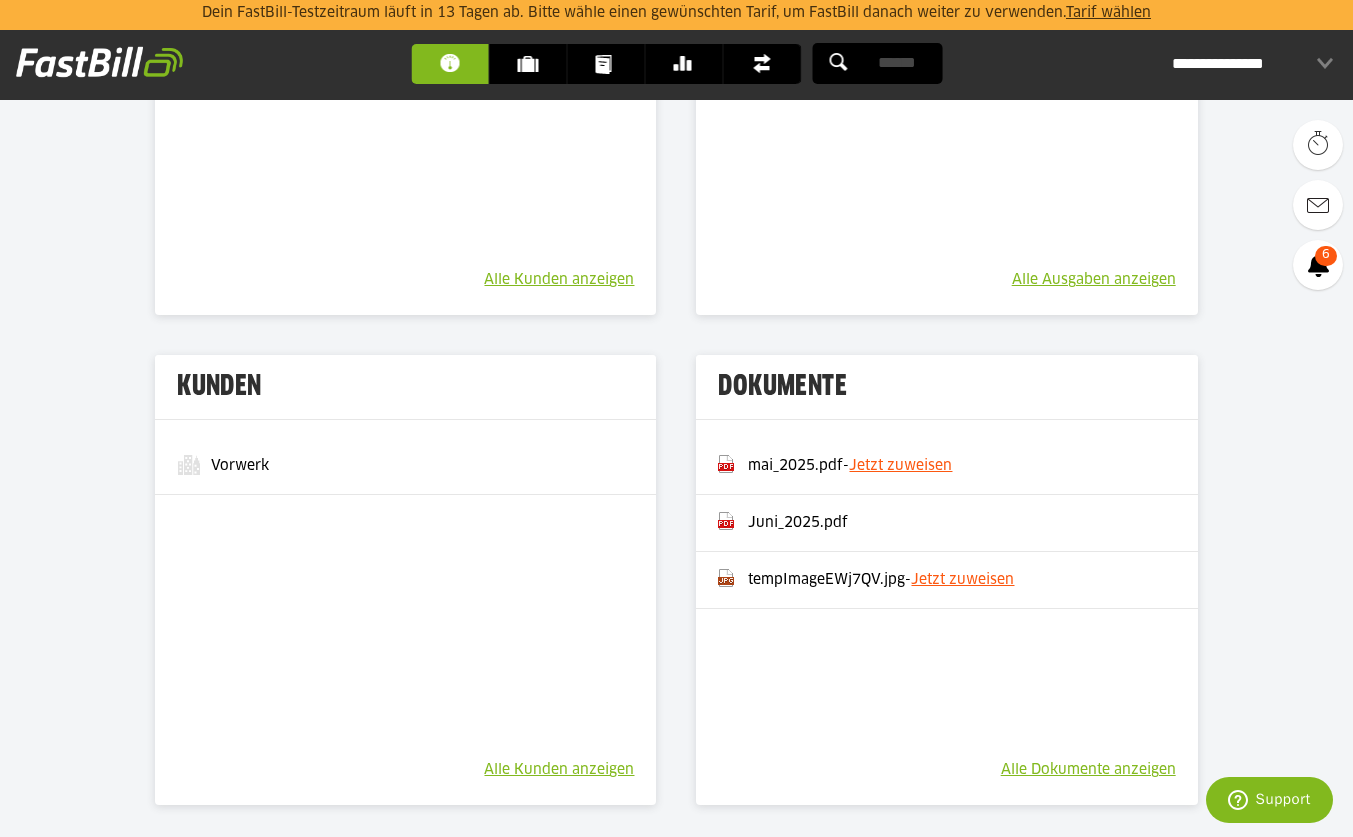 click on "Jetzt zuweisen" at bounding box center [900, 466] 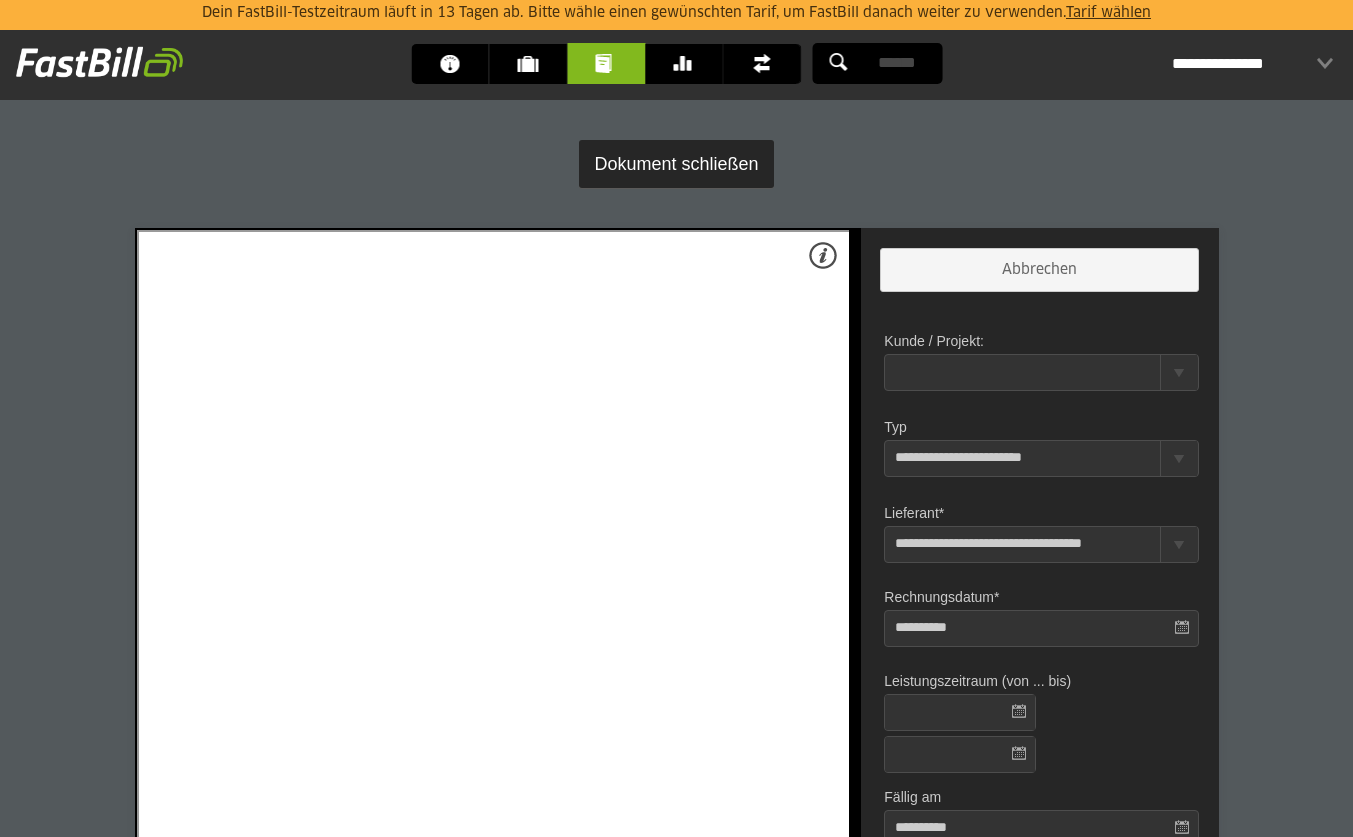 scroll, scrollTop: 0, scrollLeft: 0, axis: both 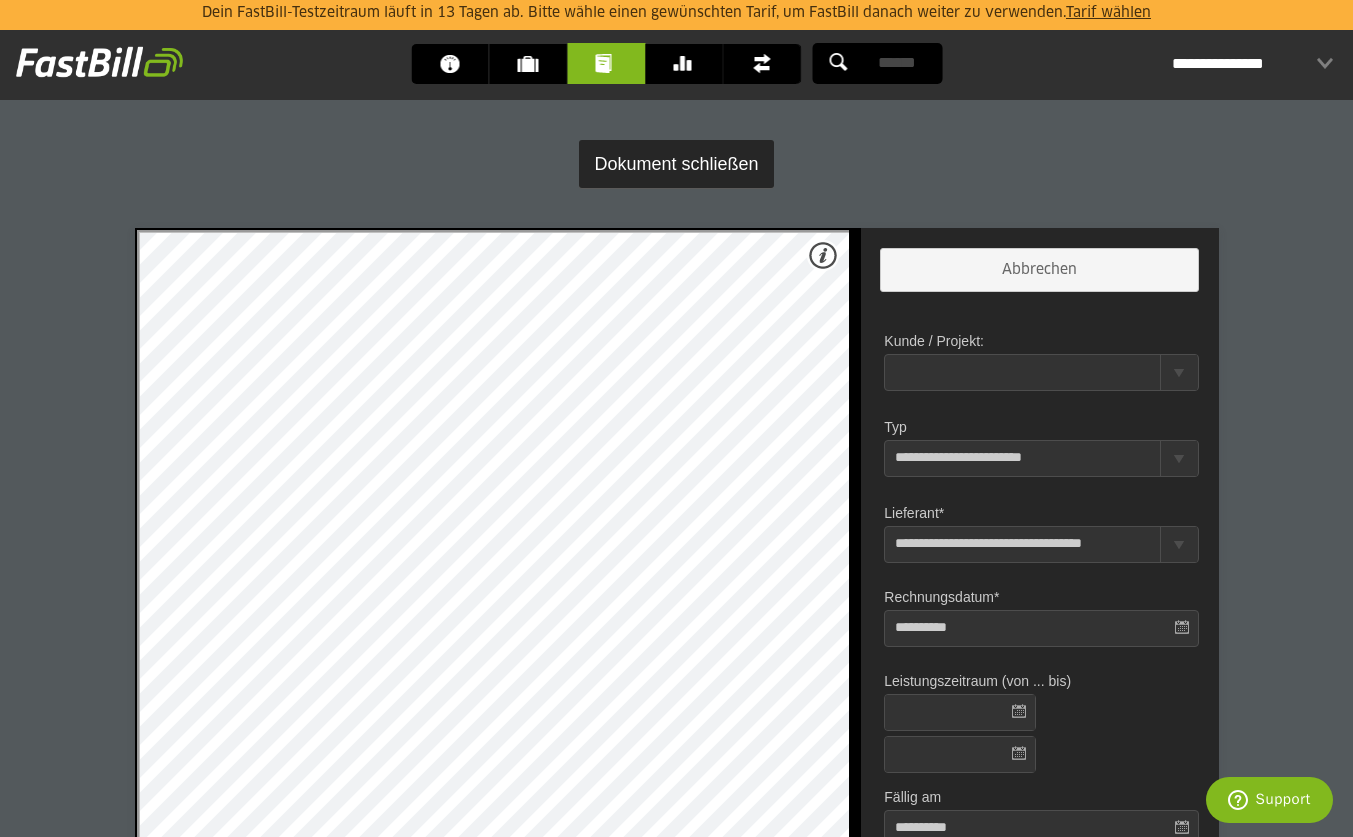 click at bounding box center [1041, 372] 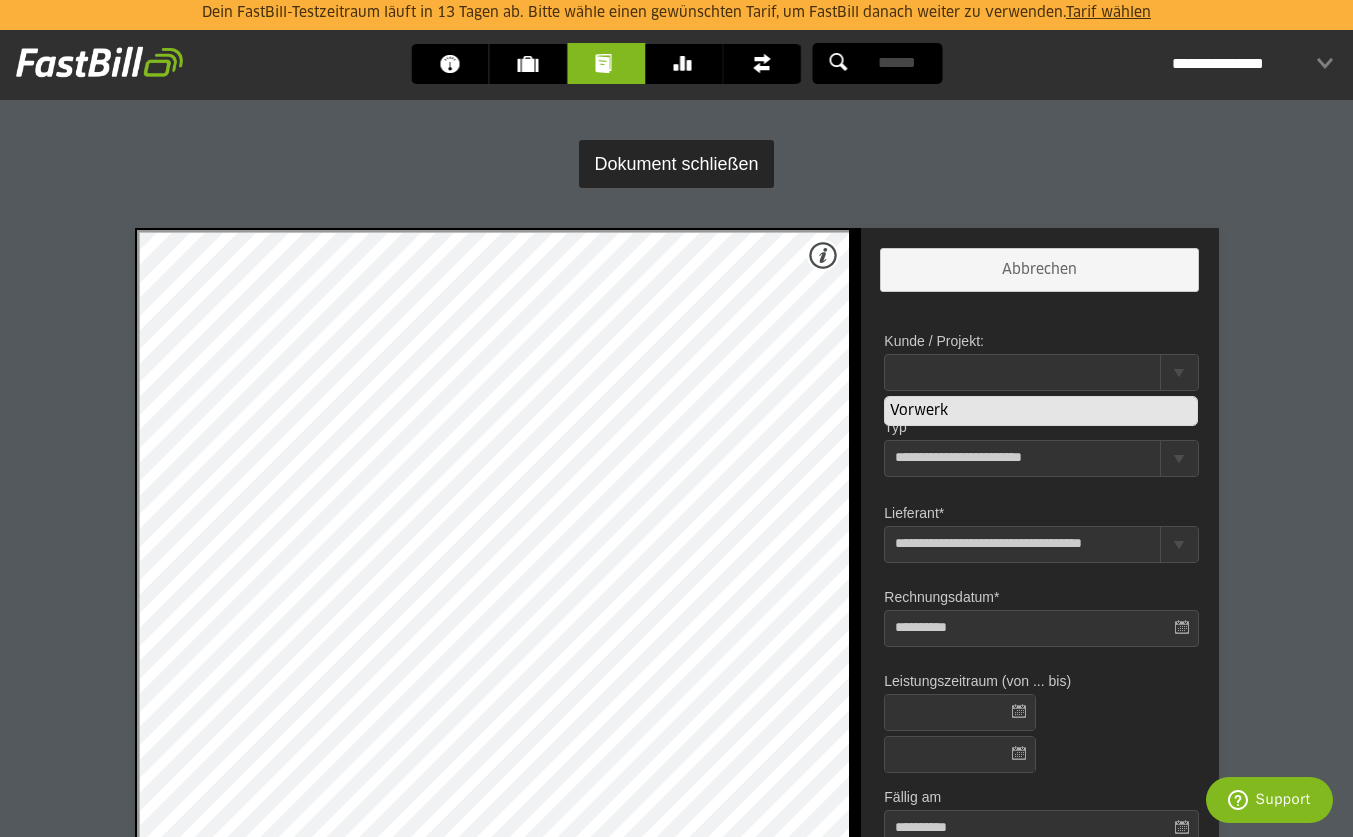 click on "V o r w e r k" at bounding box center [1041, 411] 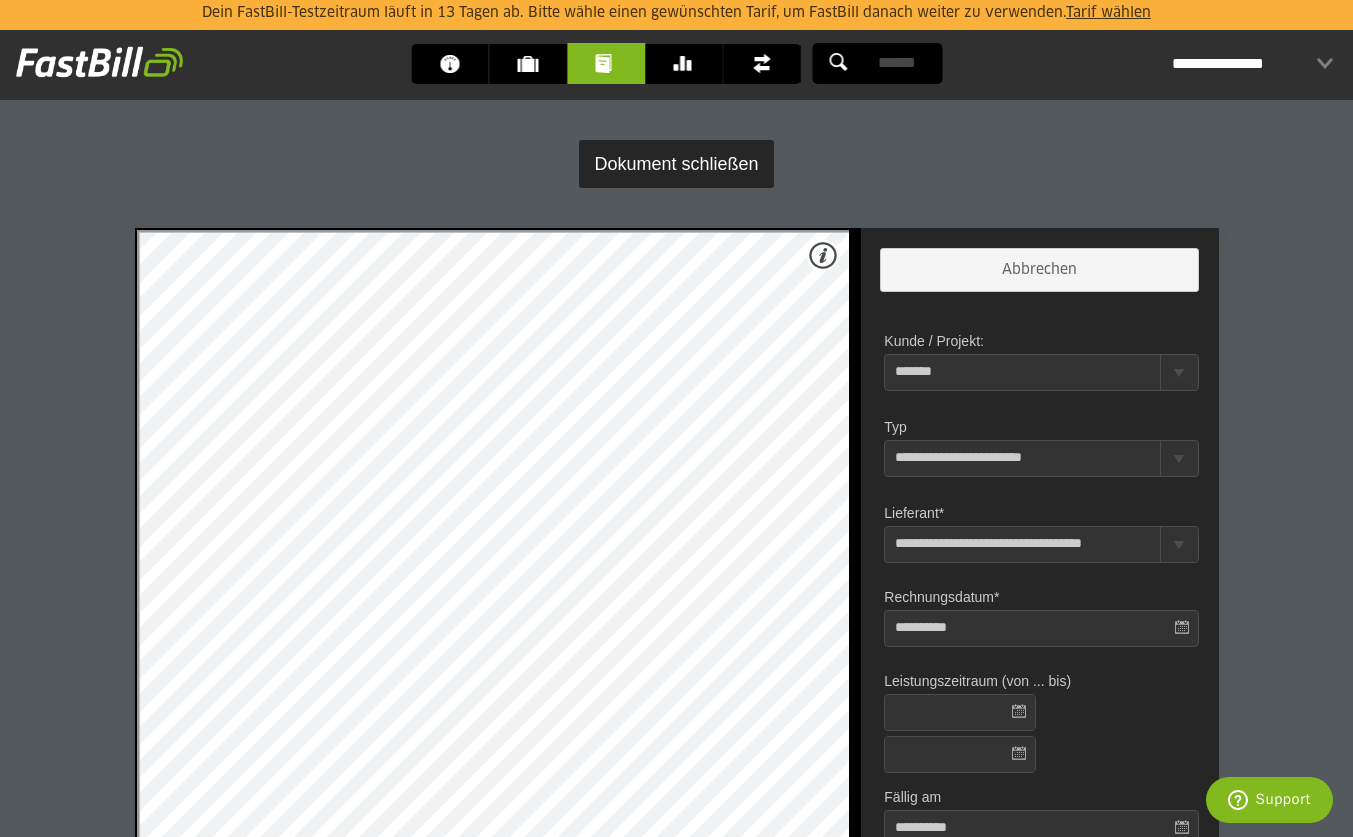 click at bounding box center (1178, 458) 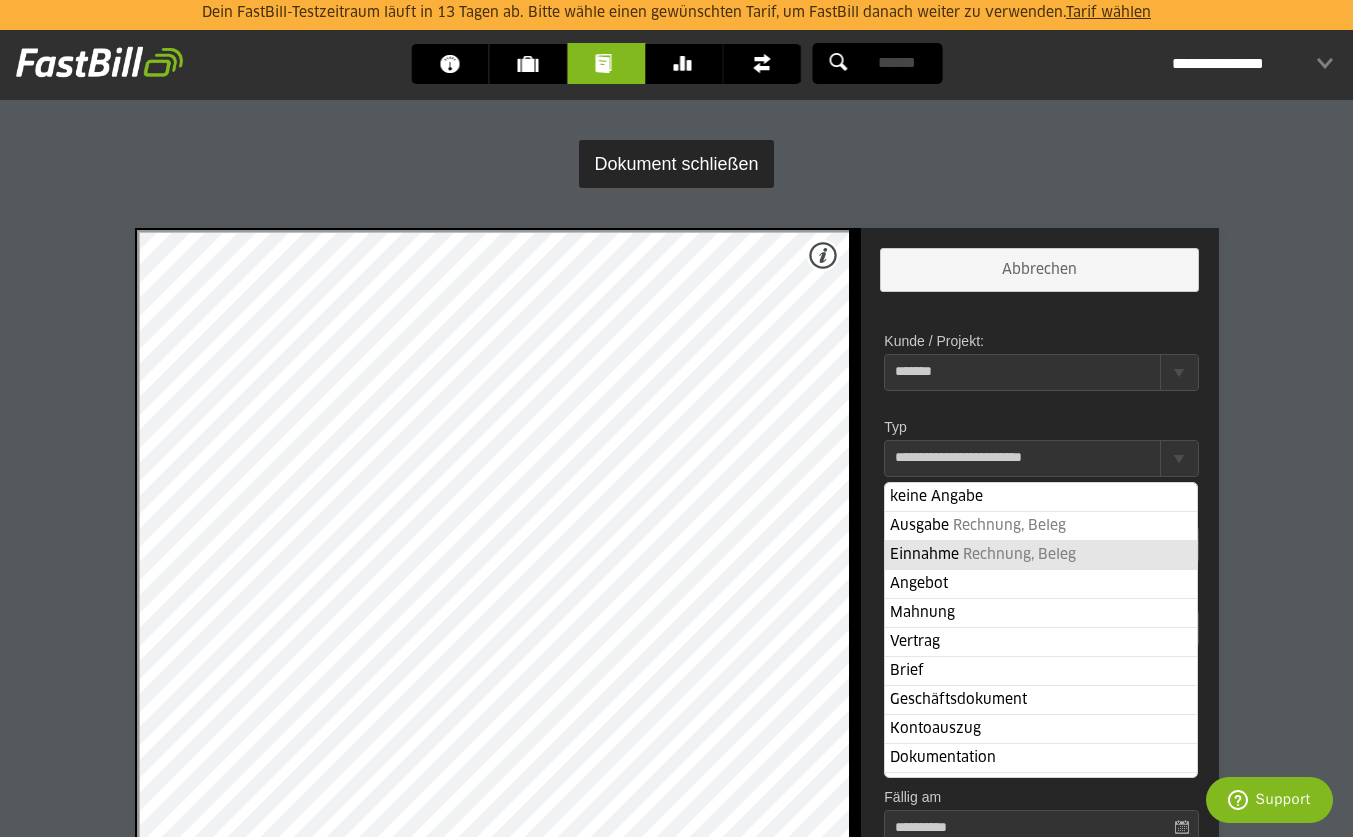 click on "E i n n a h m e   R e c h n u n g ,   B e l e g" at bounding box center (1041, 554) 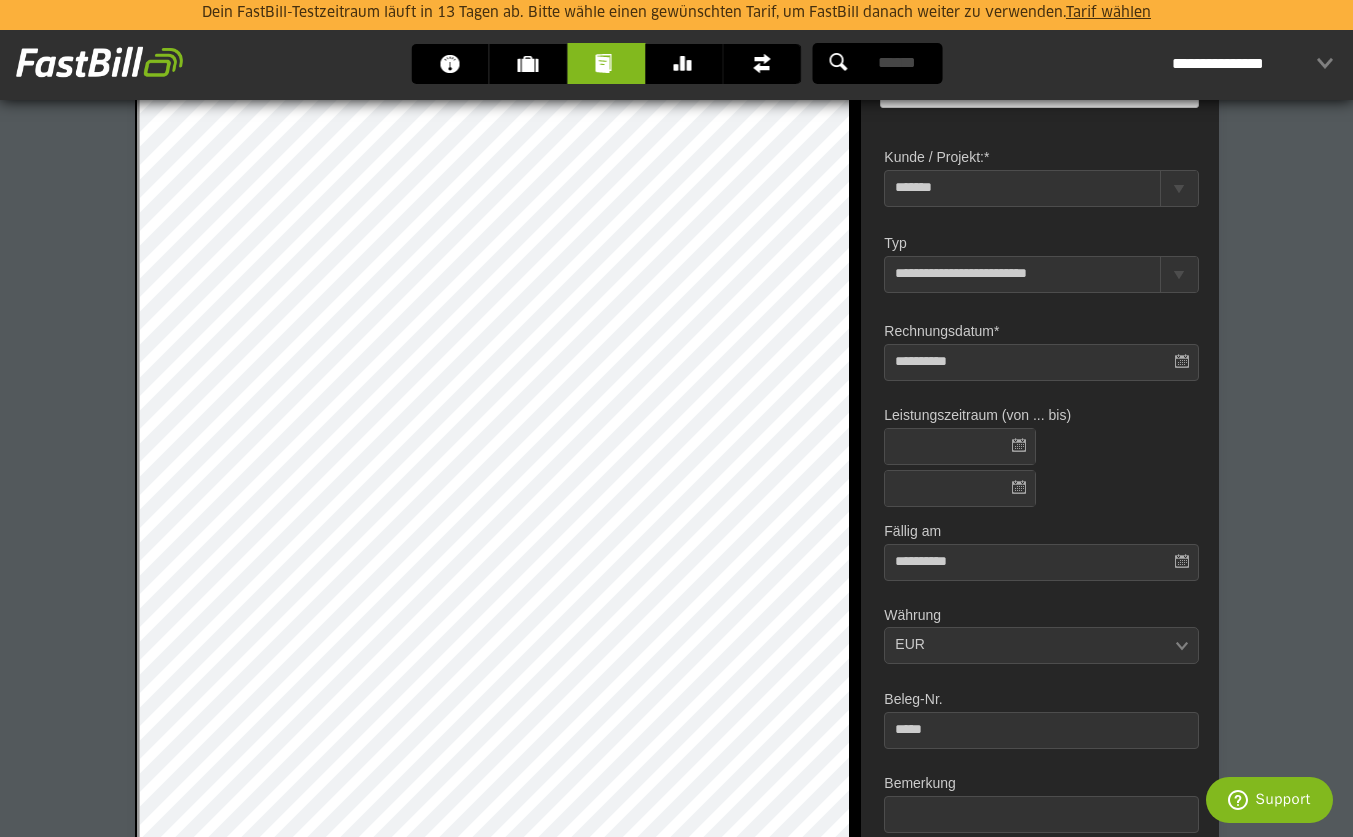 scroll, scrollTop: 203, scrollLeft: 0, axis: vertical 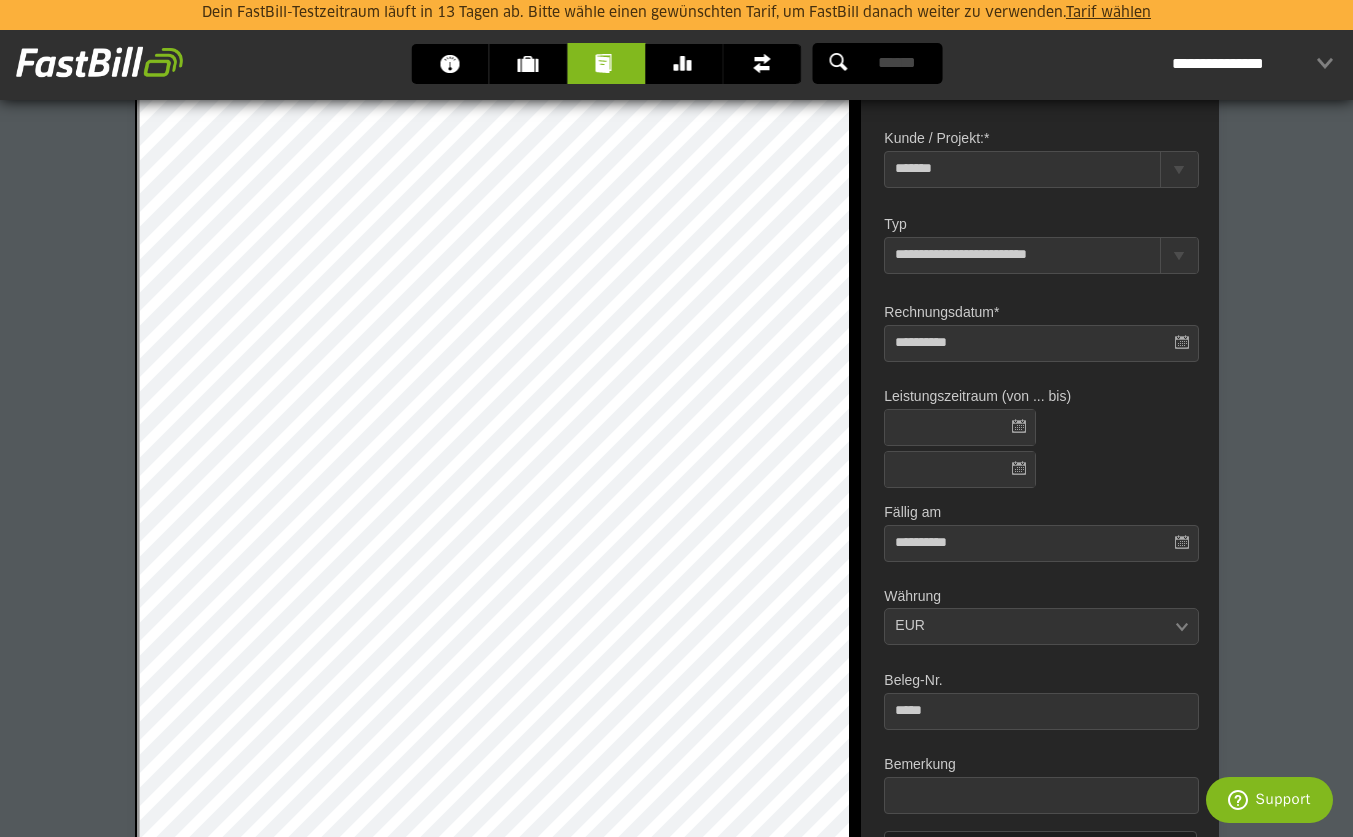 click on "**********" at bounding box center (1041, 343) 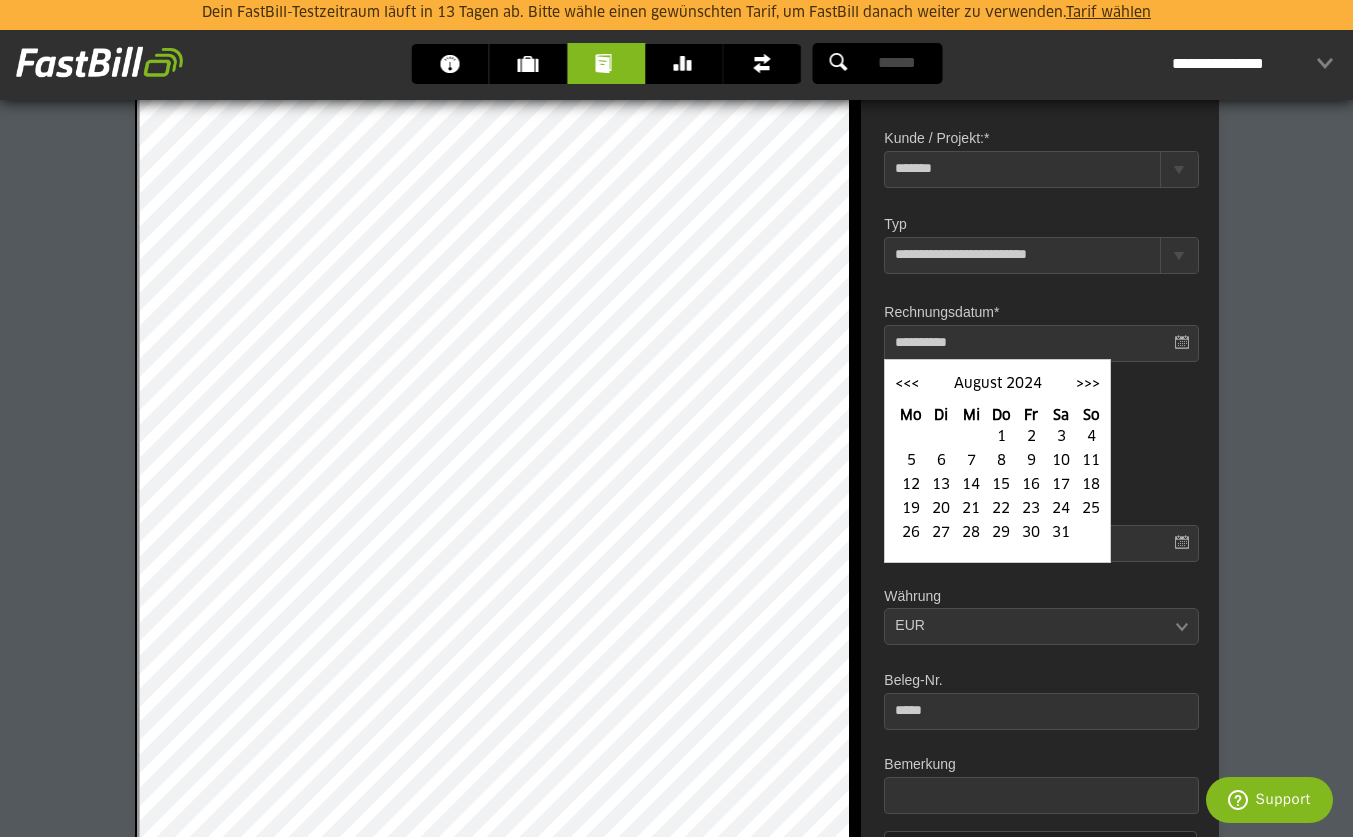 click on "<<< >>> August   2024 Mo Di Mi Do Fr Sa So       1 2 3 4 5 6 7 8 9 10 11 12 13 14 15 16 17 18 19 20 21 22 23 24 25 26 27 28 29 30 31" at bounding box center (997, 461) 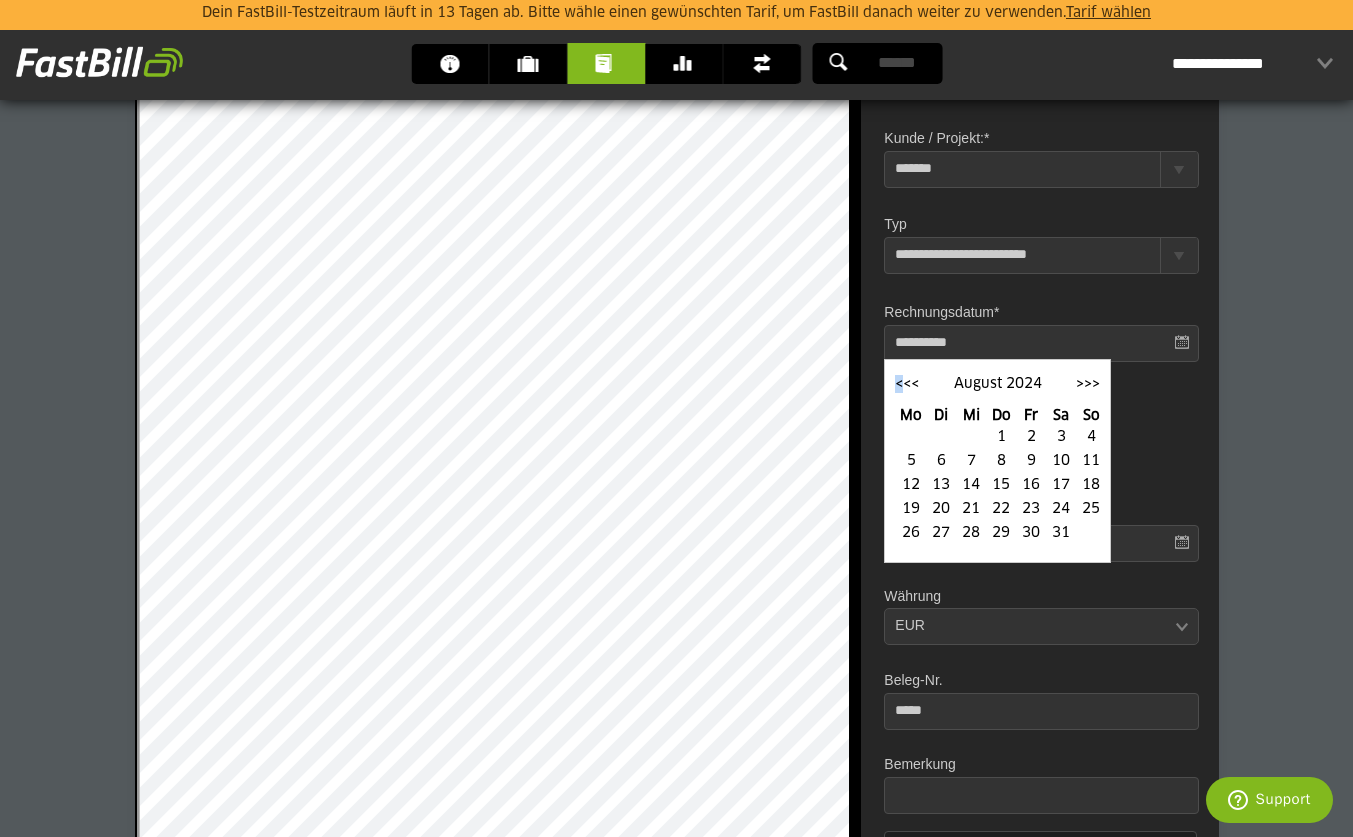 click on "<<< >>> August   2024 Mo Di Mi Do Fr Sa So       1 2 3 4 5 6 7 8 9 10 11 12 13 14 15 16 17 18 19 20 21 22 23 24 25 26 27 28 29 30 31" at bounding box center (997, 461) 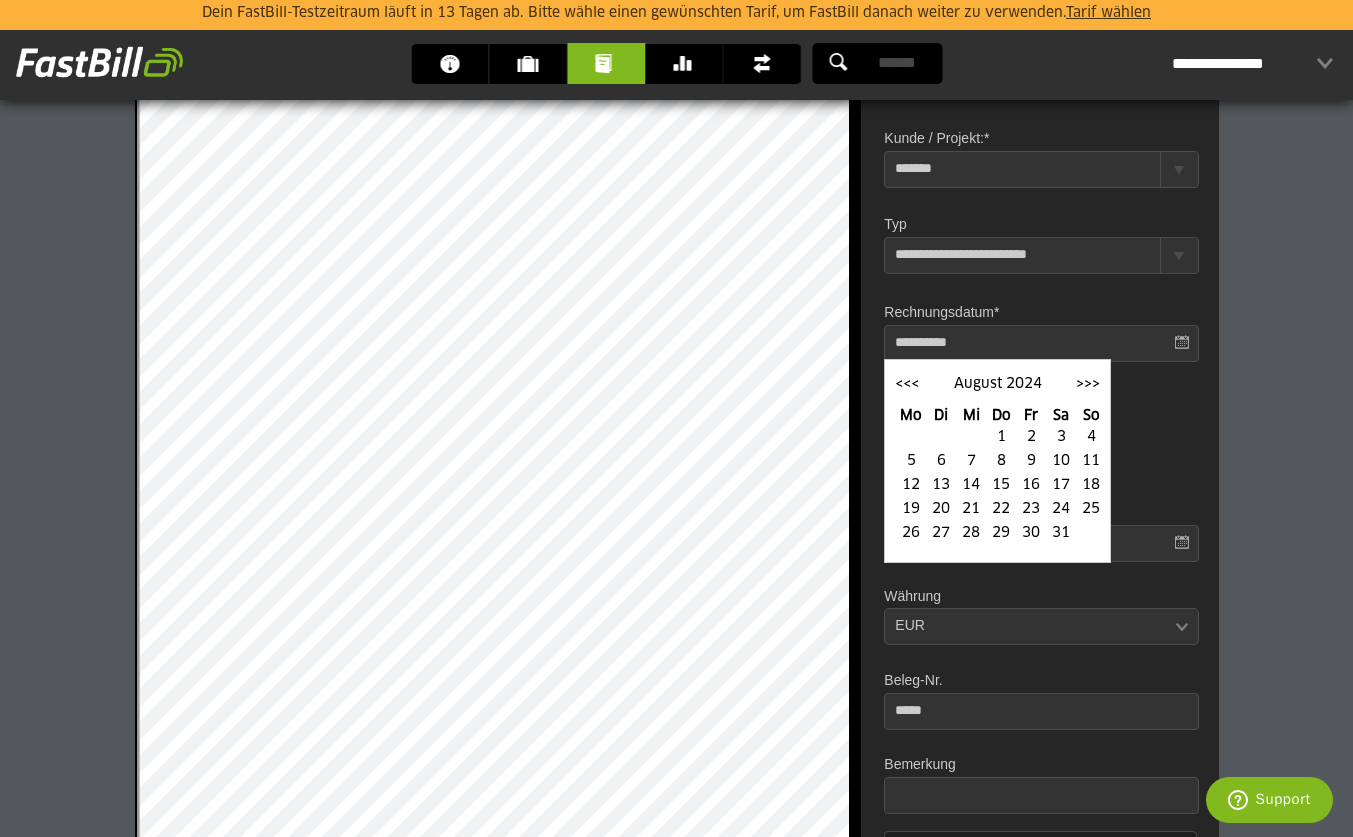 click on ">>>" at bounding box center [1088, 384] 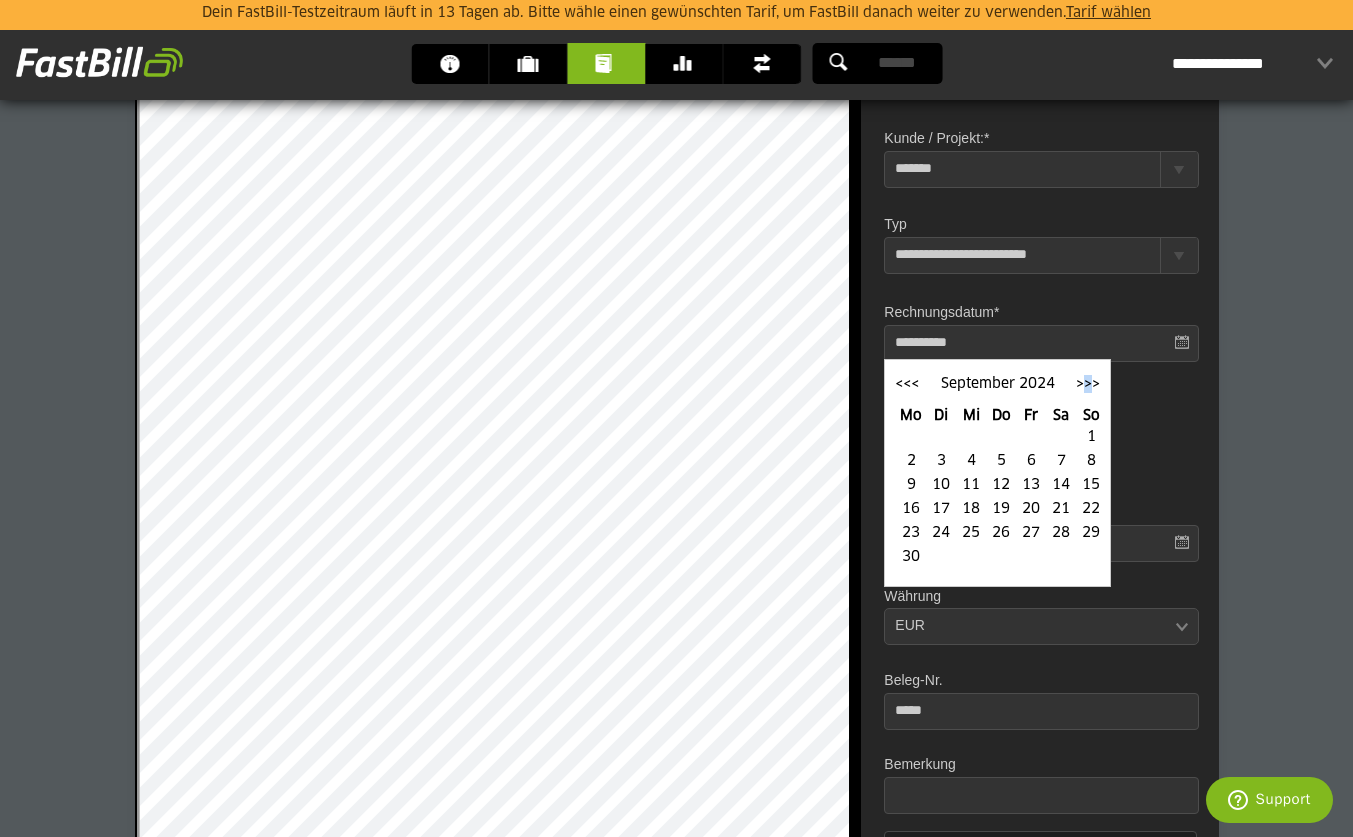 click on ">>>" at bounding box center (1088, 384) 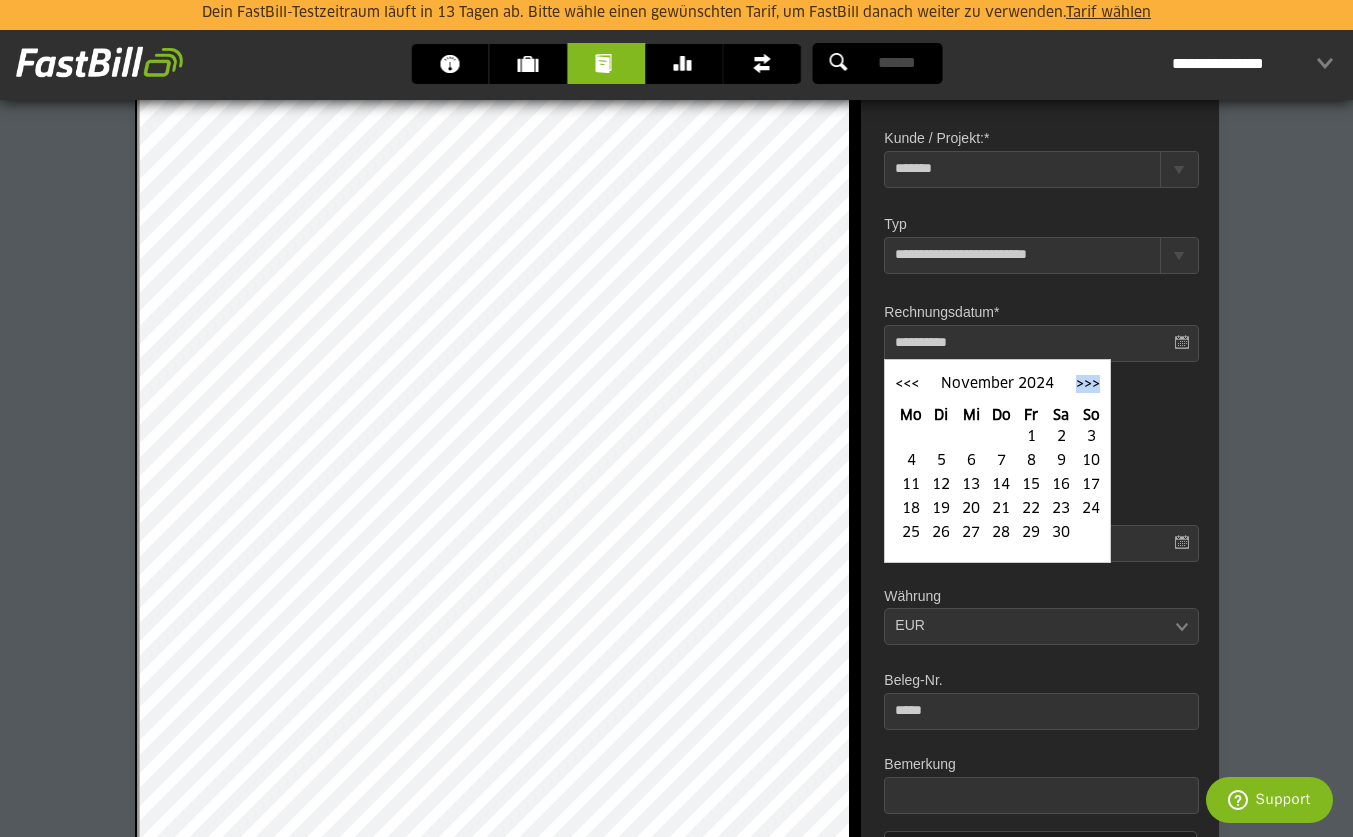 click on ">>>" at bounding box center (1088, 384) 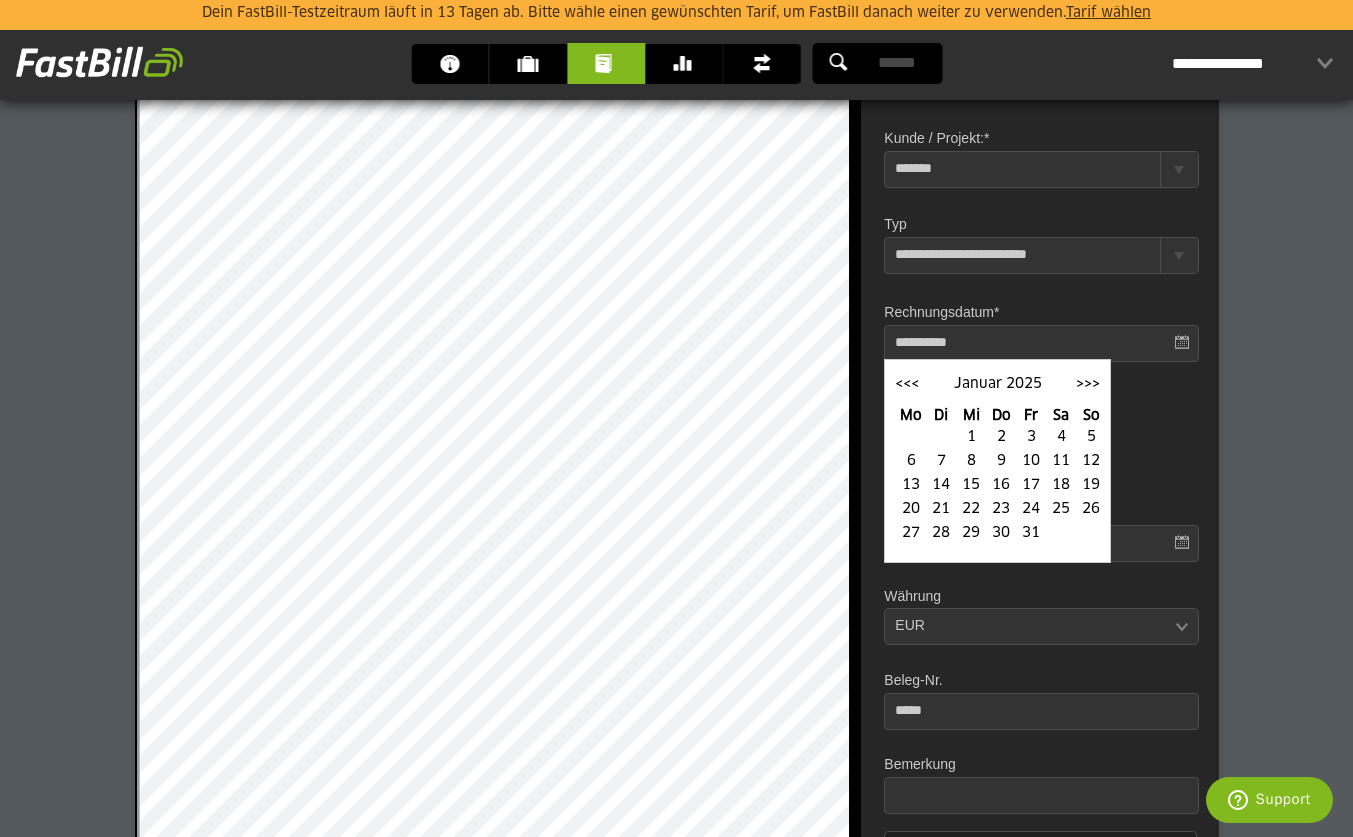 click on ">>>" at bounding box center (1088, 384) 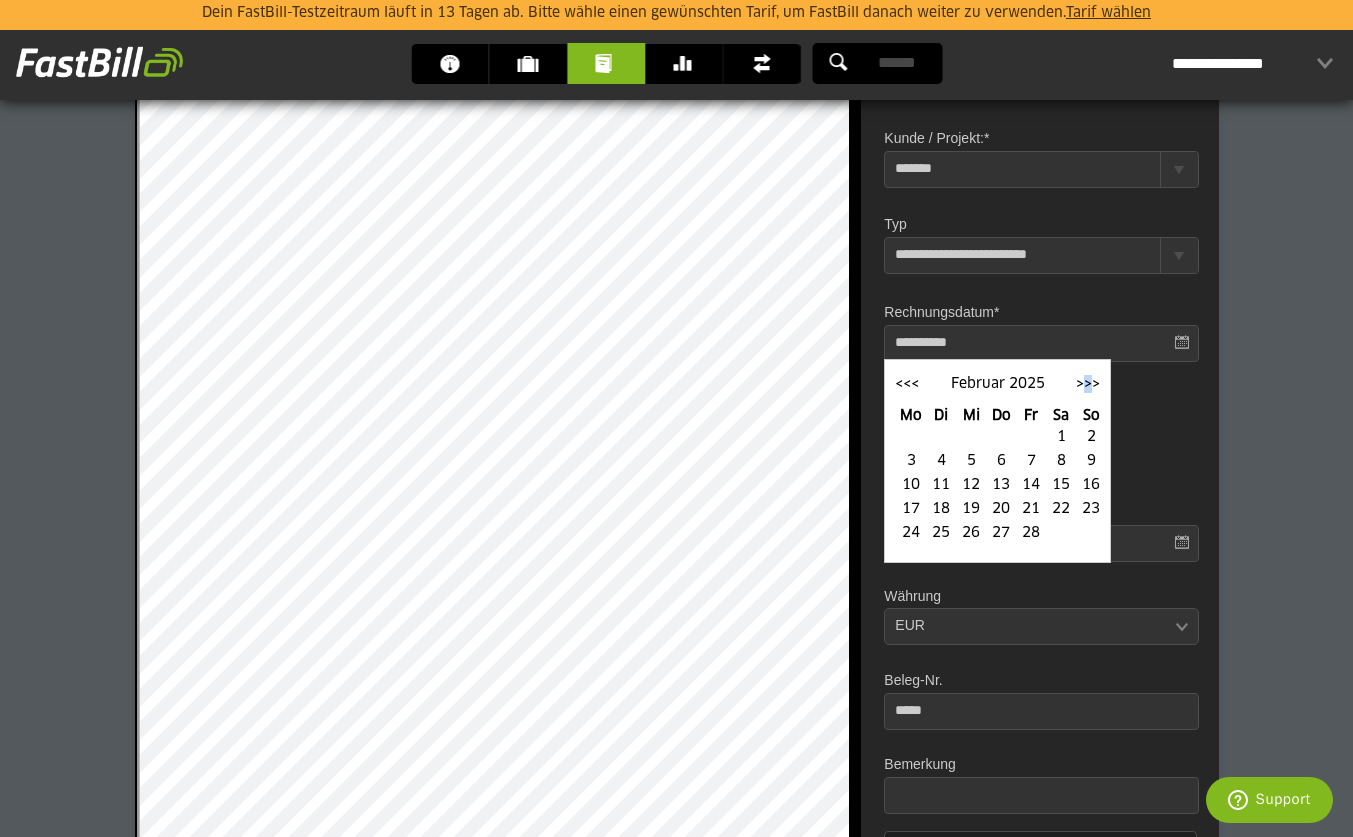 click on ">>>" at bounding box center [1088, 384] 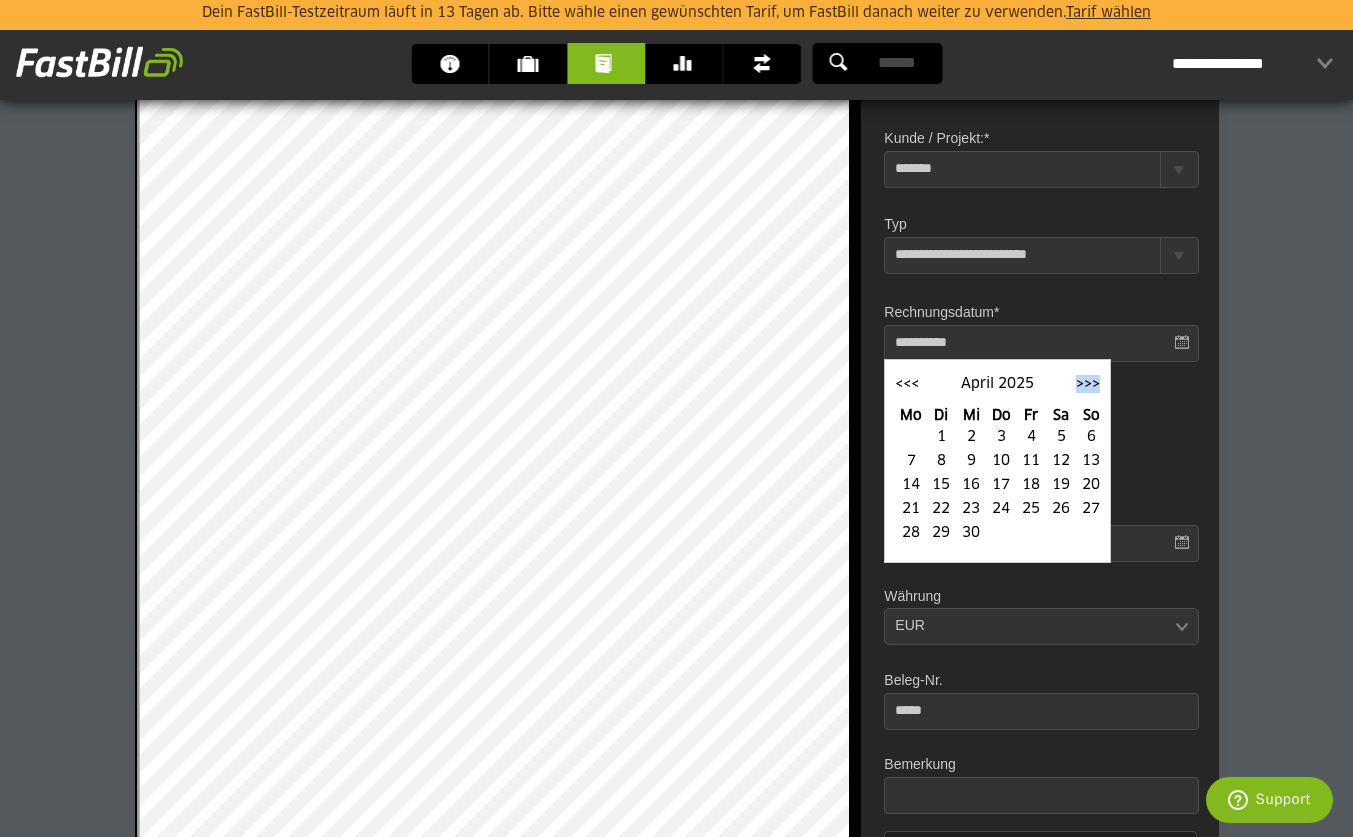 click on ">>>" at bounding box center (1088, 384) 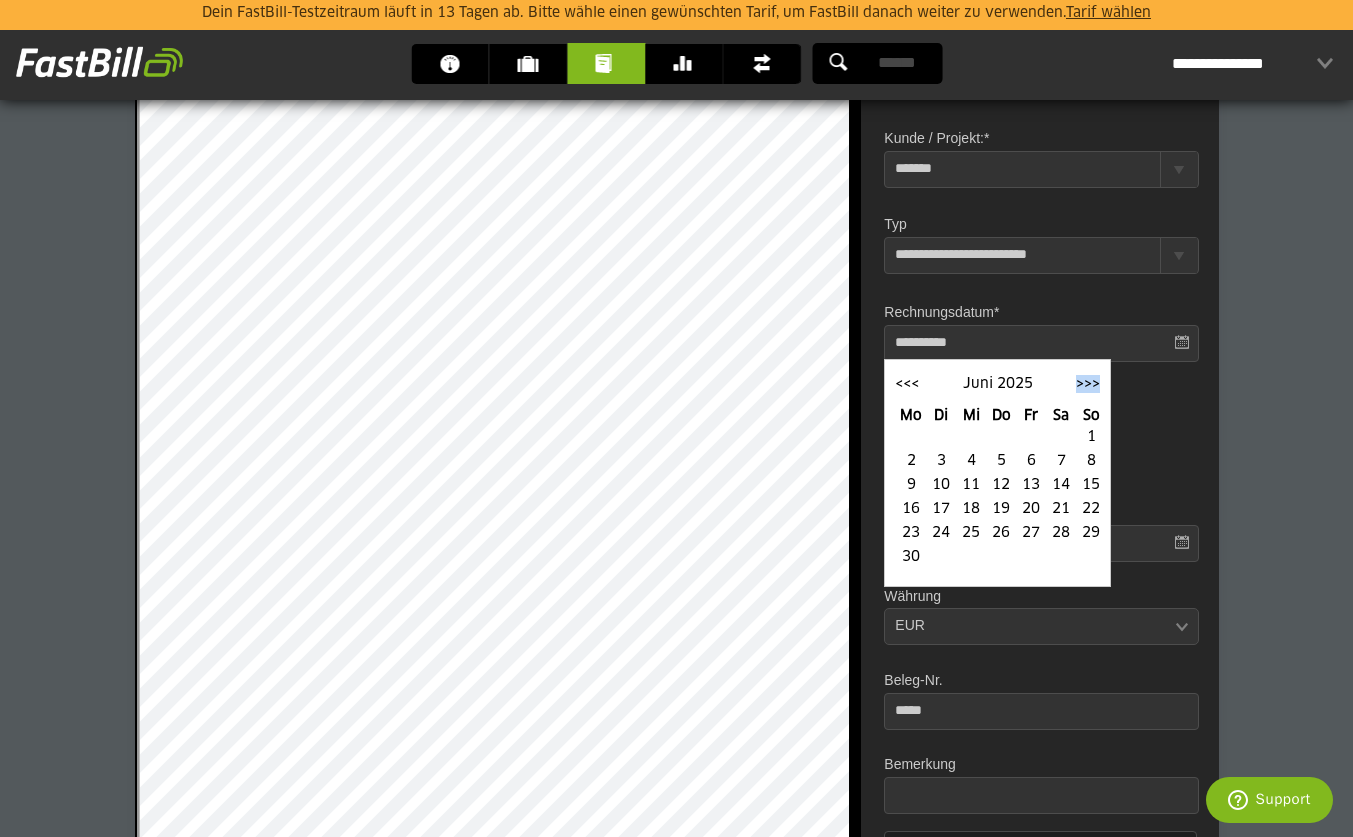 click on ">>>" at bounding box center (1088, 384) 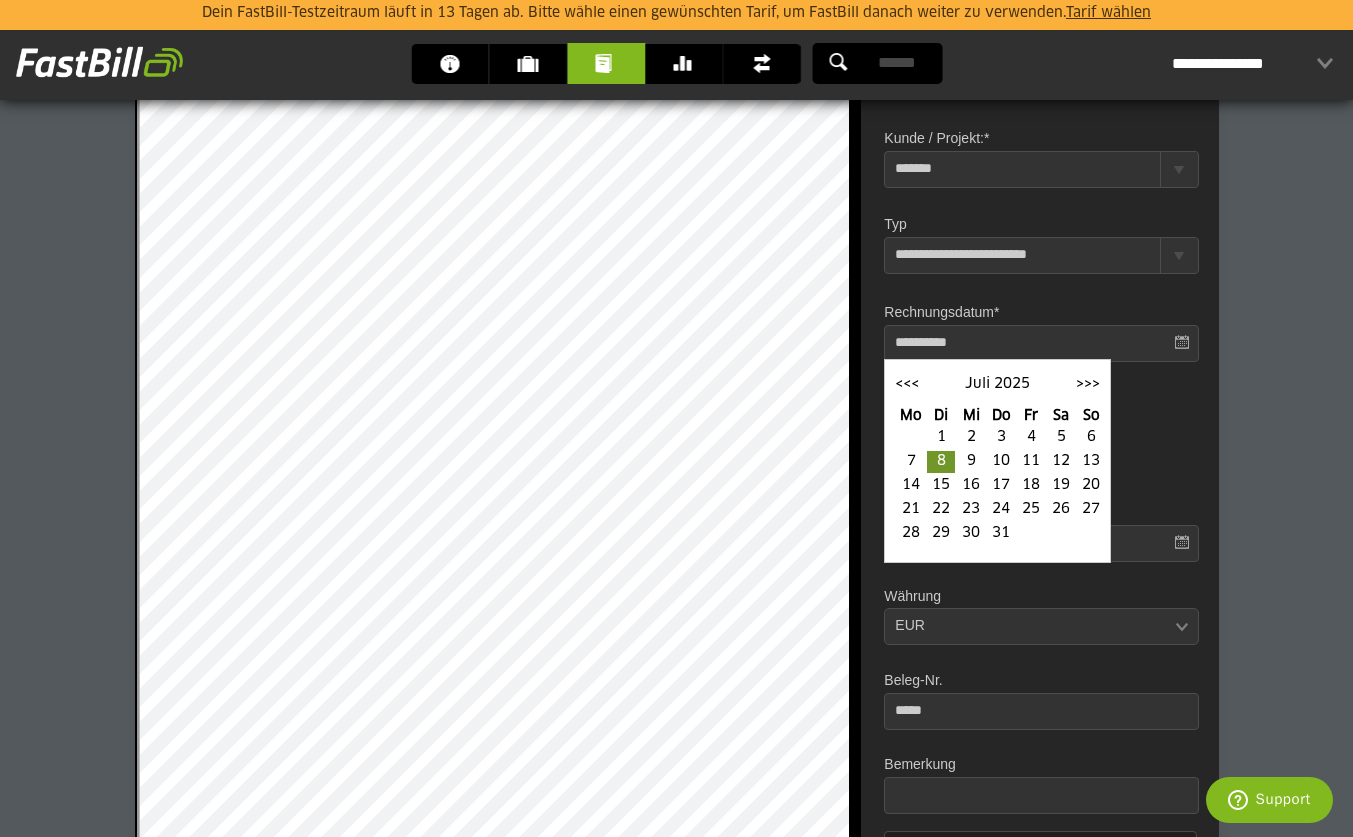 click on "<<<" at bounding box center (907, 384) 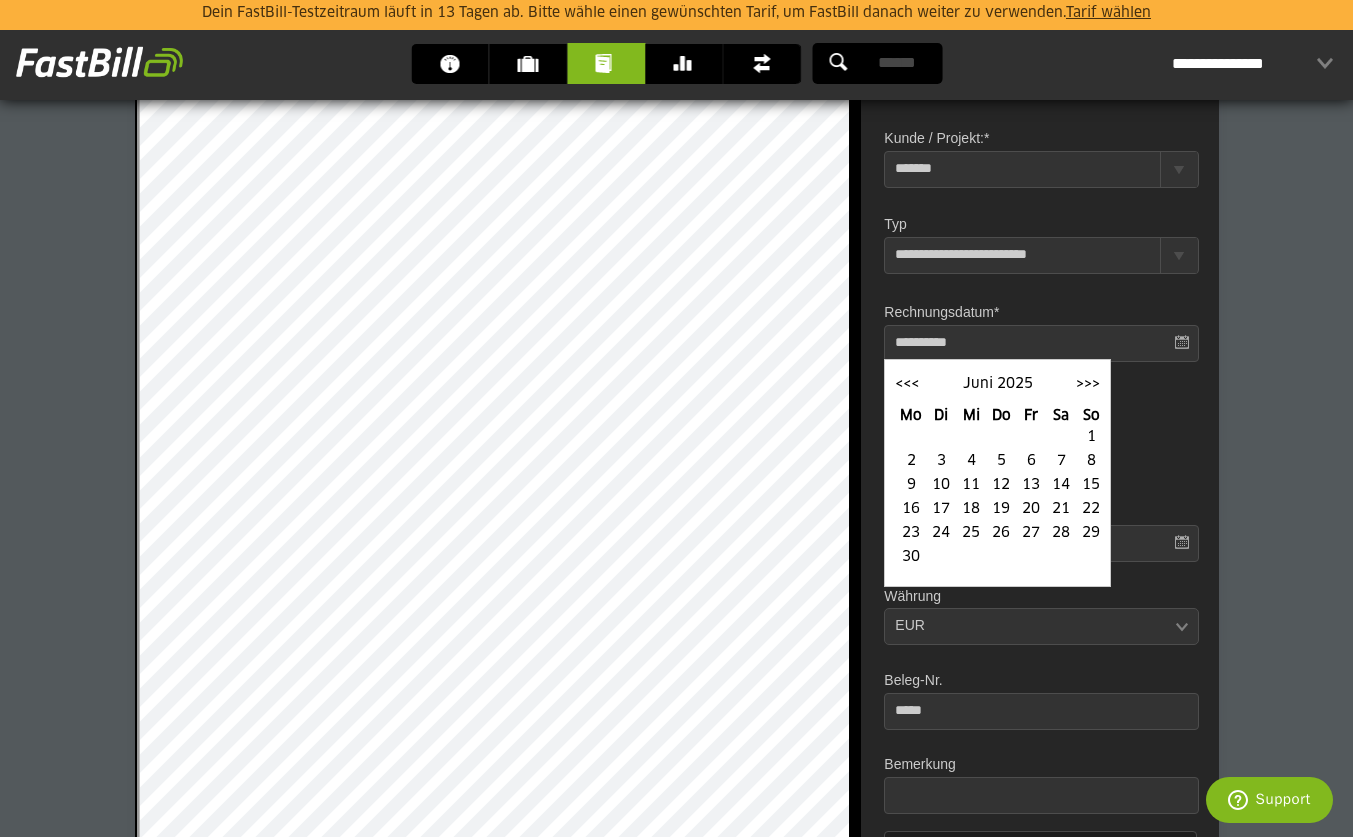 click on "<<<" at bounding box center (907, 384) 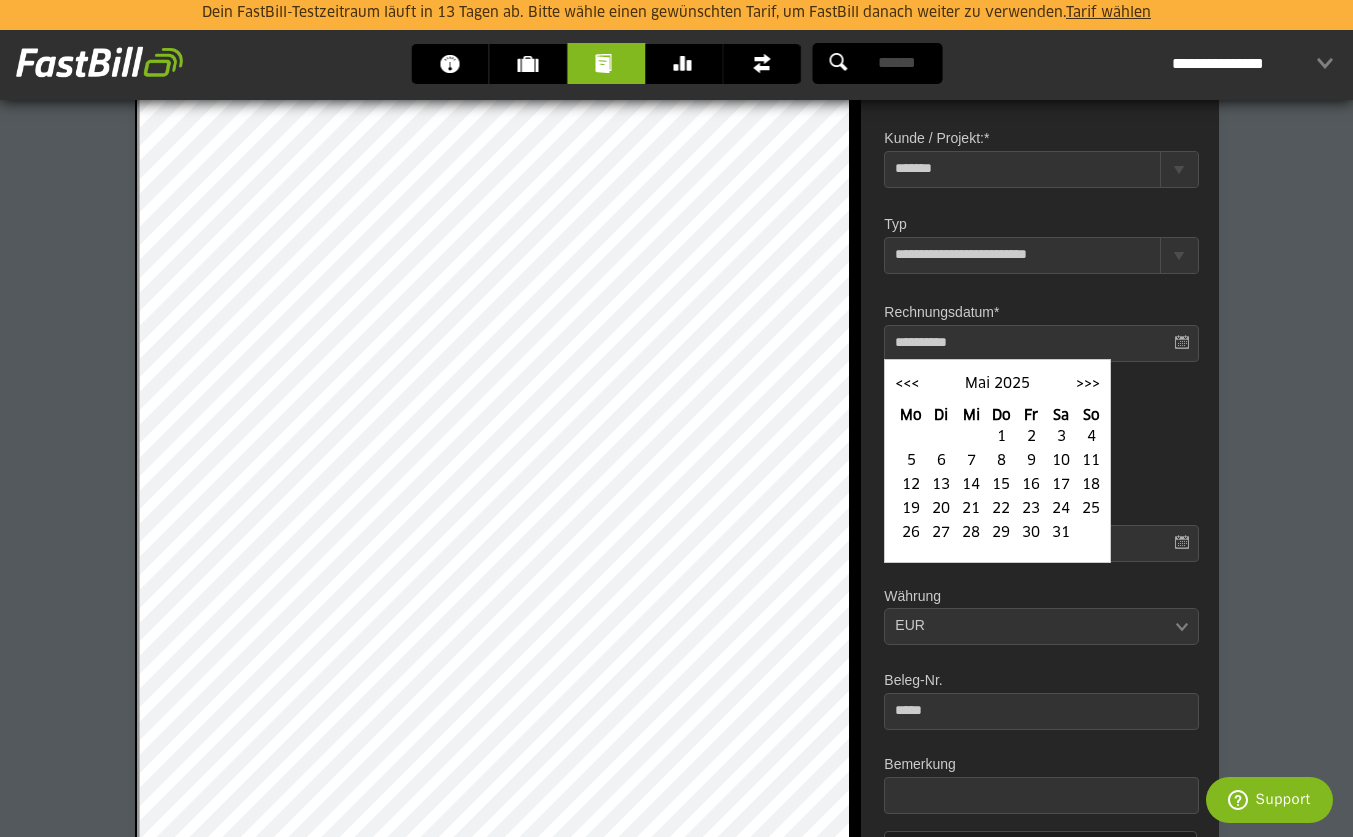click on "25" at bounding box center (1091, 509) 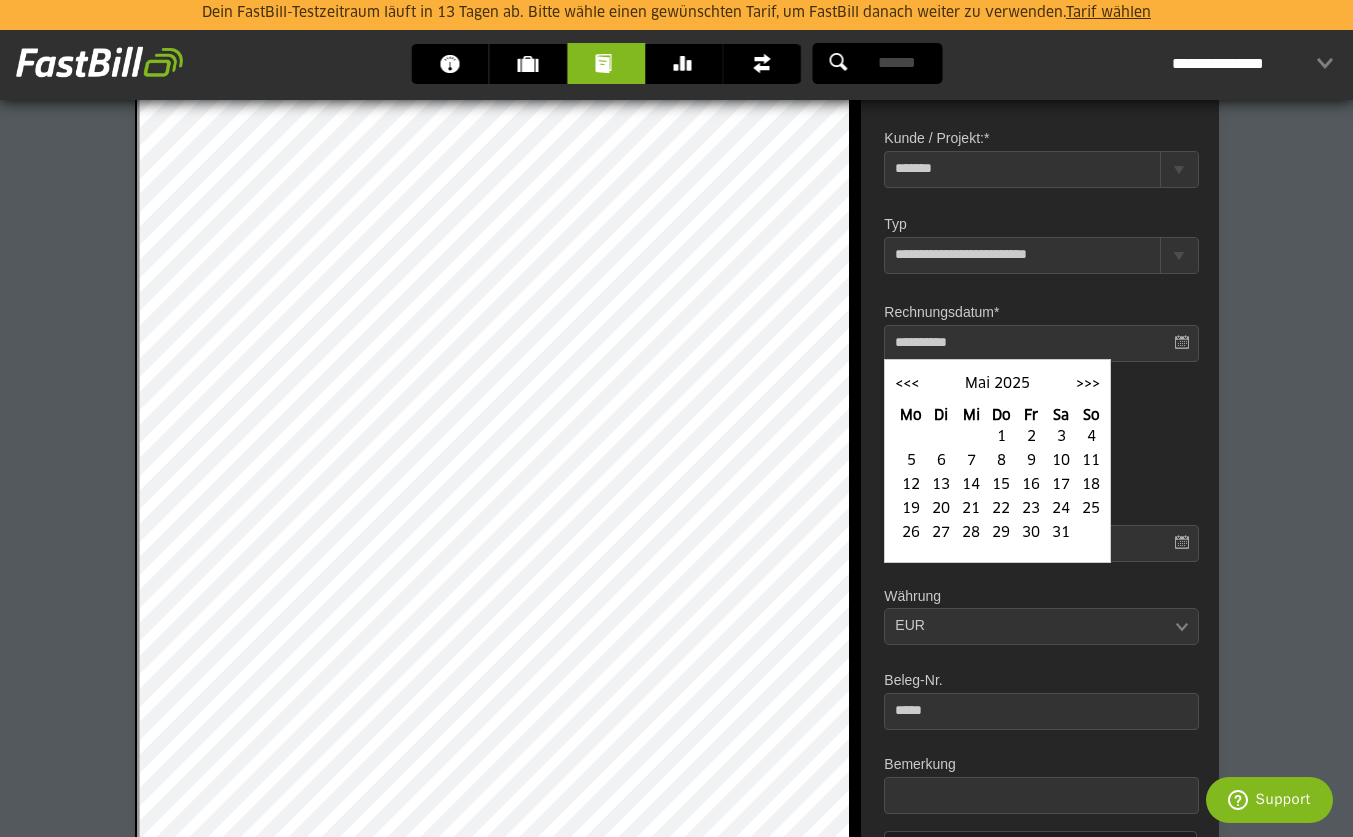 type on "**********" 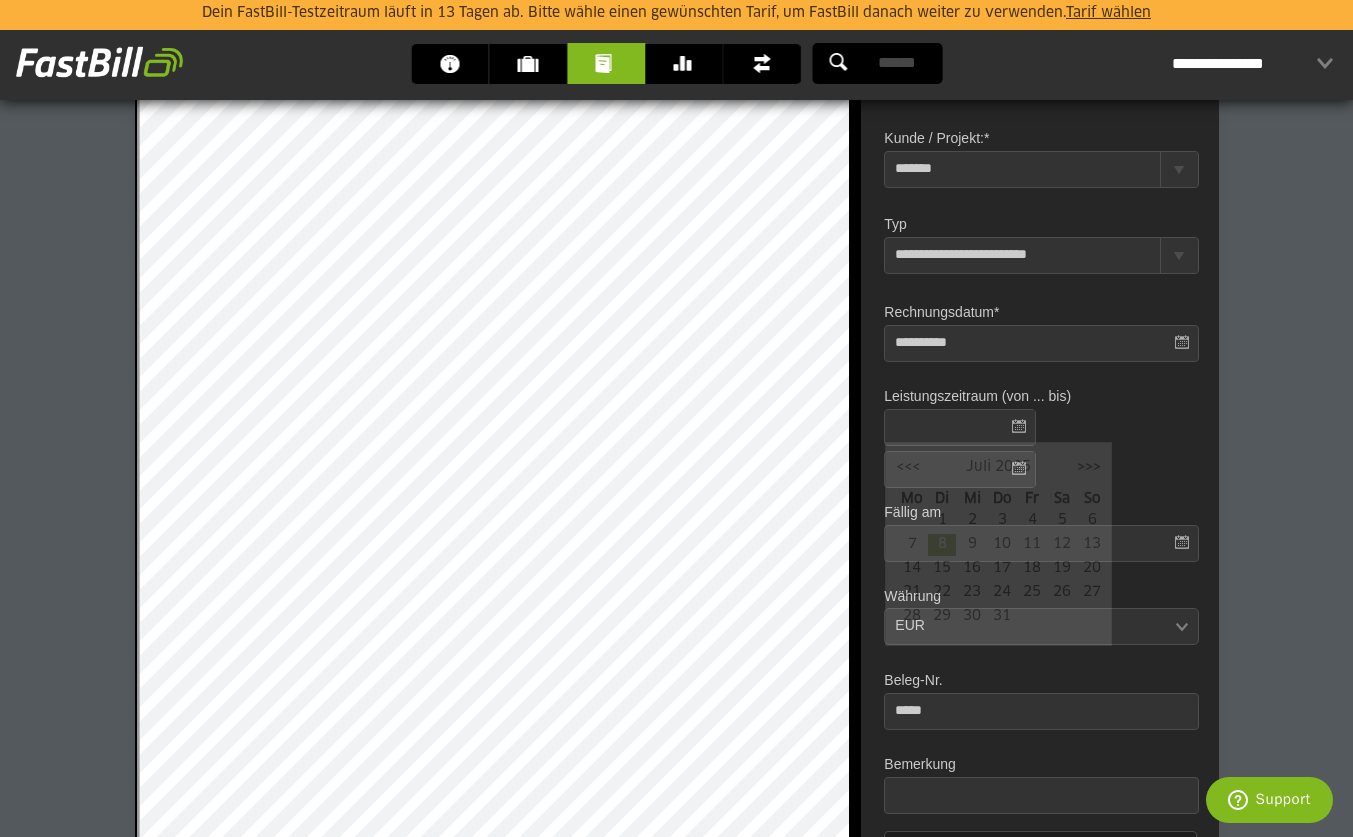 click at bounding box center [960, 427] 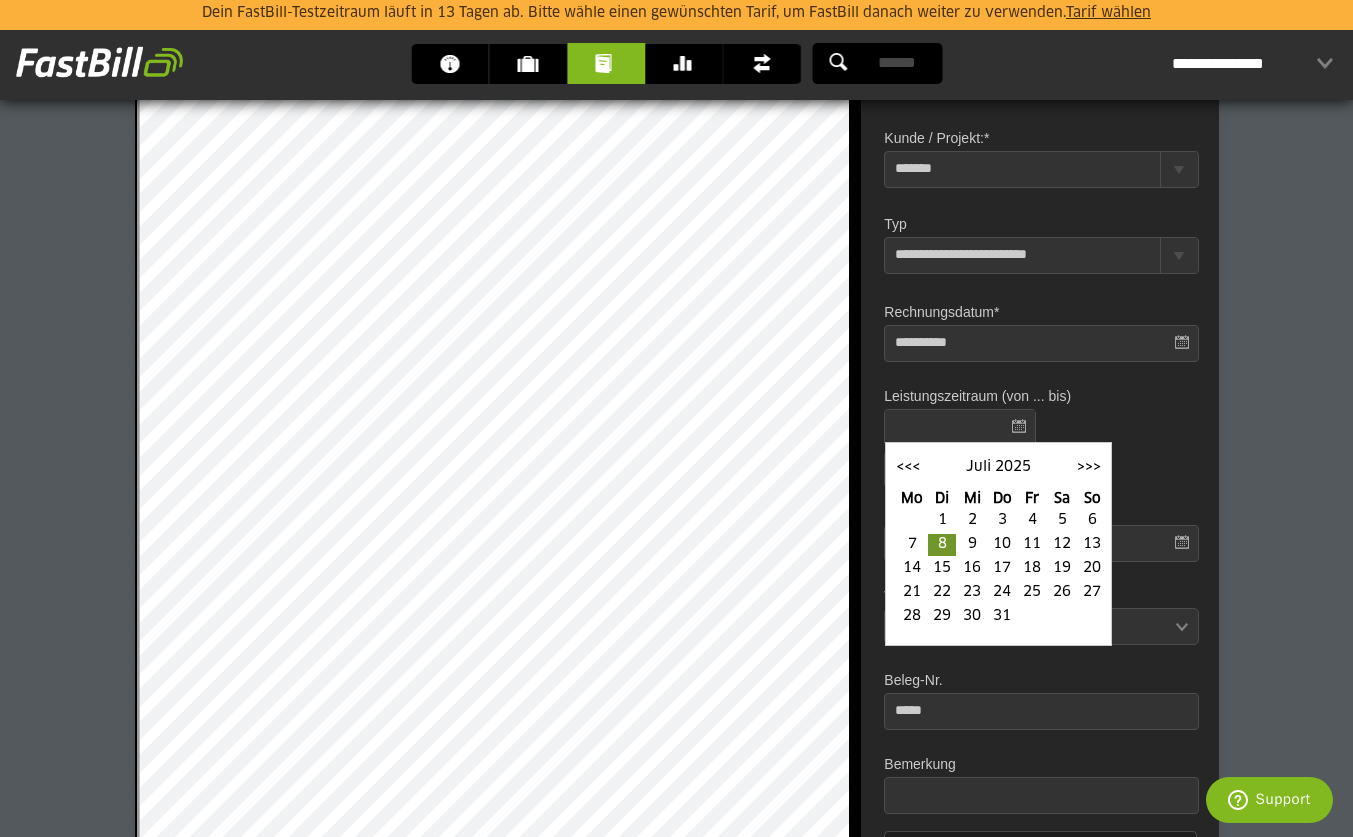 click on "<<<" at bounding box center [908, 467] 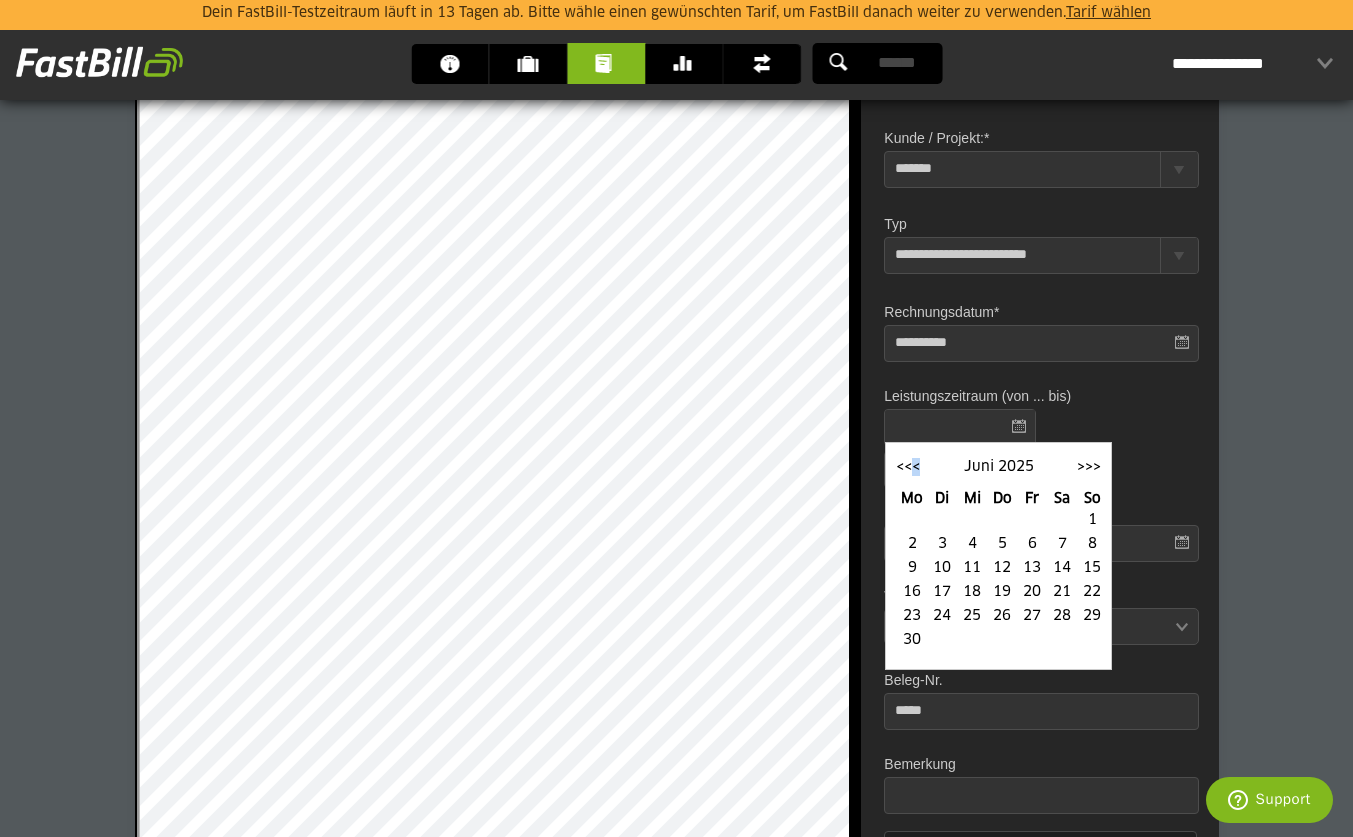 click on "<<<" at bounding box center (908, 467) 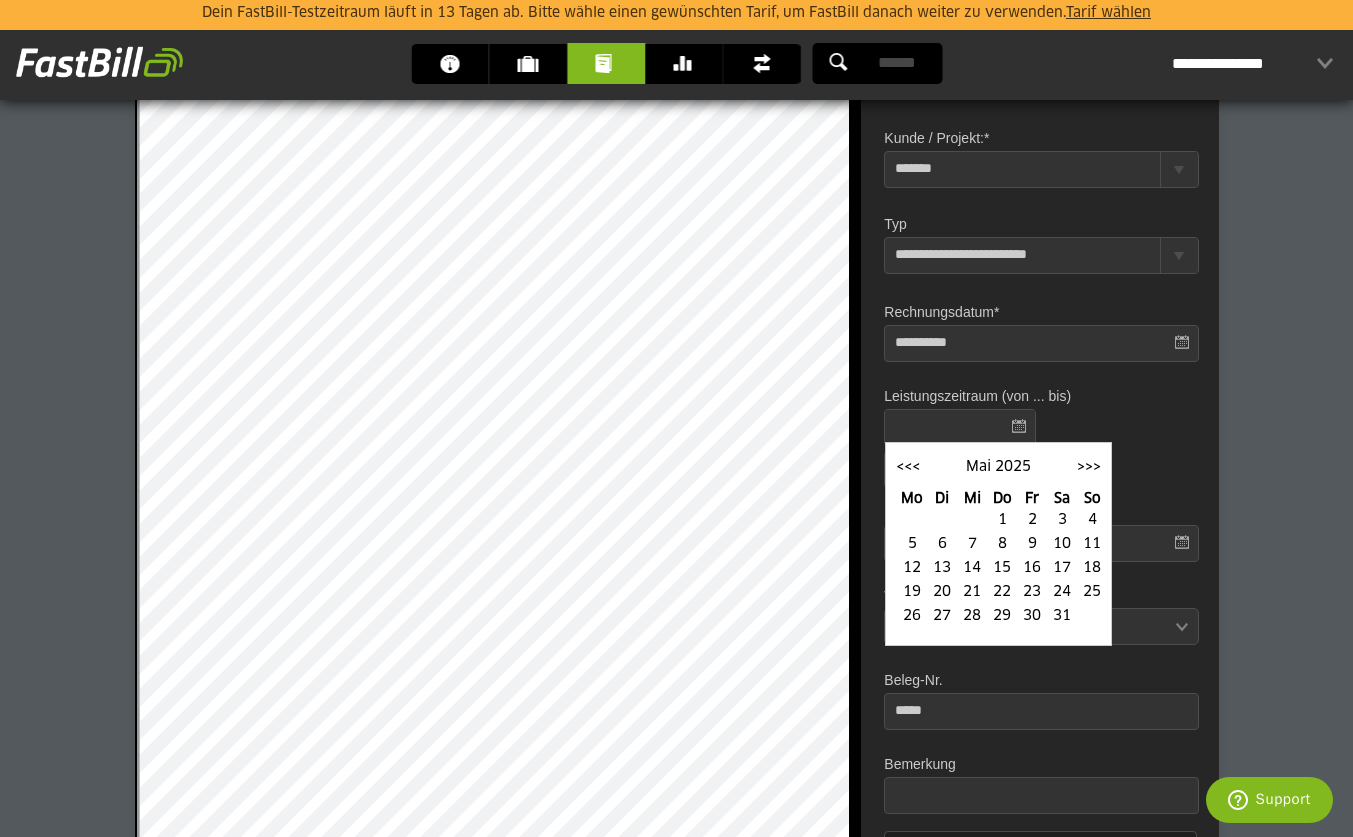 click on "<<<" at bounding box center [908, 467] 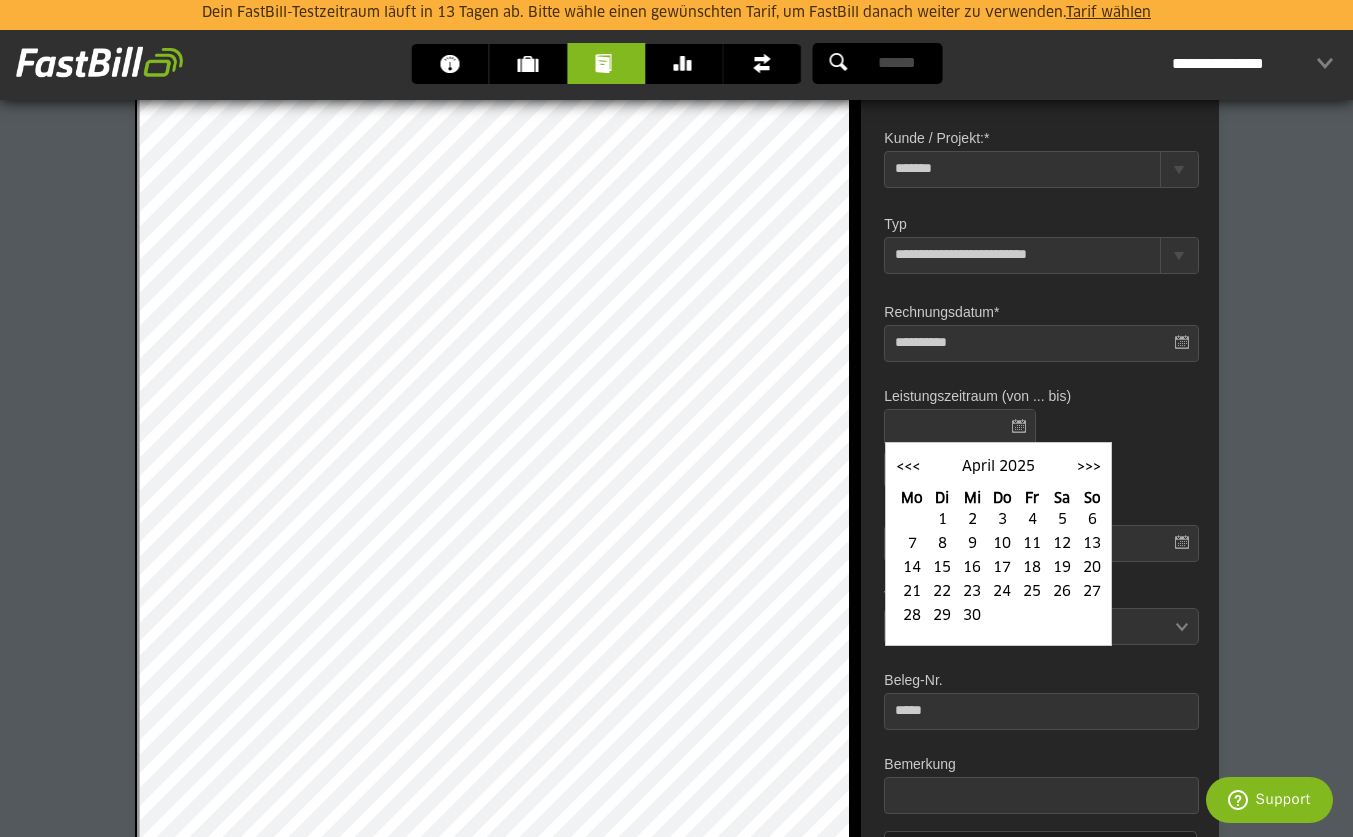 click on "28" at bounding box center (912, 616) 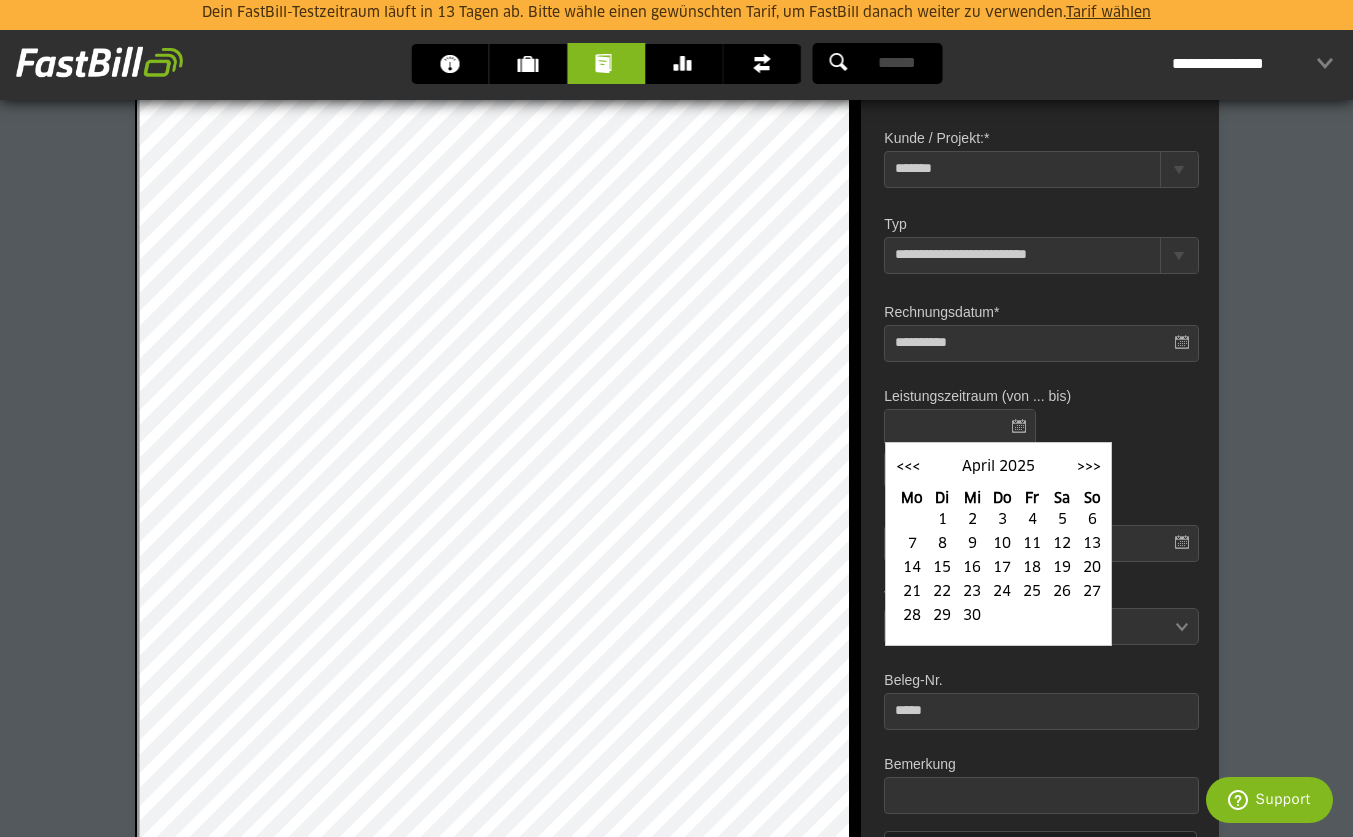 type on "**********" 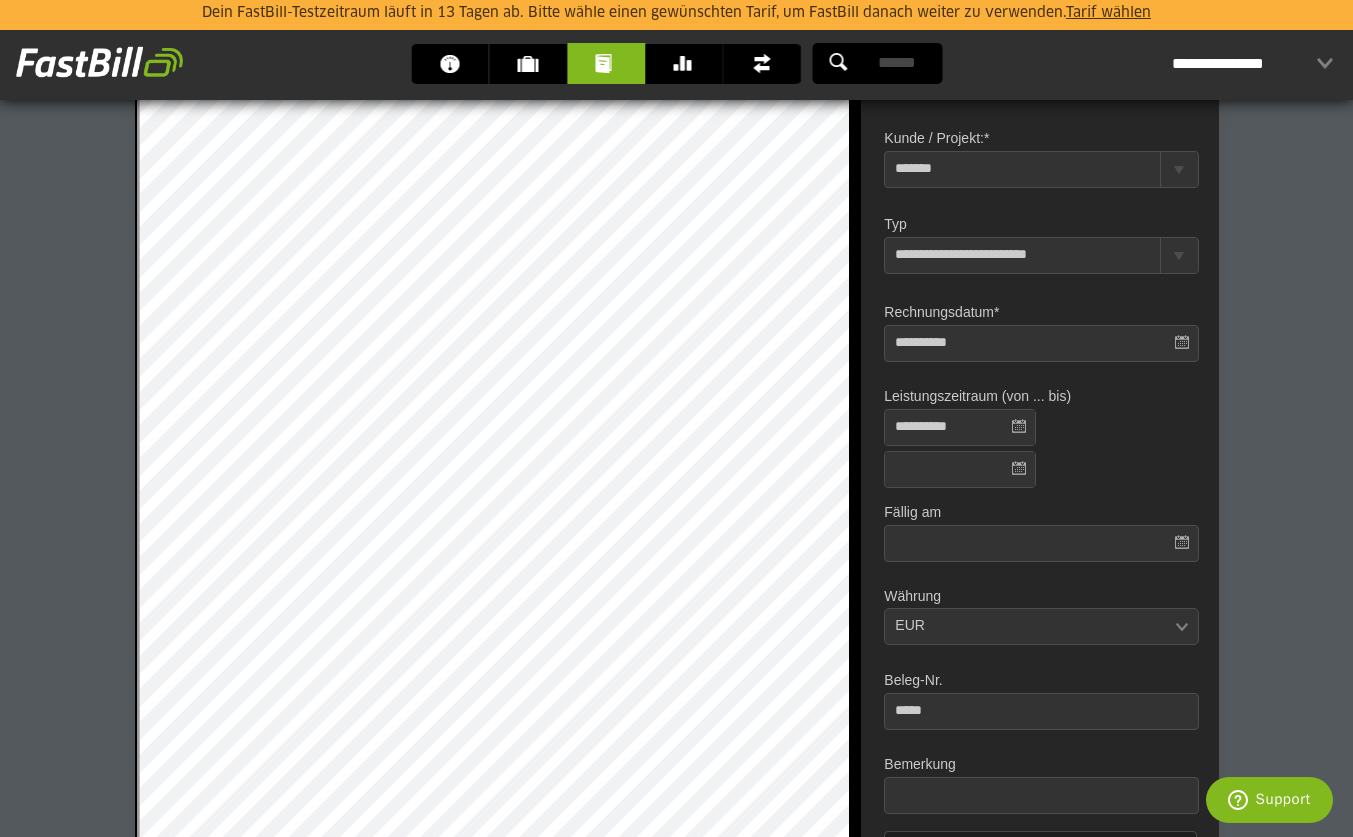 click at bounding box center (960, 469) 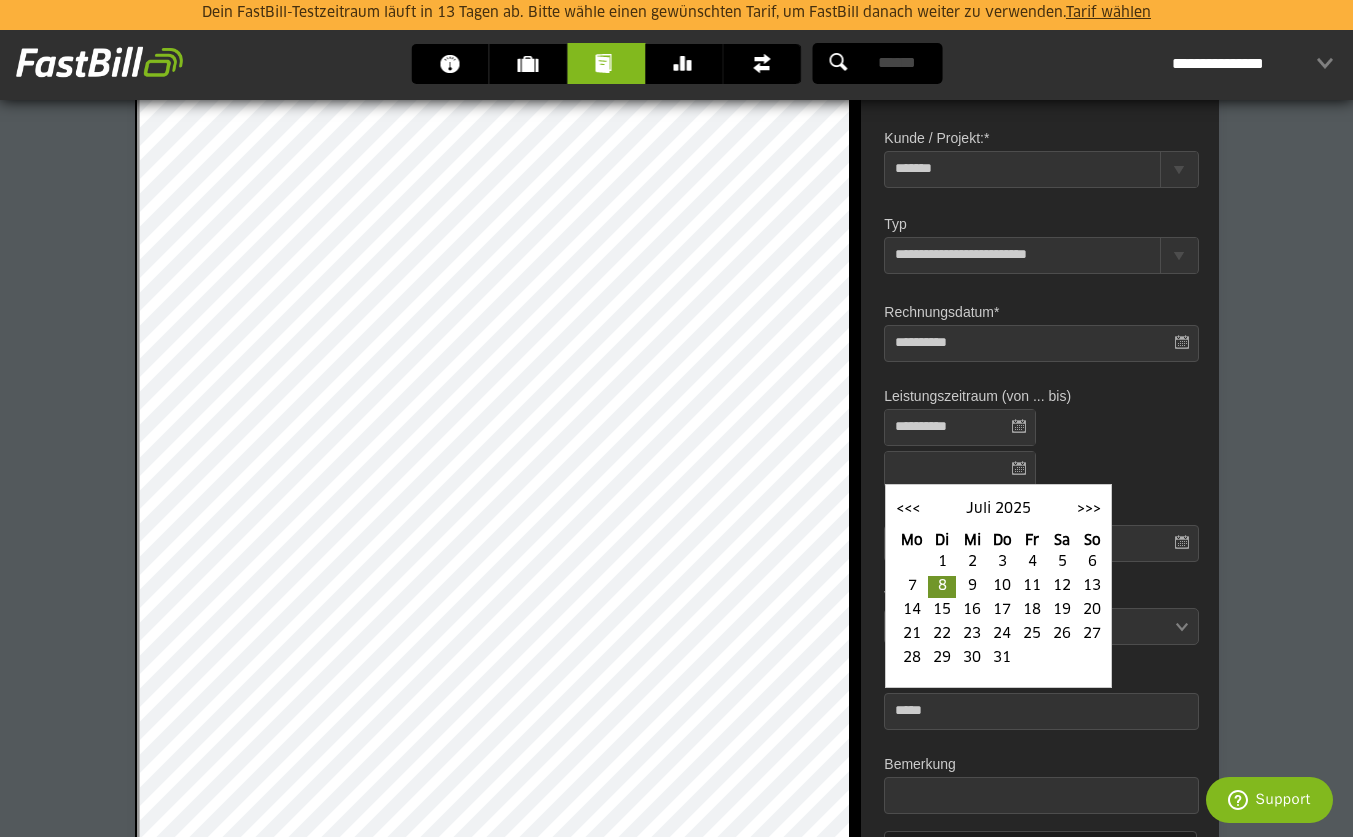 click on "<<<" at bounding box center (908, 509) 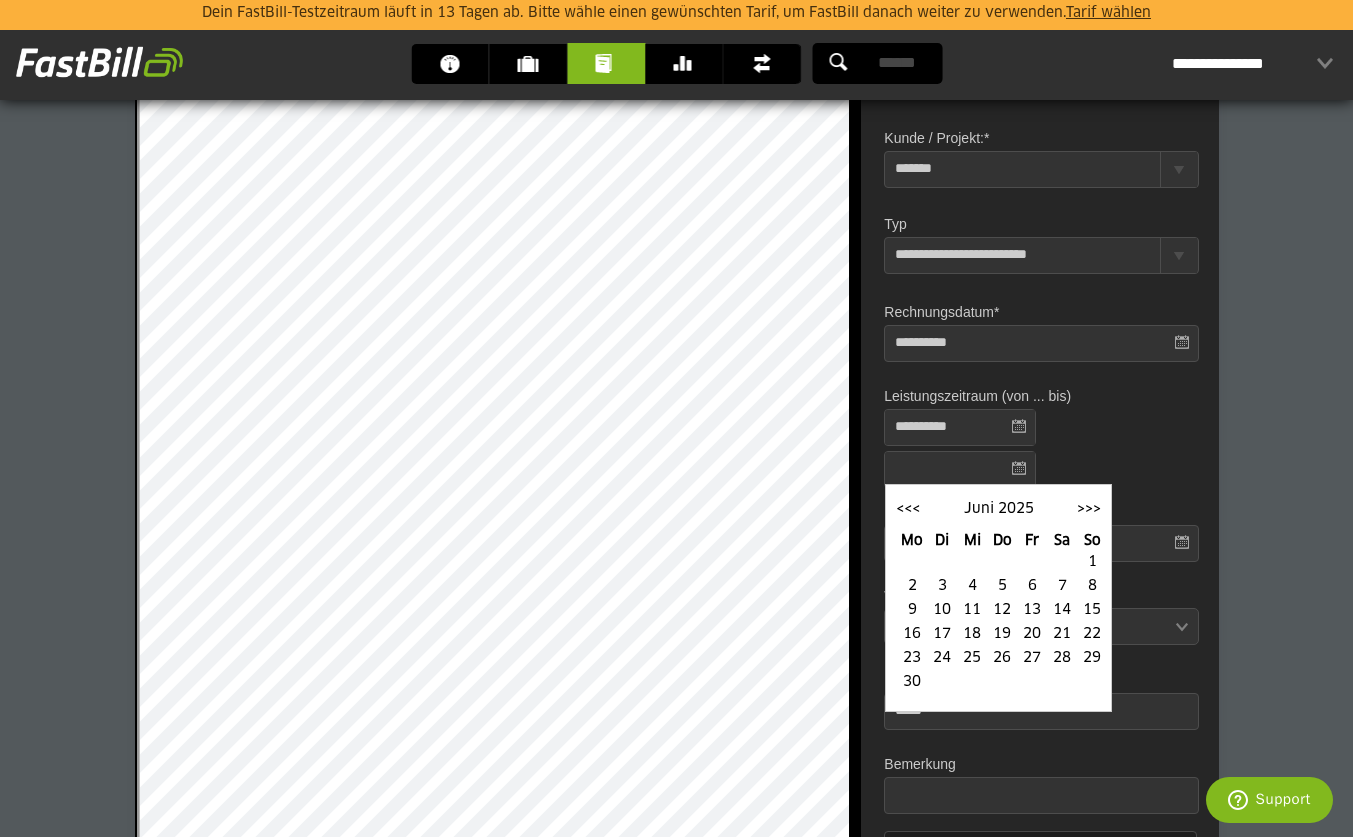 click on "<<<" at bounding box center [908, 509] 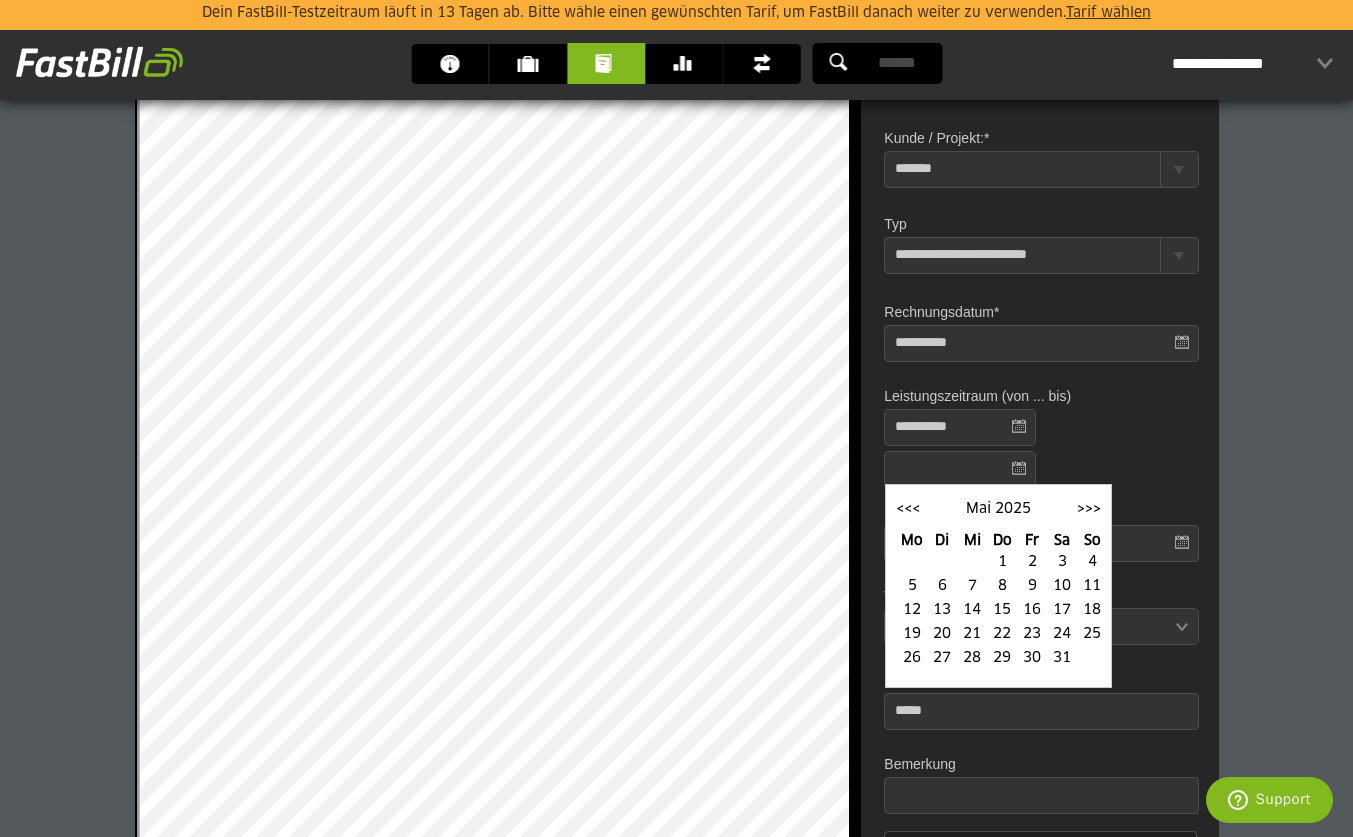 click on "25" at bounding box center (1092, 635) 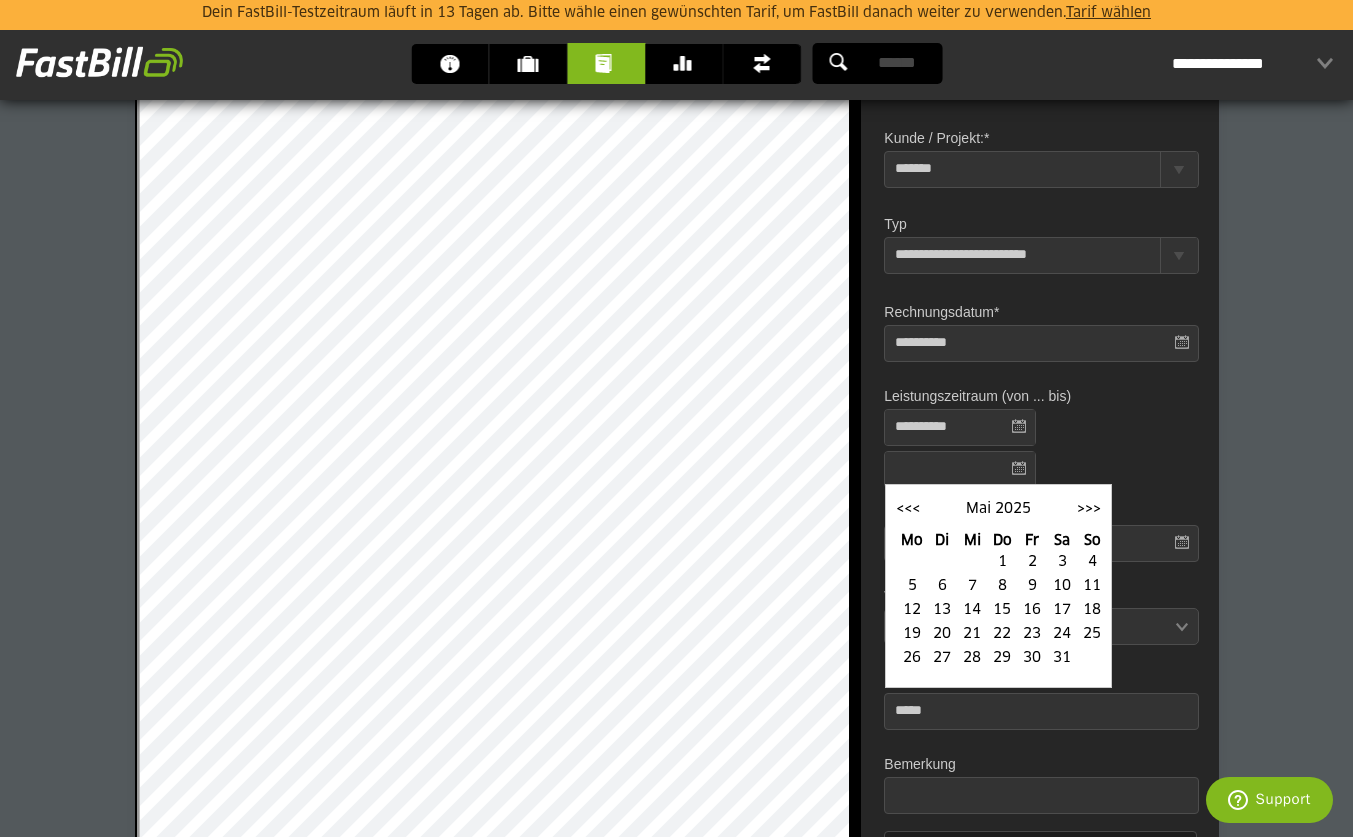 type on "**********" 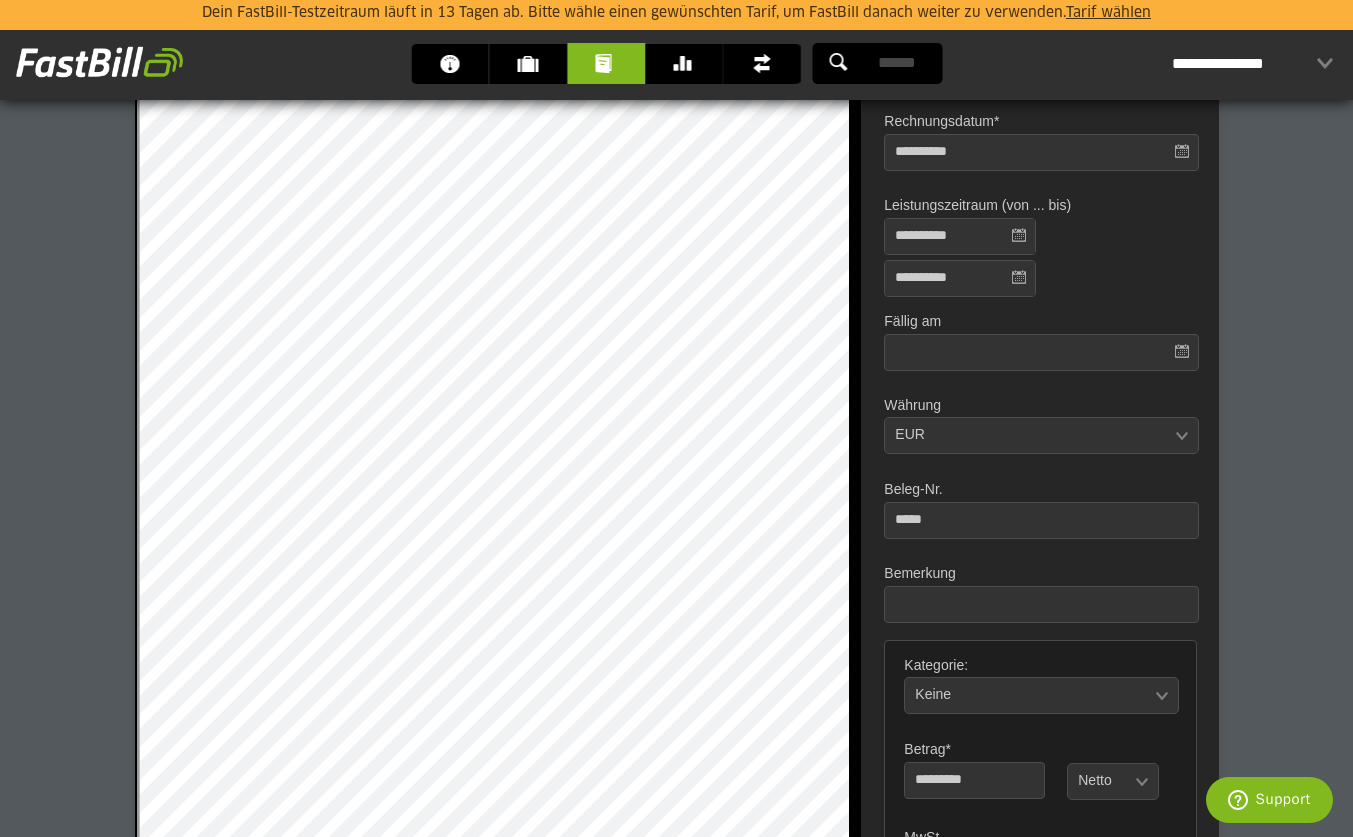scroll, scrollTop: 398, scrollLeft: 0, axis: vertical 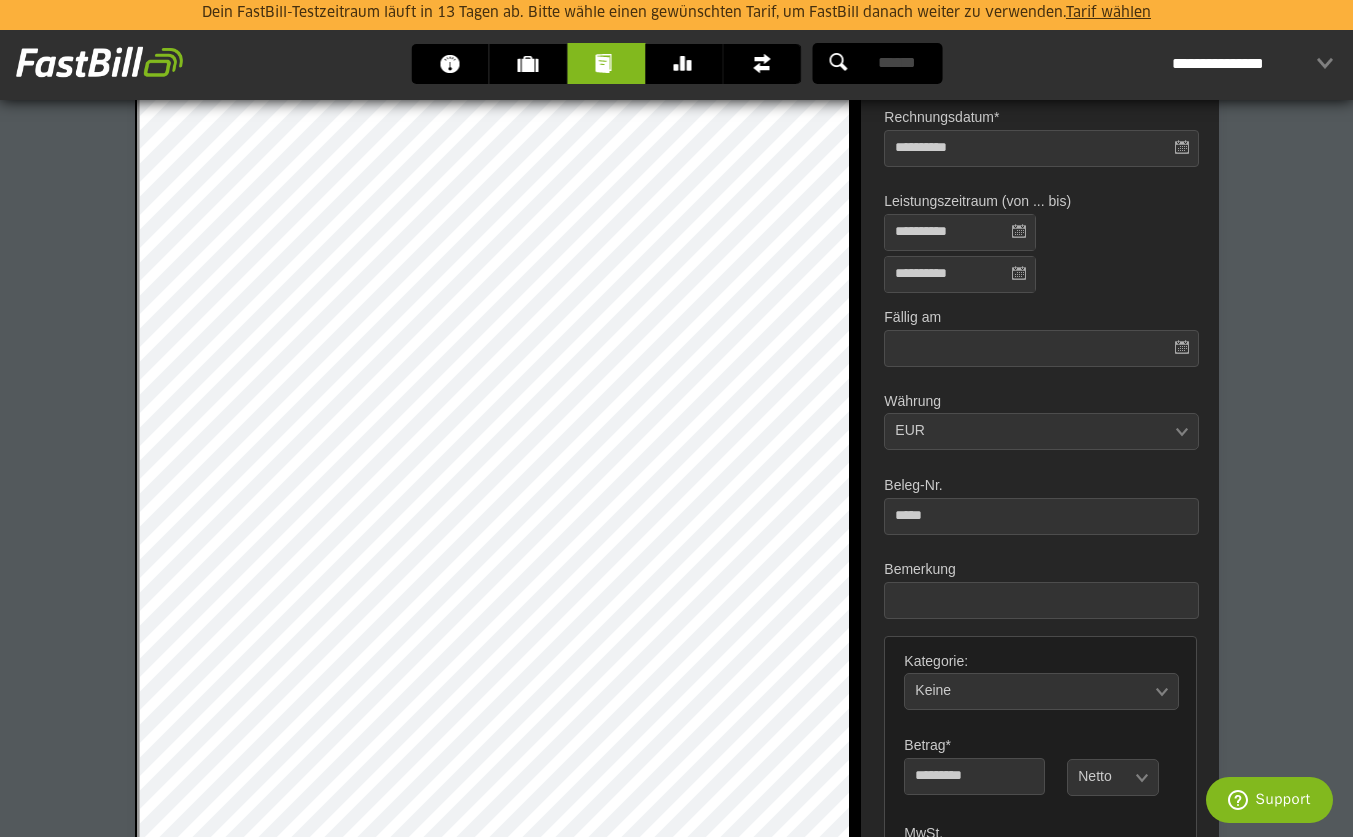 click on "*****" at bounding box center (1041, 516) 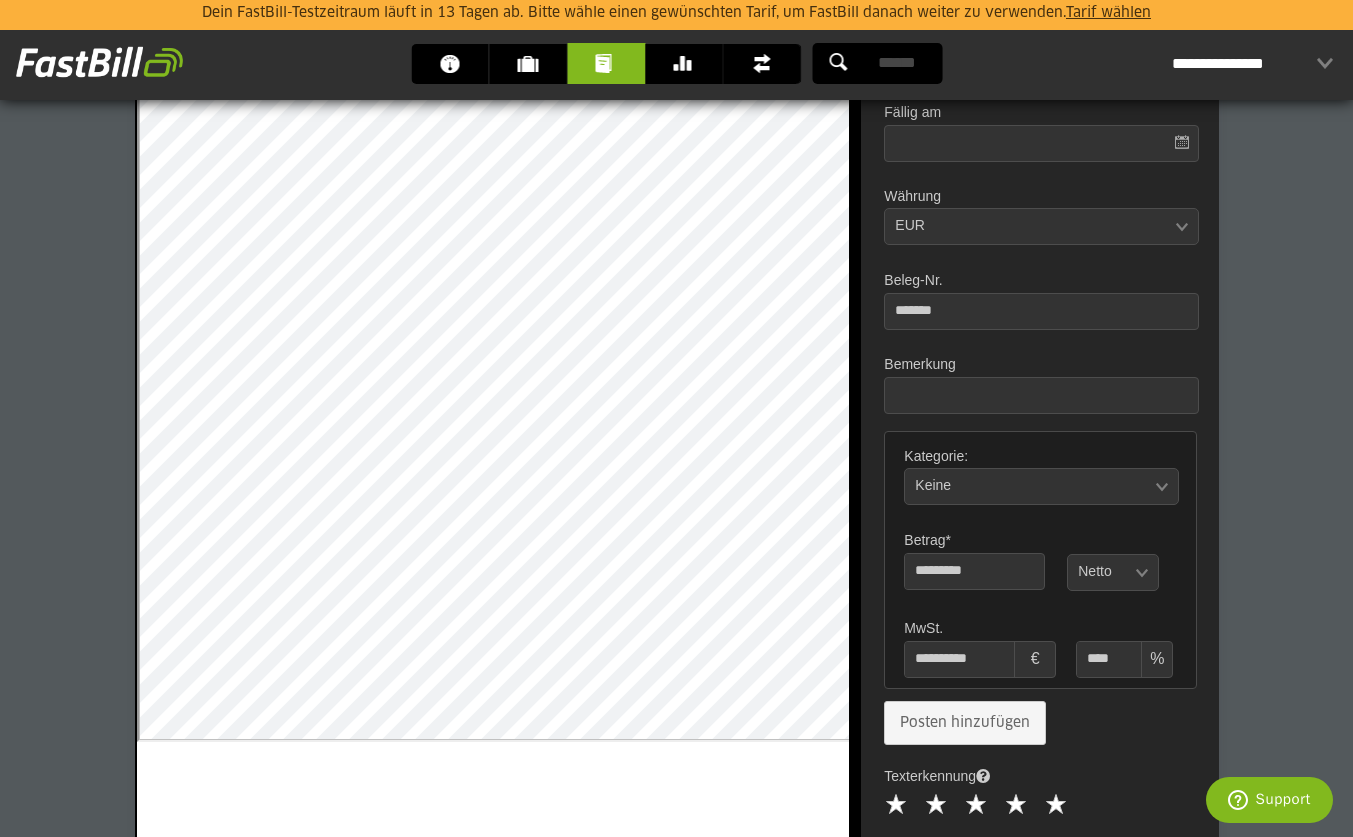 scroll, scrollTop: 615, scrollLeft: 0, axis: vertical 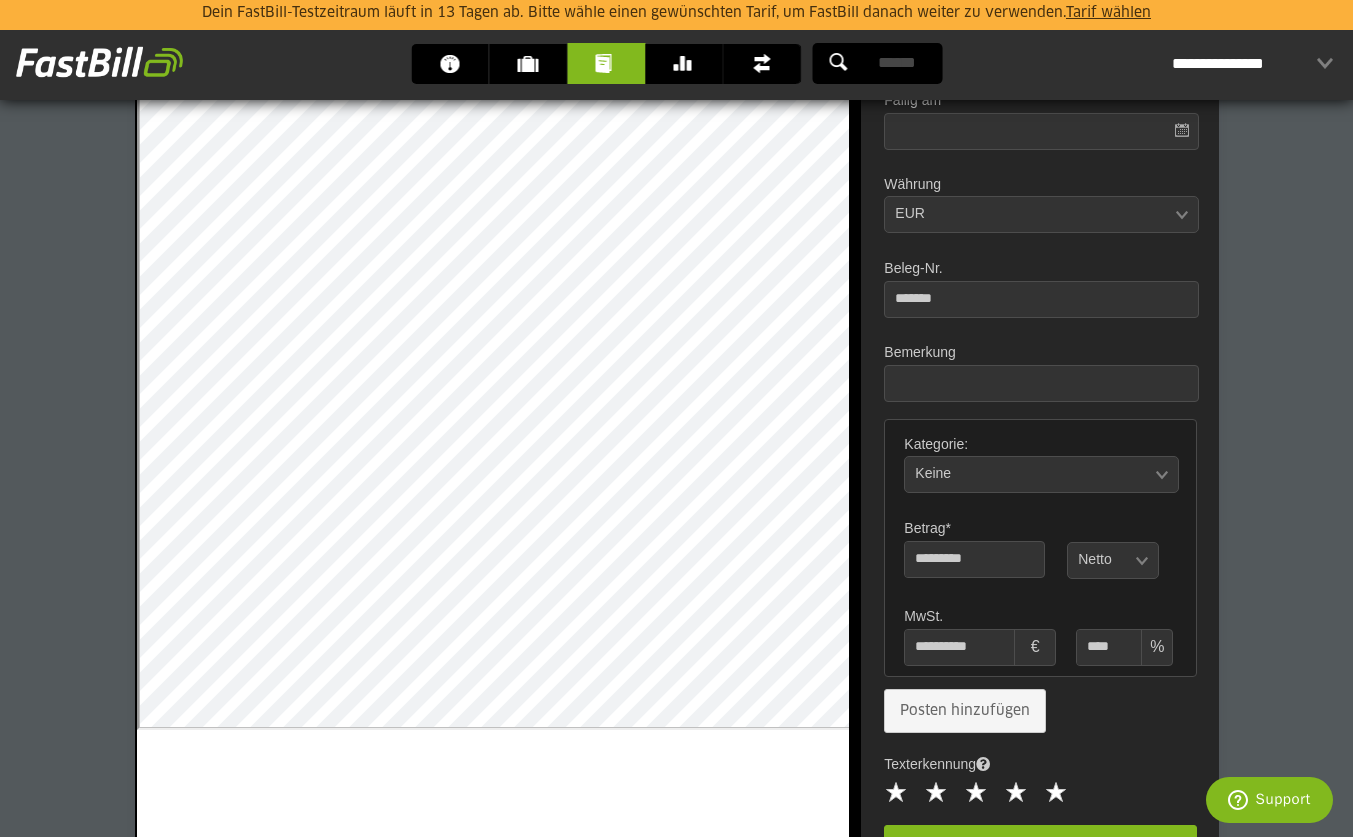 type on "*******" 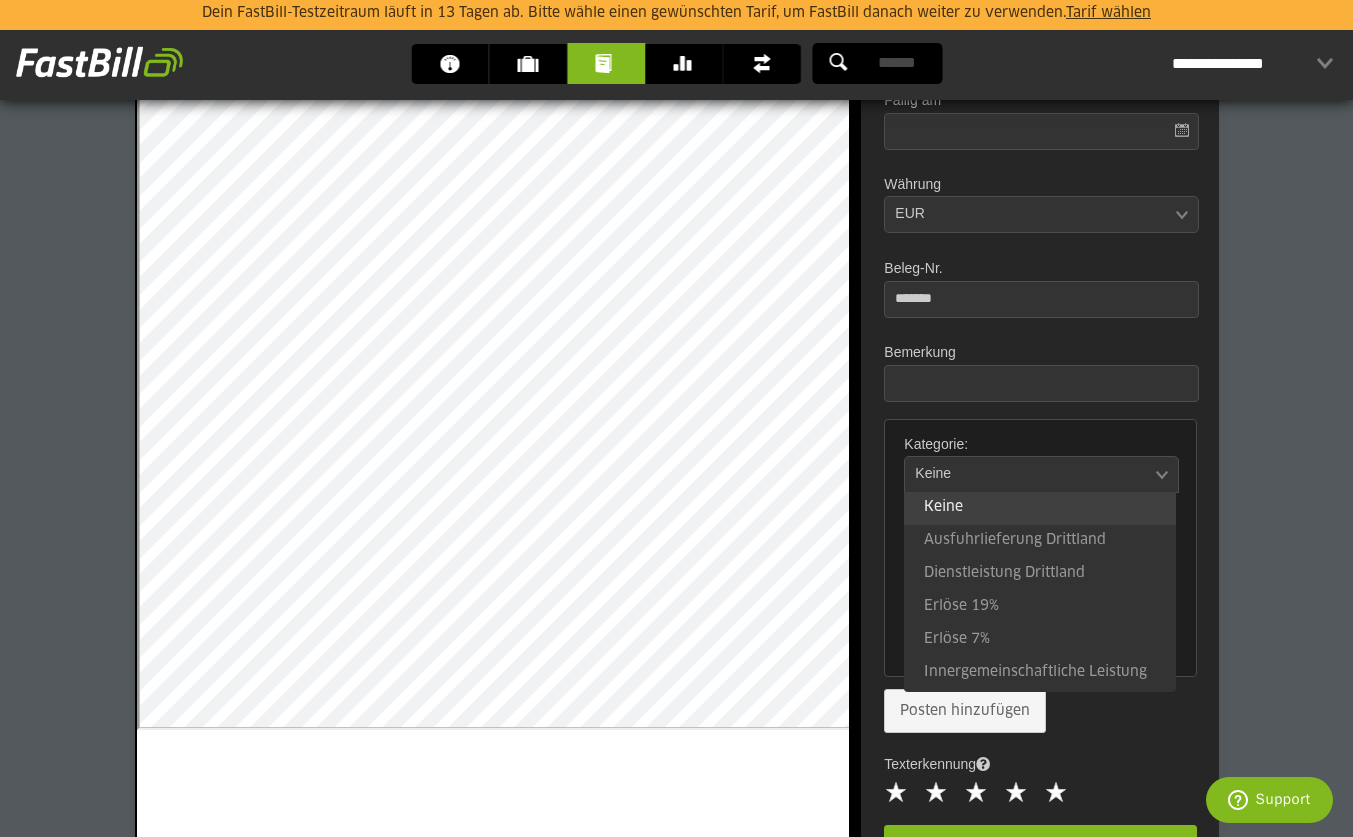 click at bounding box center (1031, 475) 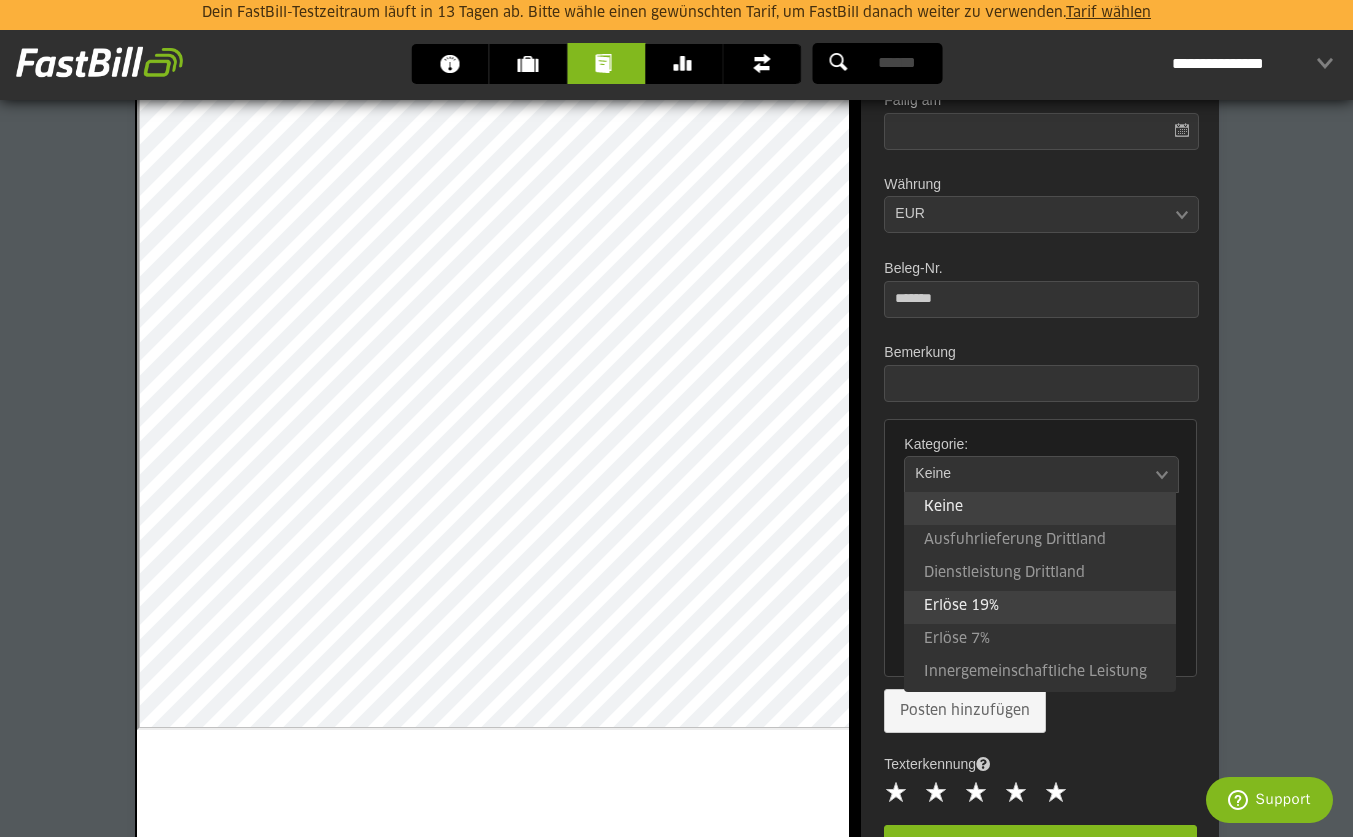 click on "Erlöse 19%" at bounding box center (1040, 607) 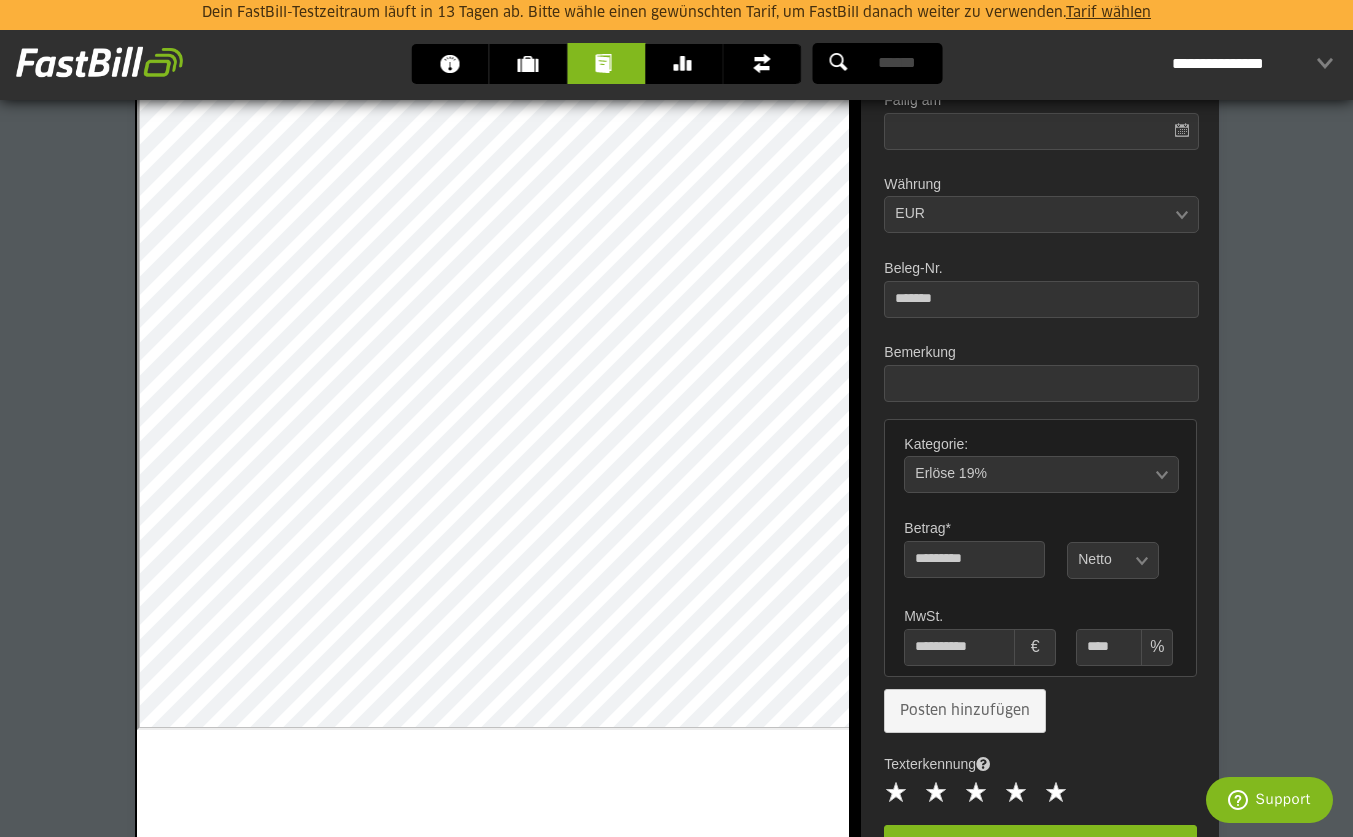 drag, startPoint x: 987, startPoint y: 567, endPoint x: 852, endPoint y: 540, distance: 137.67352 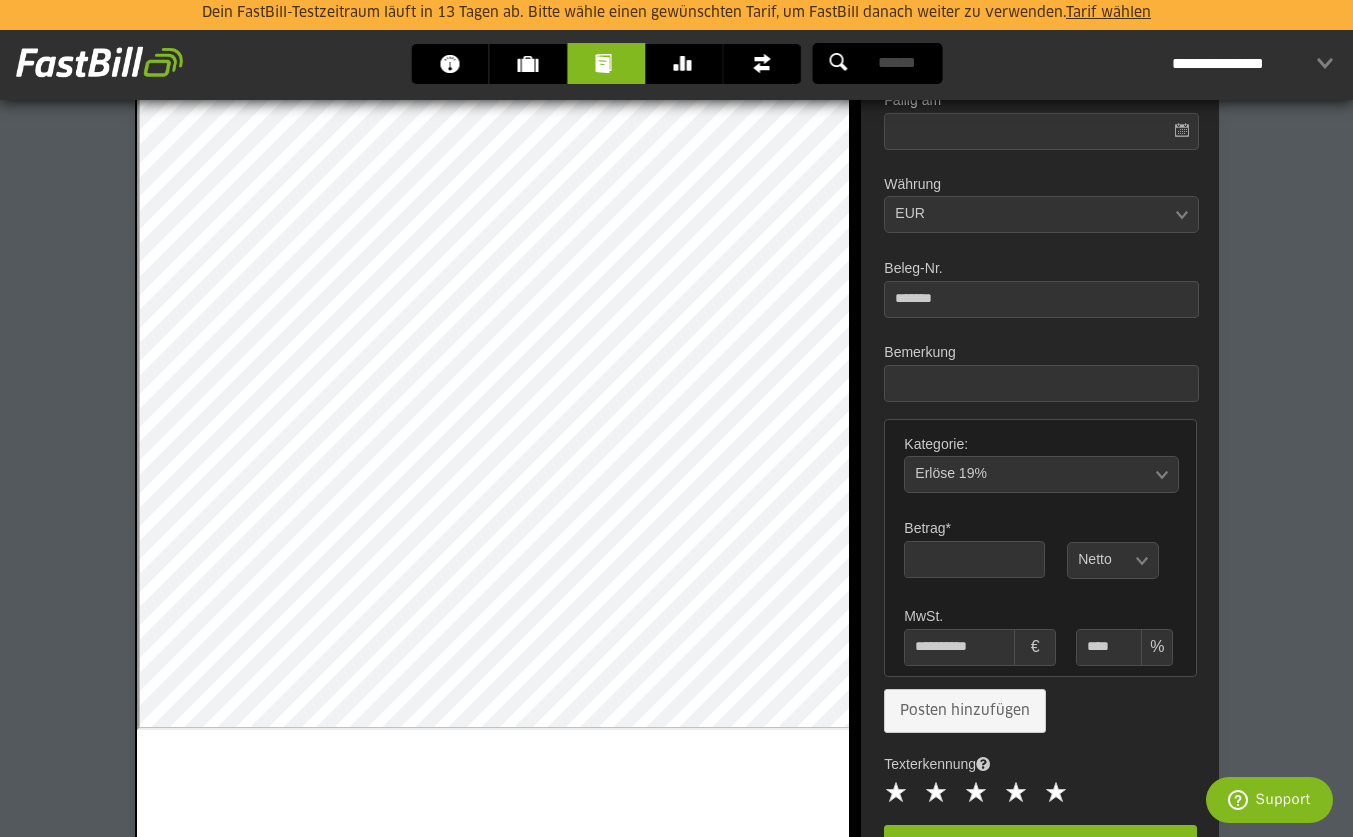 type on "*" 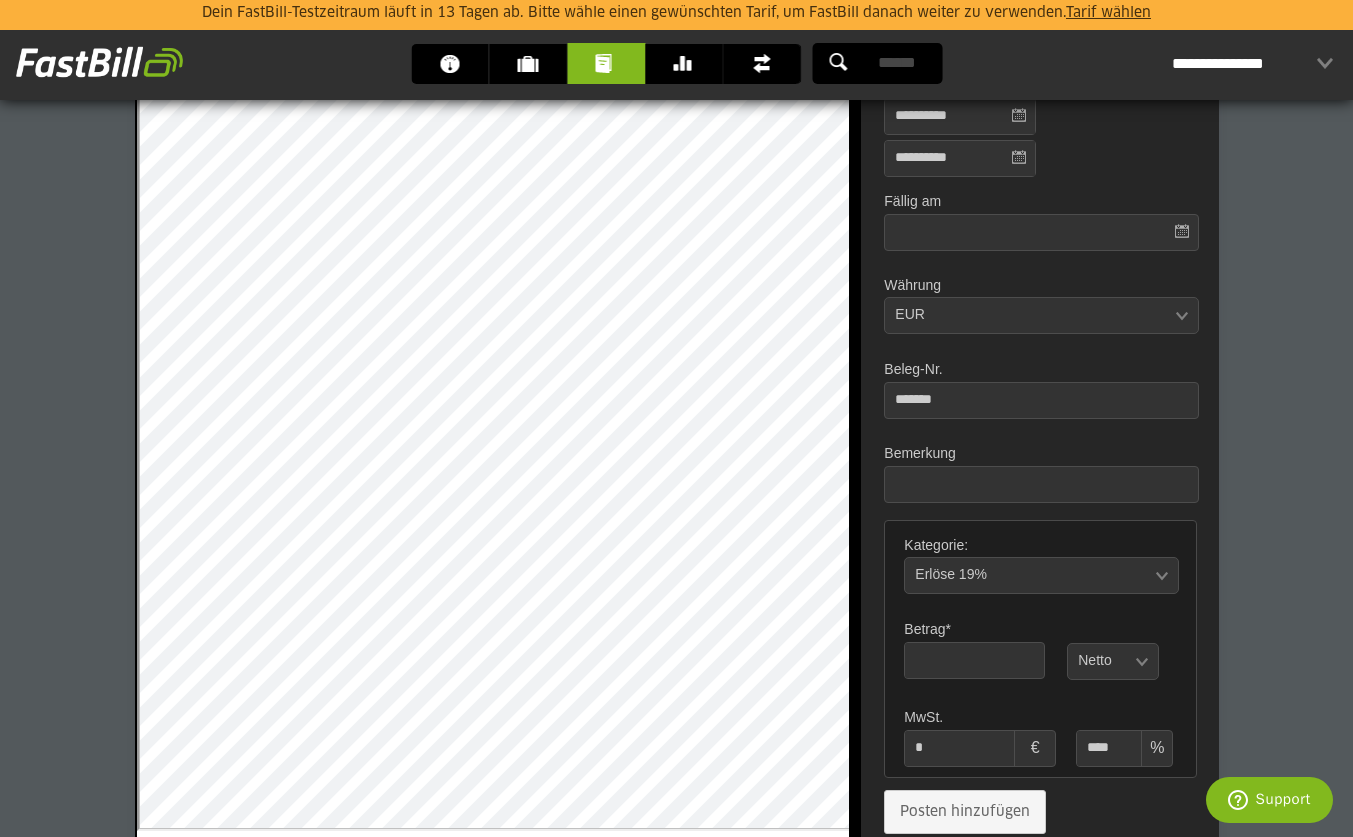scroll, scrollTop: 506, scrollLeft: 0, axis: vertical 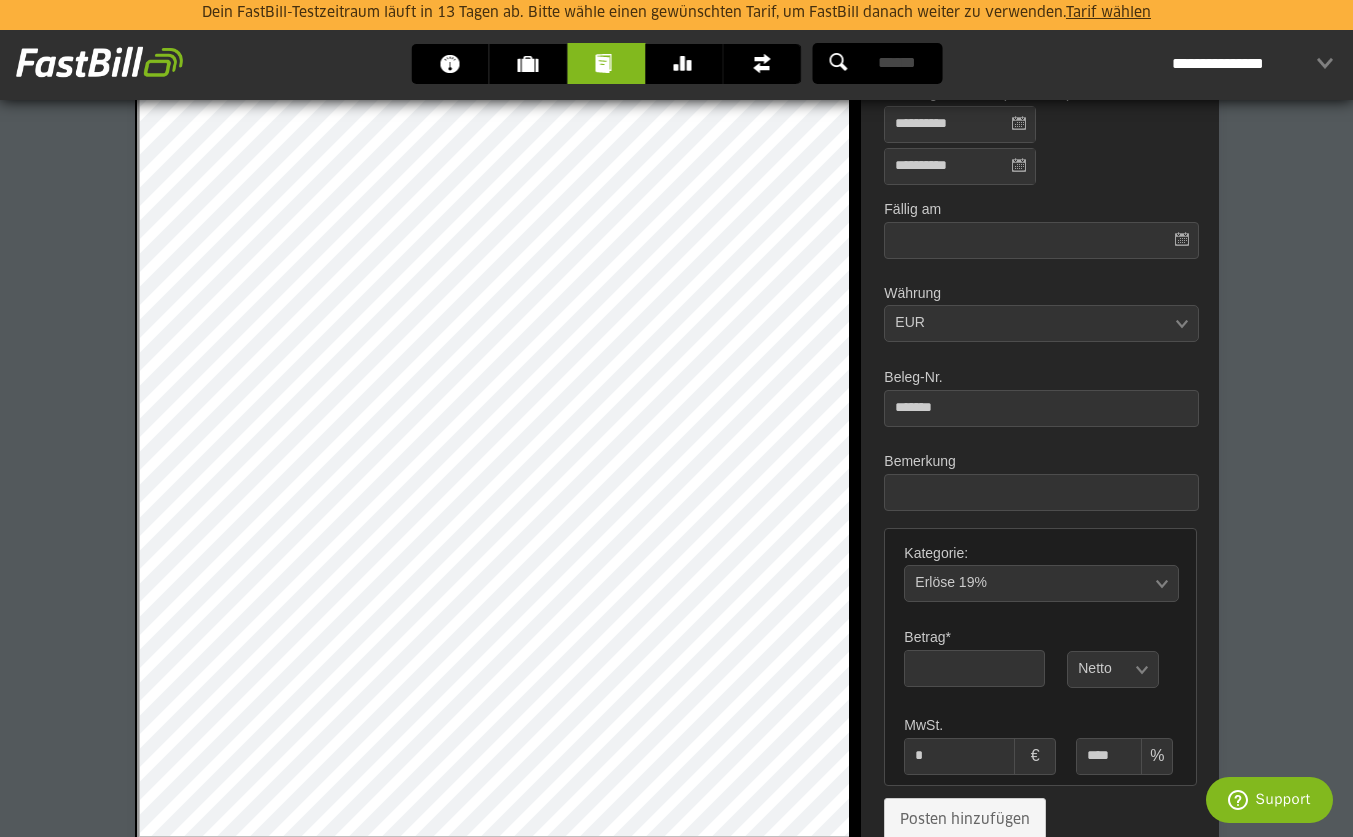click at bounding box center (963, 668) 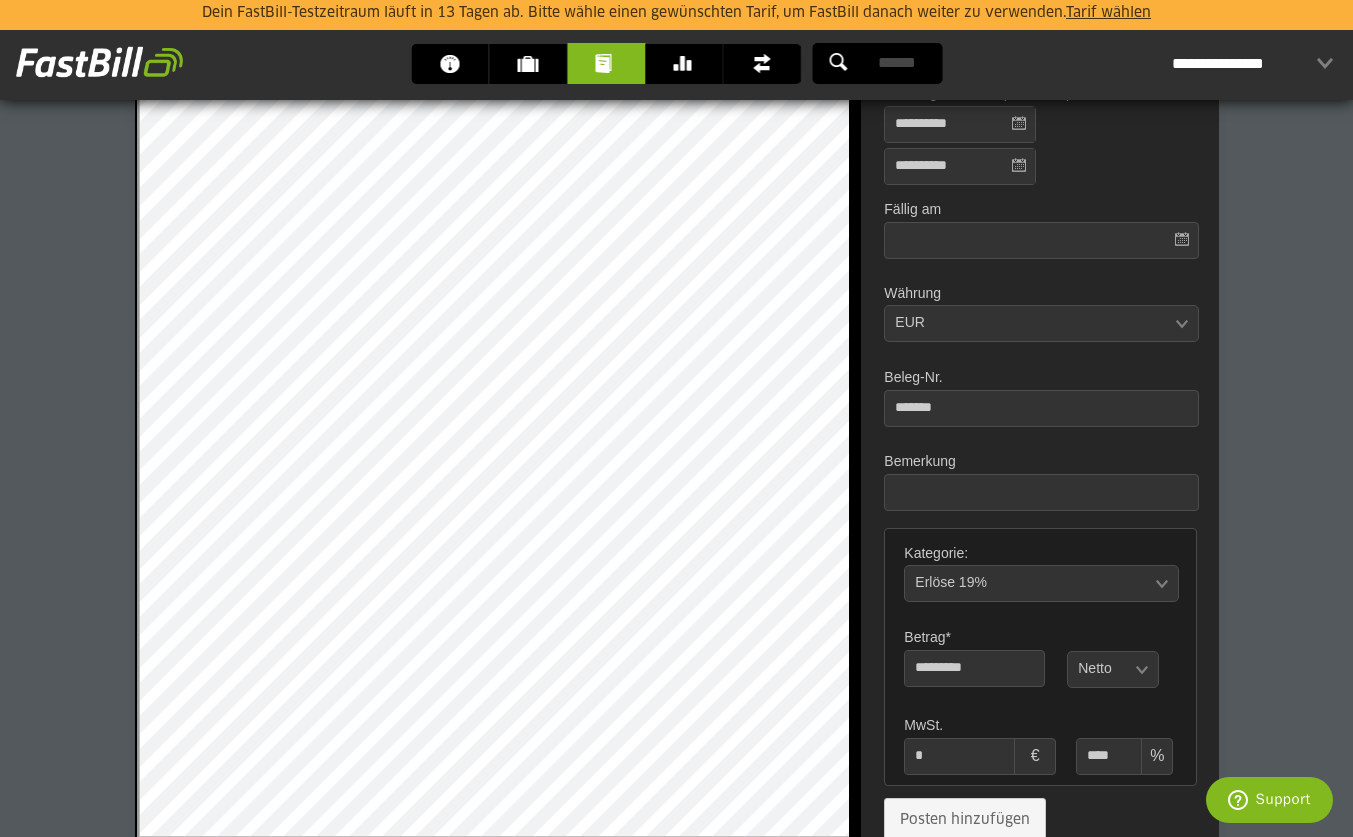 type on "********" 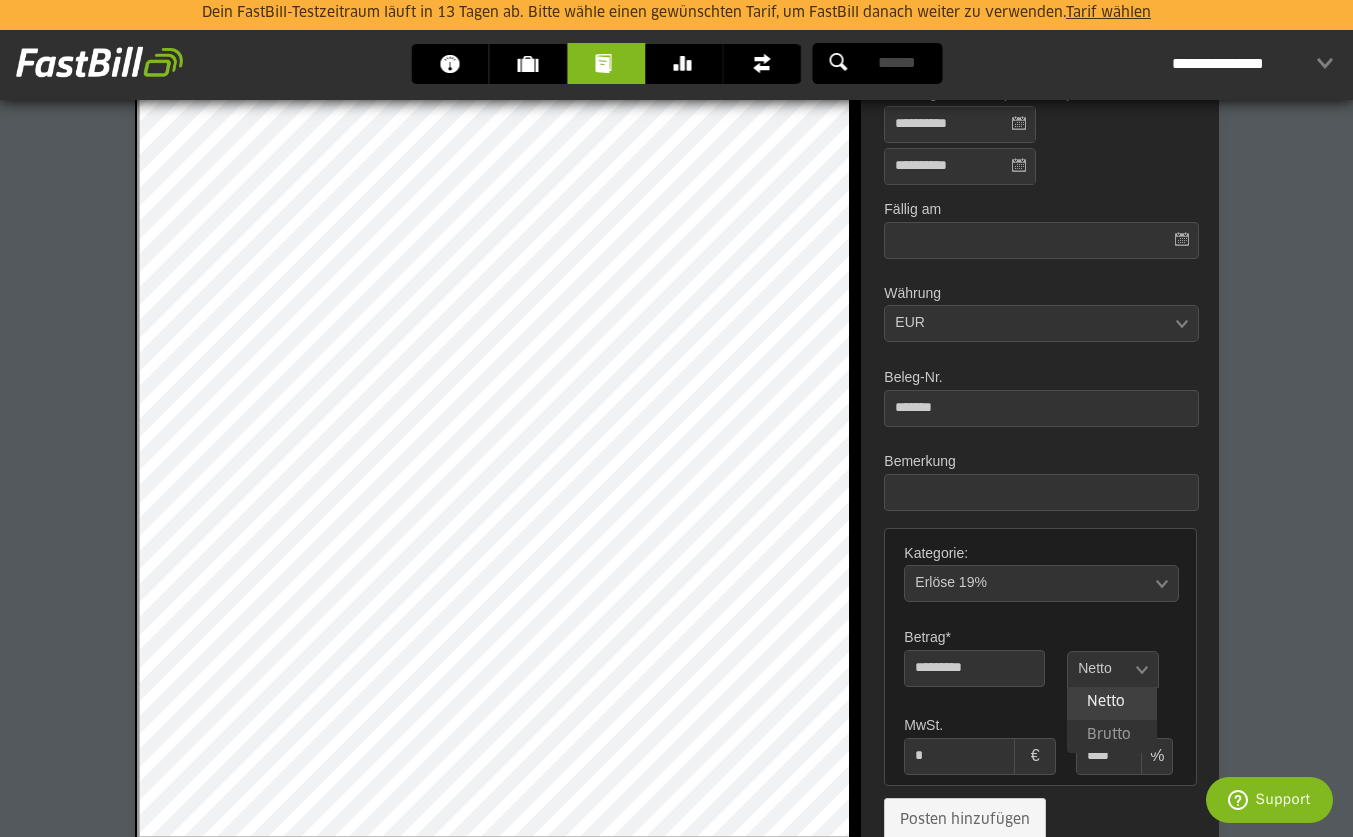 click at bounding box center (1103, 670) 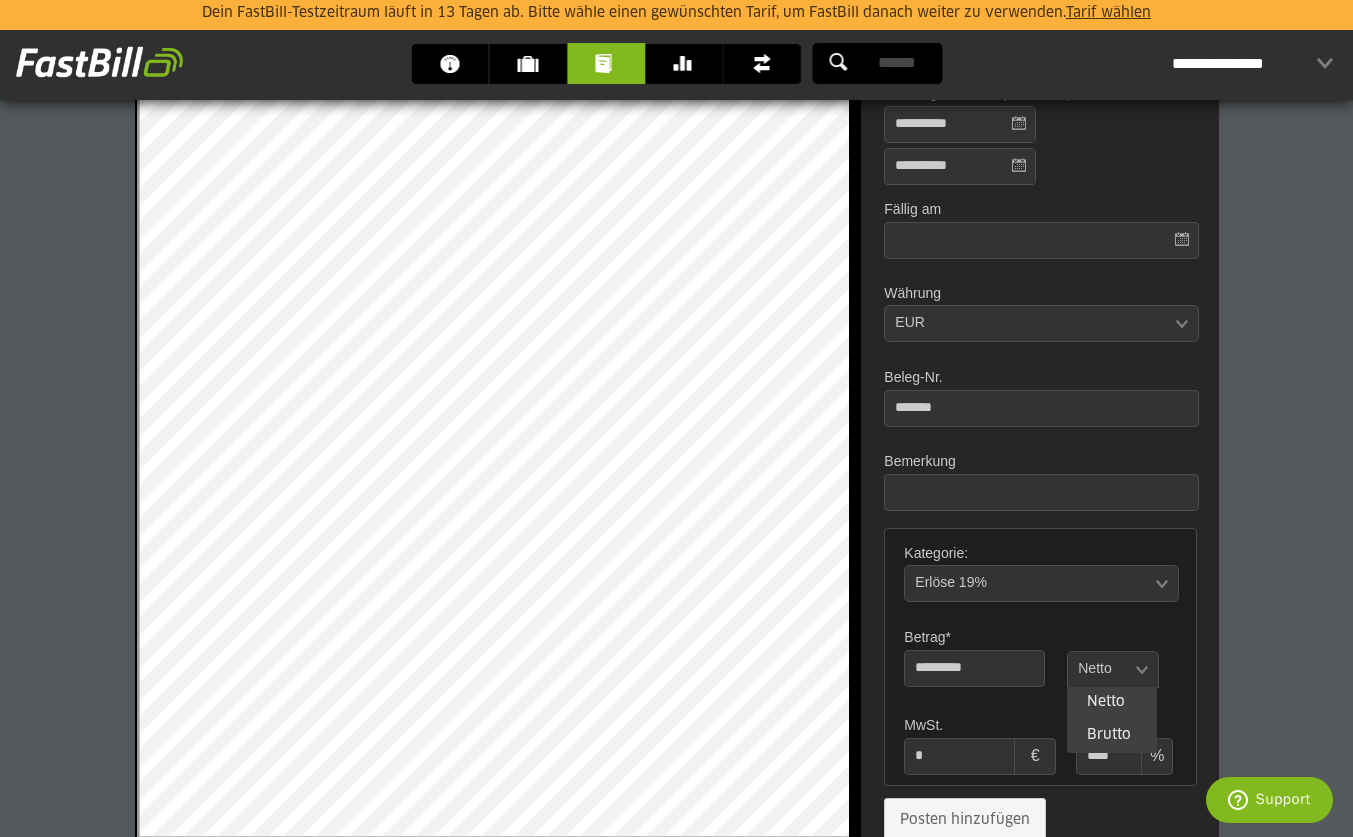 click on "Brutto" at bounding box center [1112, 736] 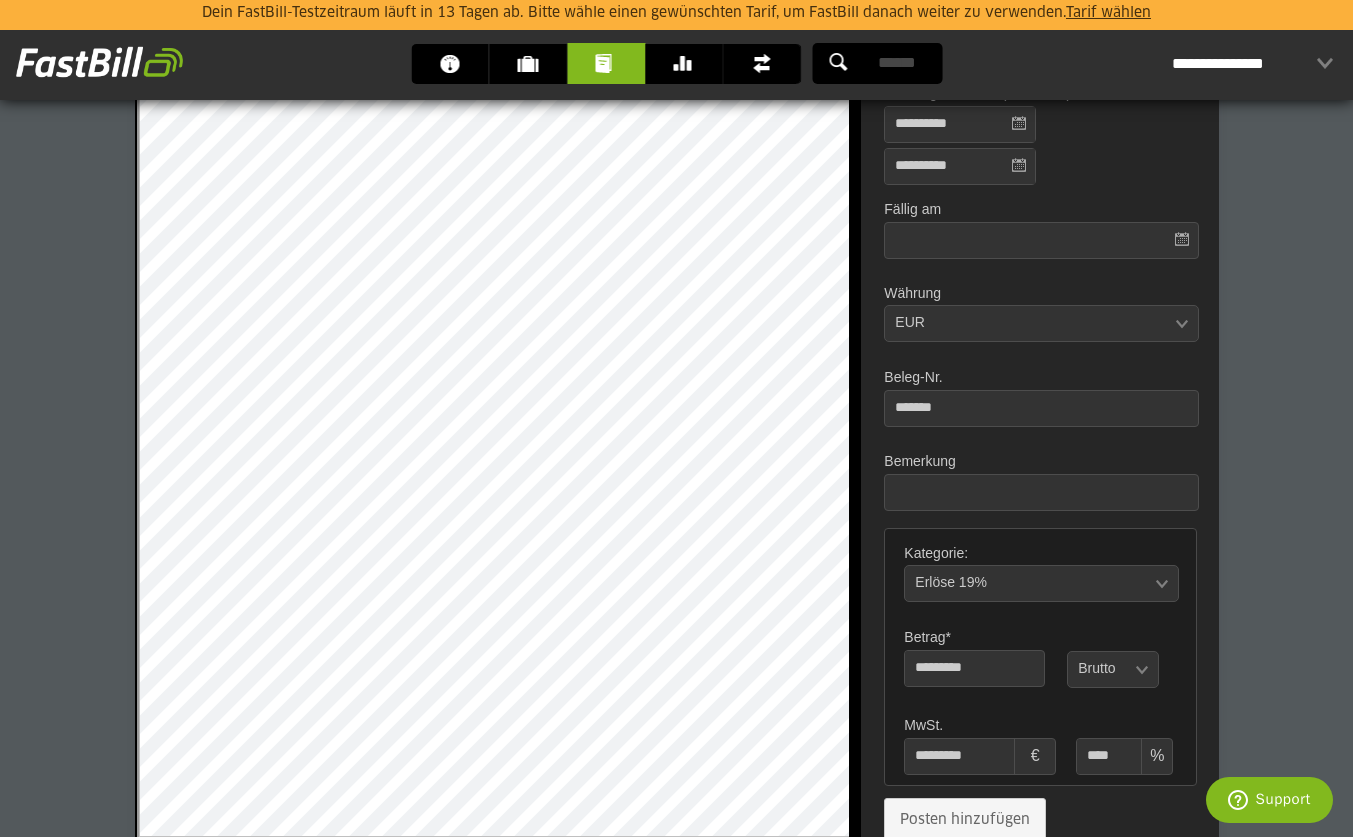 click on "****" at bounding box center (1107, 756) 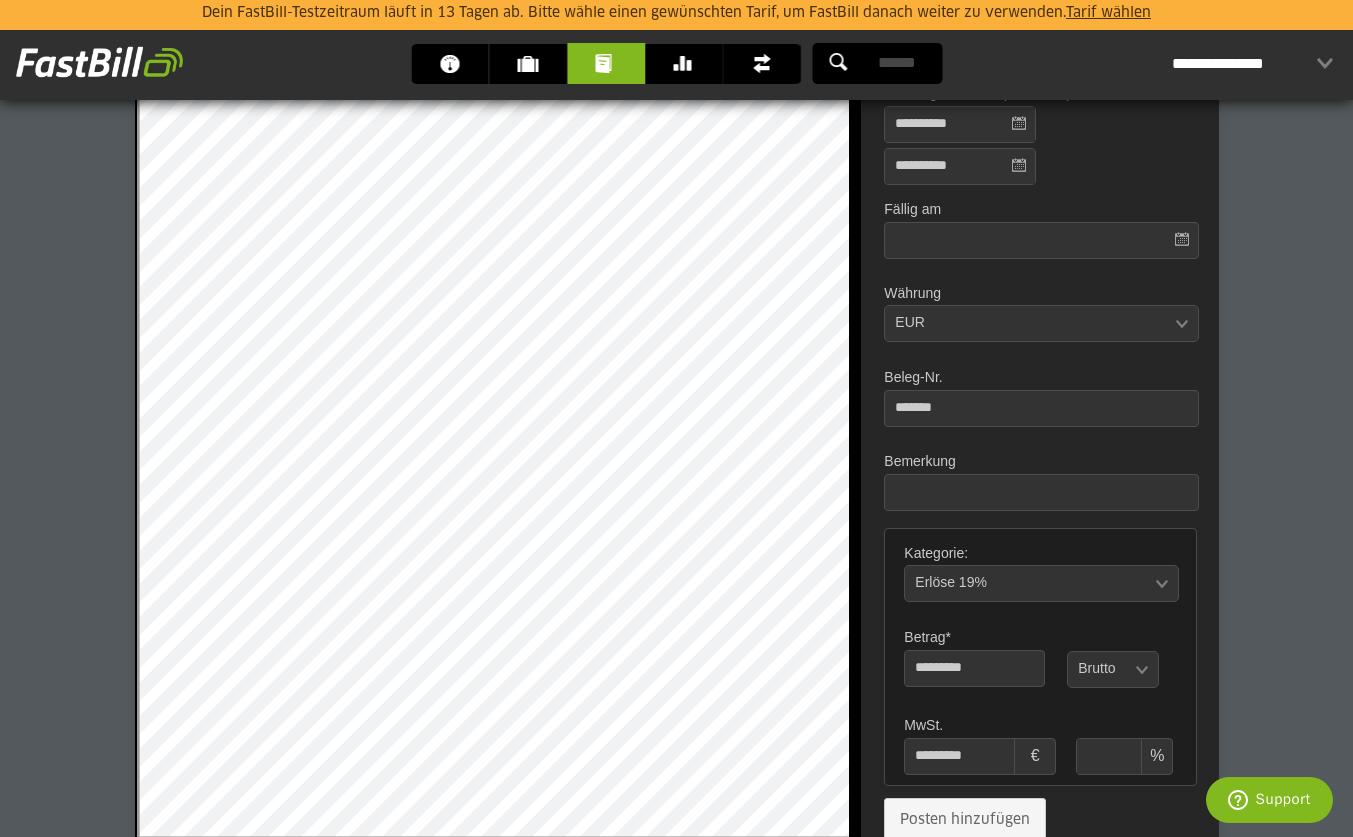 type on "*" 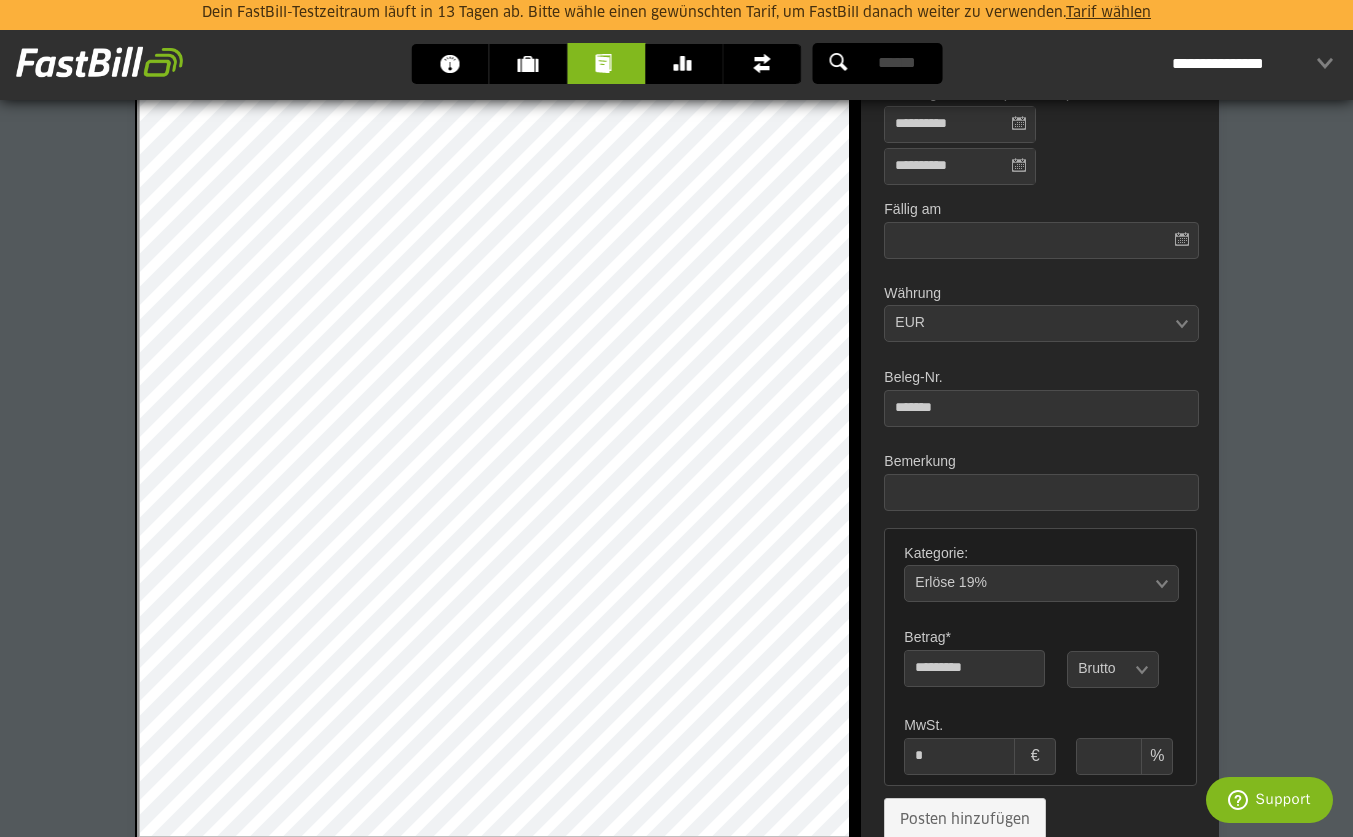 type on "*" 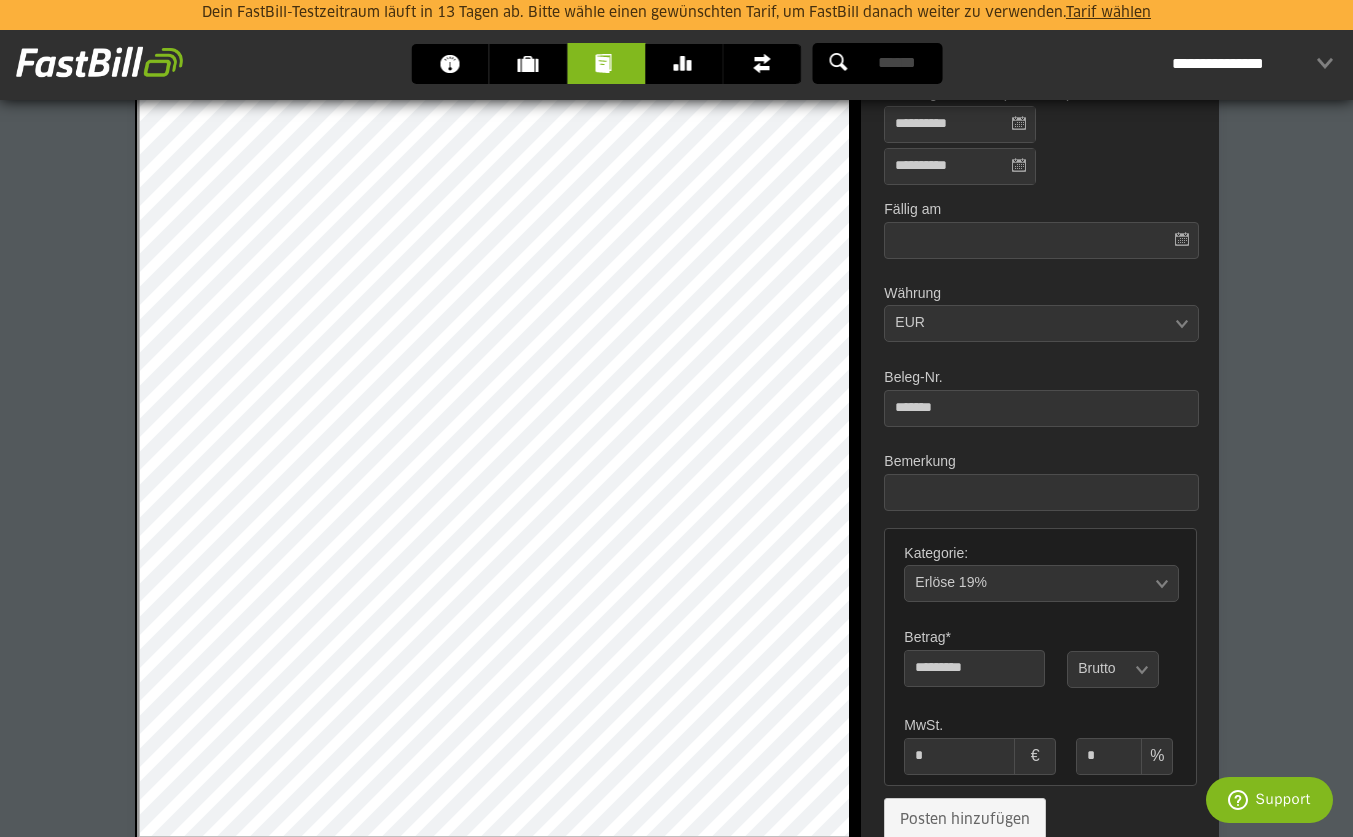 type on "*****" 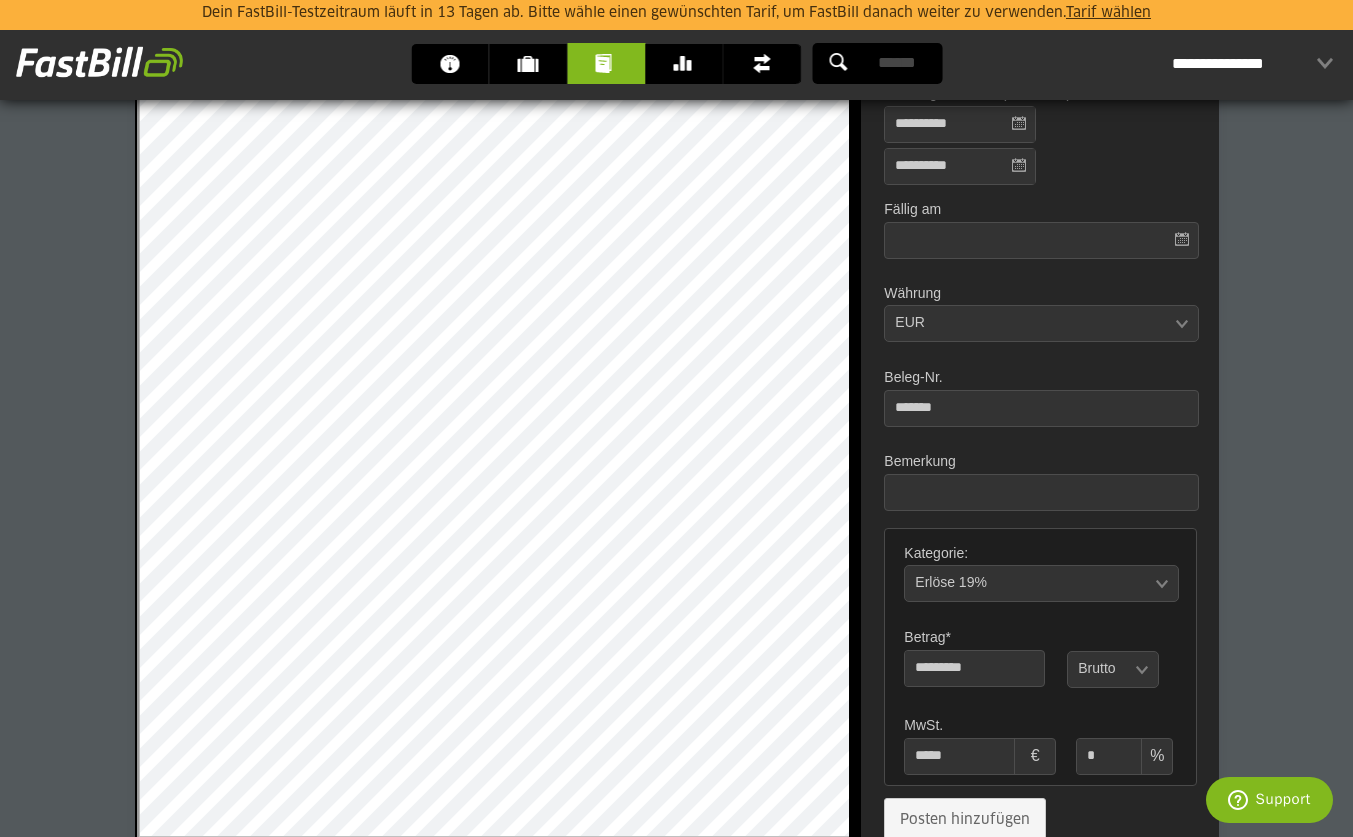 type on "**" 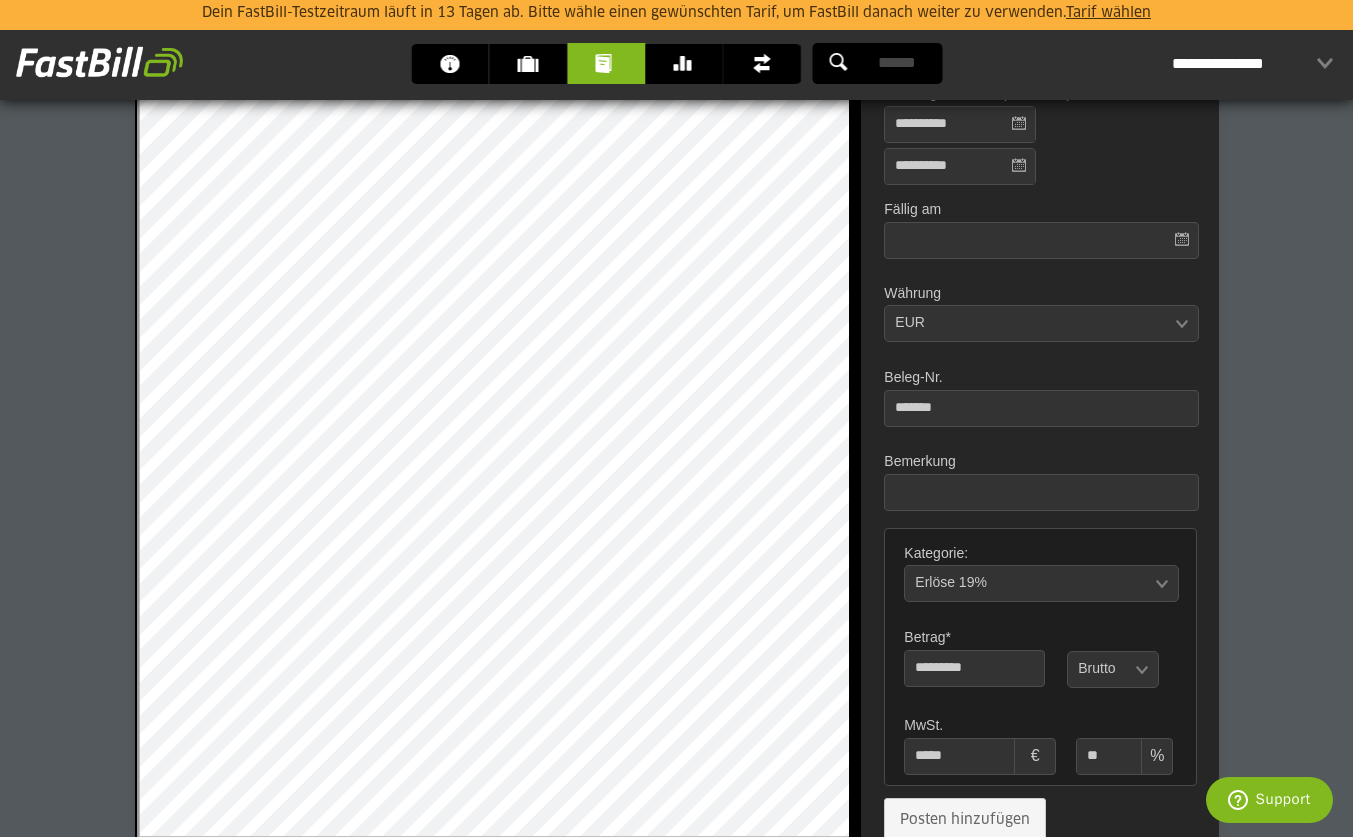 type on "*******" 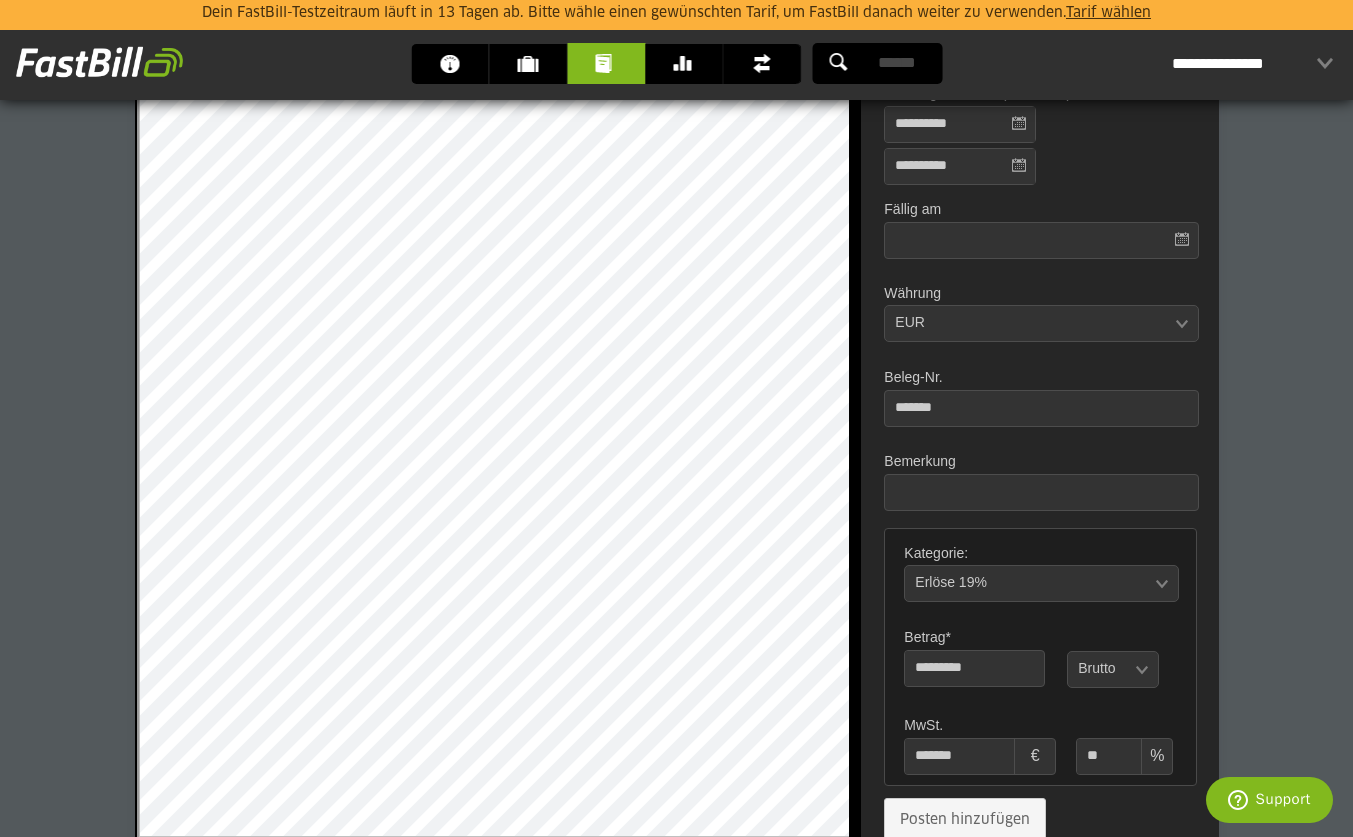 type on "**" 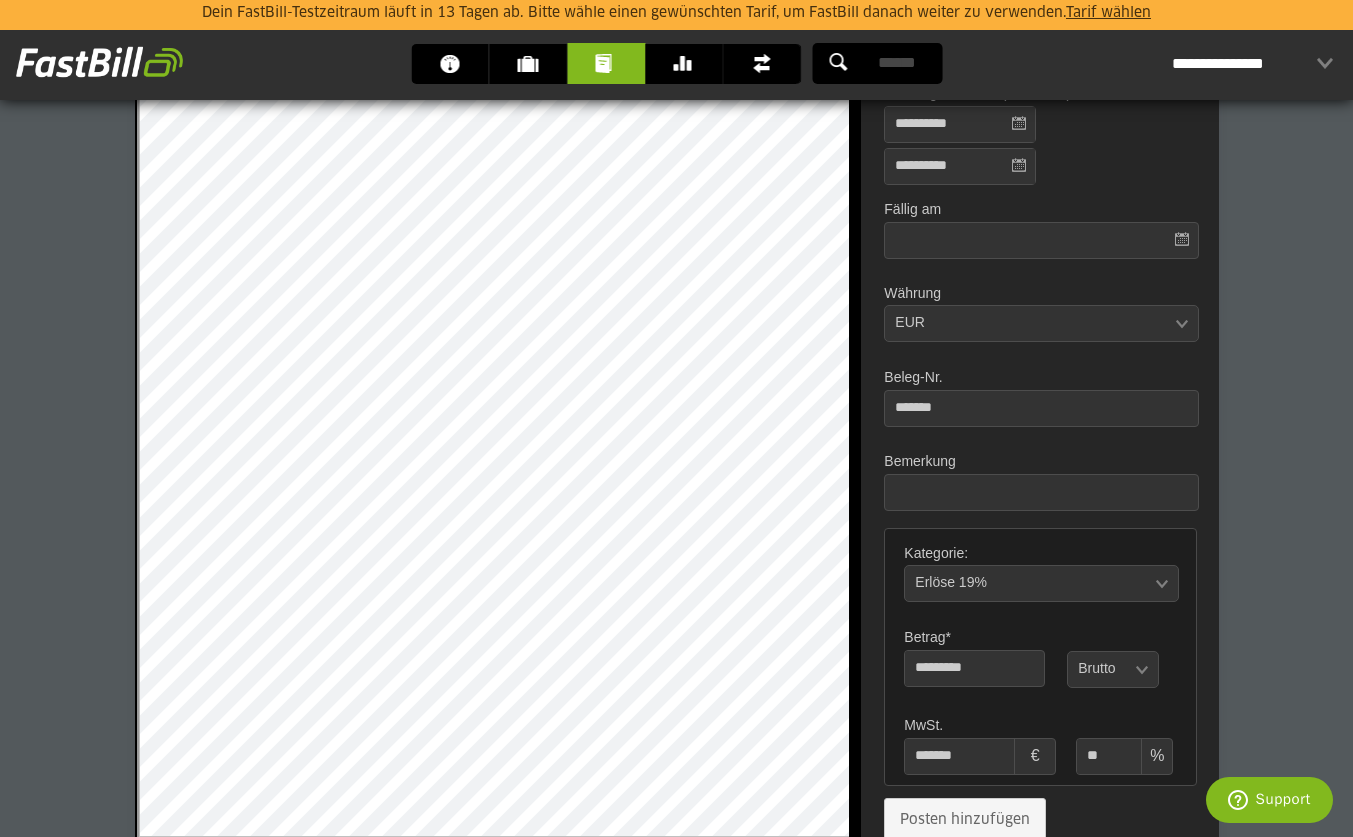 click on "Betrag*
********
*****
******
Brutto" at bounding box center [1040, 663] 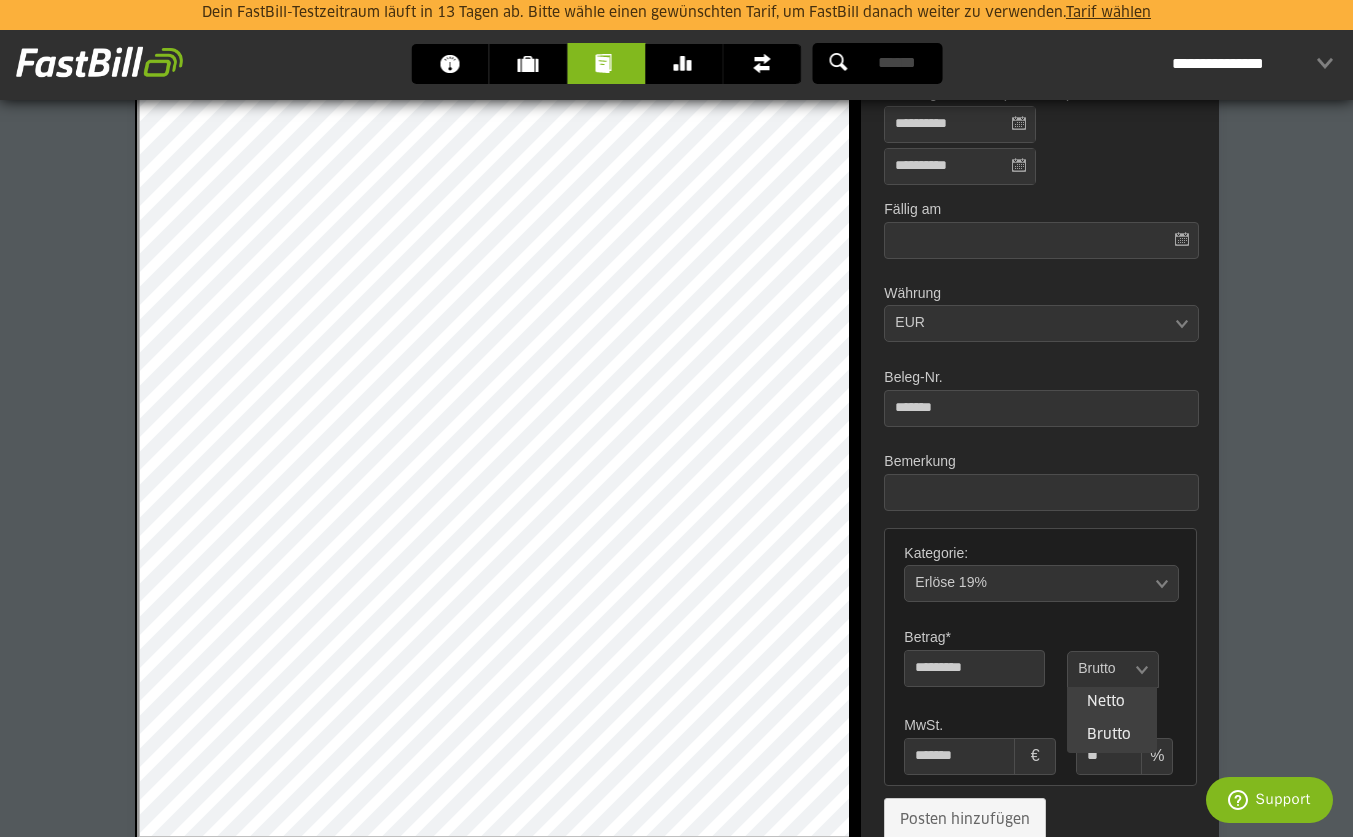 click on "Netto" at bounding box center [1112, 703] 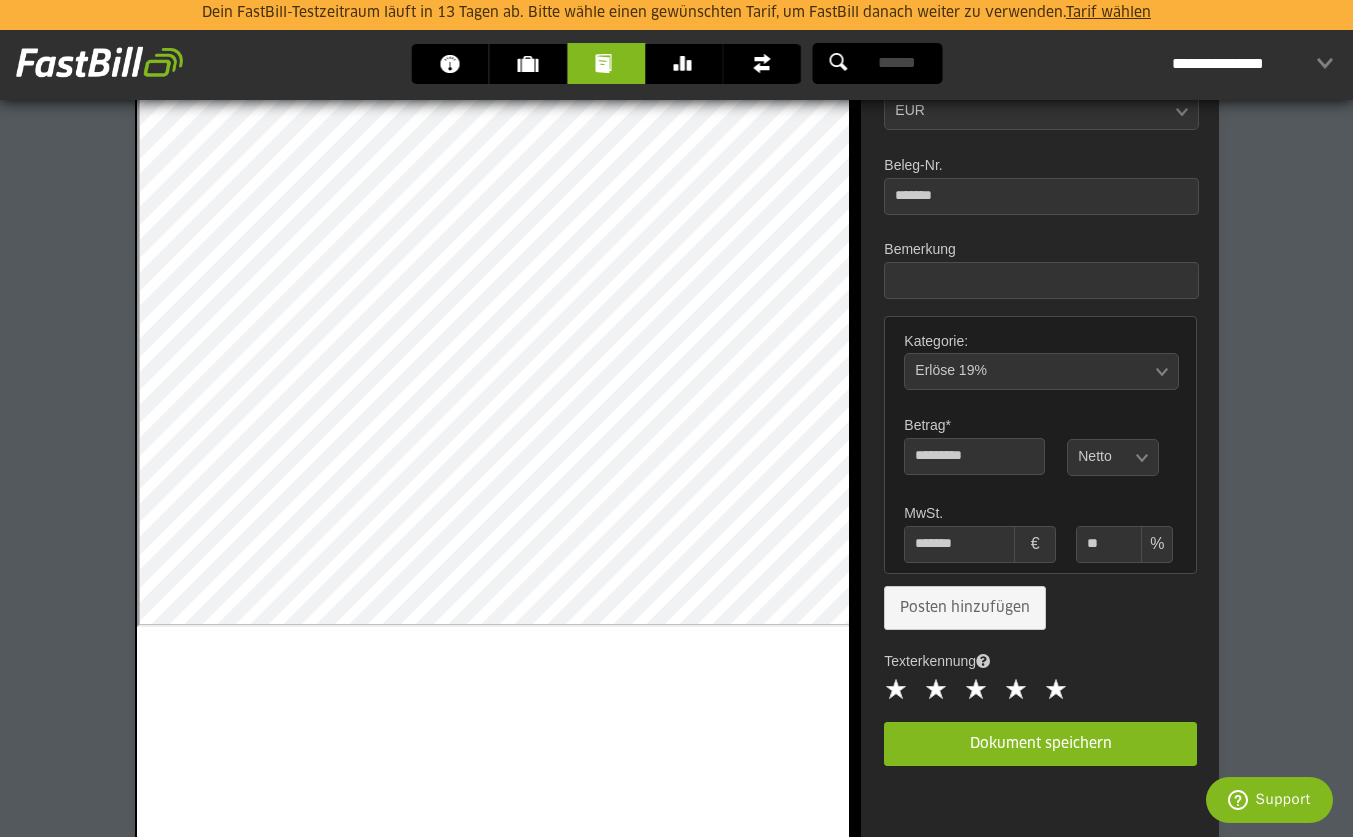 scroll, scrollTop: 719, scrollLeft: 0, axis: vertical 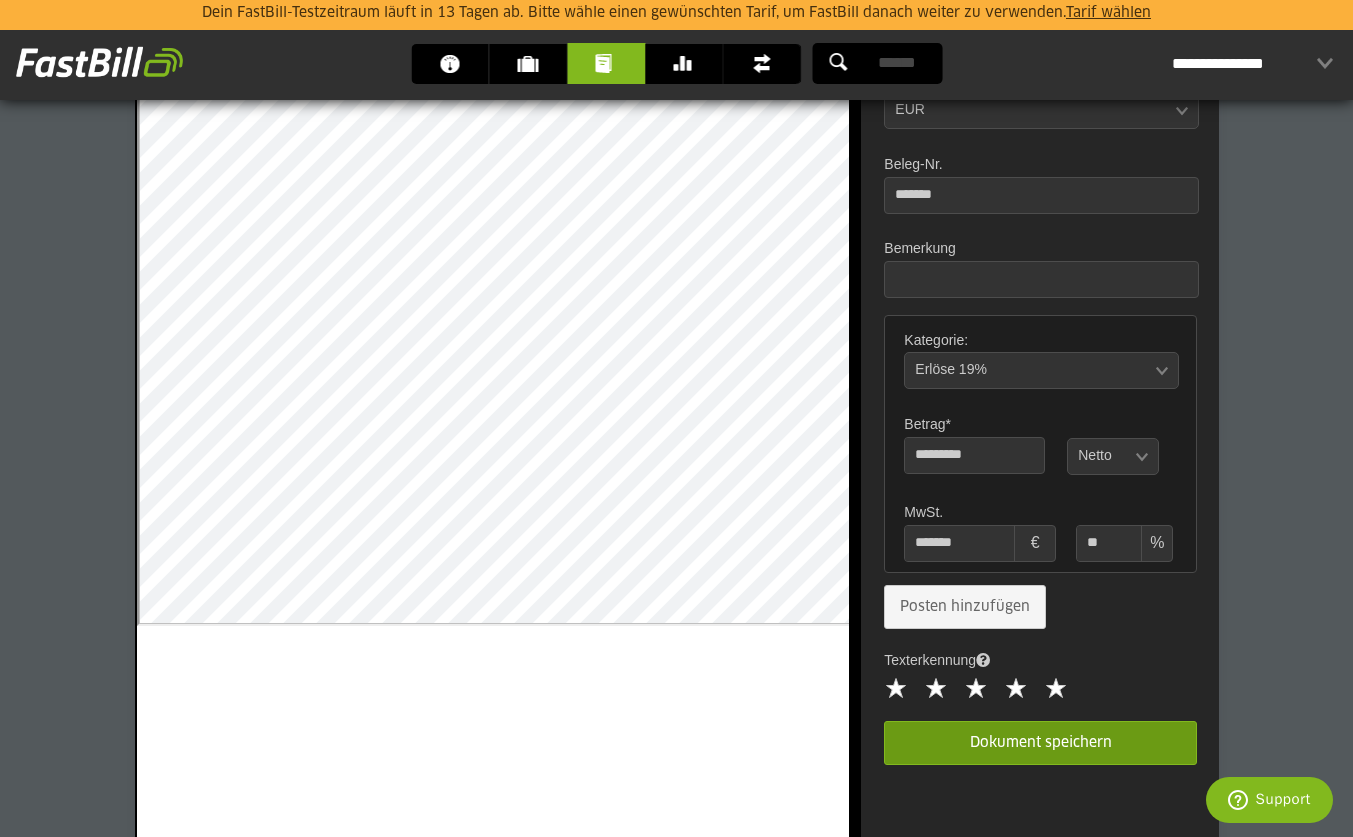 click on "Dokument speichern" at bounding box center (1040, 743) 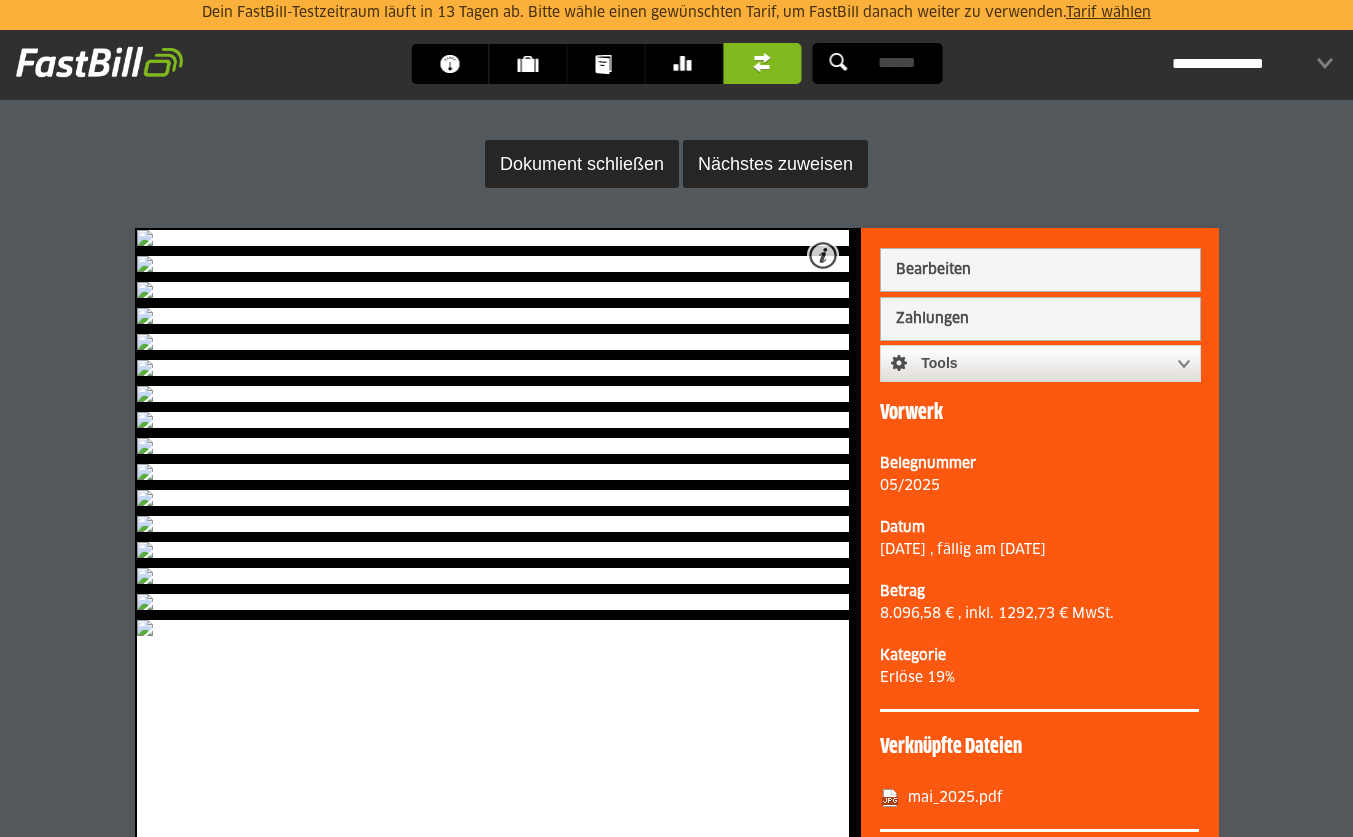 scroll, scrollTop: 0, scrollLeft: 0, axis: both 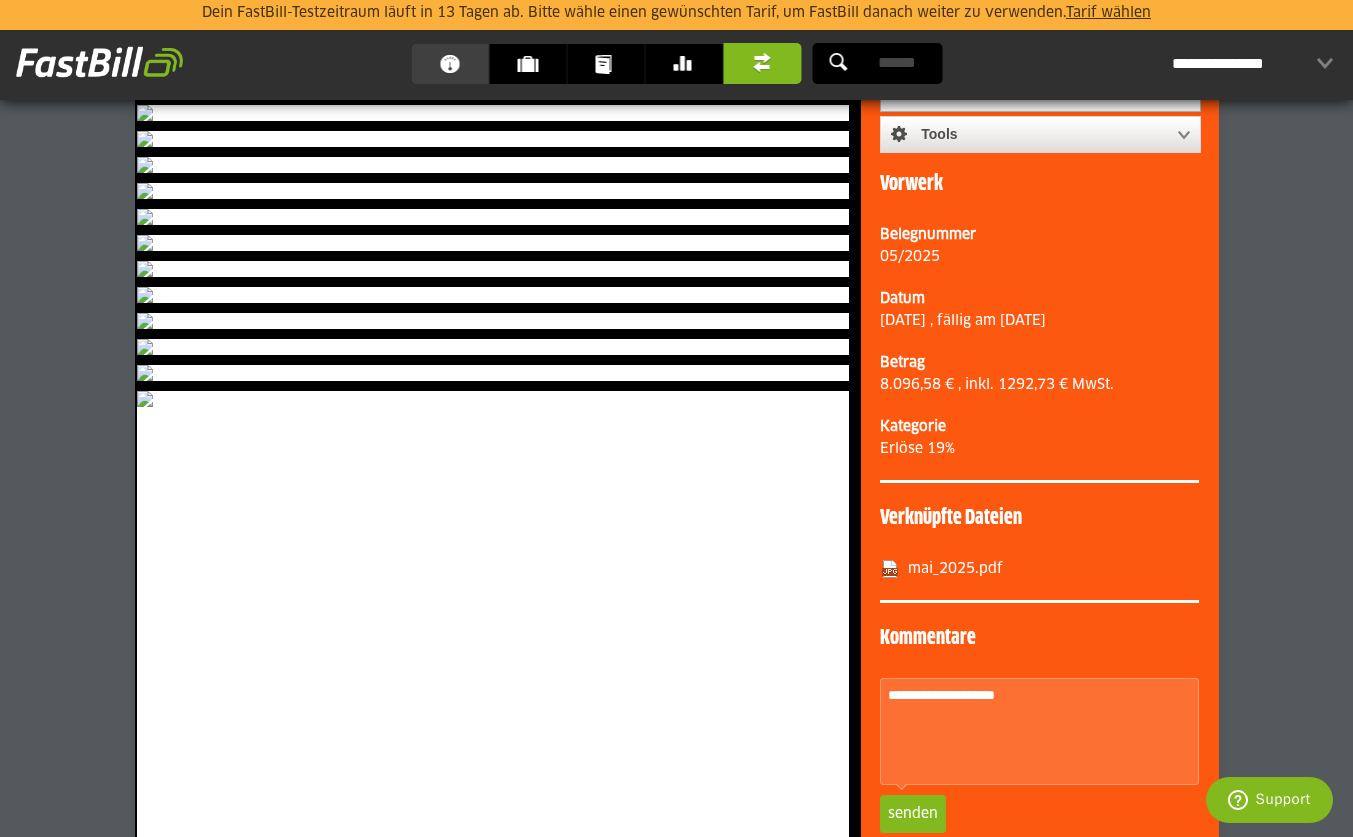 click on "Dashboard" at bounding box center (455, 64) 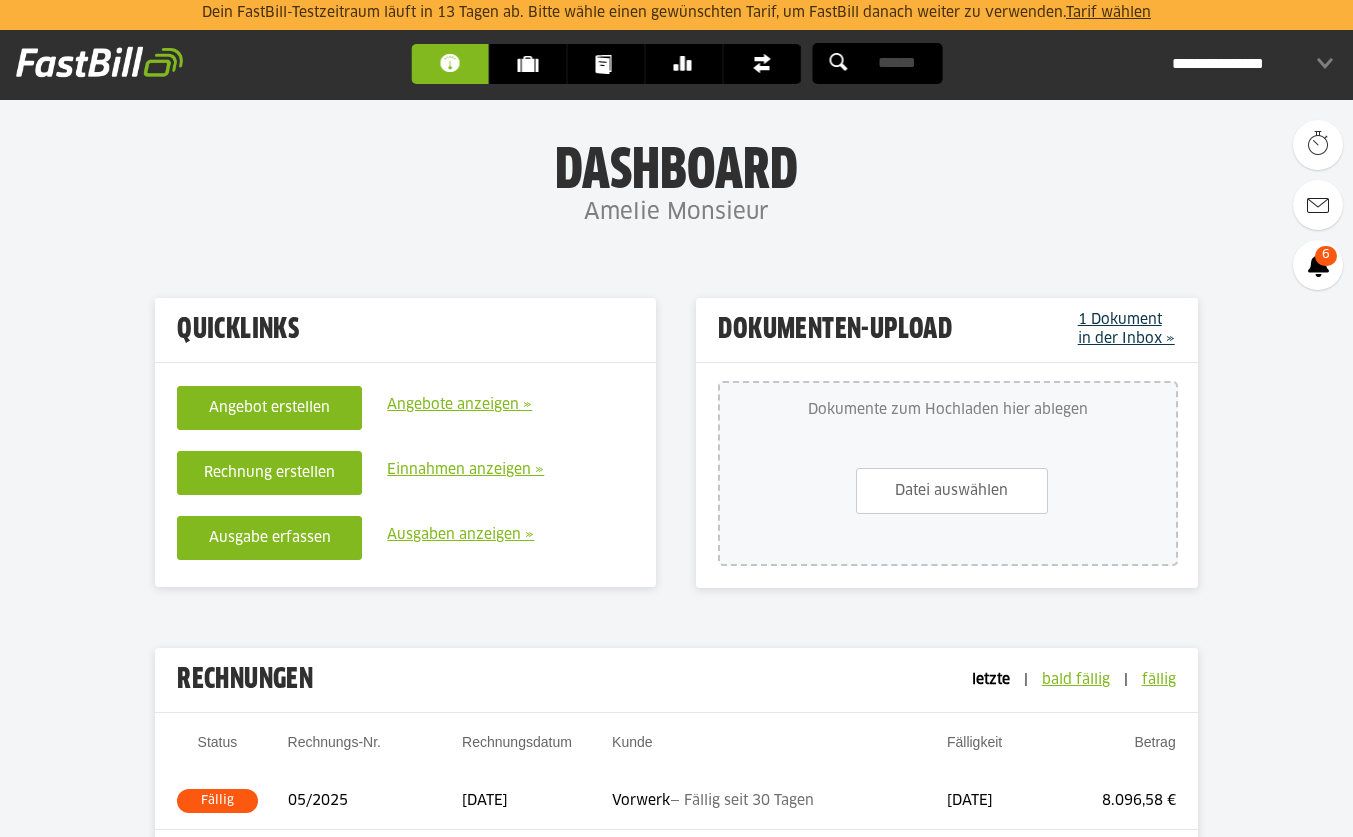 scroll, scrollTop: 0, scrollLeft: 0, axis: both 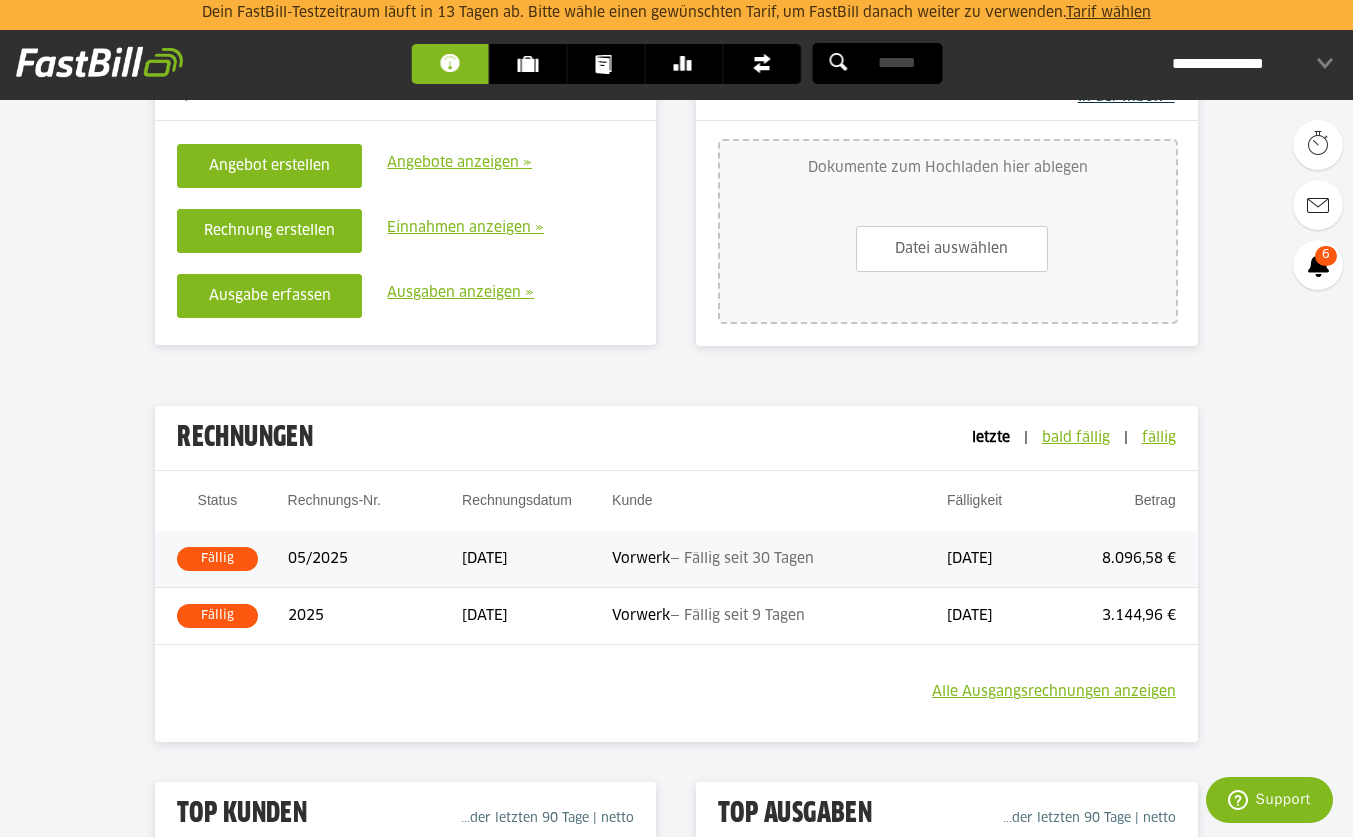 click on "Vorwerk
— Fällig seit 30 Tagen" at bounding box center [779, 559] 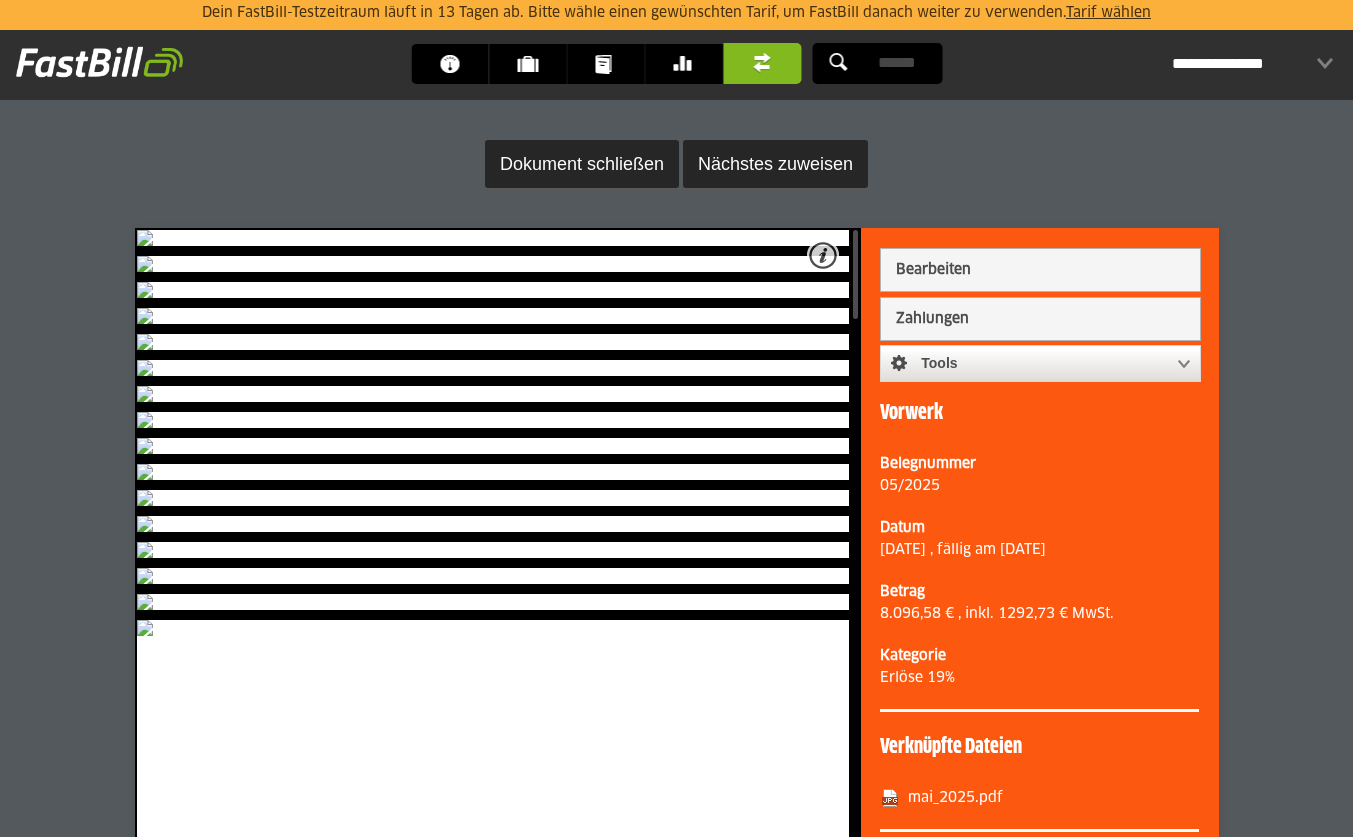 scroll, scrollTop: 0, scrollLeft: 0, axis: both 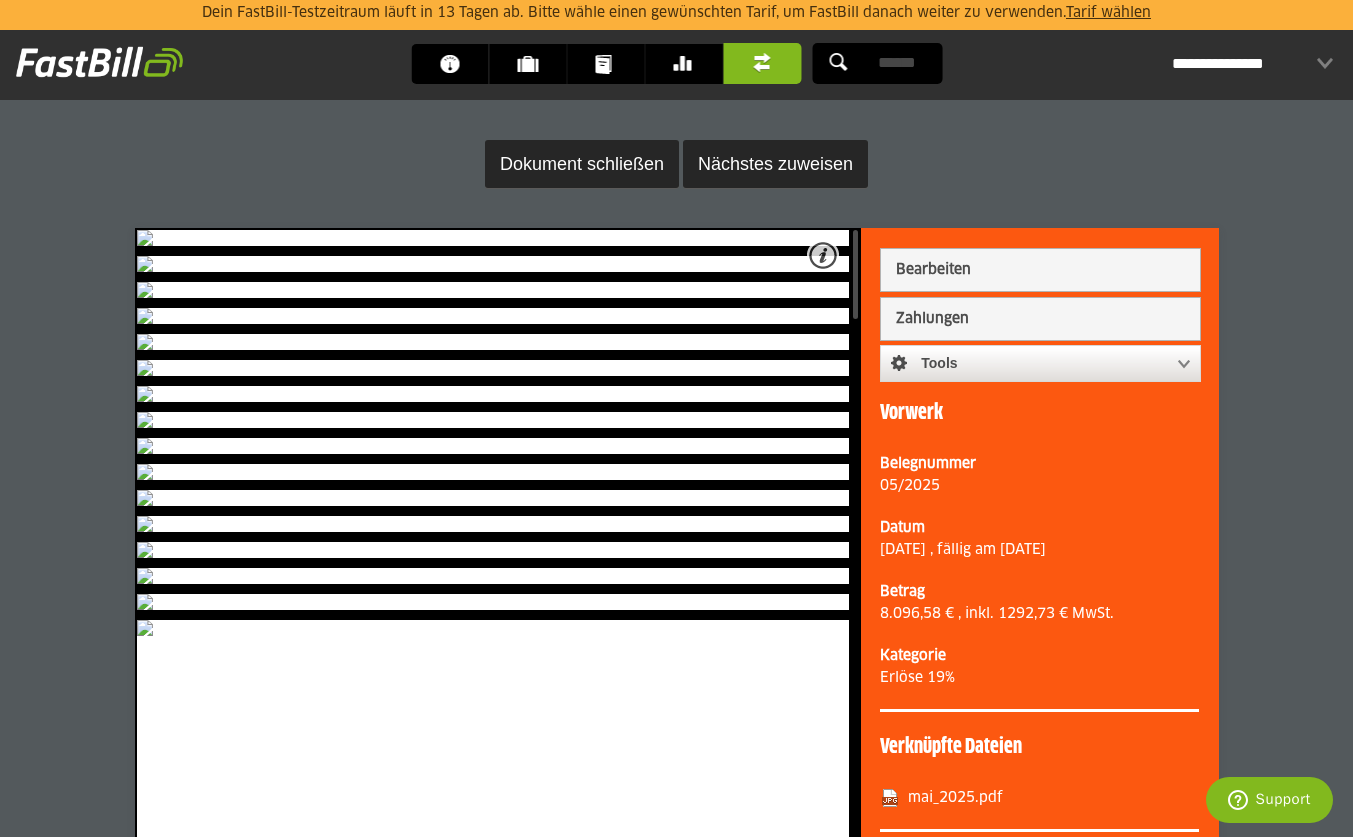 click on "Bearbeiten" at bounding box center [1040, 270] 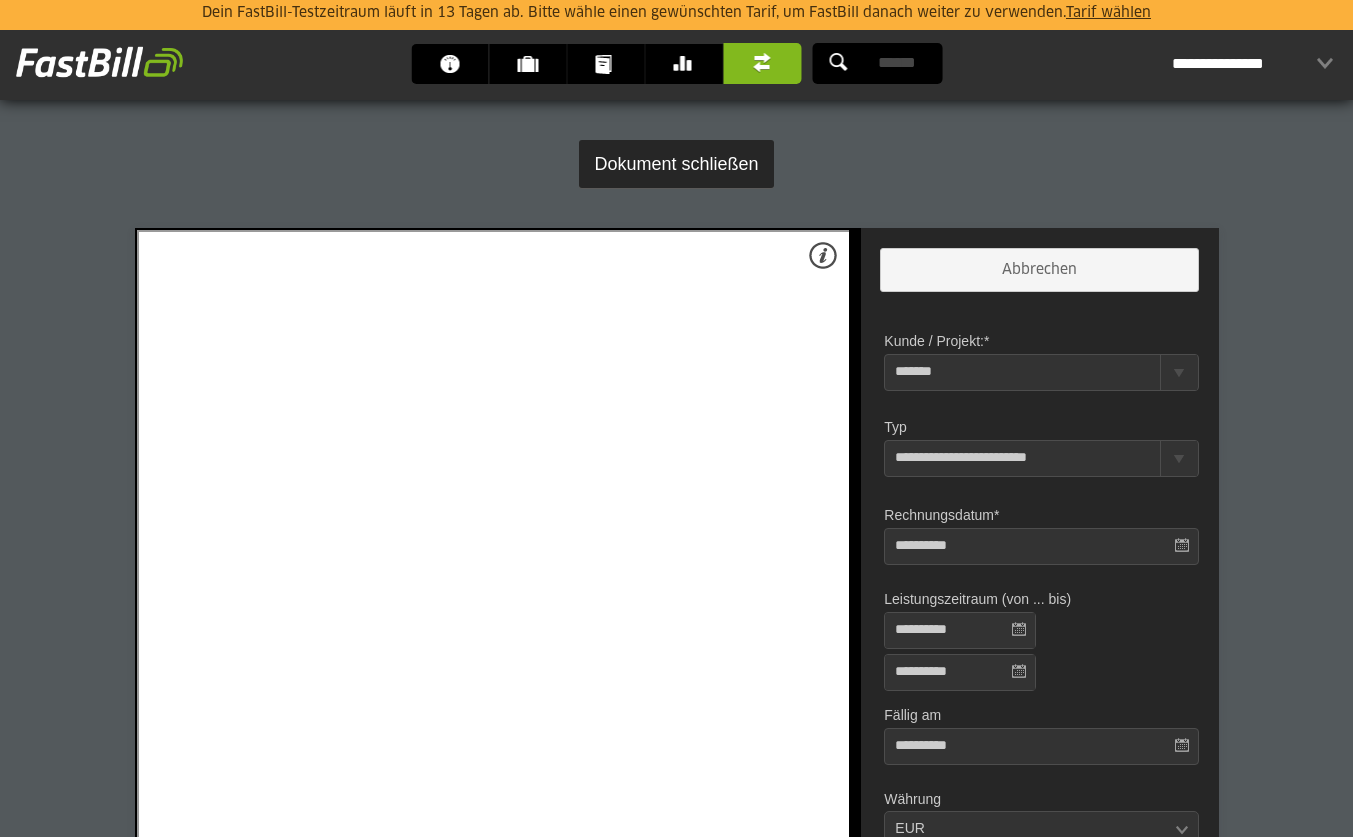 scroll, scrollTop: 122, scrollLeft: 1, axis: both 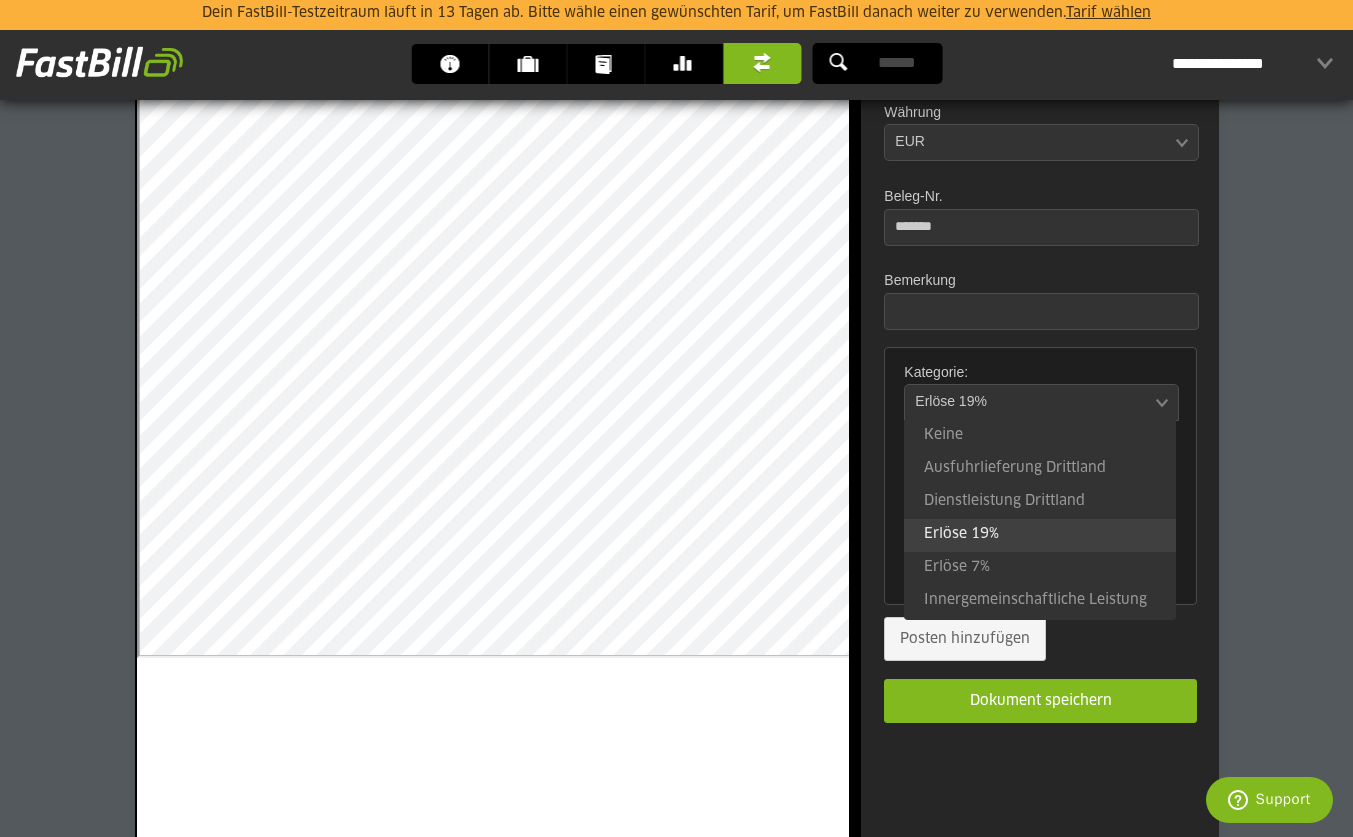 click at bounding box center (1031, 403) 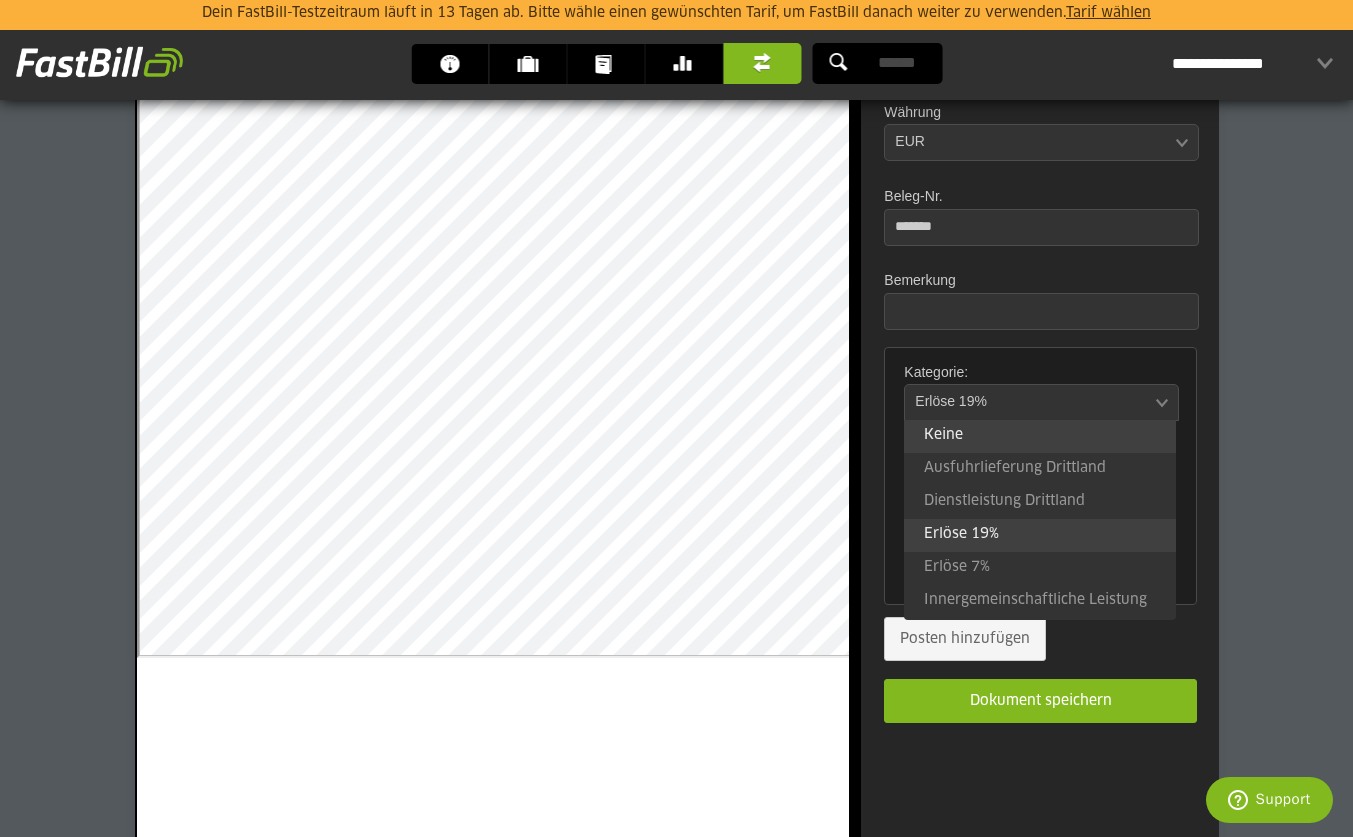 click on "Keine" at bounding box center [1040, 436] 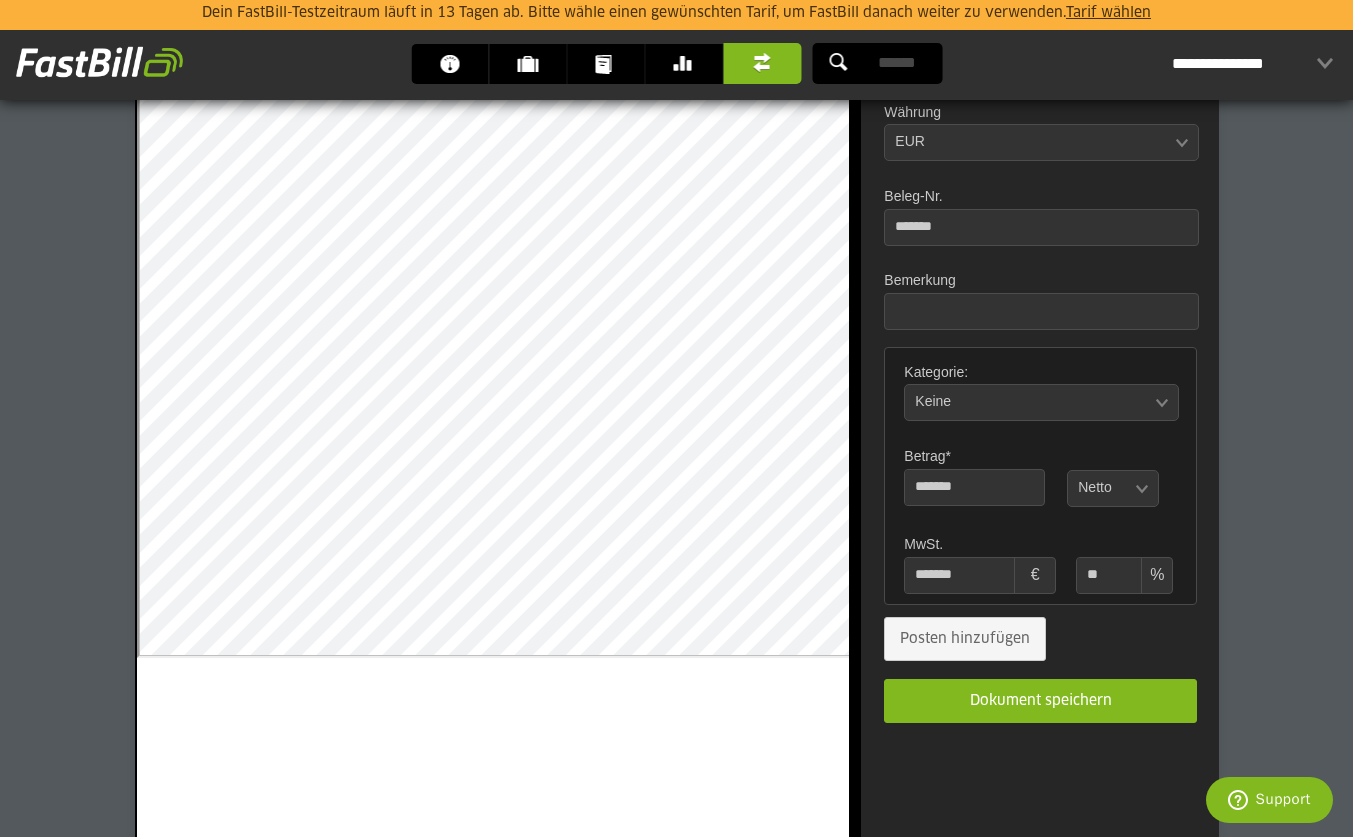 click at bounding box center [1103, 489] 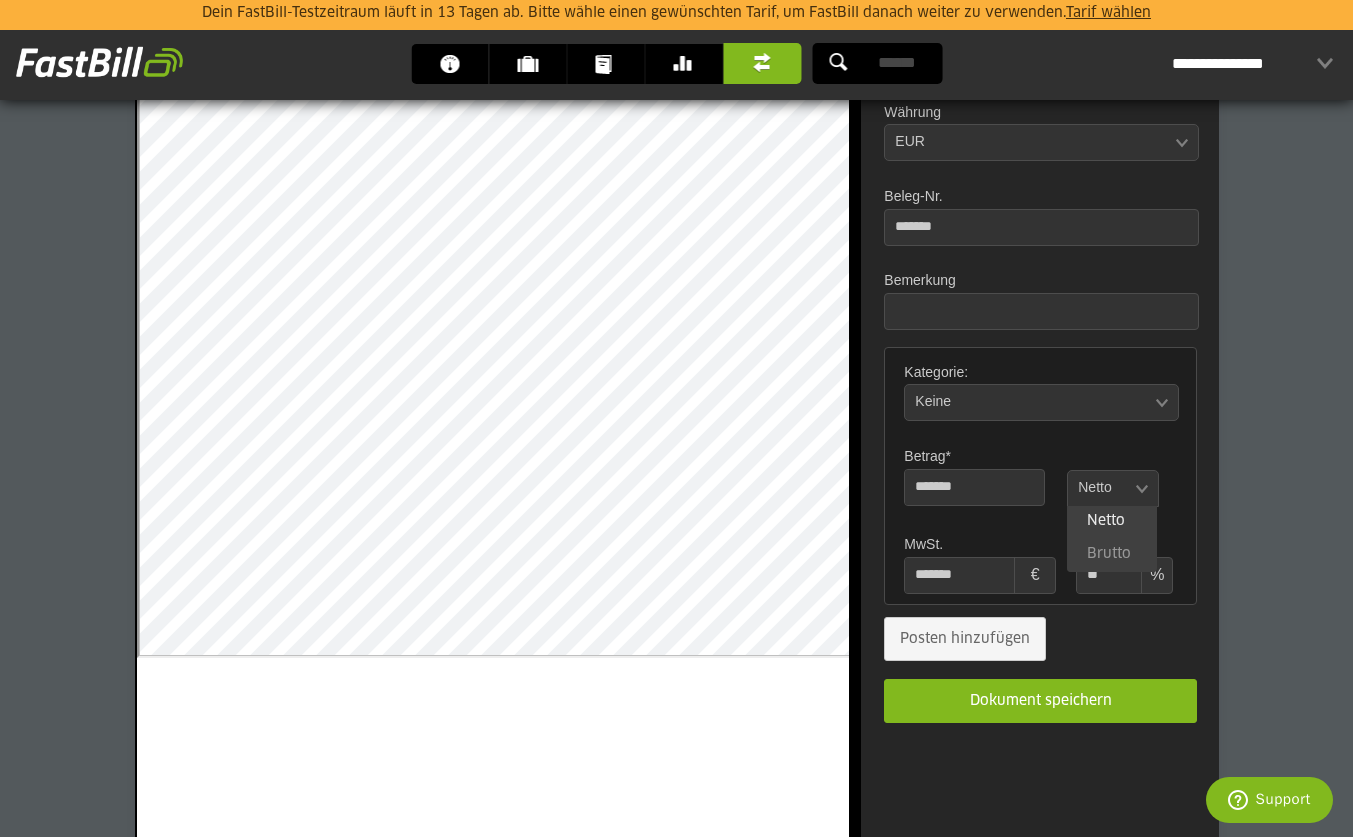 click on "Brutto" at bounding box center [1112, 555] 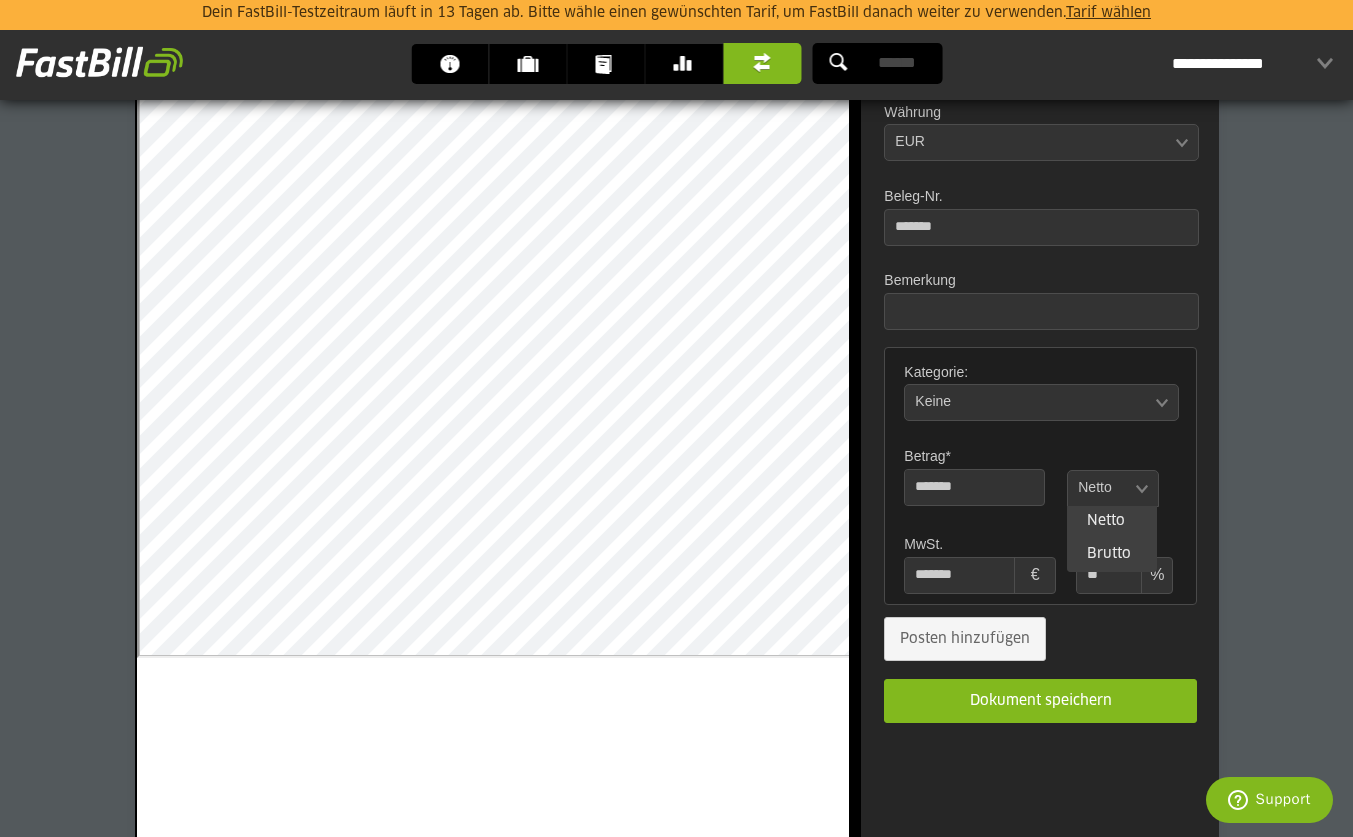 click on "Brutto" at bounding box center [1112, 555] 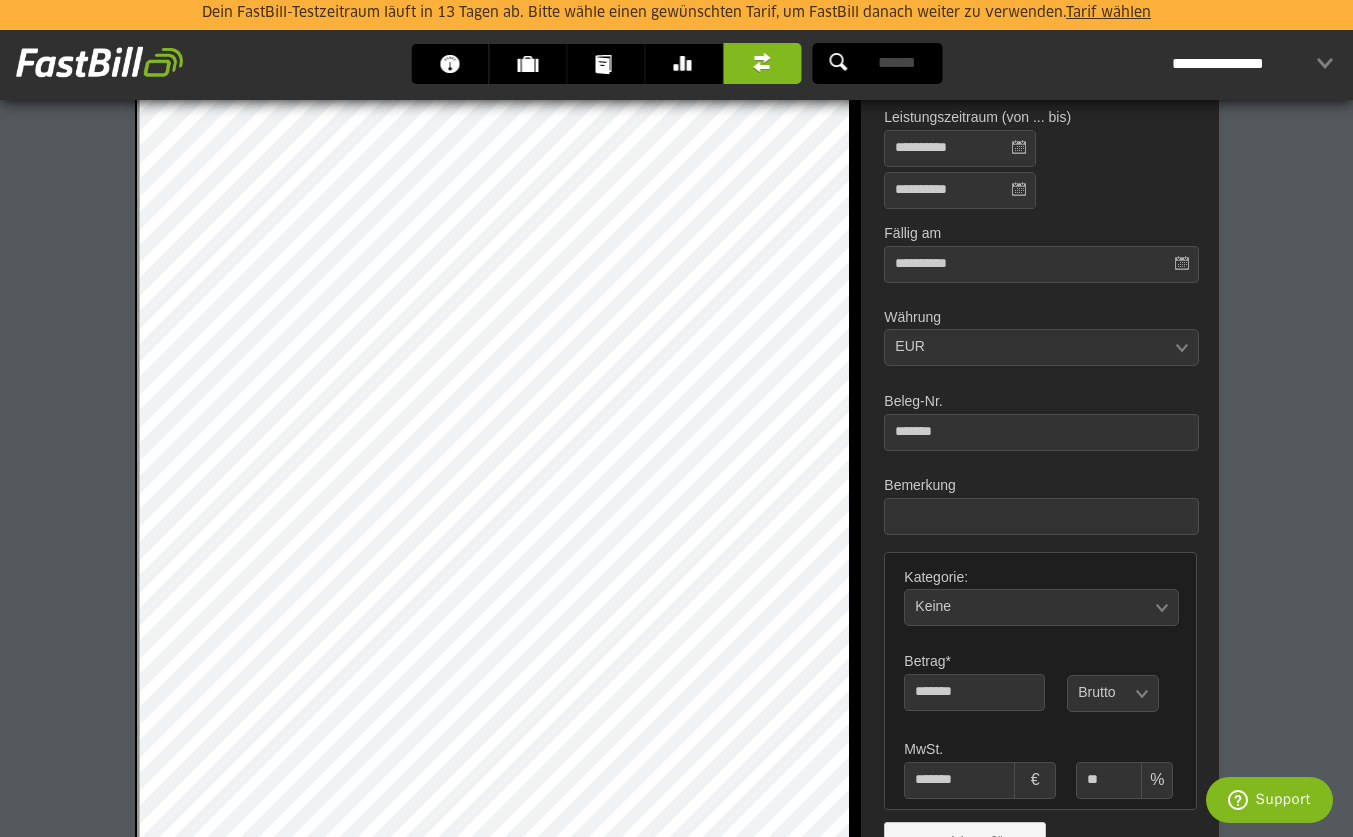 scroll, scrollTop: 482, scrollLeft: 0, axis: vertical 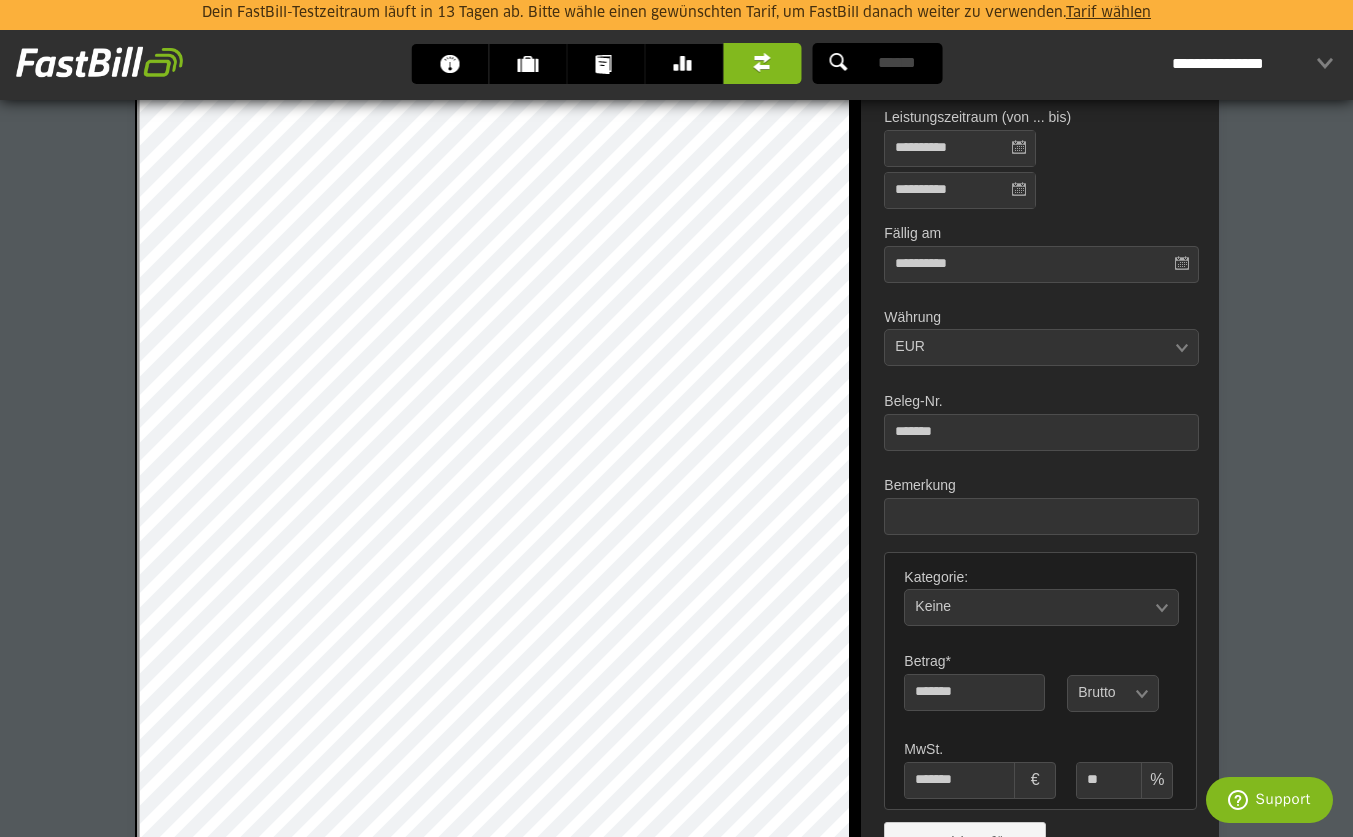 click on "*******" at bounding box center [963, 692] 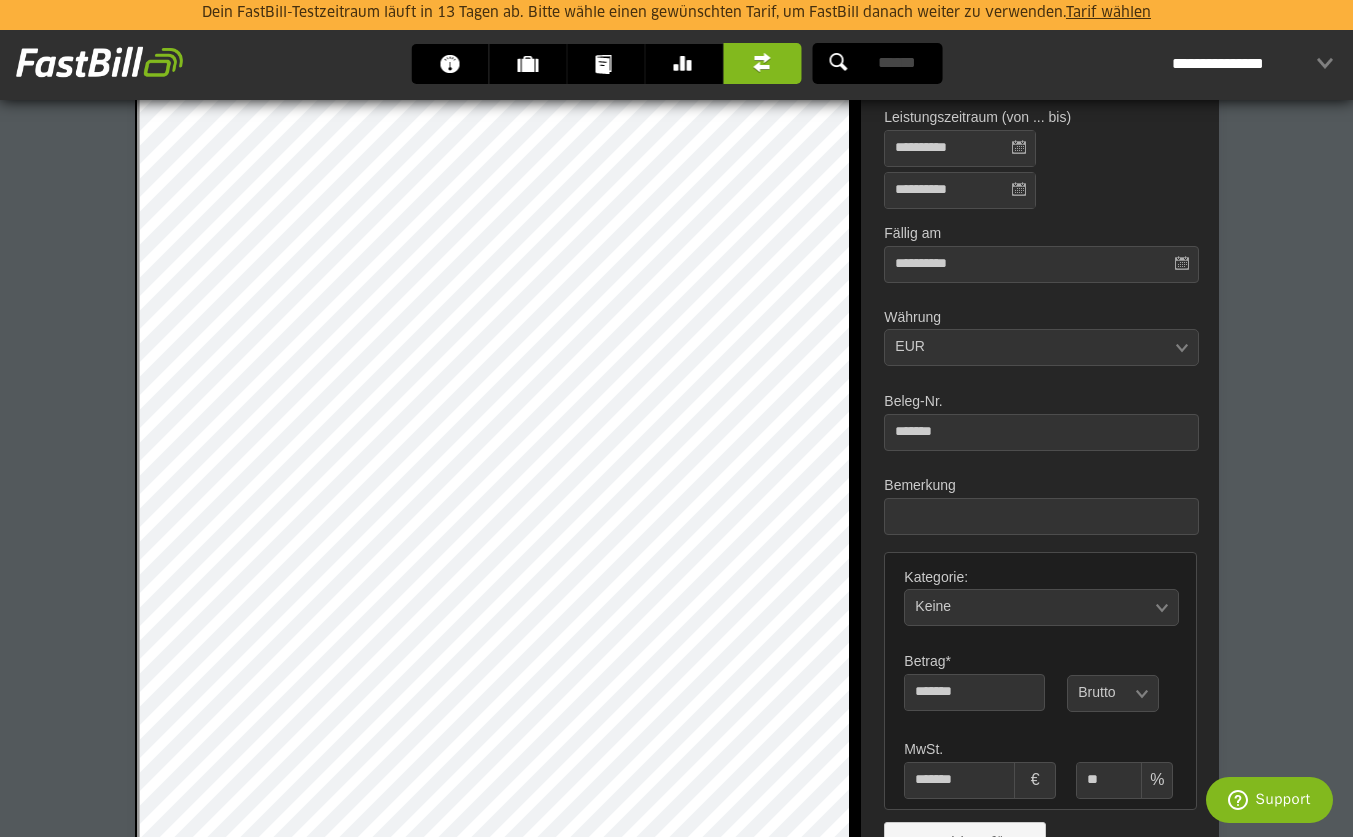 type 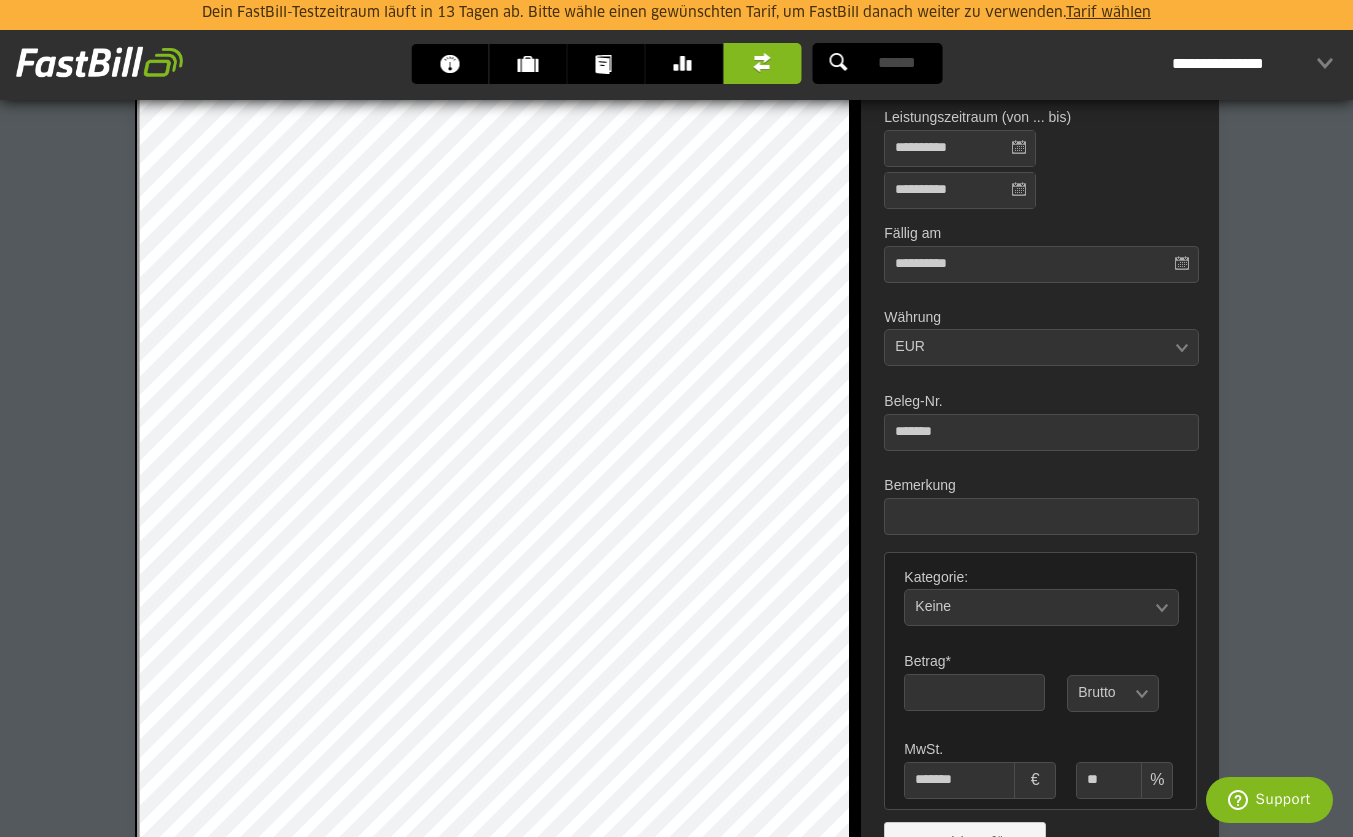 type on "*" 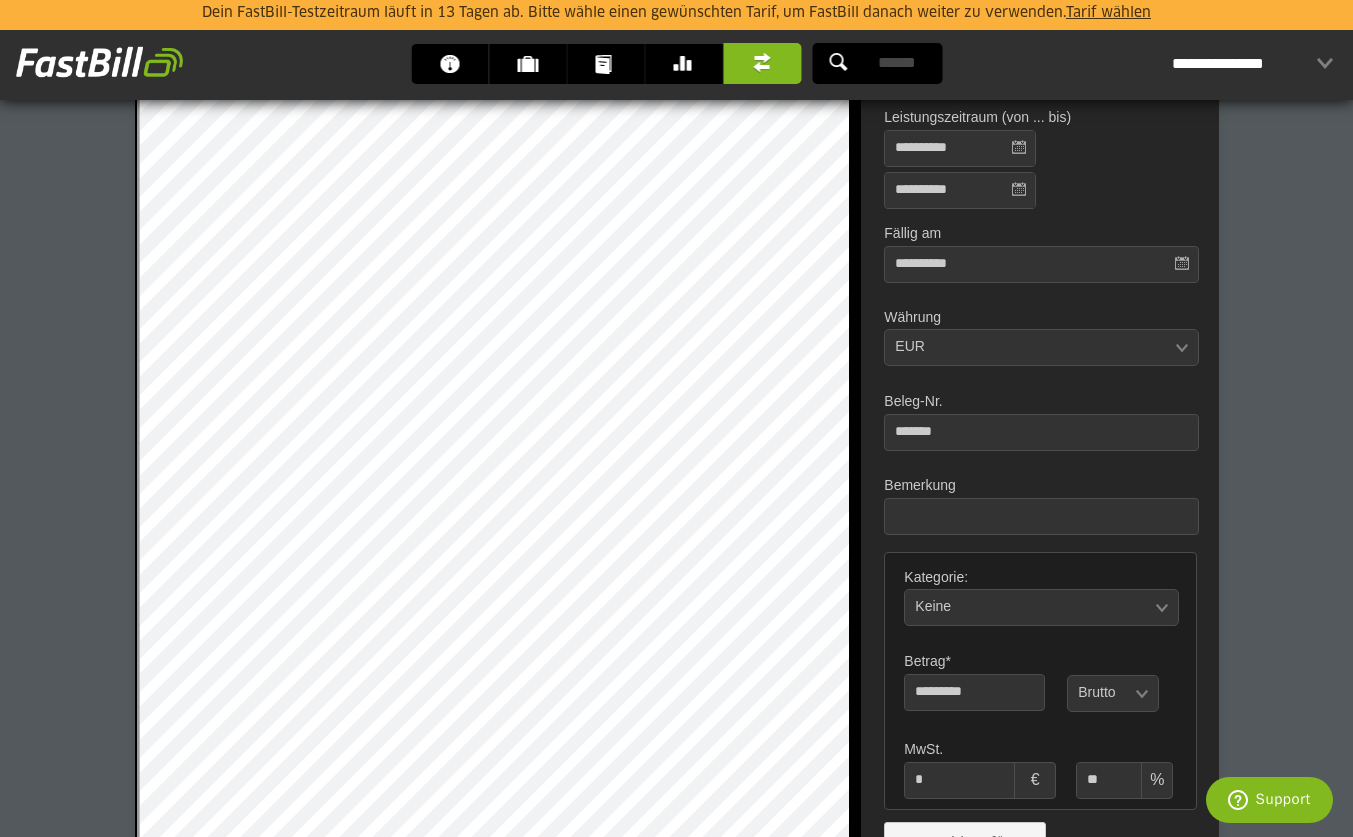 type on "********" 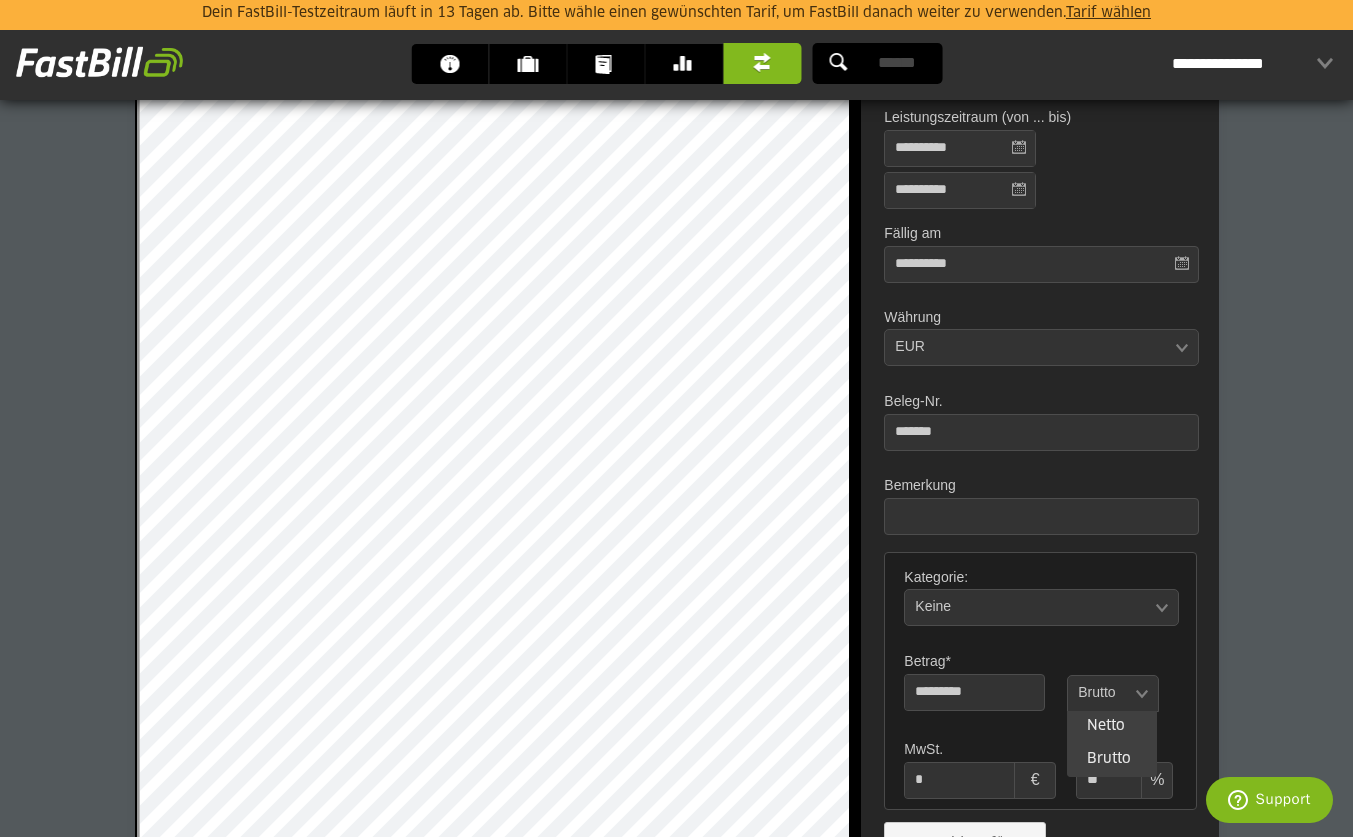 click on "Netto" at bounding box center (1112, 727) 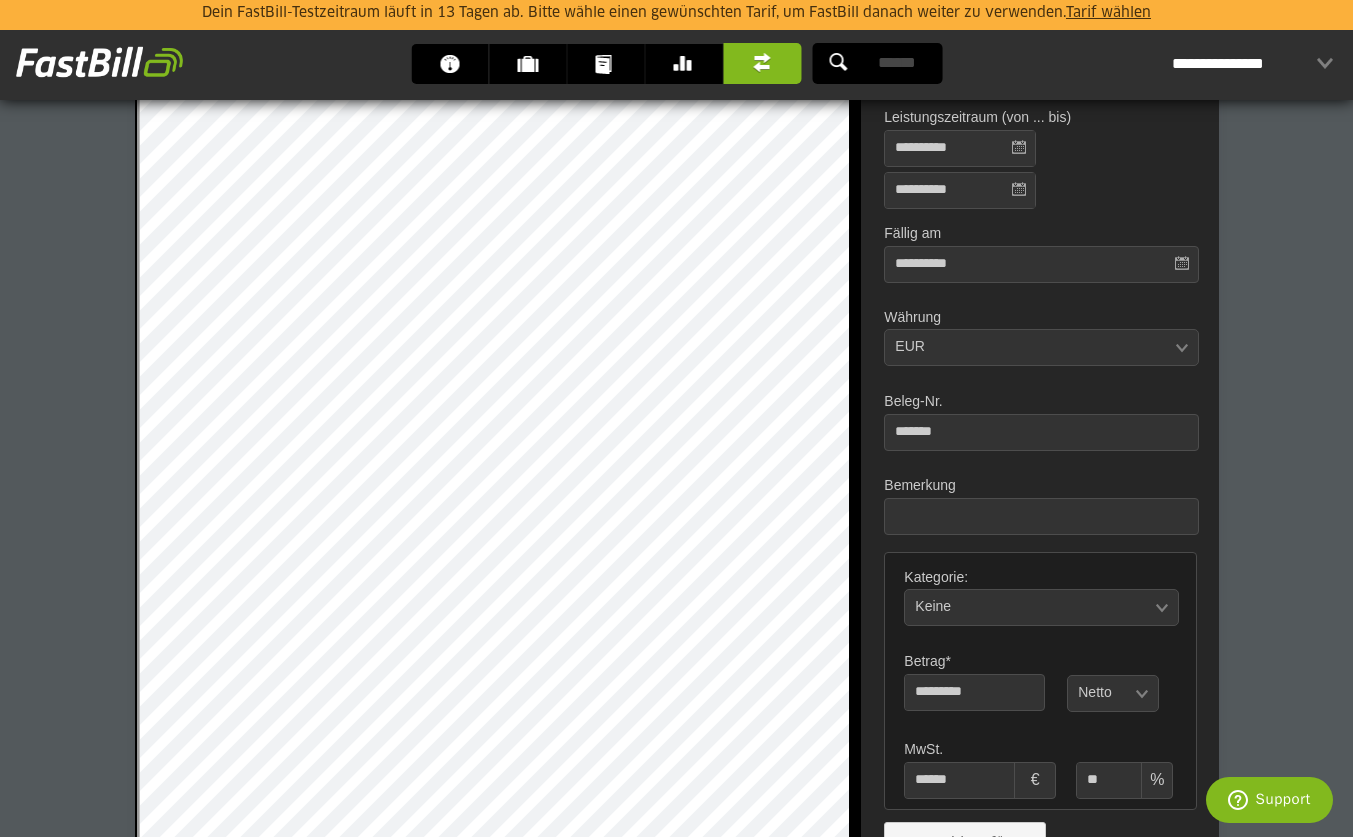 scroll, scrollTop: 210, scrollLeft: 0, axis: vertical 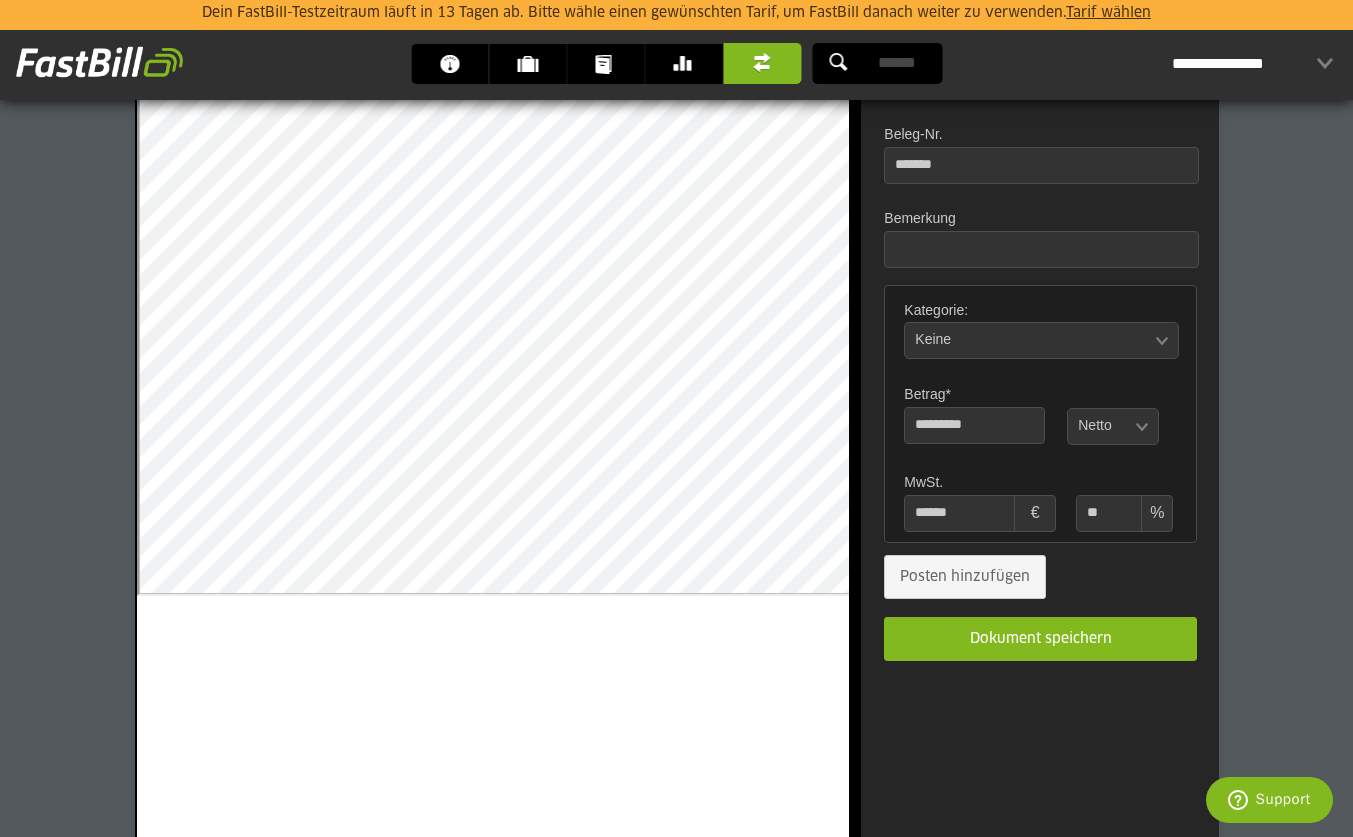 click on "********" at bounding box center [963, 425] 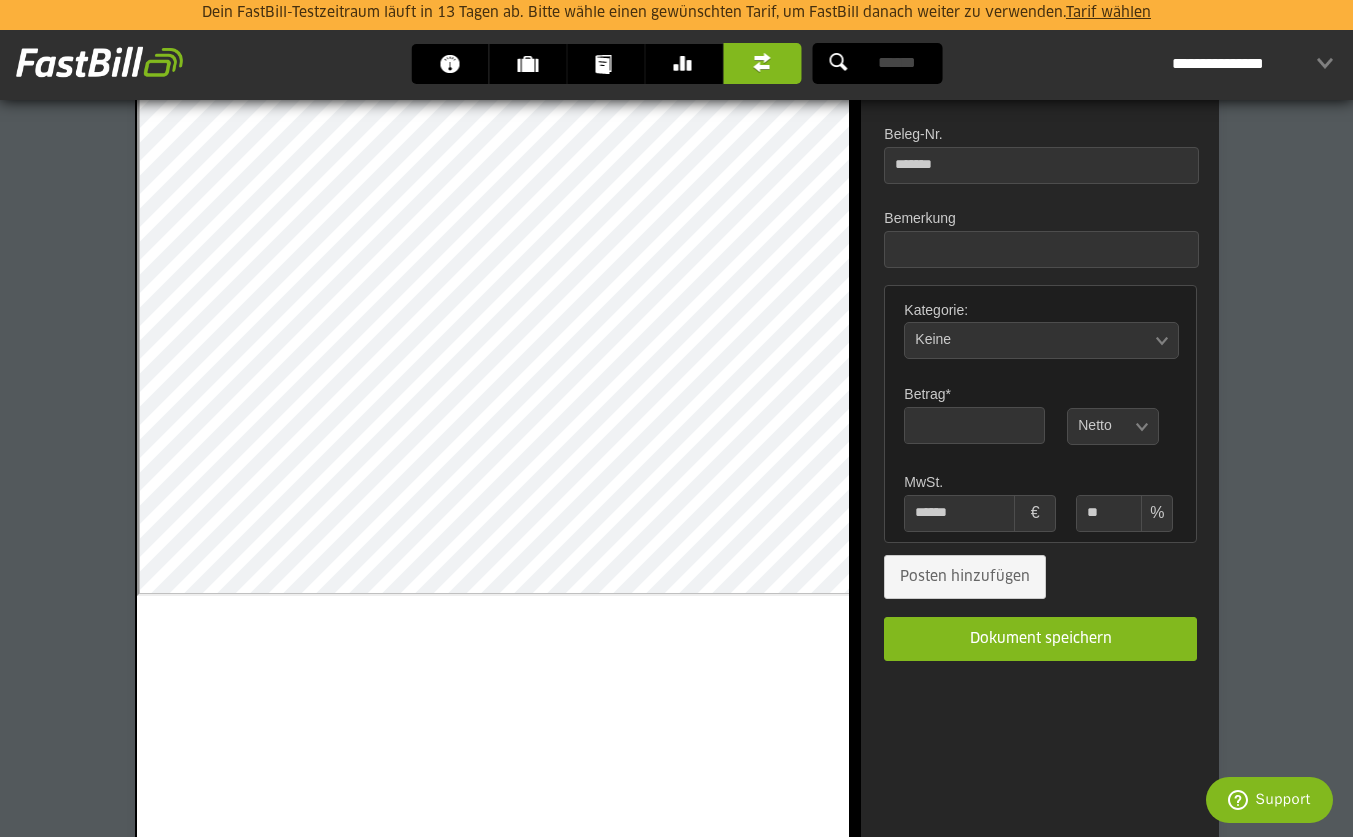 type on "*" 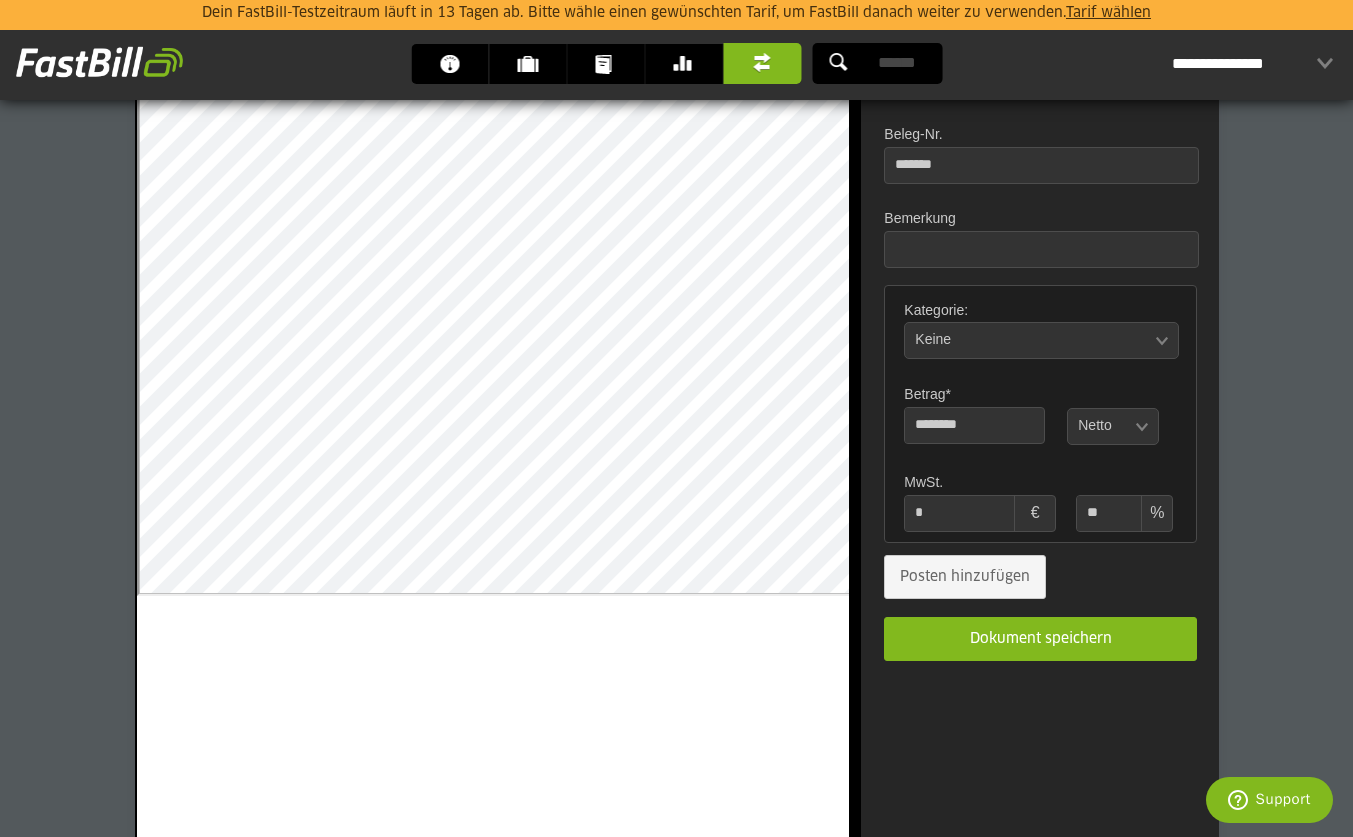 type on "********" 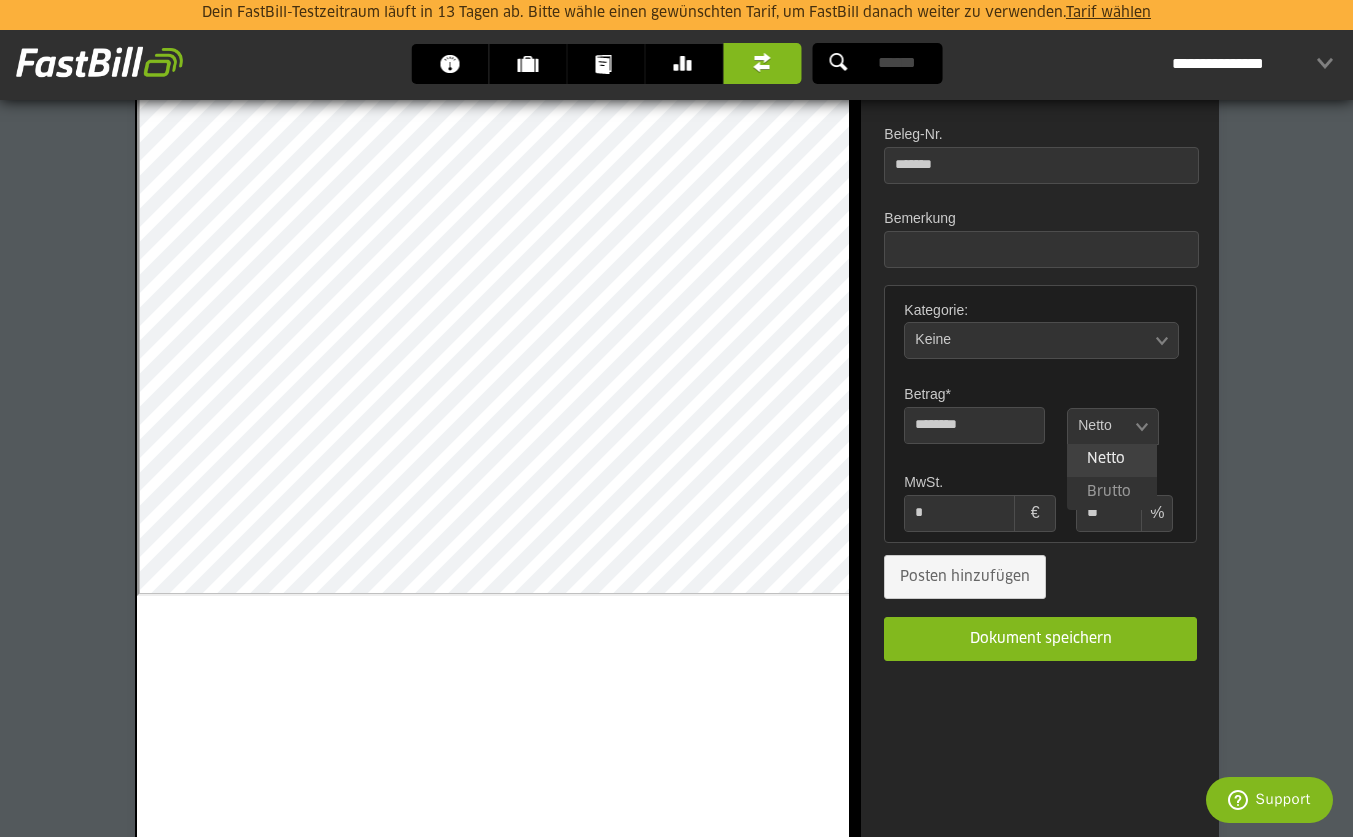 click at bounding box center [1103, 427] 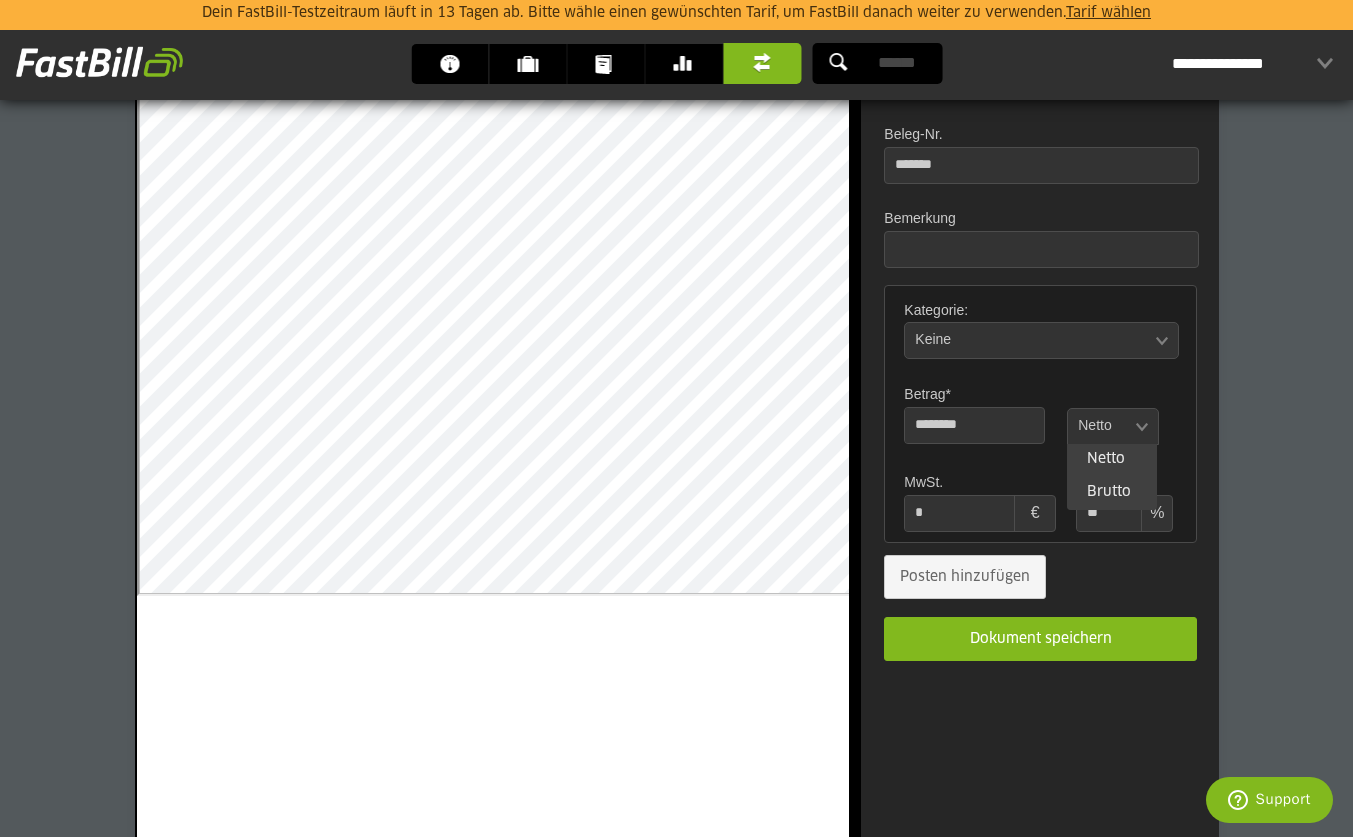 click on "Brutto" at bounding box center [1112, 493] 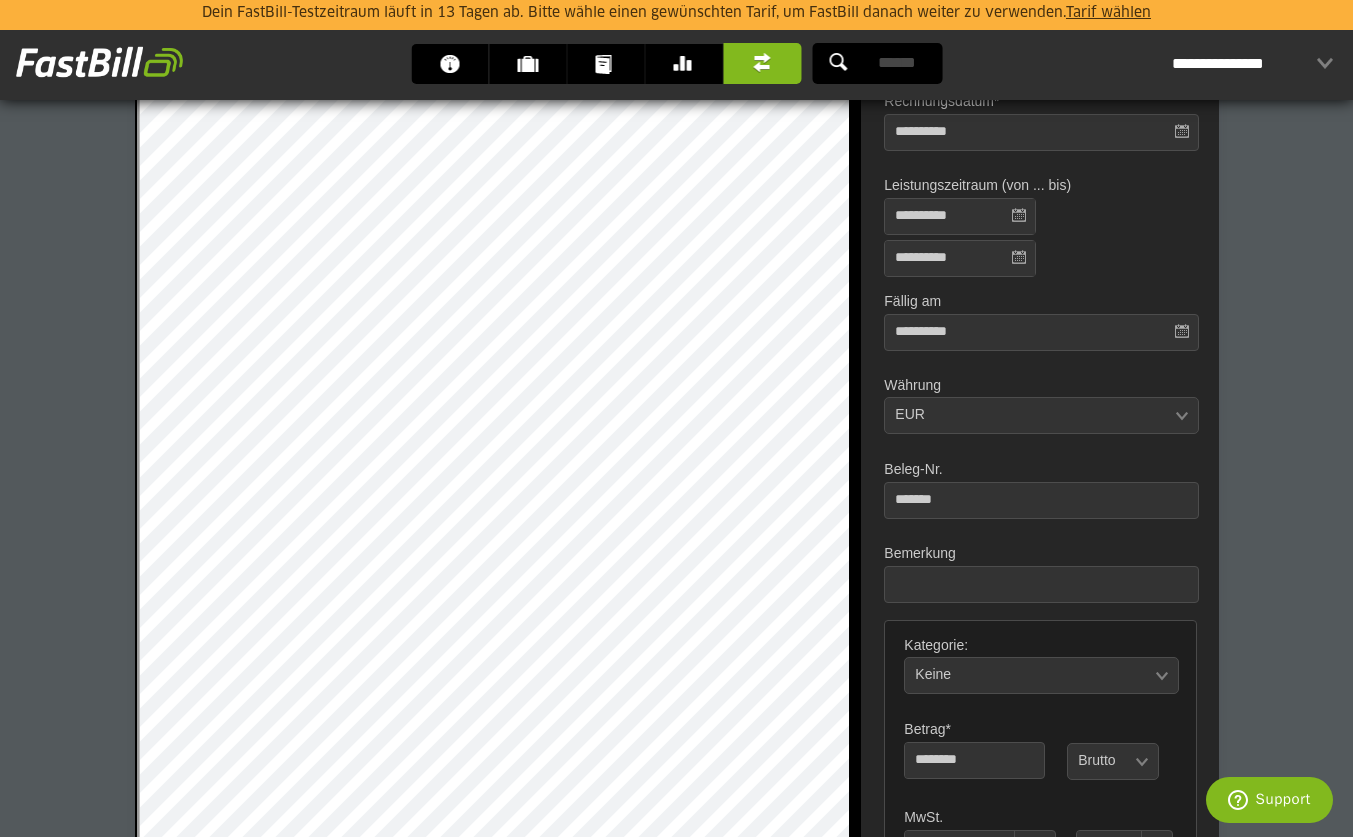 scroll, scrollTop: 150, scrollLeft: 0, axis: vertical 